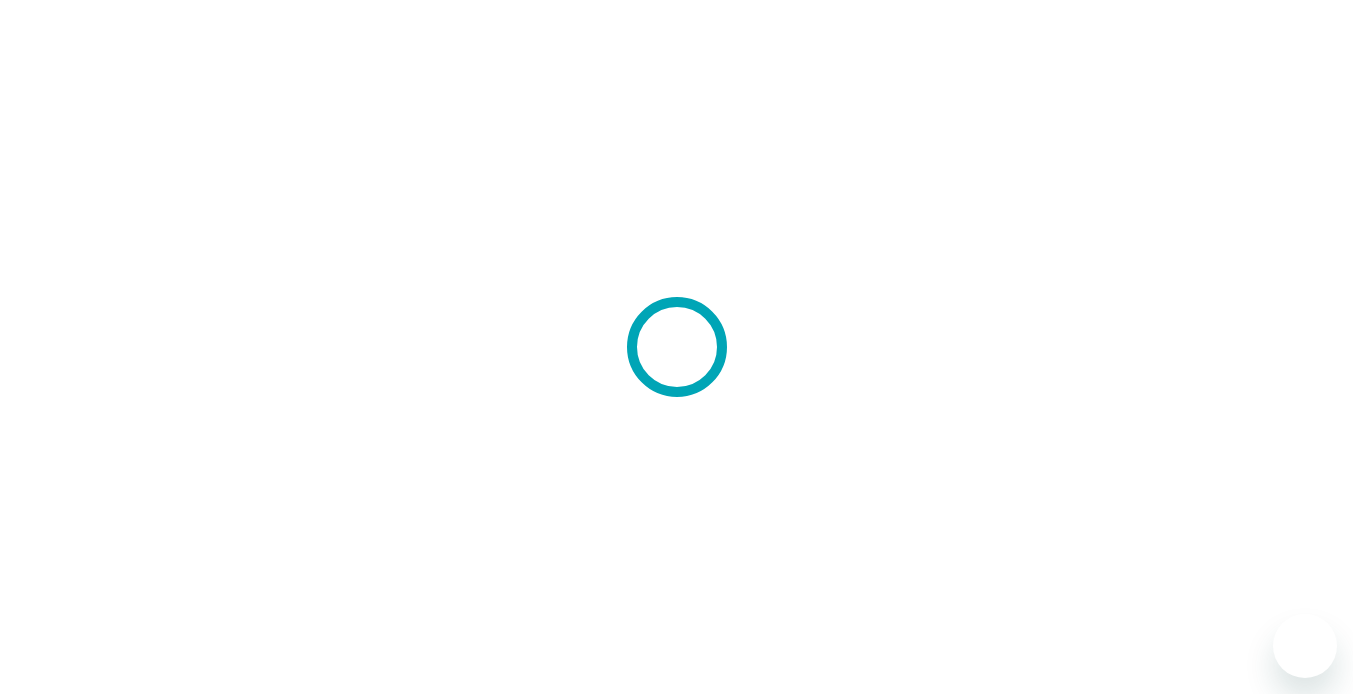 scroll, scrollTop: 0, scrollLeft: 0, axis: both 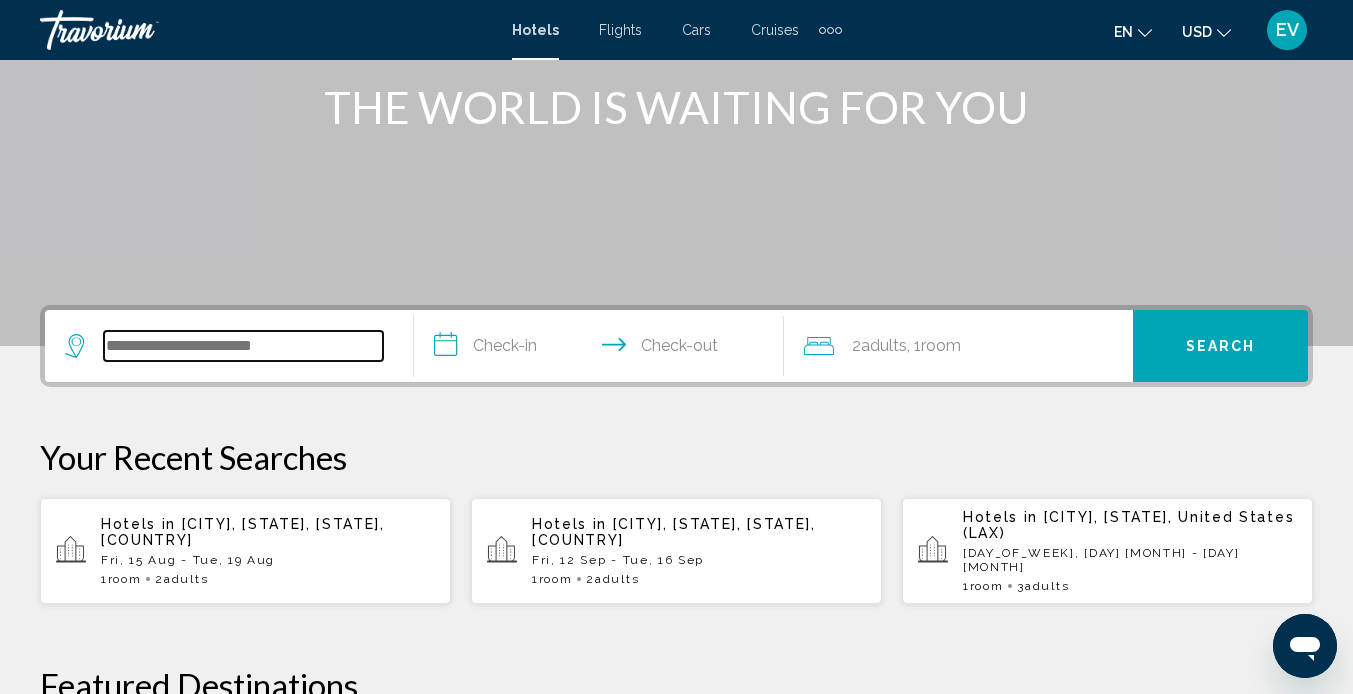 click at bounding box center (243, 346) 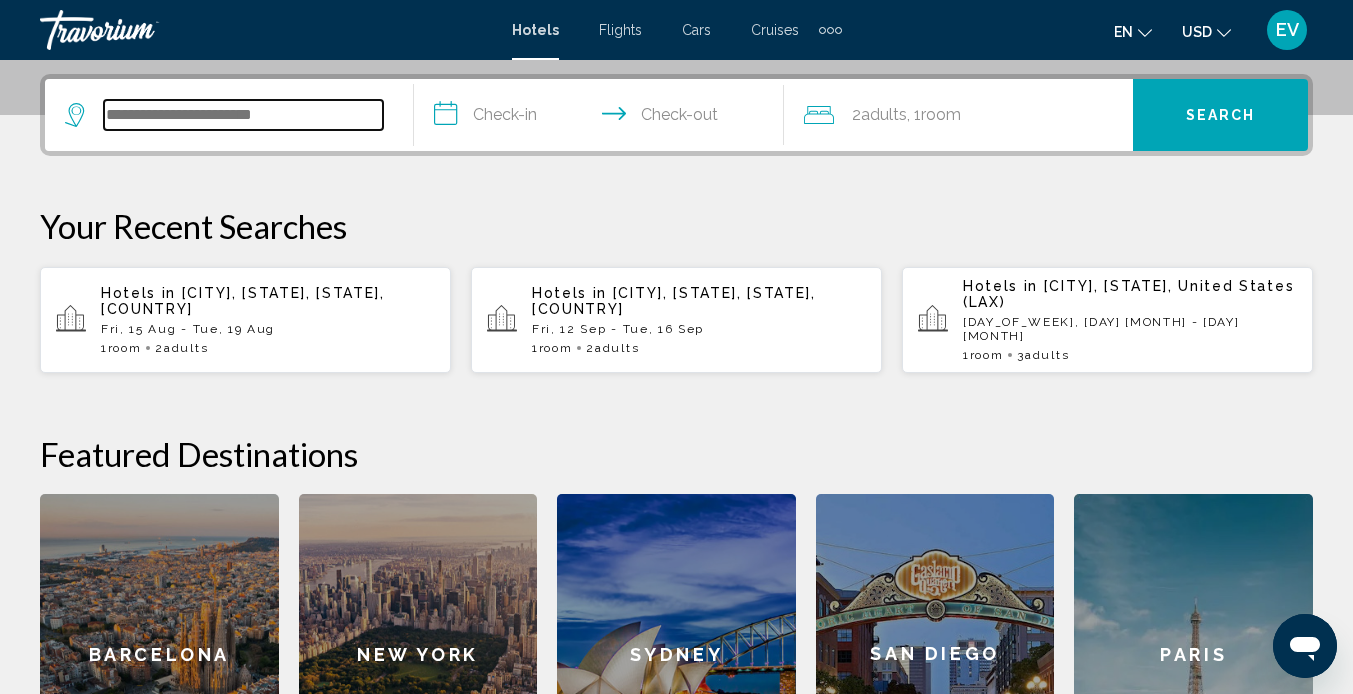 scroll, scrollTop: 494, scrollLeft: 0, axis: vertical 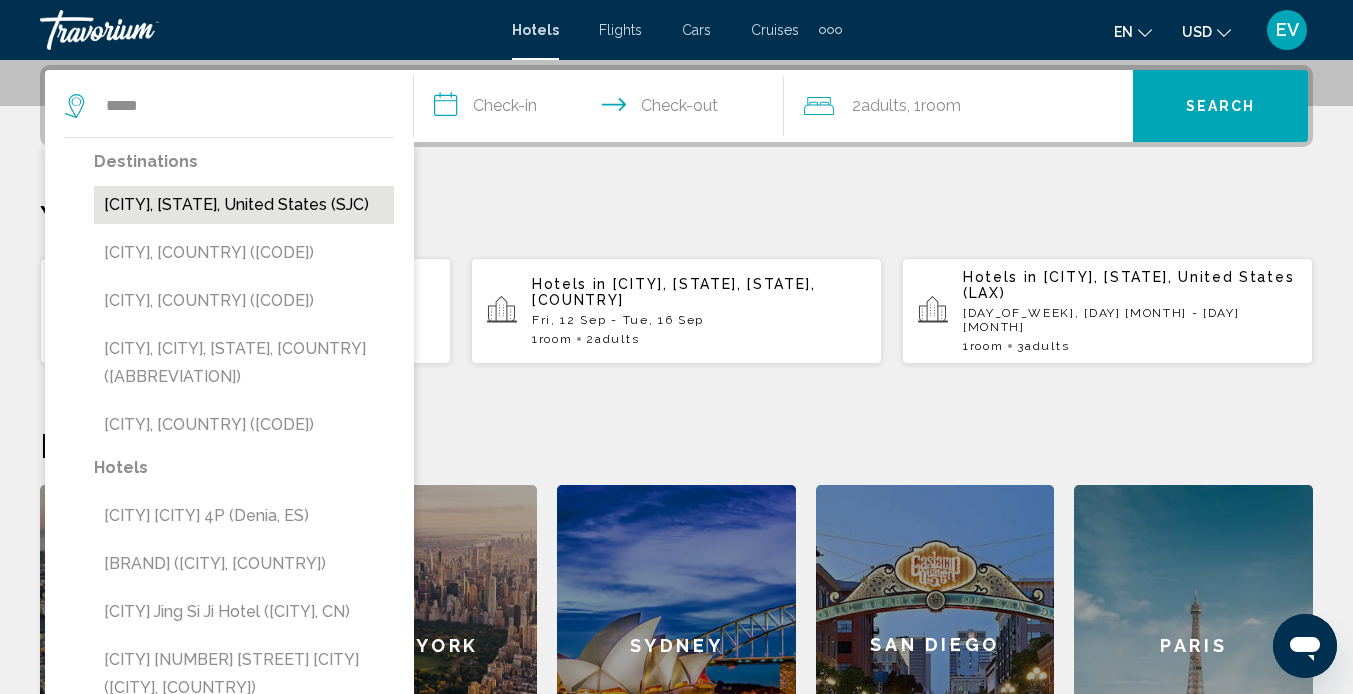 click on "[CITY], [STATE], United States (SJC)" at bounding box center [244, 205] 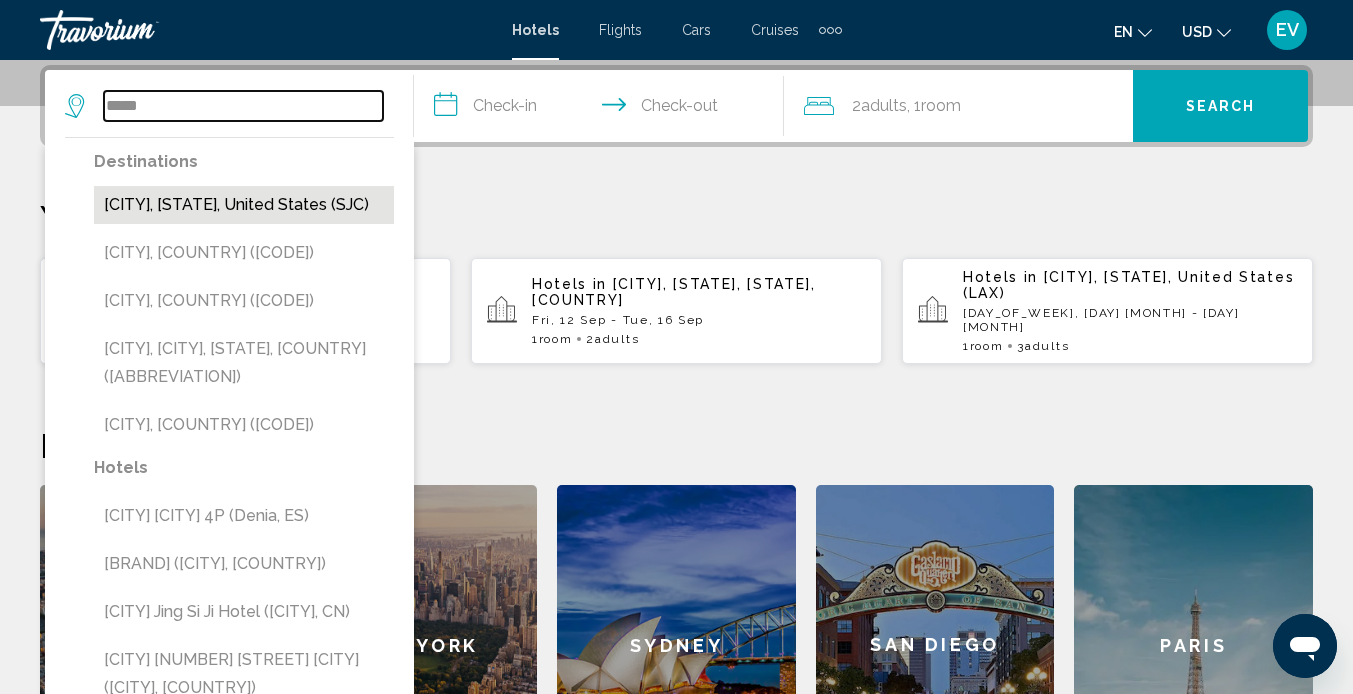 type on "**********" 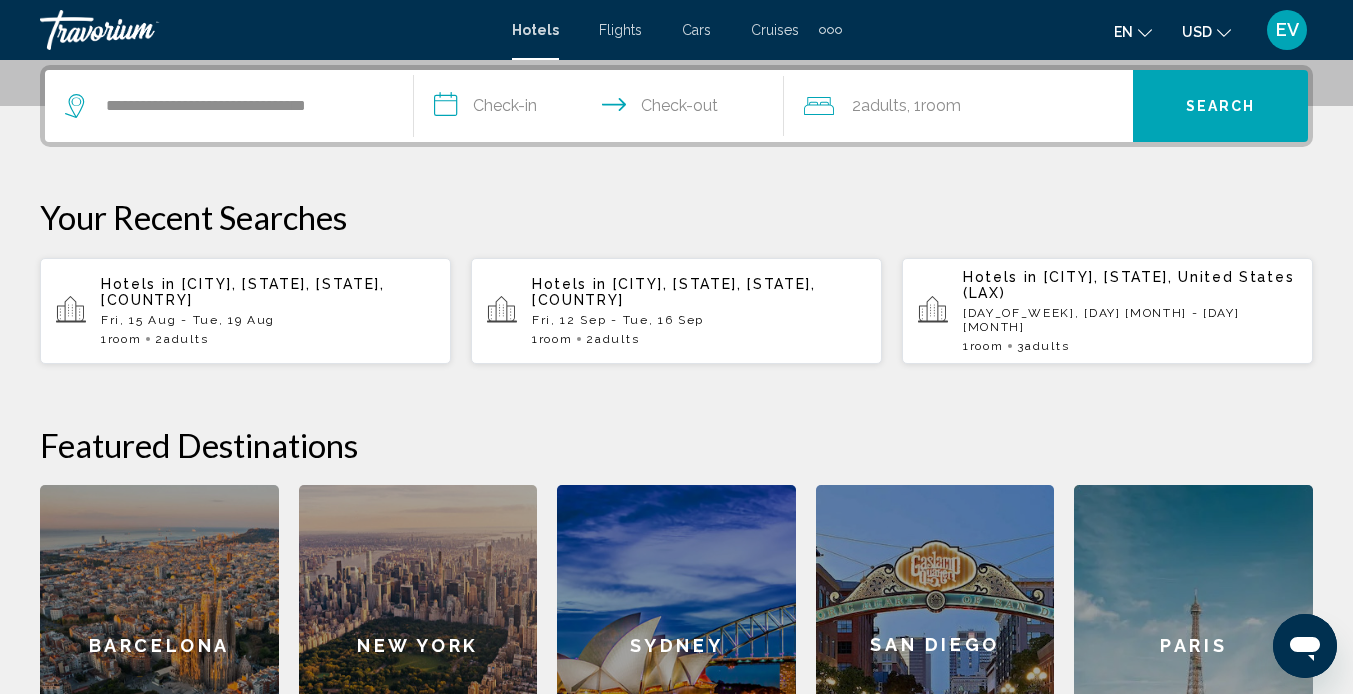 click on "**********" at bounding box center (602, 109) 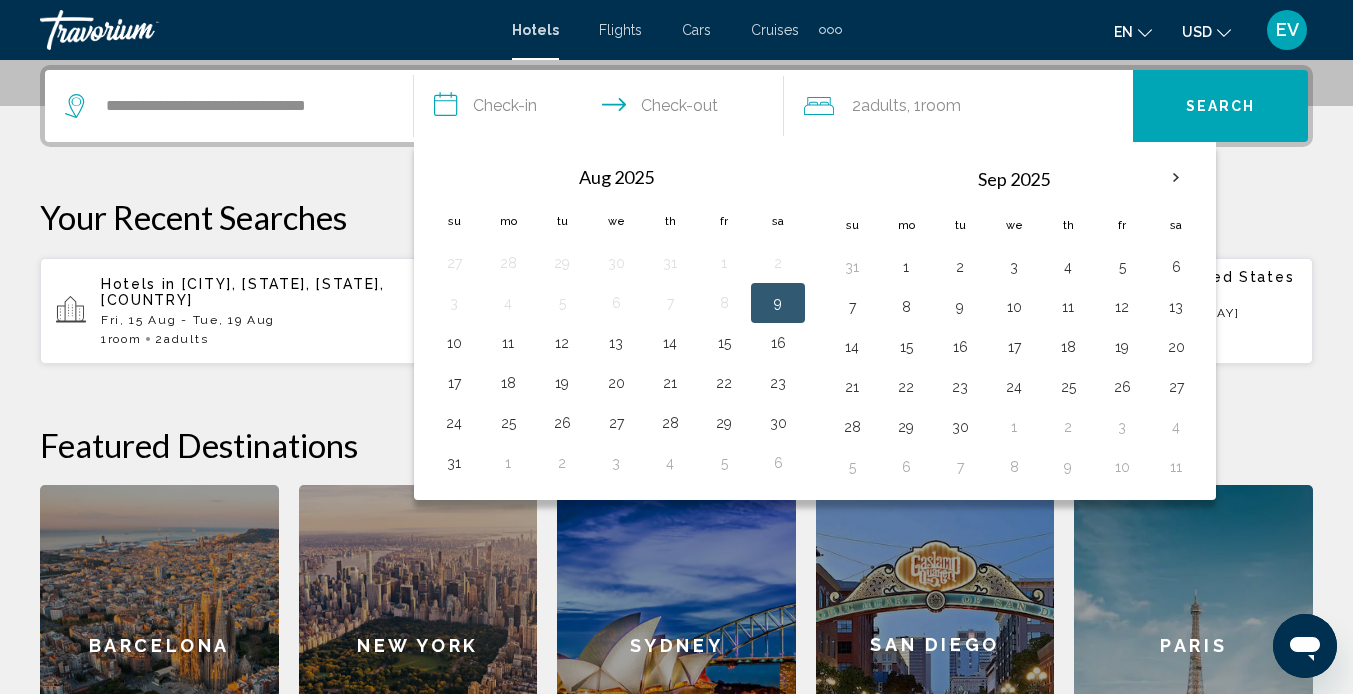 click on "9" at bounding box center (778, 303) 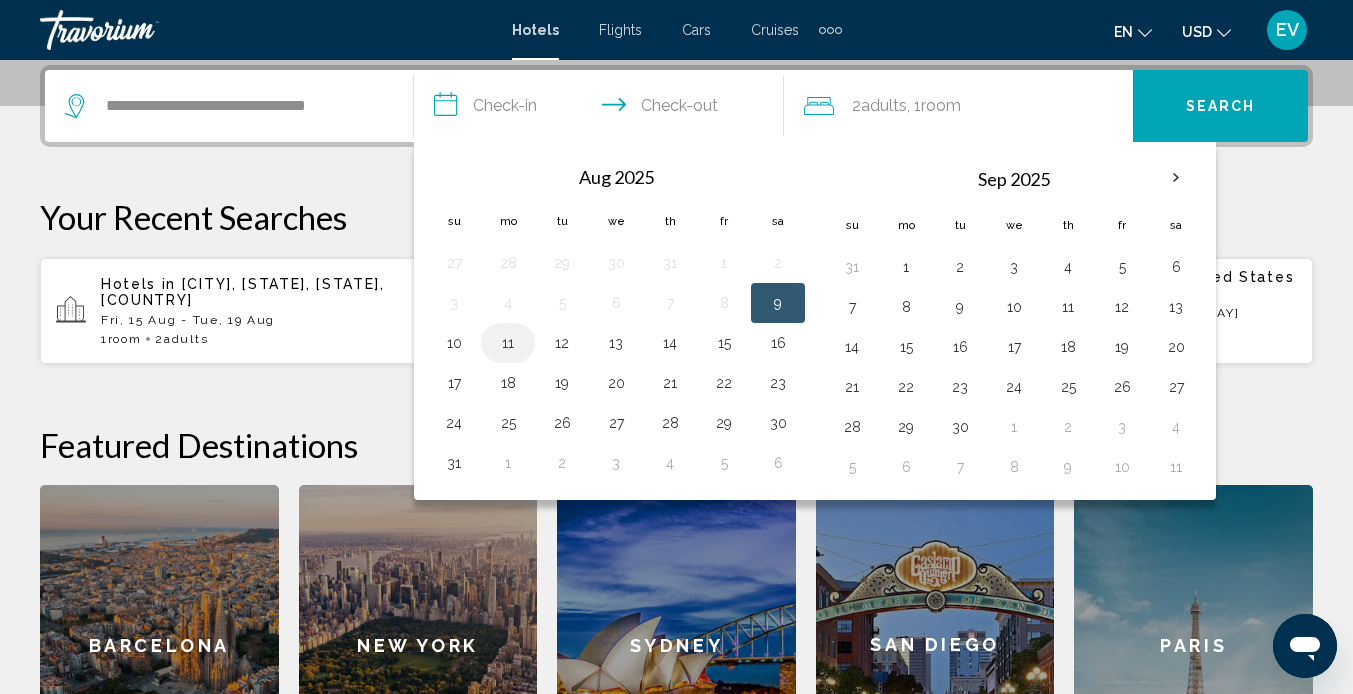 click on "11" at bounding box center (508, 343) 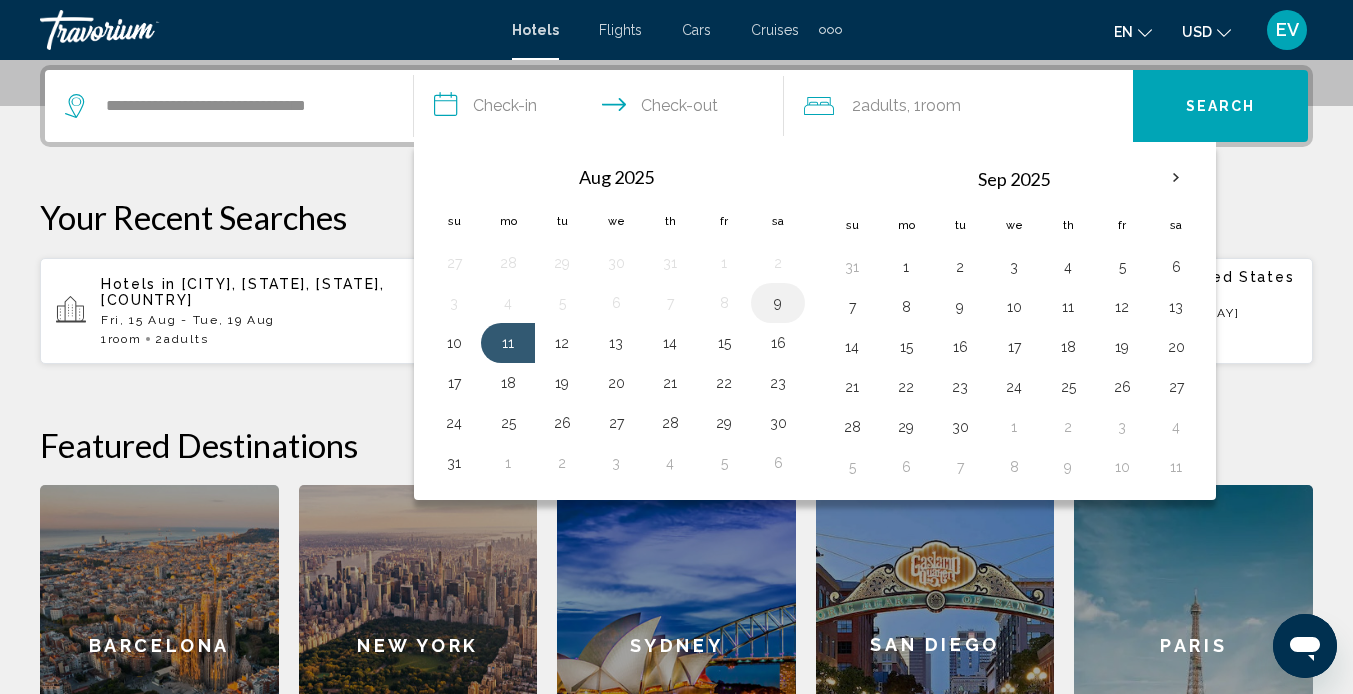 click on "9" at bounding box center [778, 303] 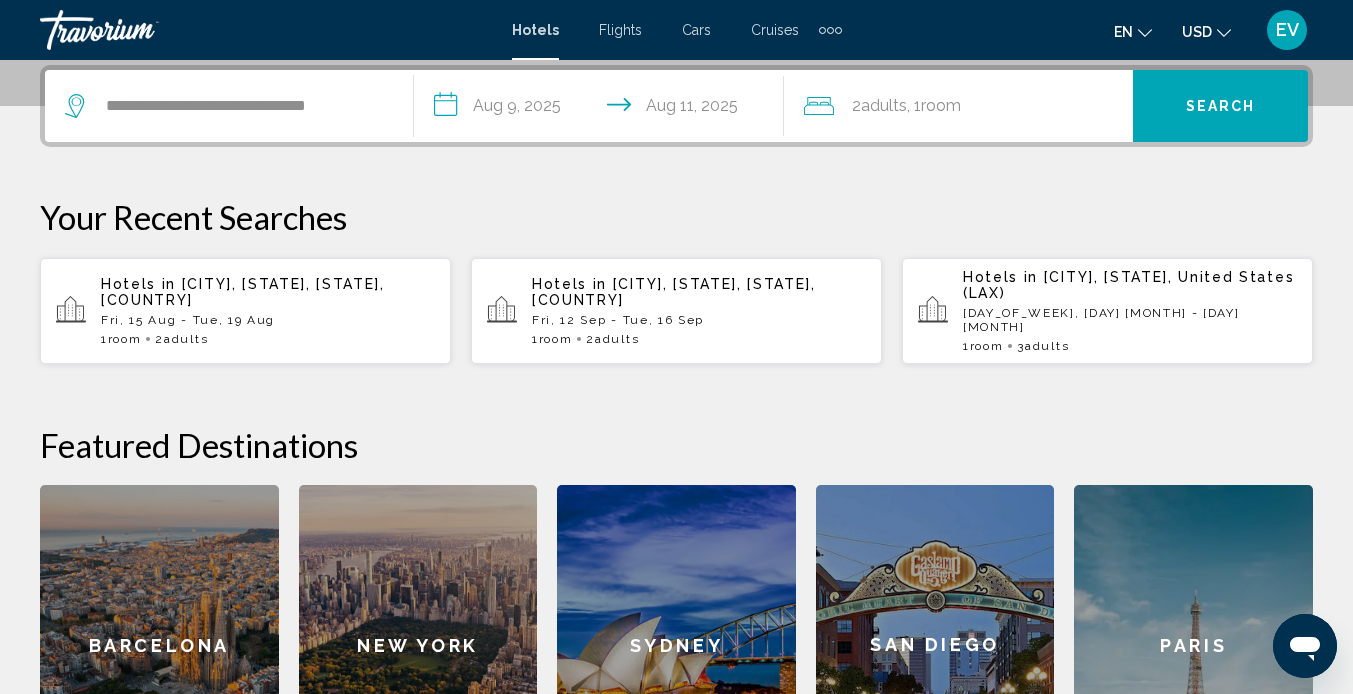 click on "Search" at bounding box center [1220, 106] 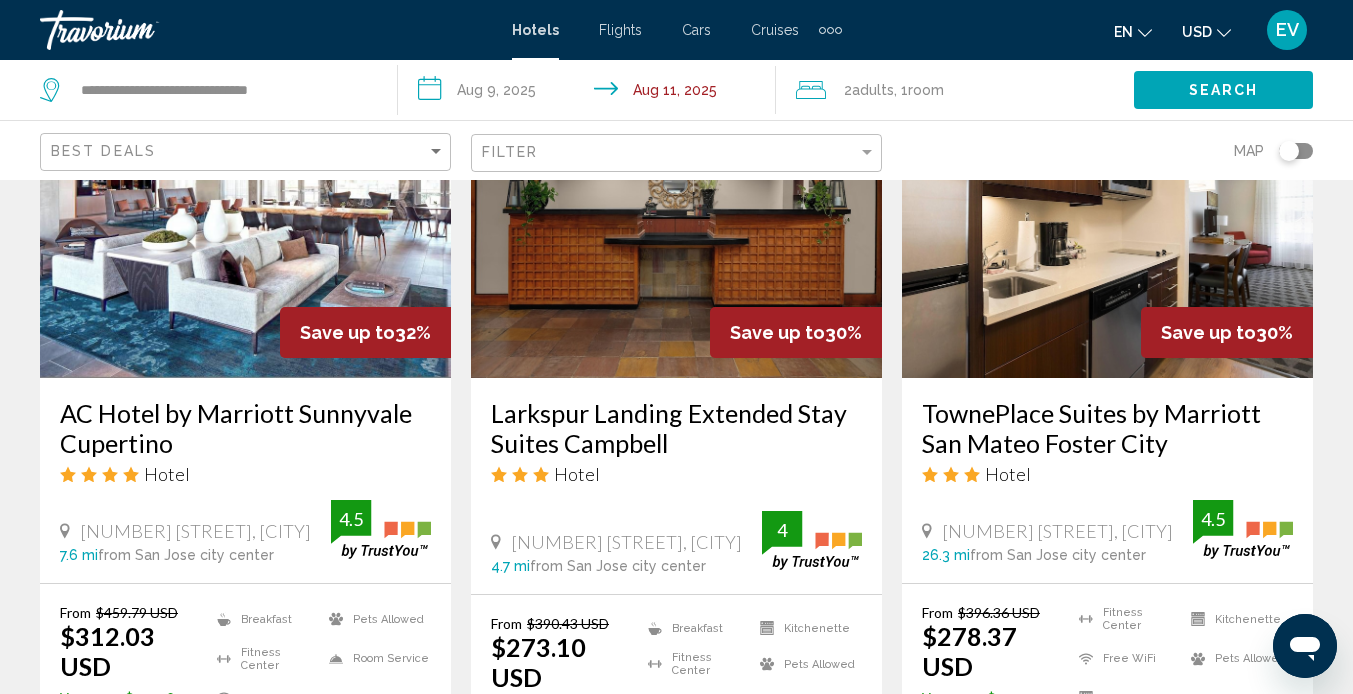 scroll, scrollTop: 997, scrollLeft: 0, axis: vertical 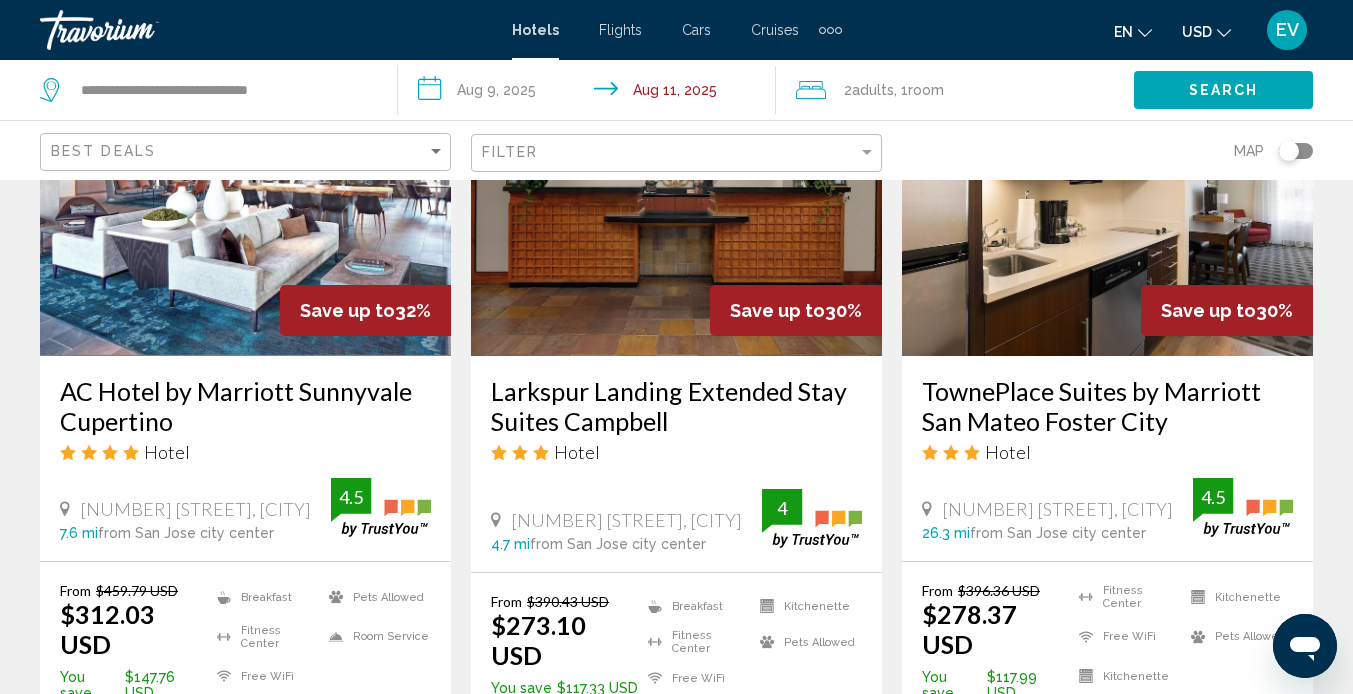 click on "AC Hotel by Marriott Sunnyvale Cupertino" at bounding box center (245, 406) 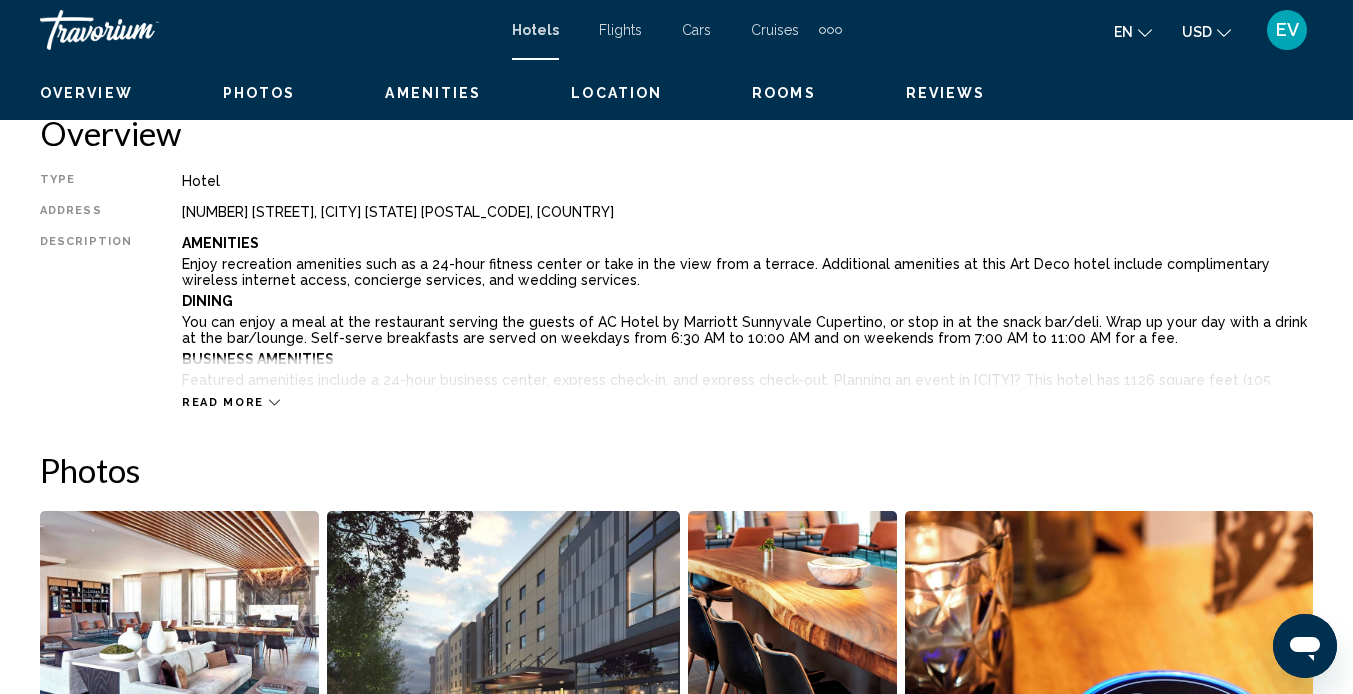 scroll, scrollTop: 188, scrollLeft: 0, axis: vertical 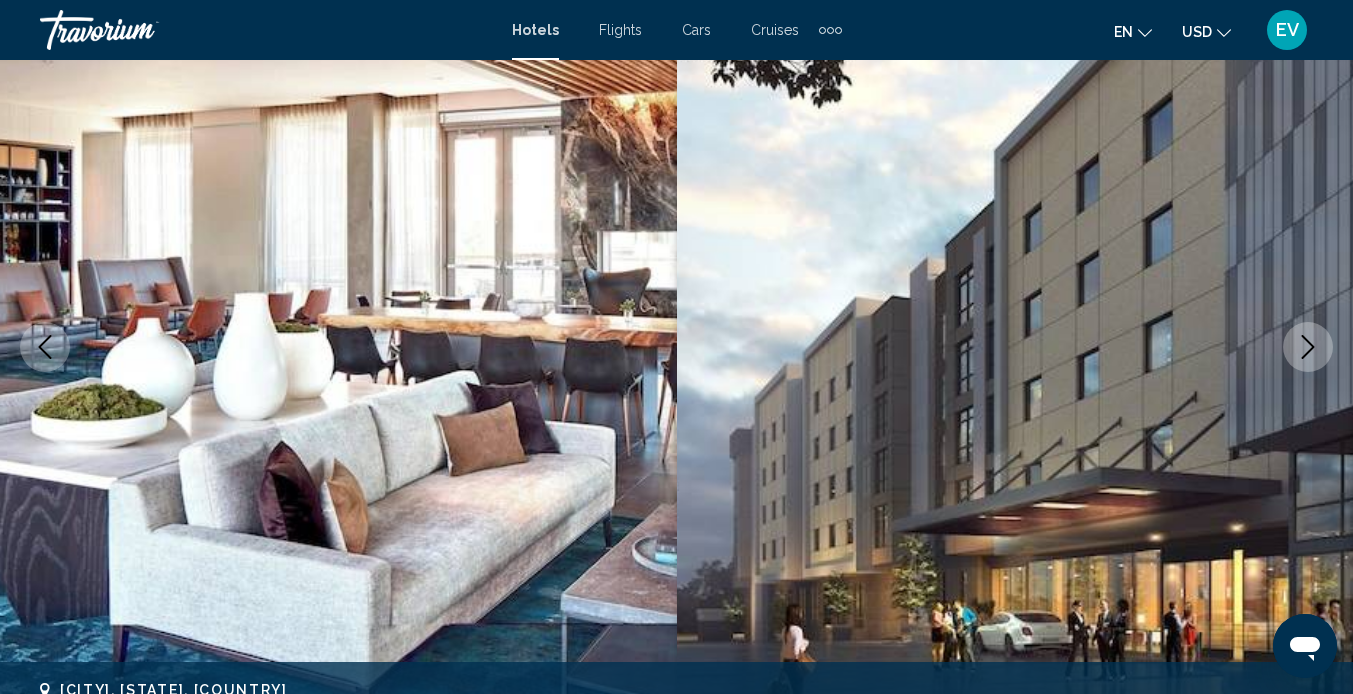 click at bounding box center [1015, 347] 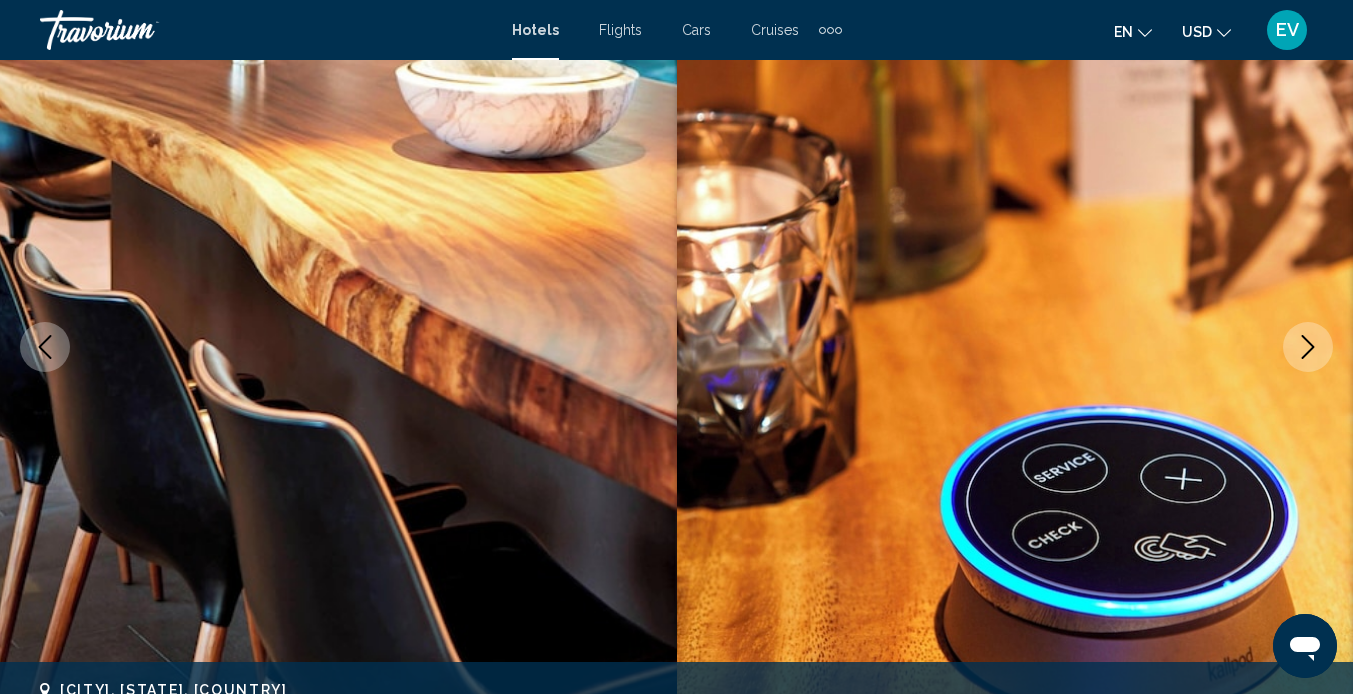 click 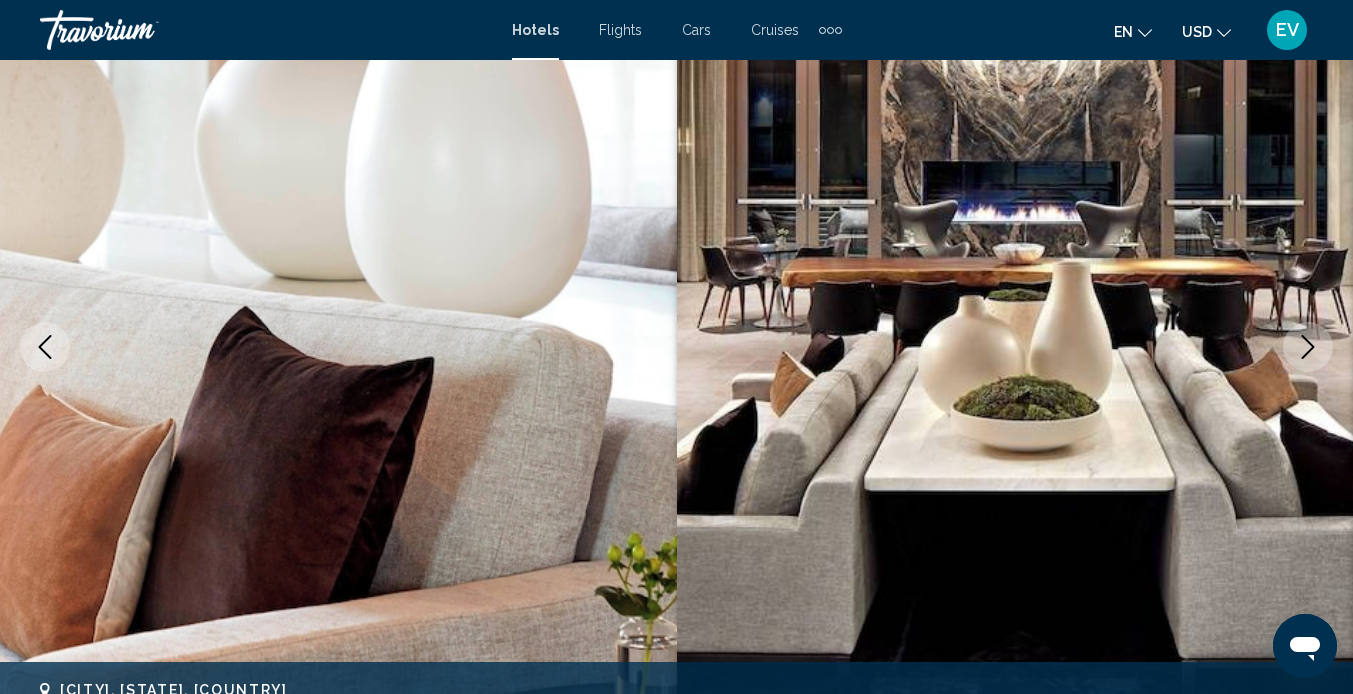 click 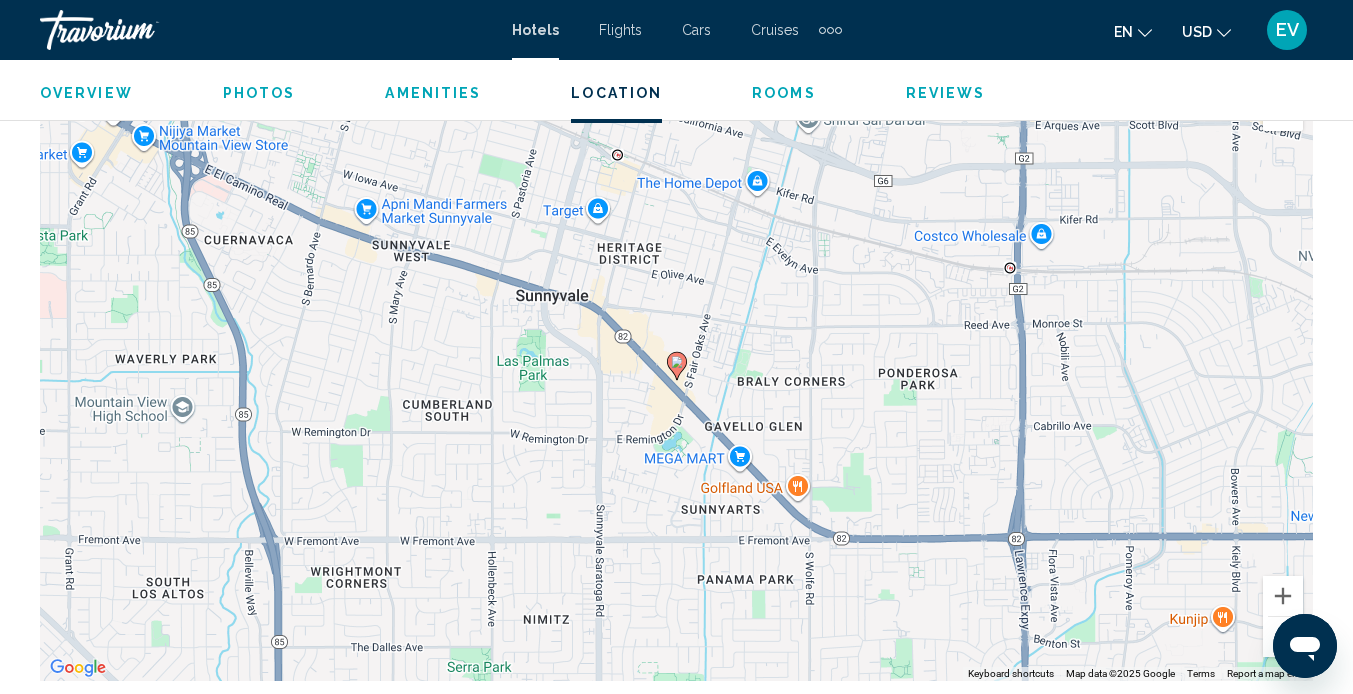 scroll, scrollTop: 2287, scrollLeft: 0, axis: vertical 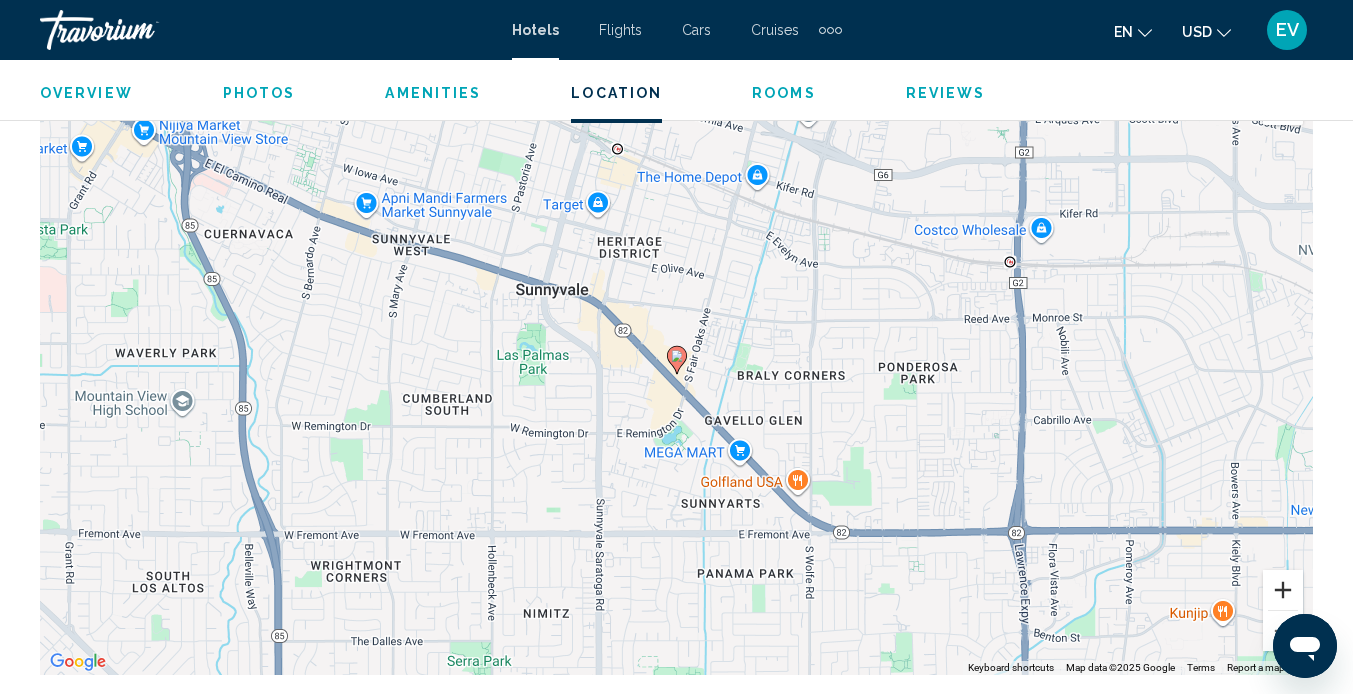 click at bounding box center [1283, 590] 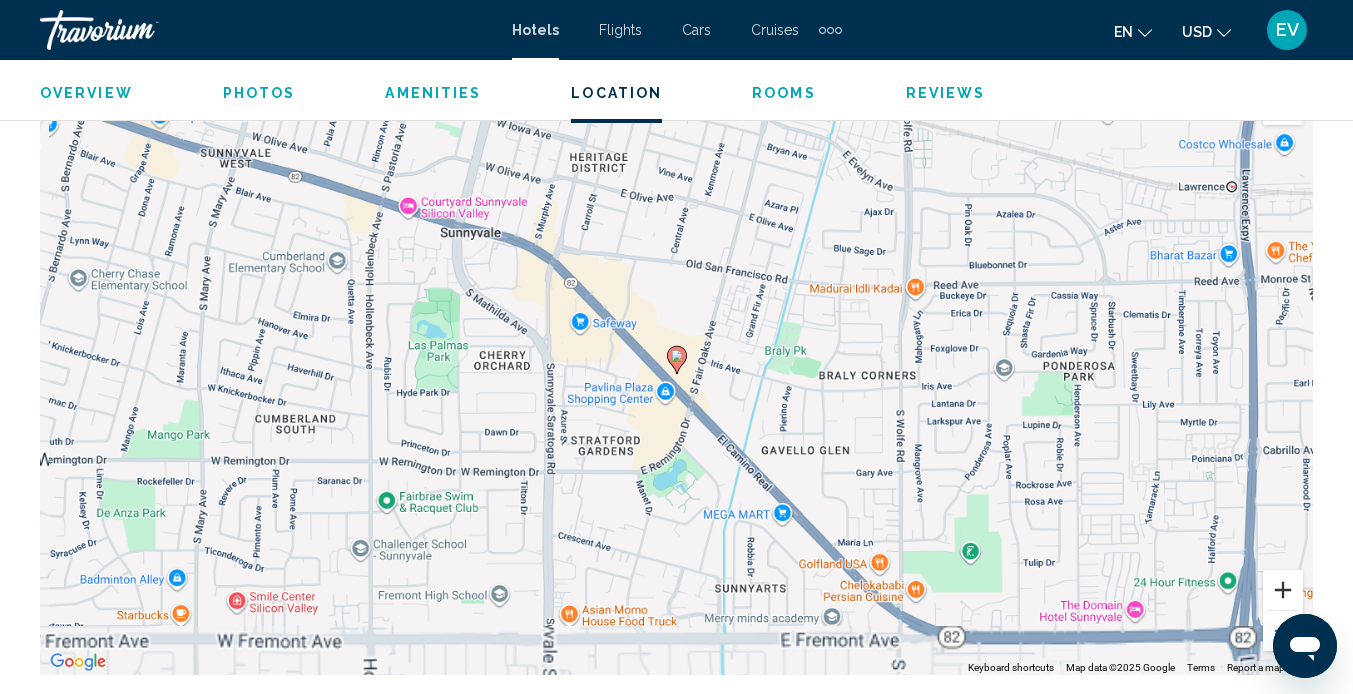 click at bounding box center [1283, 590] 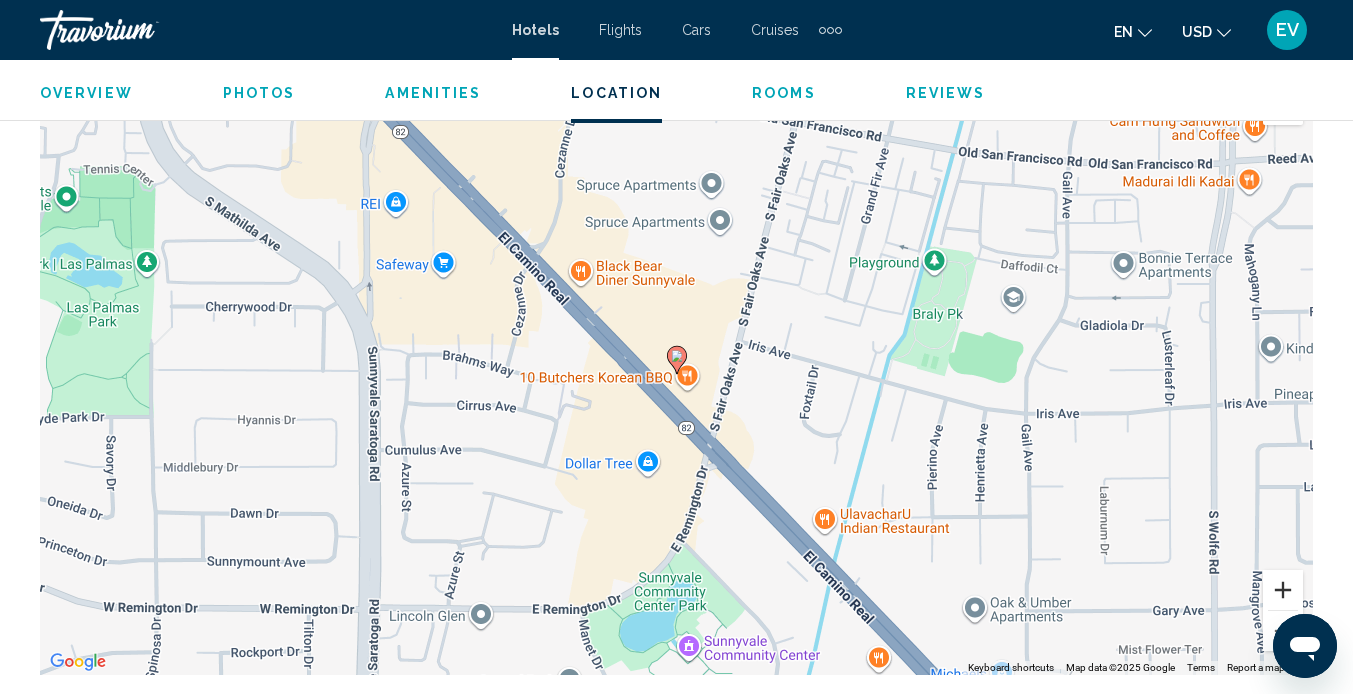 click at bounding box center (1283, 590) 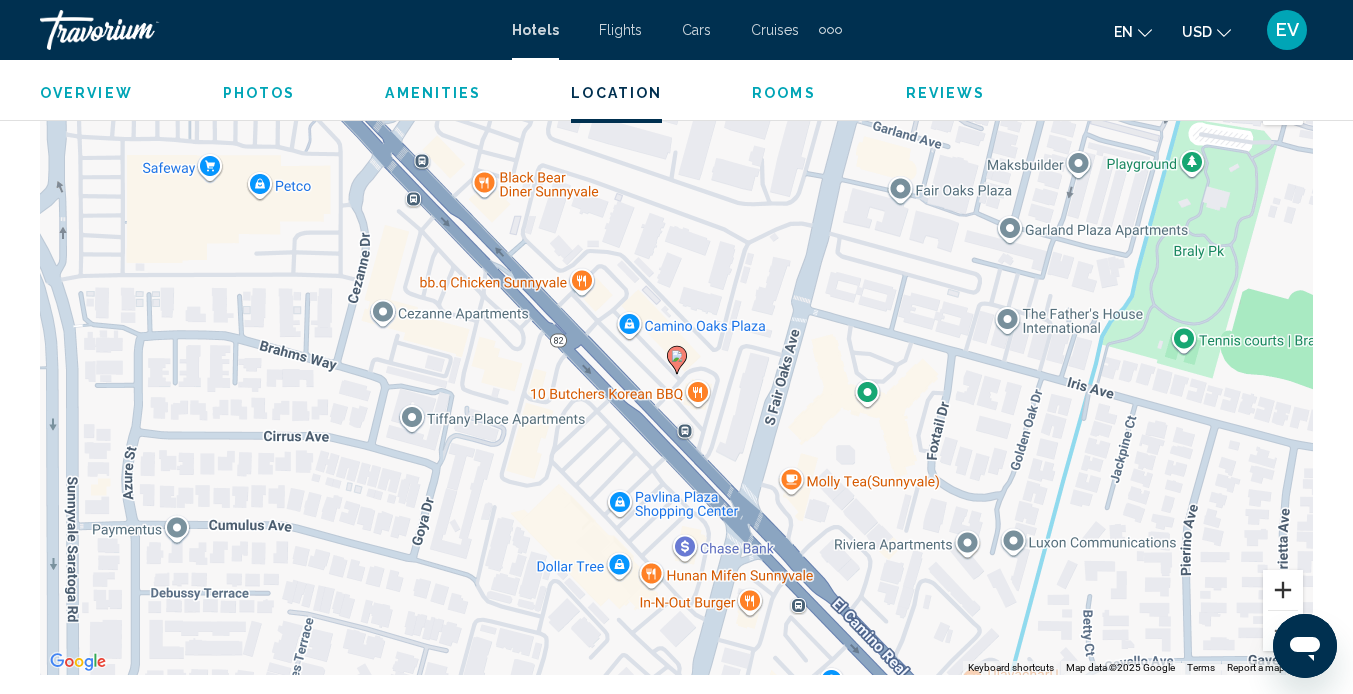 click at bounding box center [1283, 590] 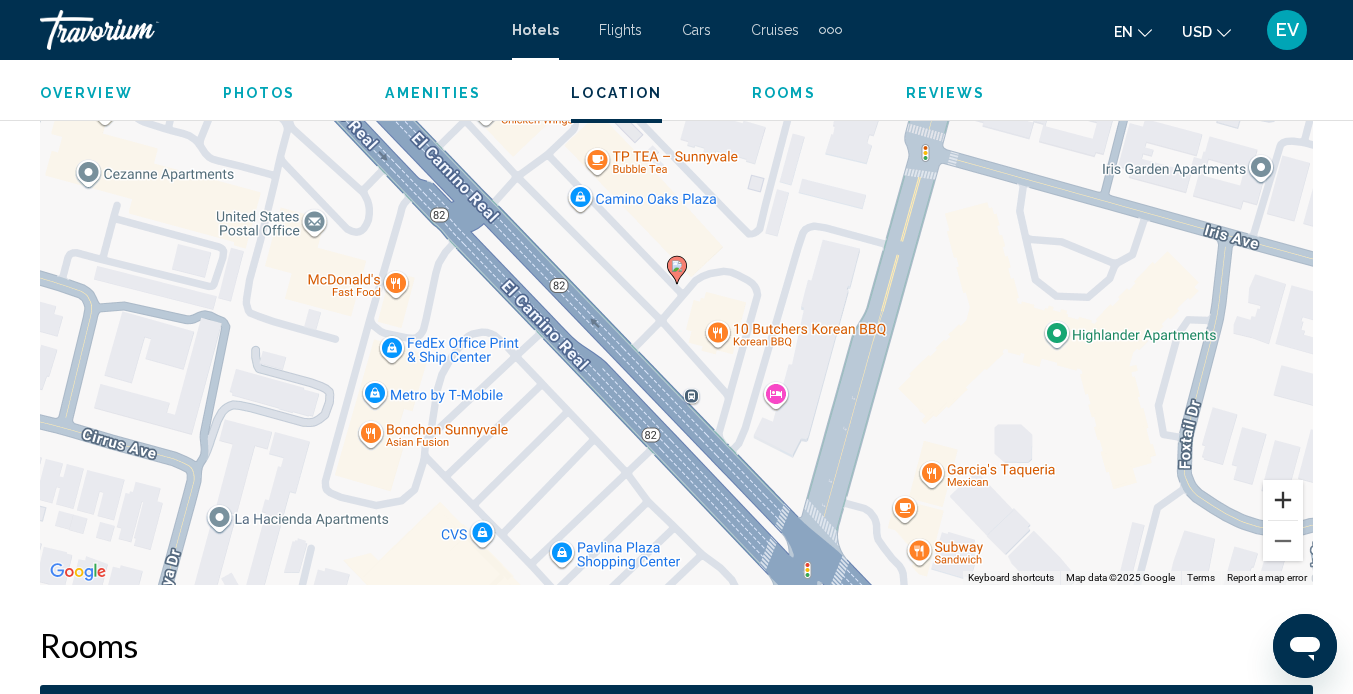 scroll, scrollTop: 2385, scrollLeft: 0, axis: vertical 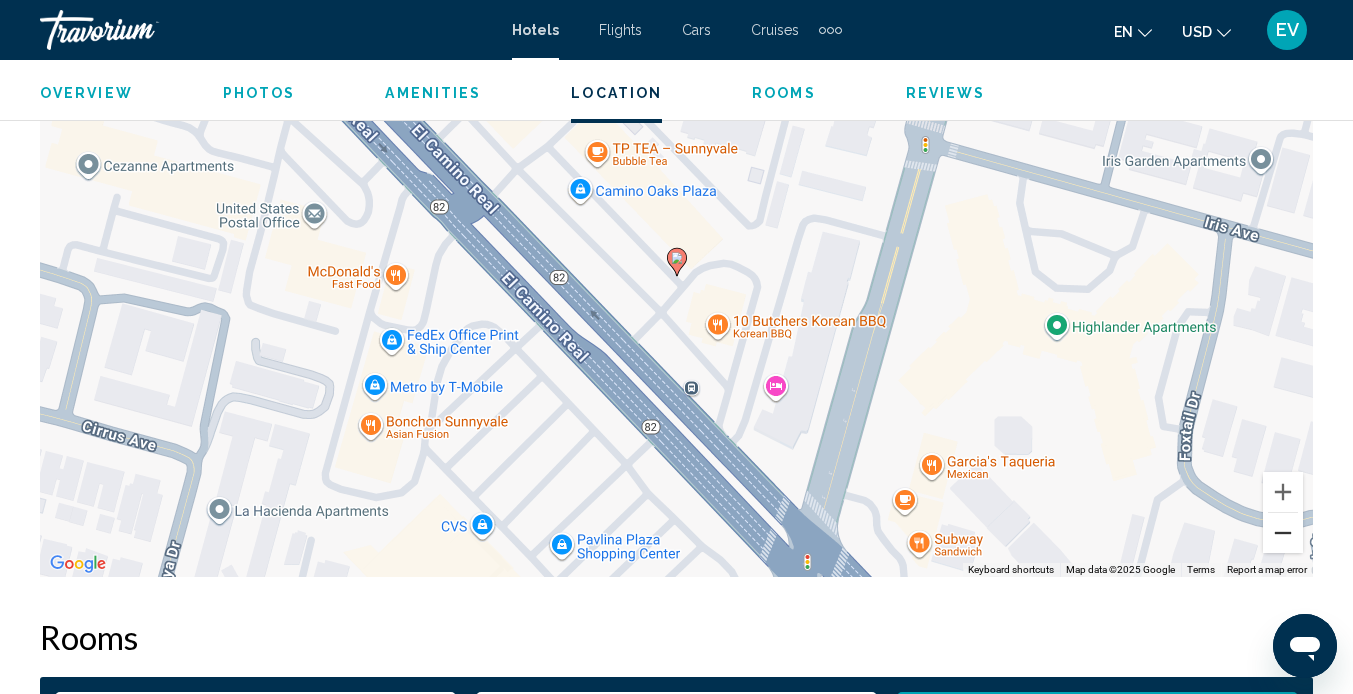 click at bounding box center [1283, 533] 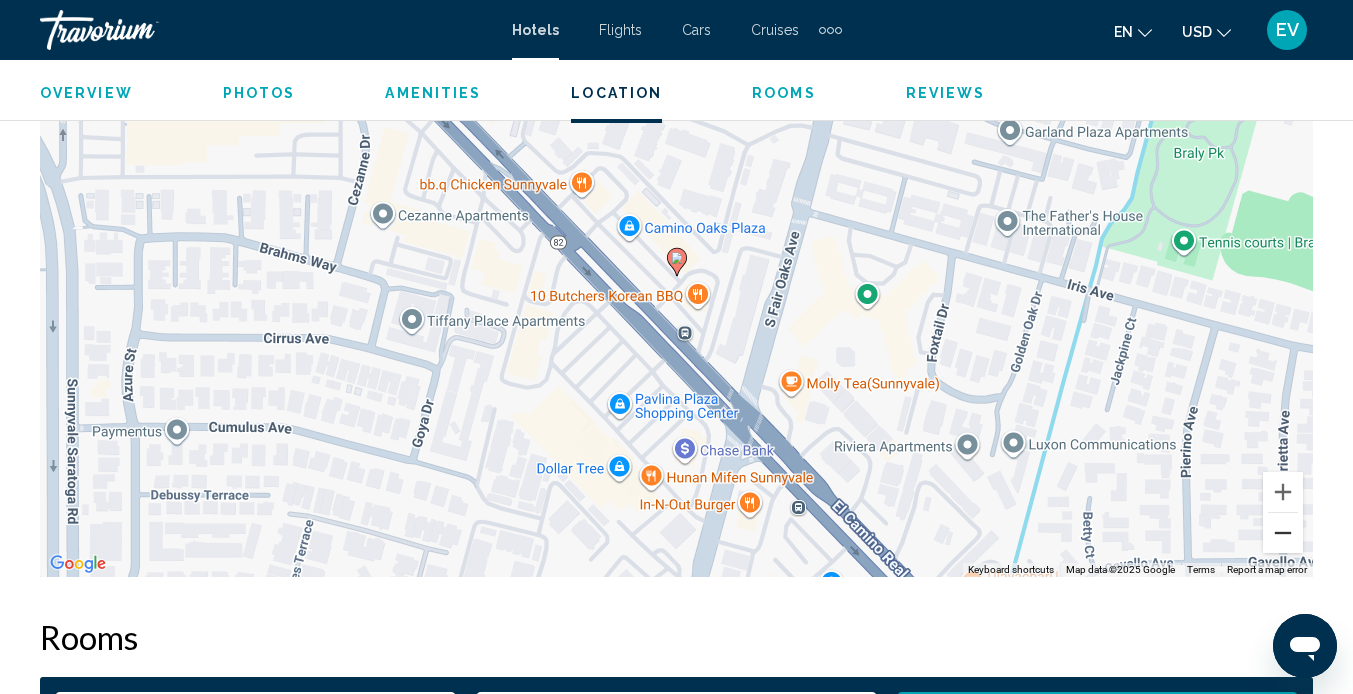 click at bounding box center (1283, 533) 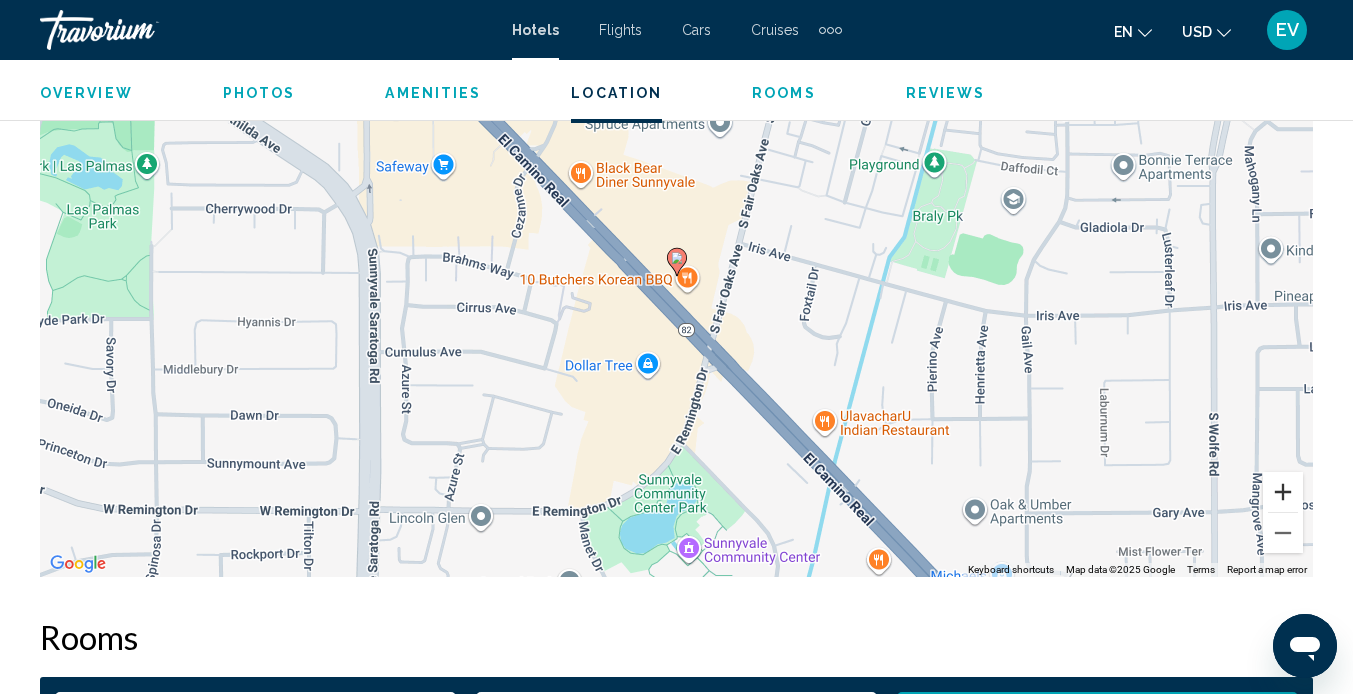 click at bounding box center [1283, 492] 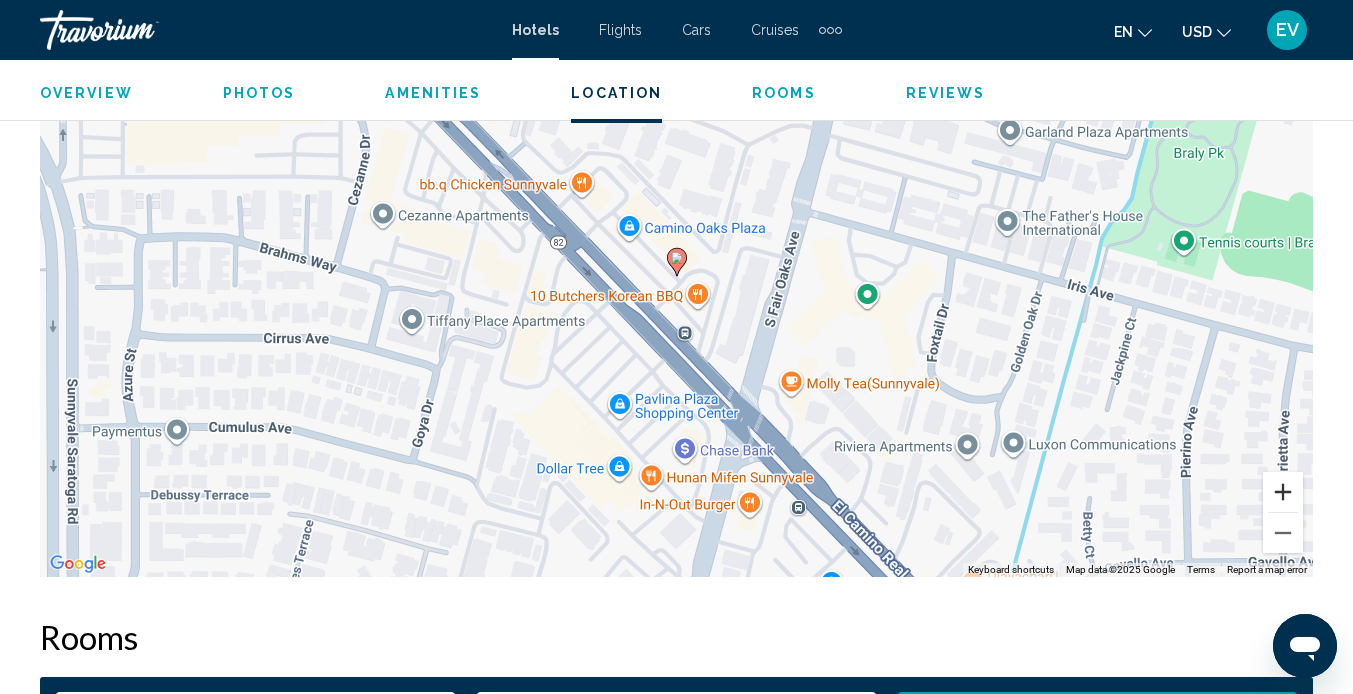 click at bounding box center [1283, 492] 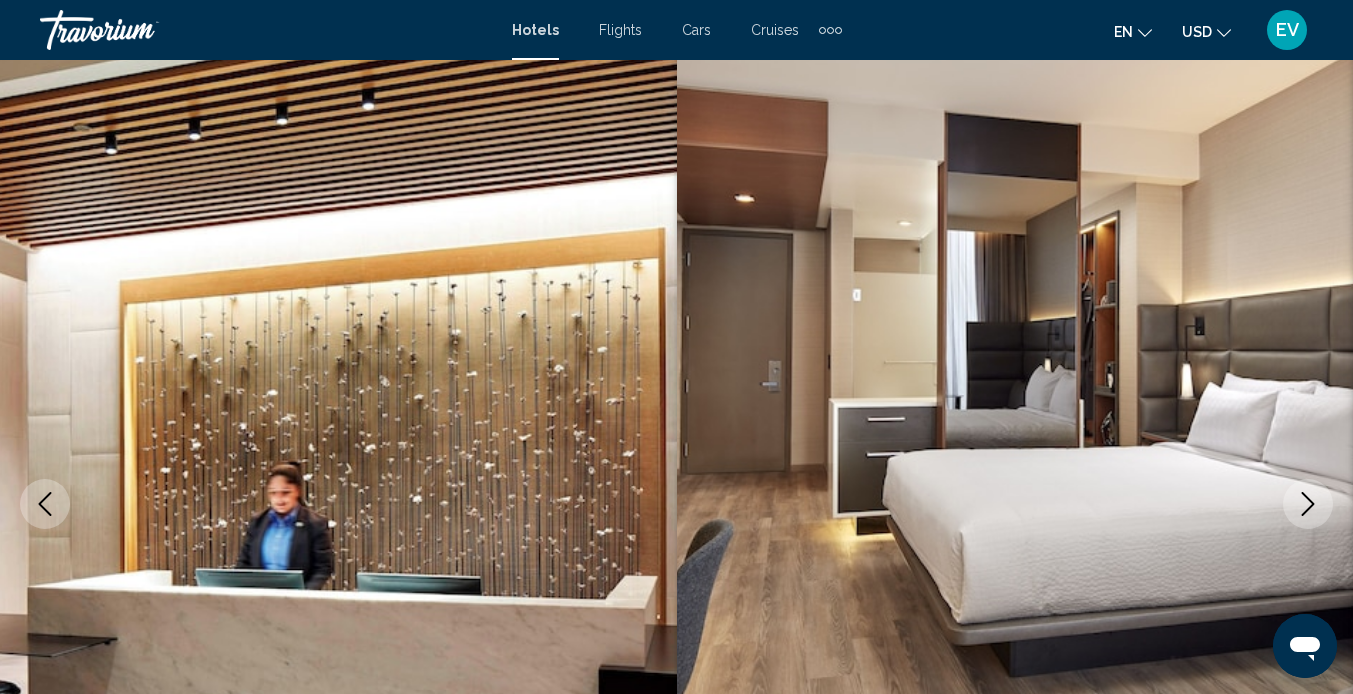 scroll, scrollTop: 0, scrollLeft: 0, axis: both 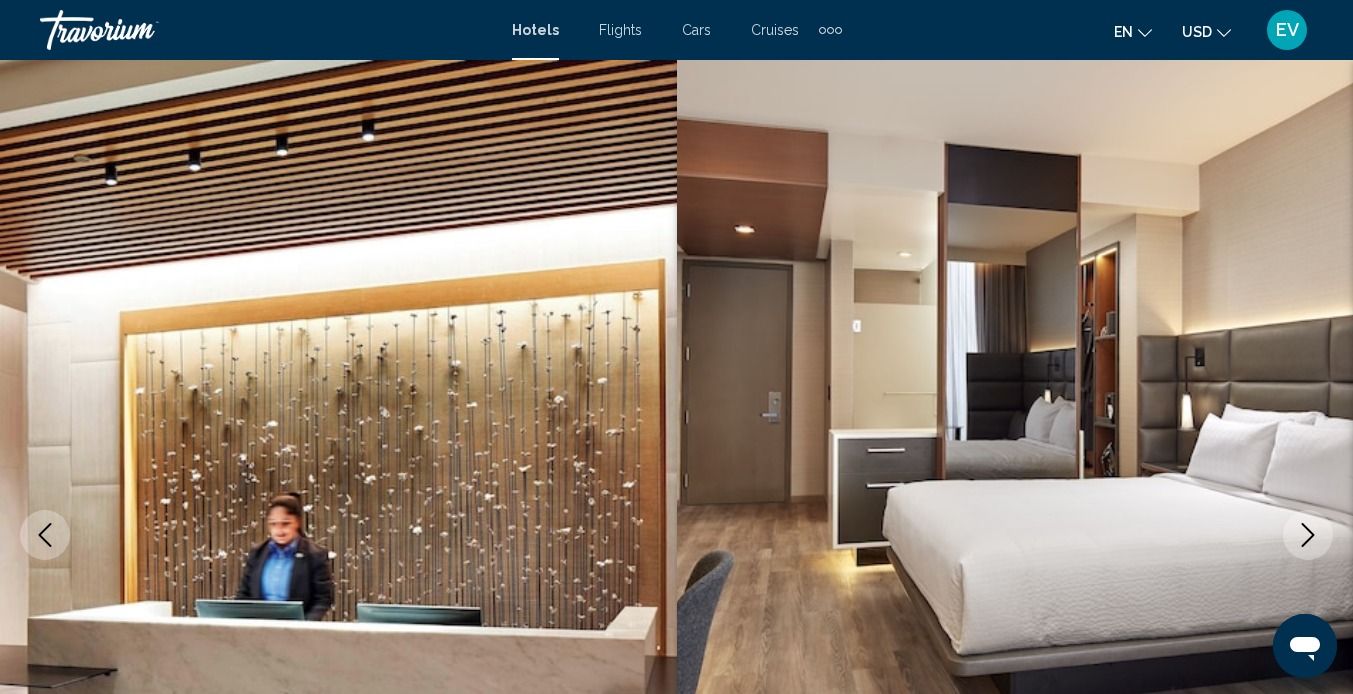 click at bounding box center [1308, 535] 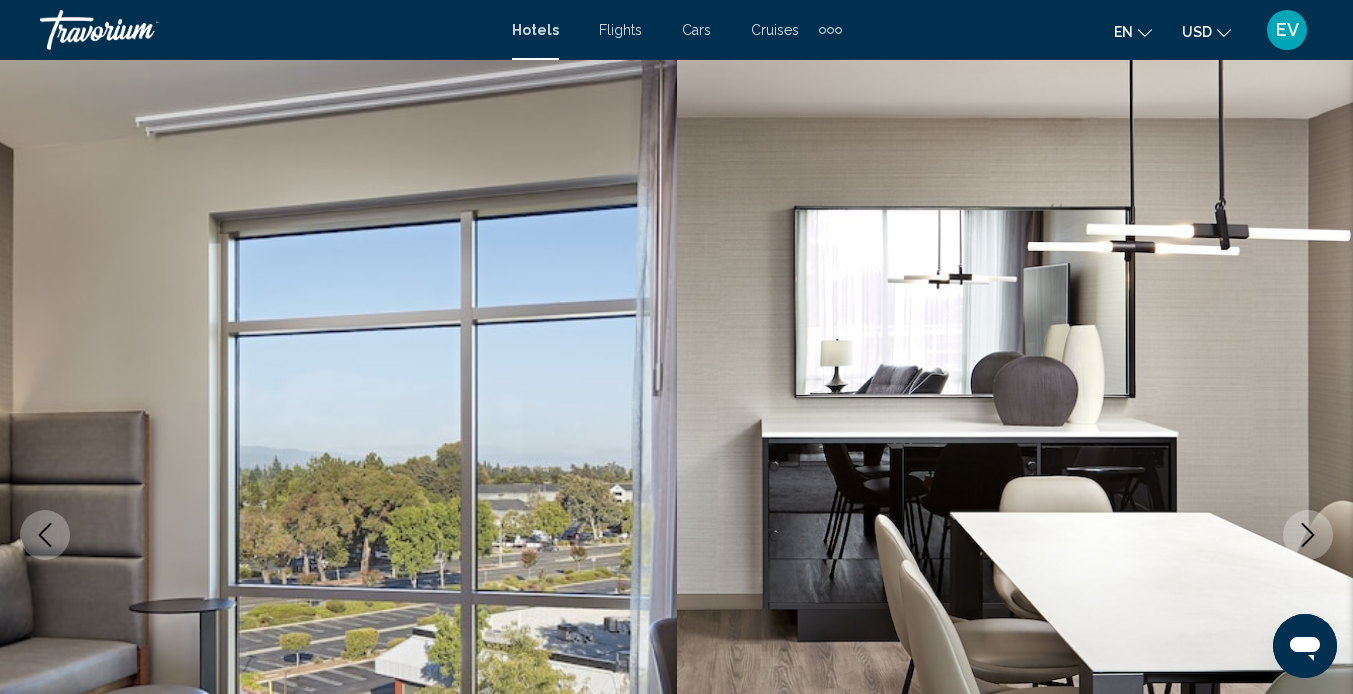 click 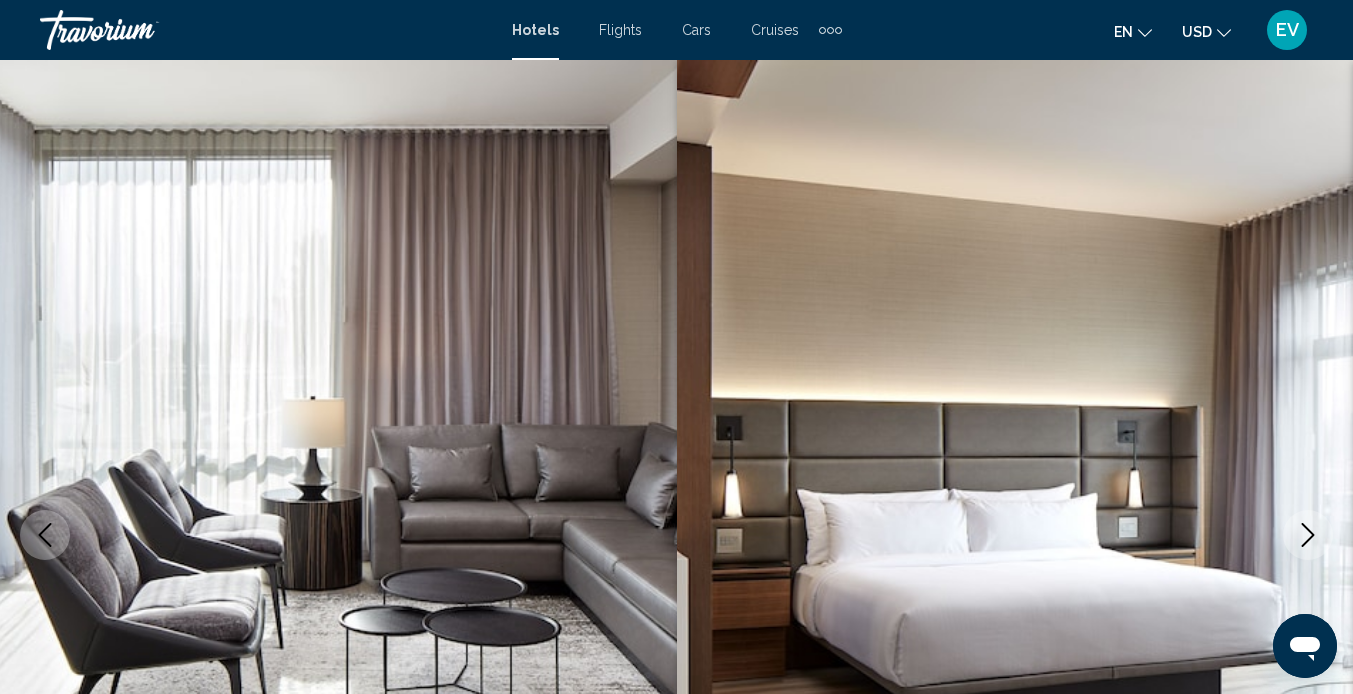click 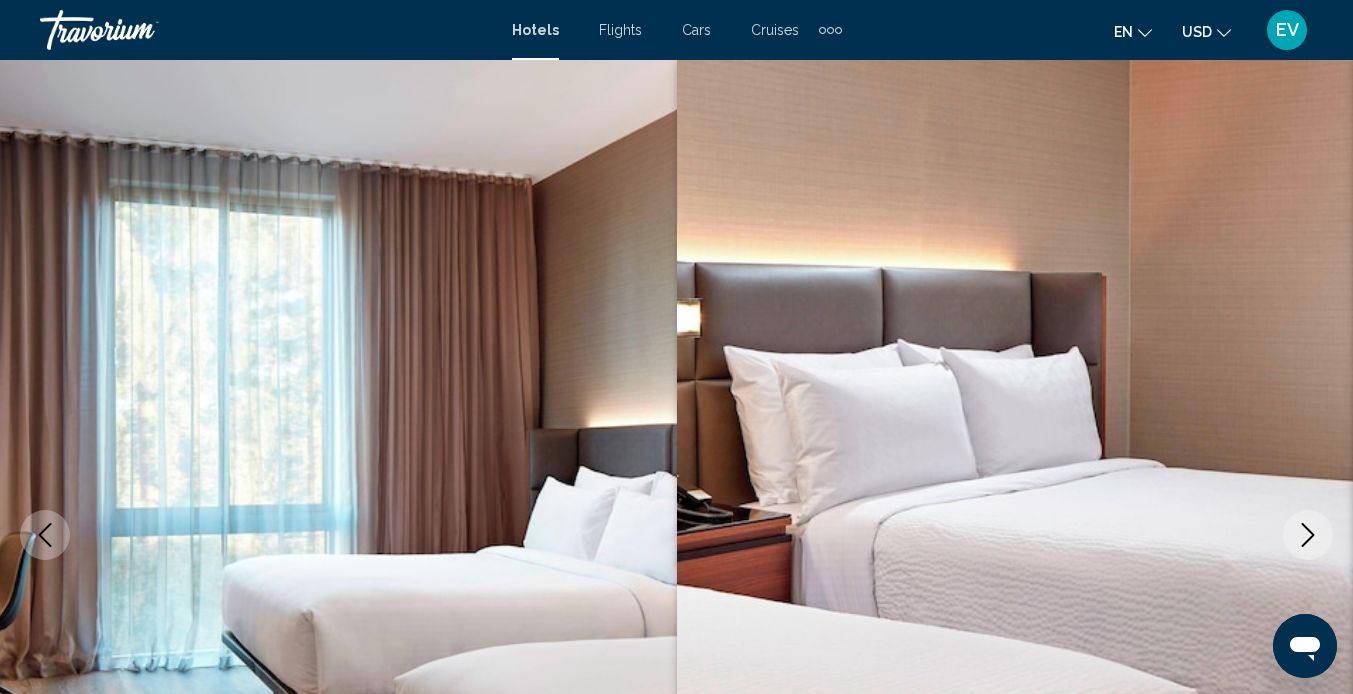 click 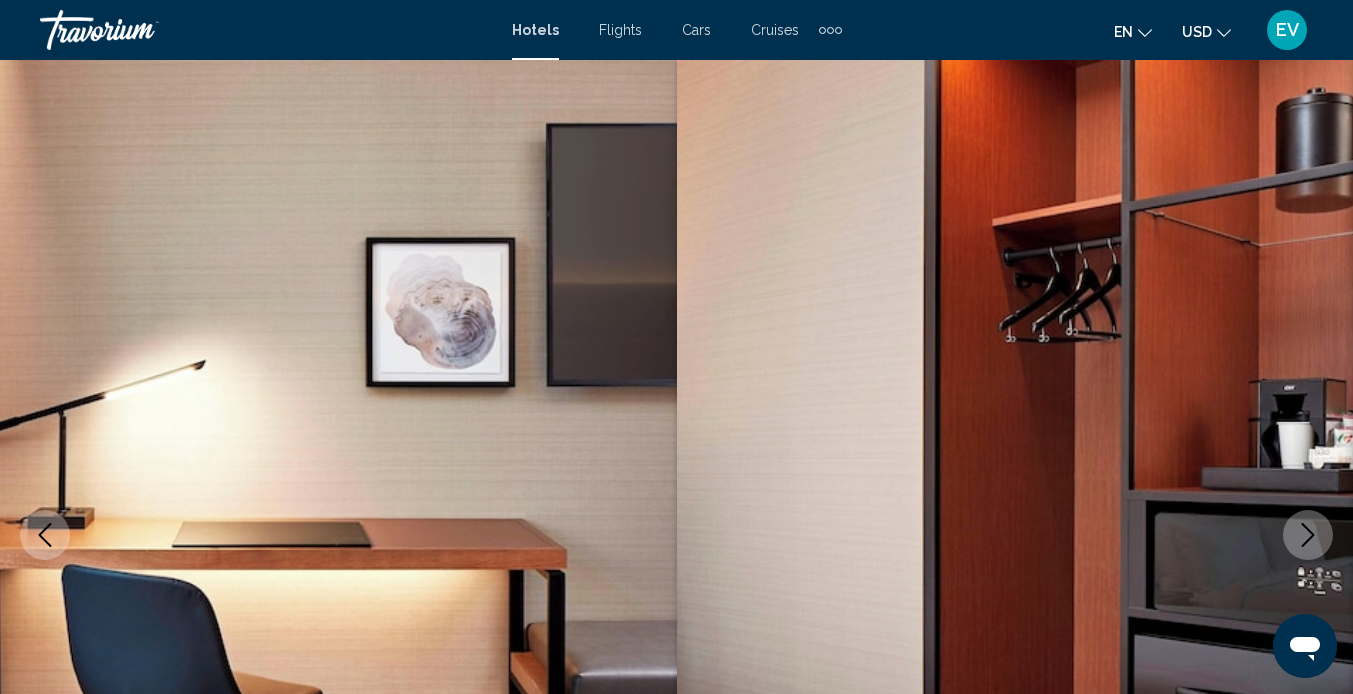 click 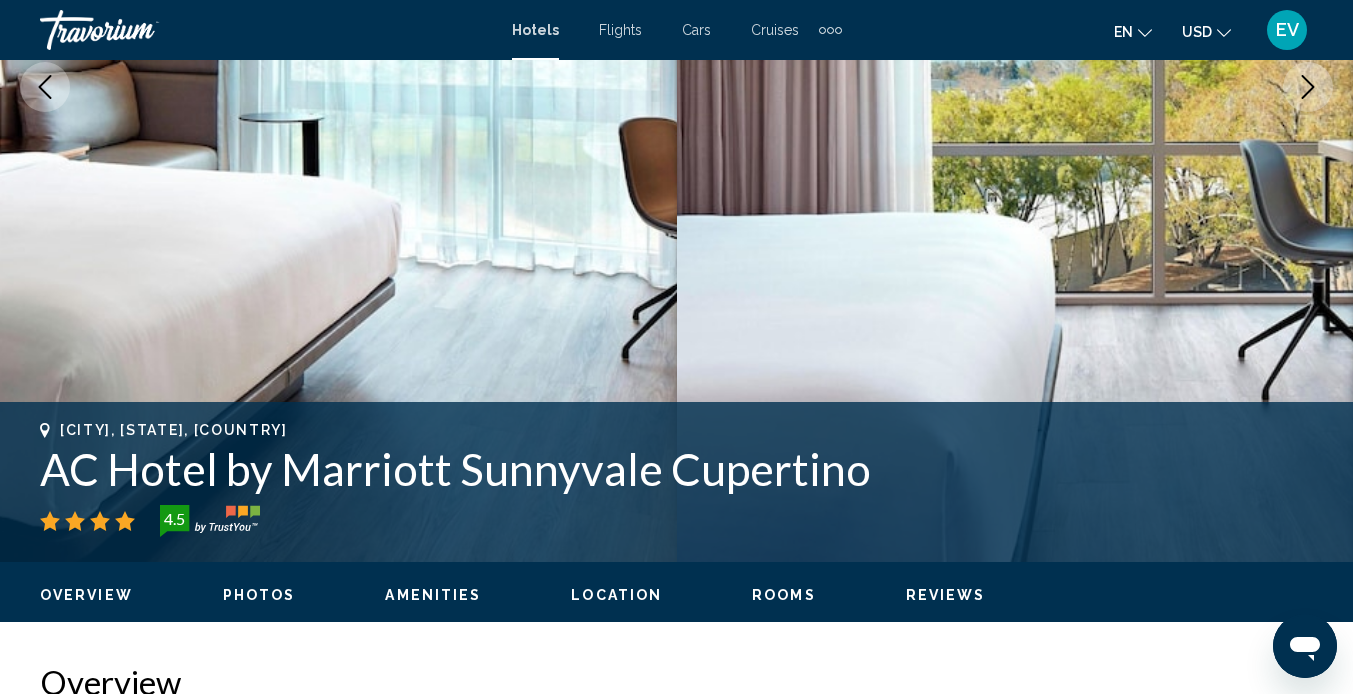scroll, scrollTop: 450, scrollLeft: 0, axis: vertical 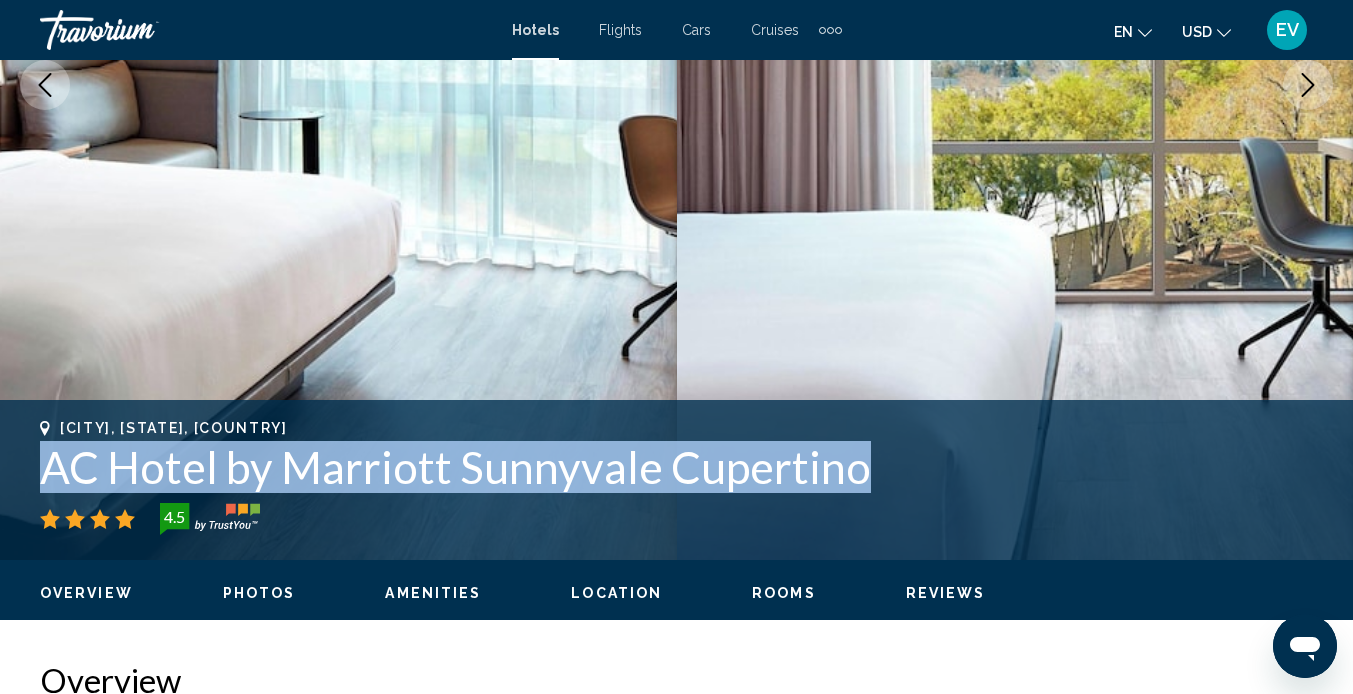 drag, startPoint x: 892, startPoint y: 458, endPoint x: 51, endPoint y: 479, distance: 841.26215 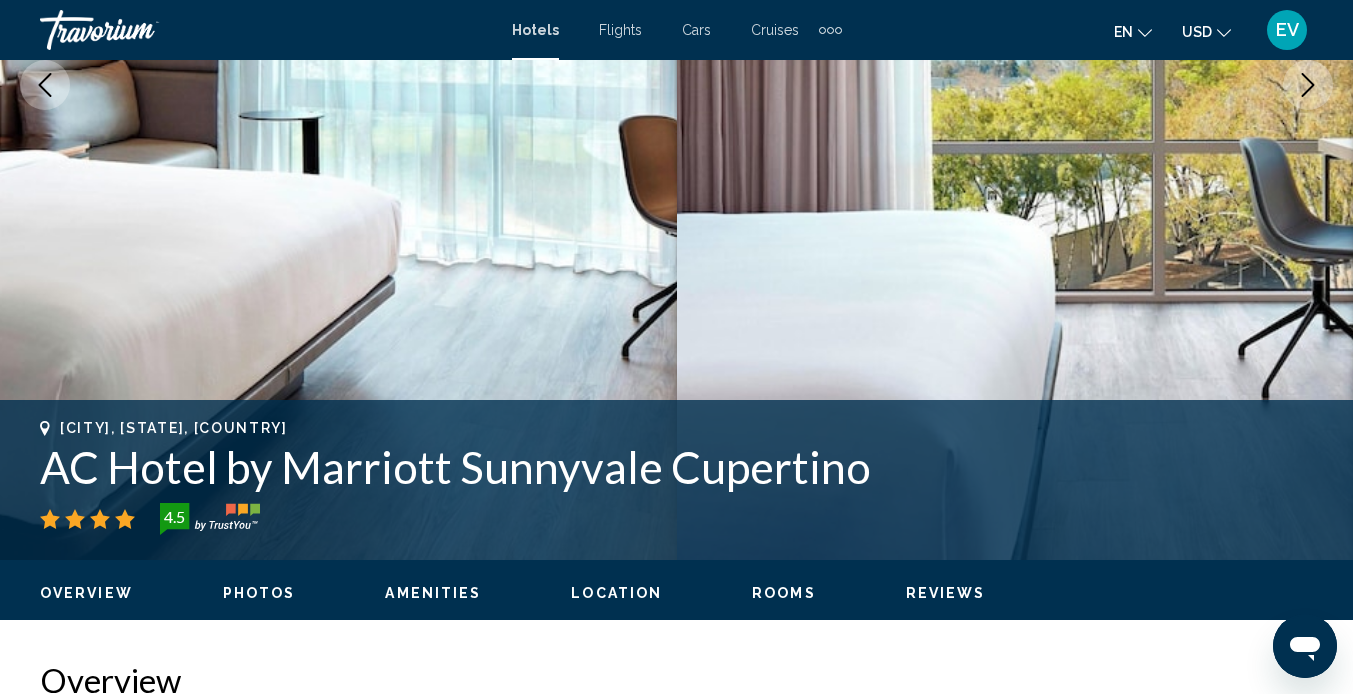 click on "AC Hotel by Marriott Sunnyvale Cupertino" at bounding box center [676, 467] 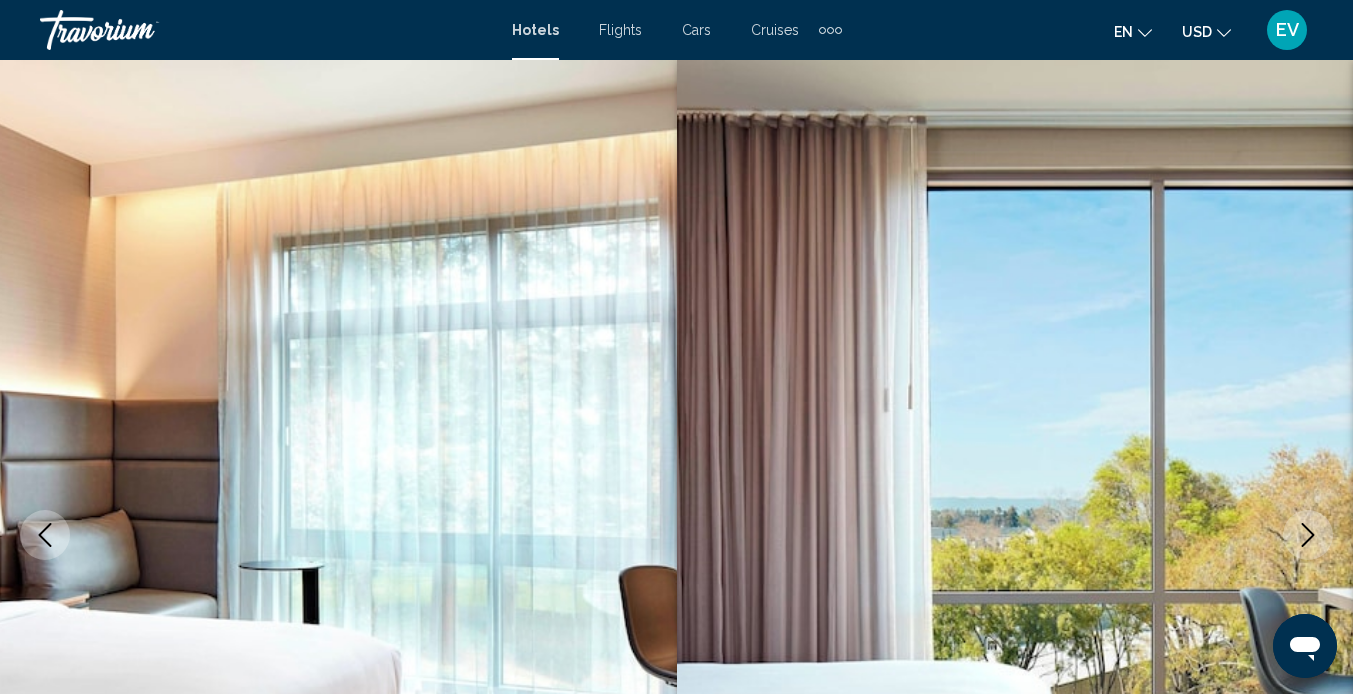 click at bounding box center [1308, 535] 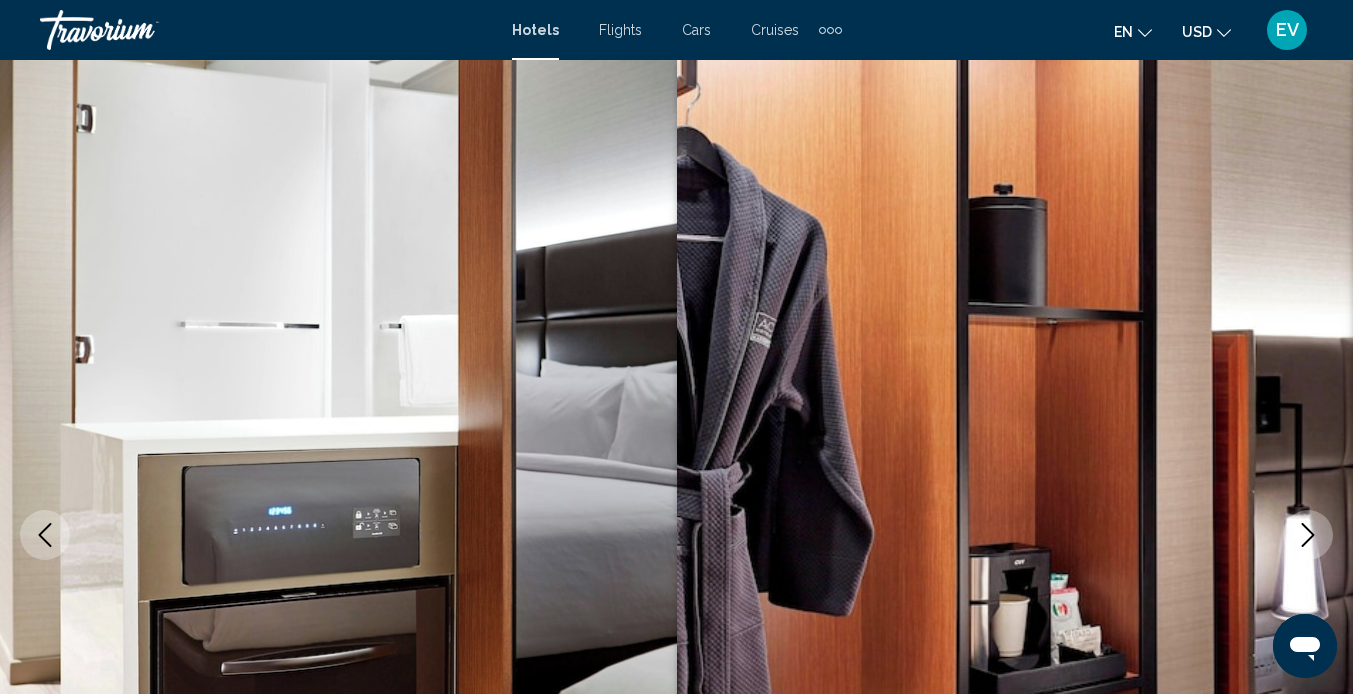 click at bounding box center (1308, 535) 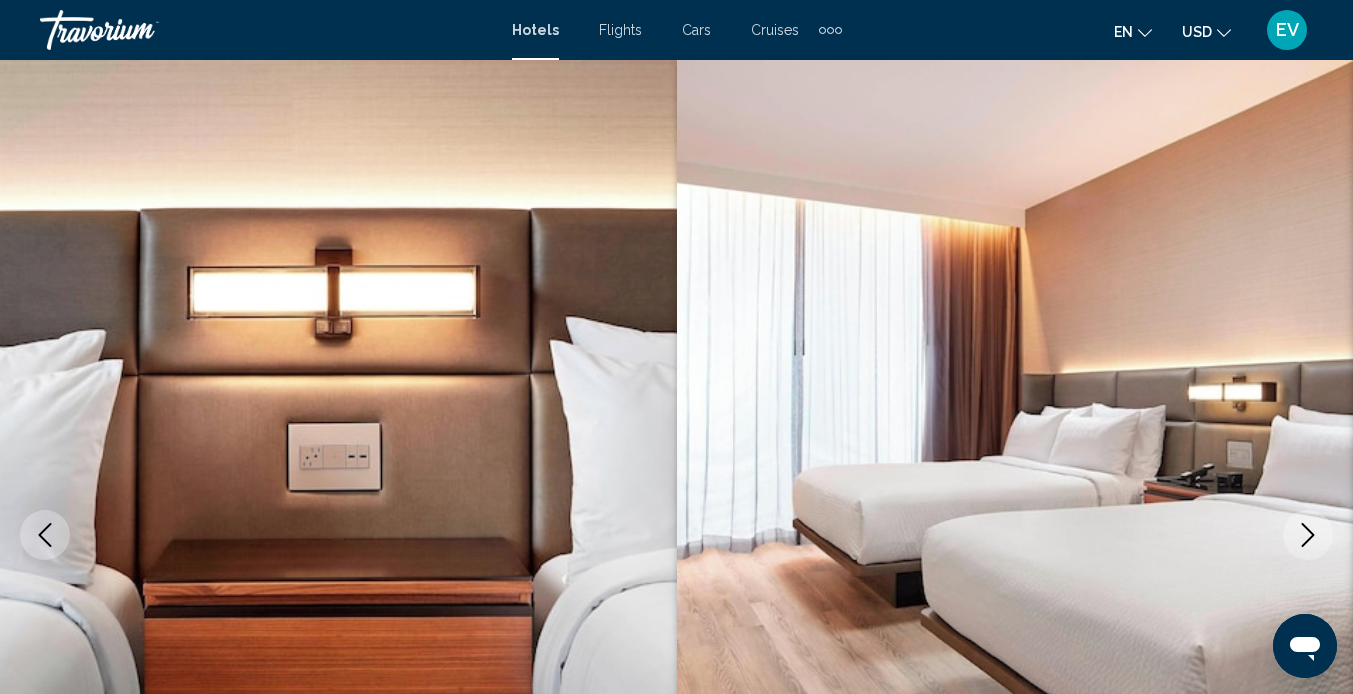 click at bounding box center (1308, 535) 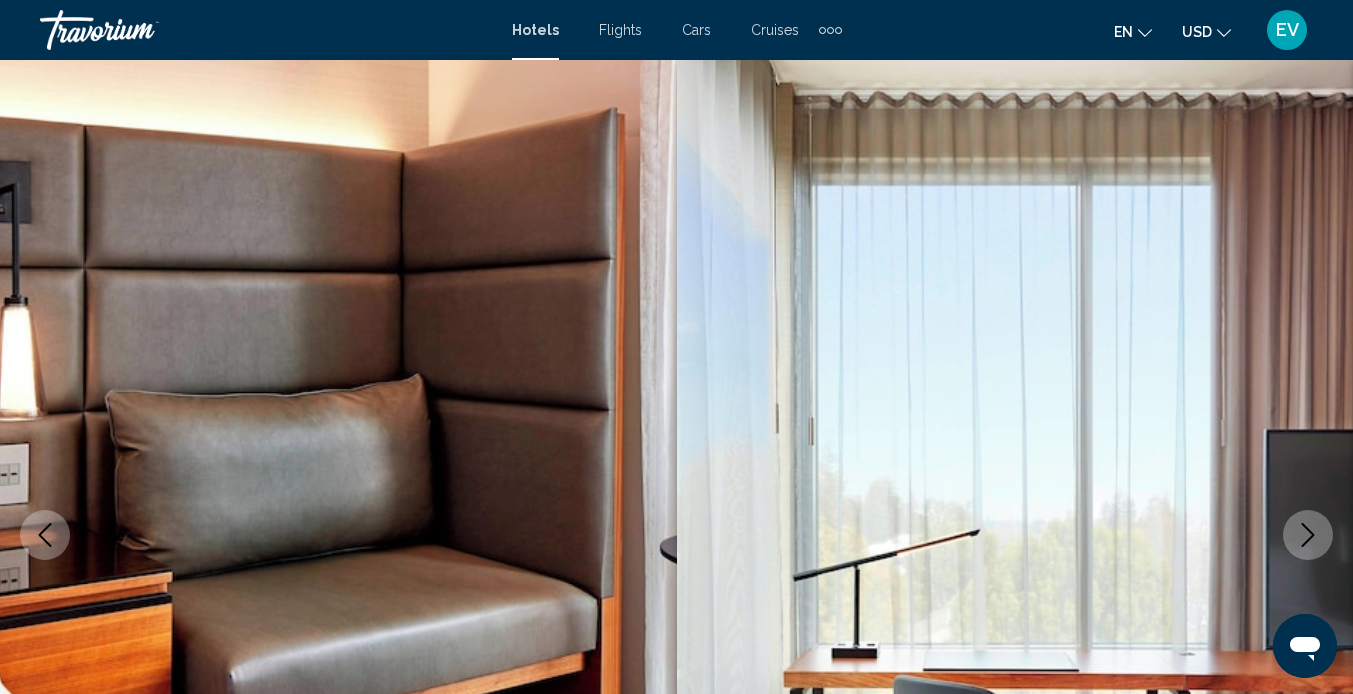 click at bounding box center (1308, 535) 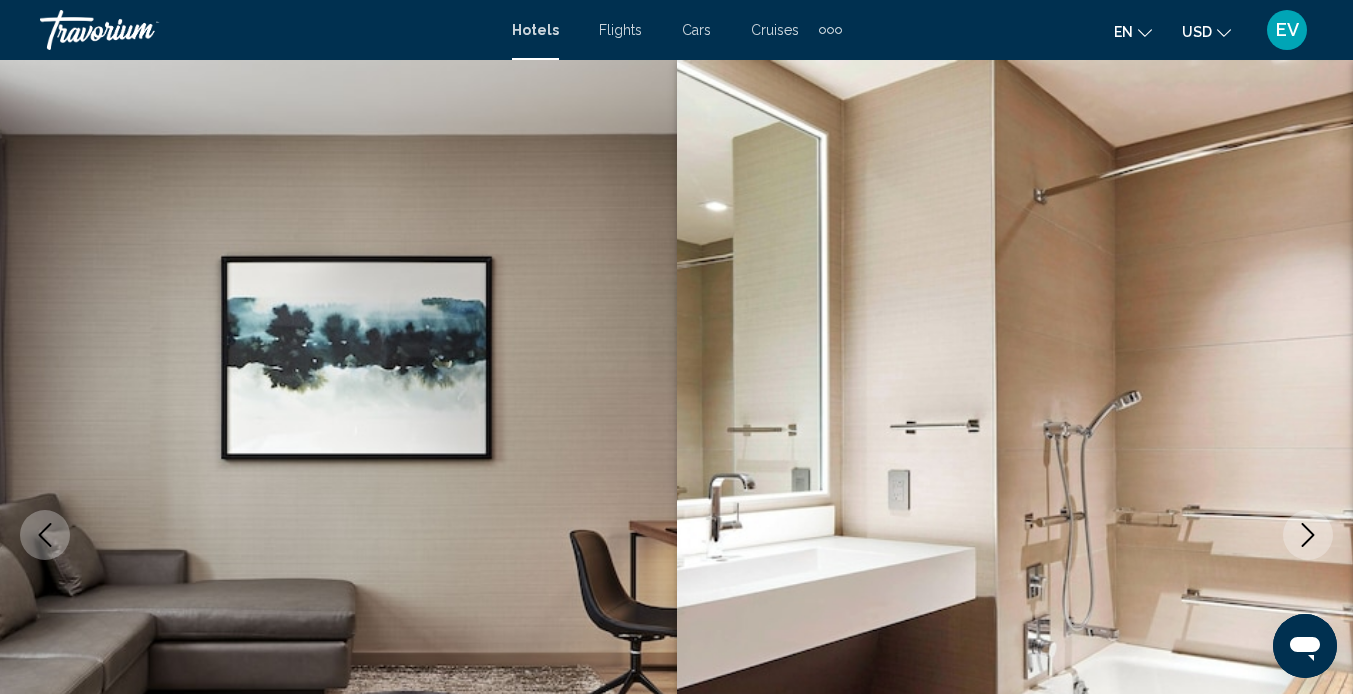 click at bounding box center [1308, 535] 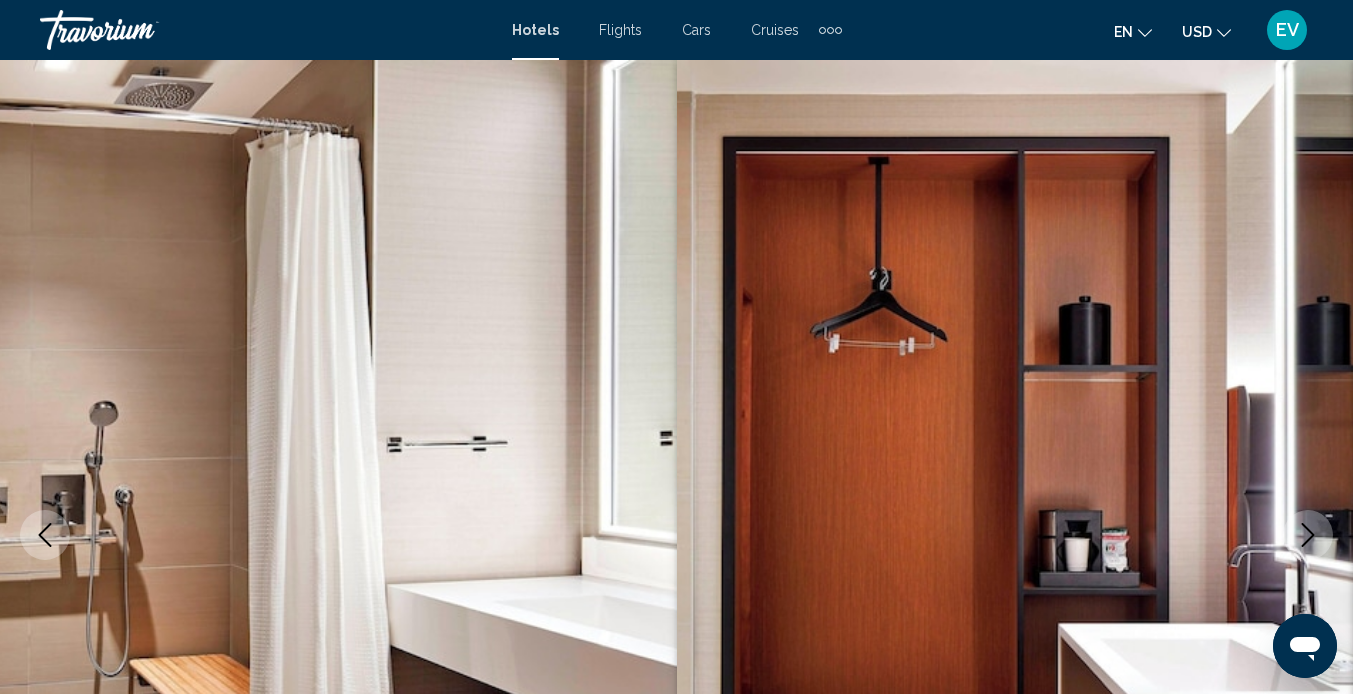 click at bounding box center [1308, 535] 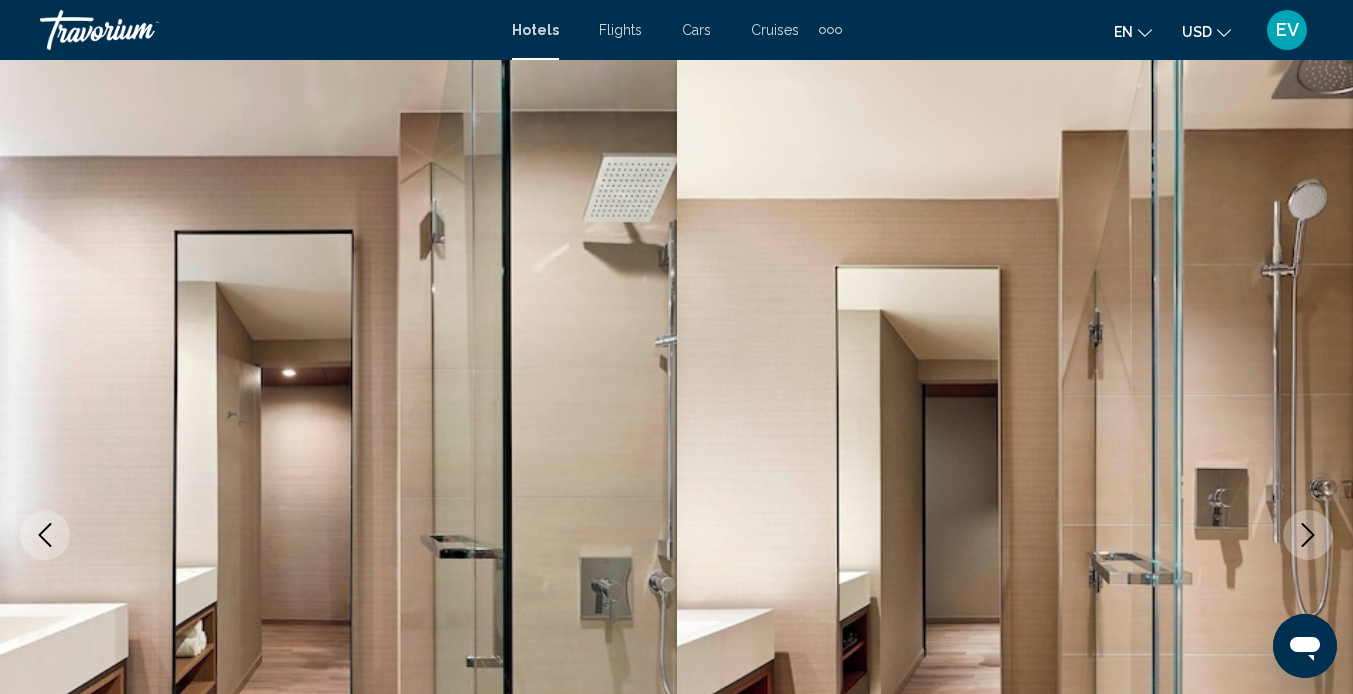 click at bounding box center (1308, 535) 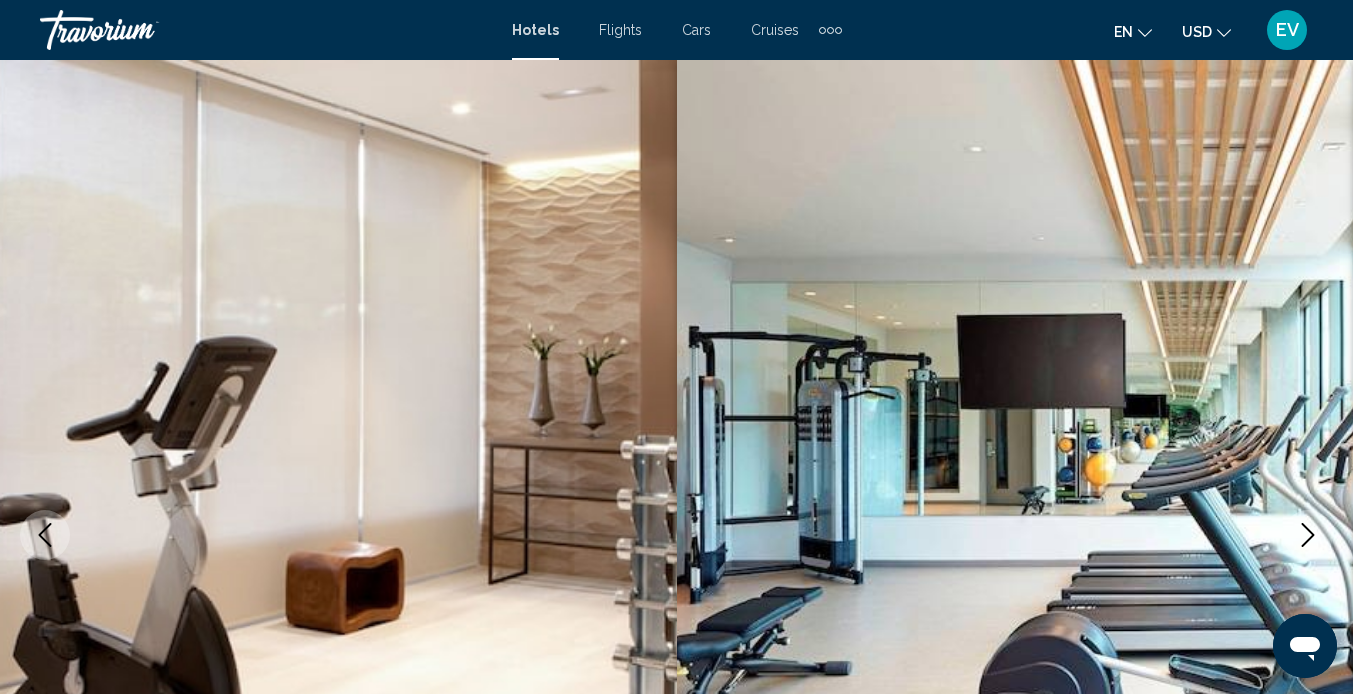 click at bounding box center (1308, 535) 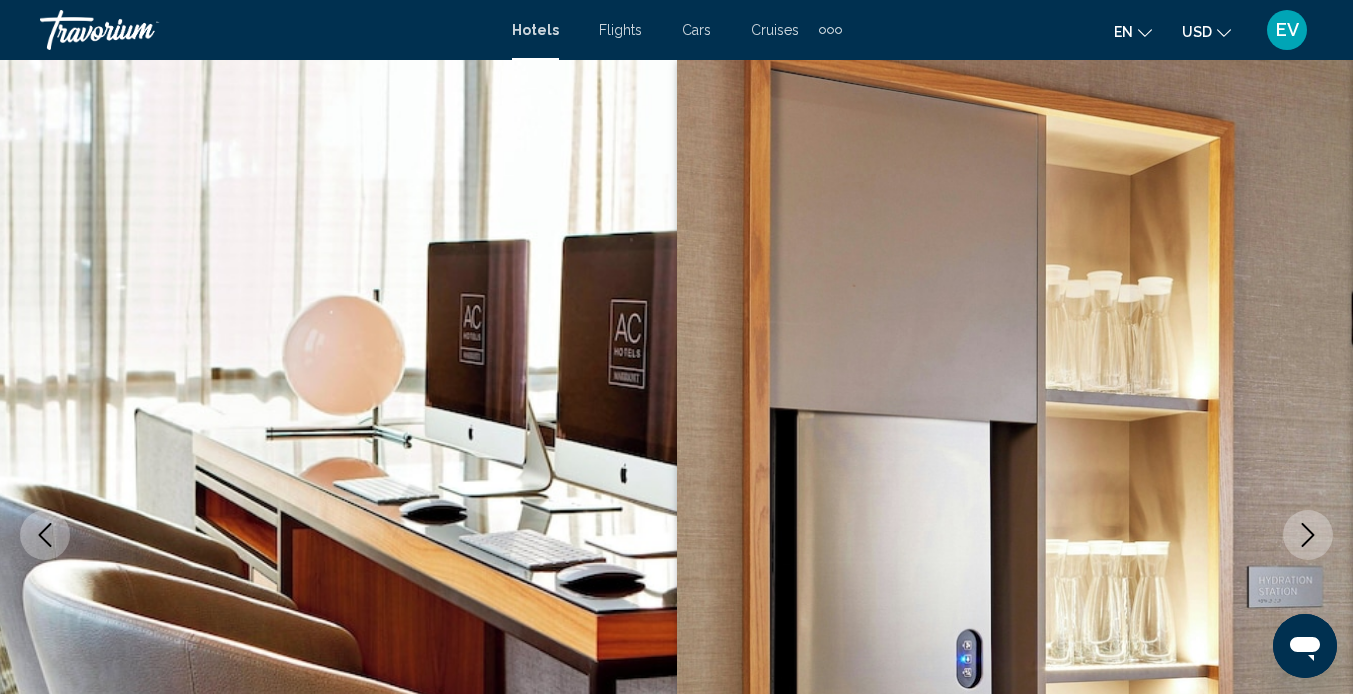 click at bounding box center [1308, 535] 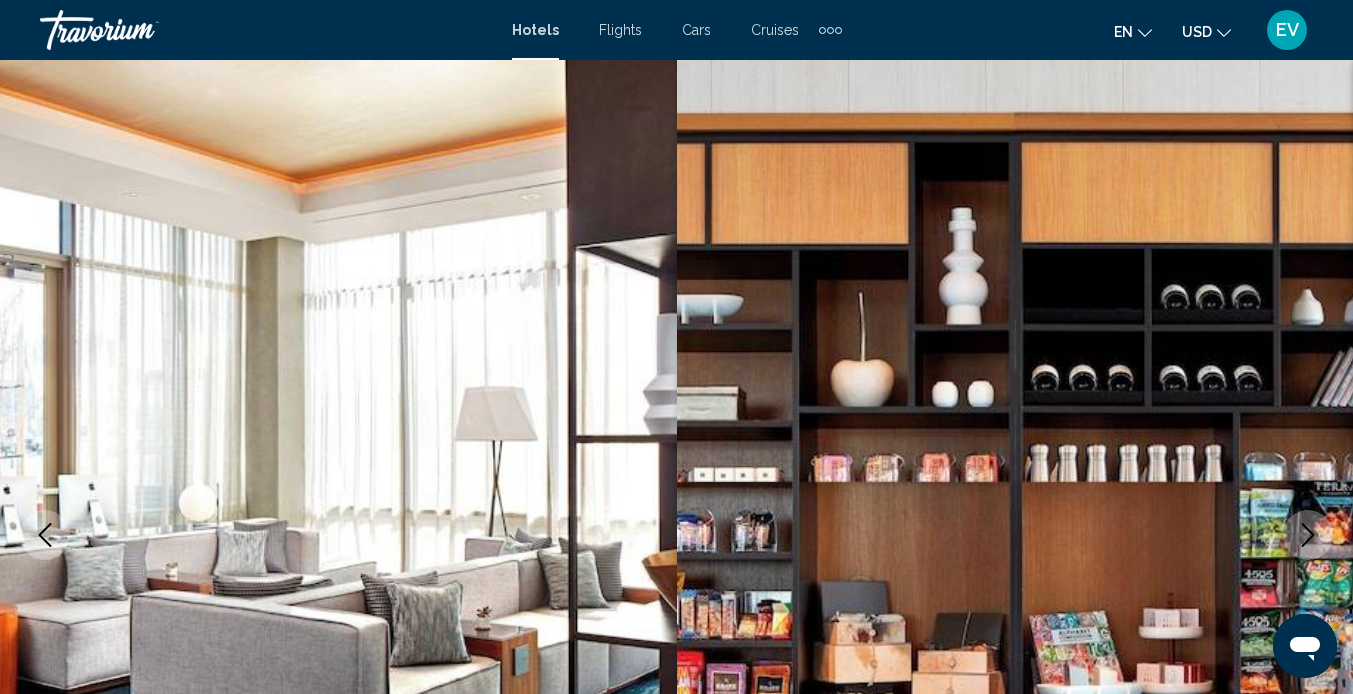 click at bounding box center (1308, 535) 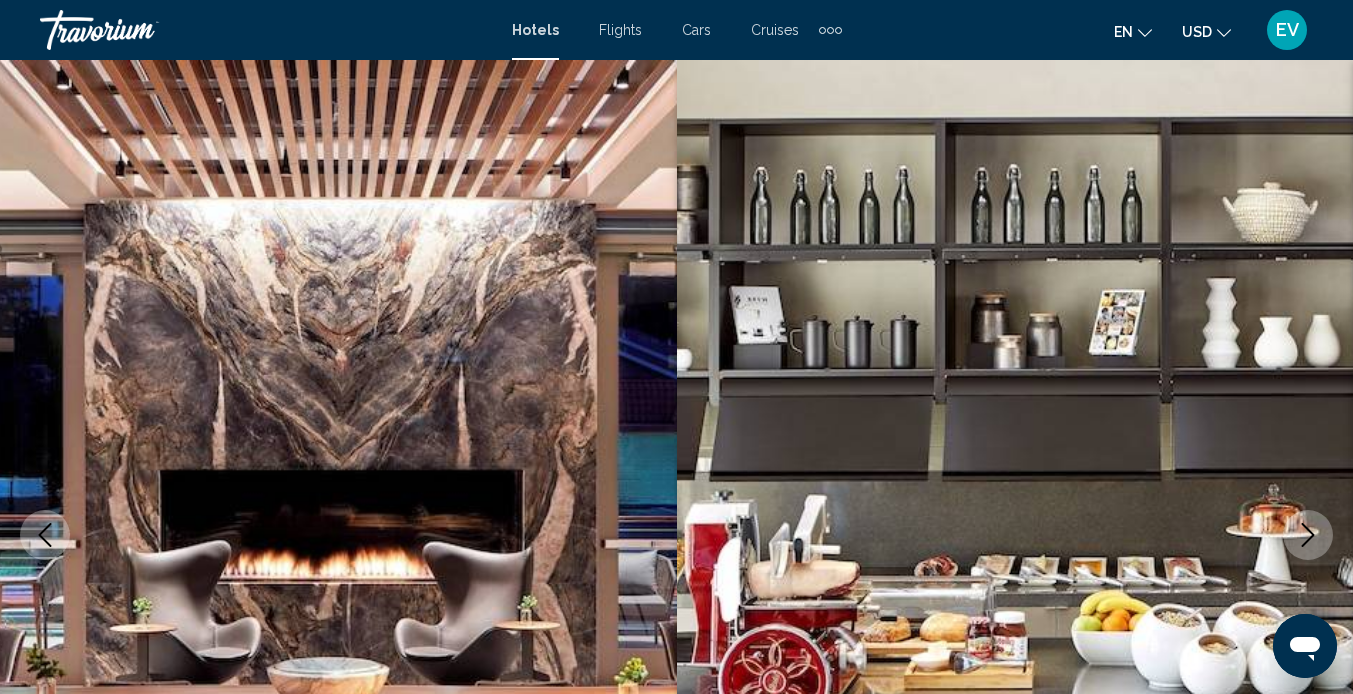 click at bounding box center [1308, 535] 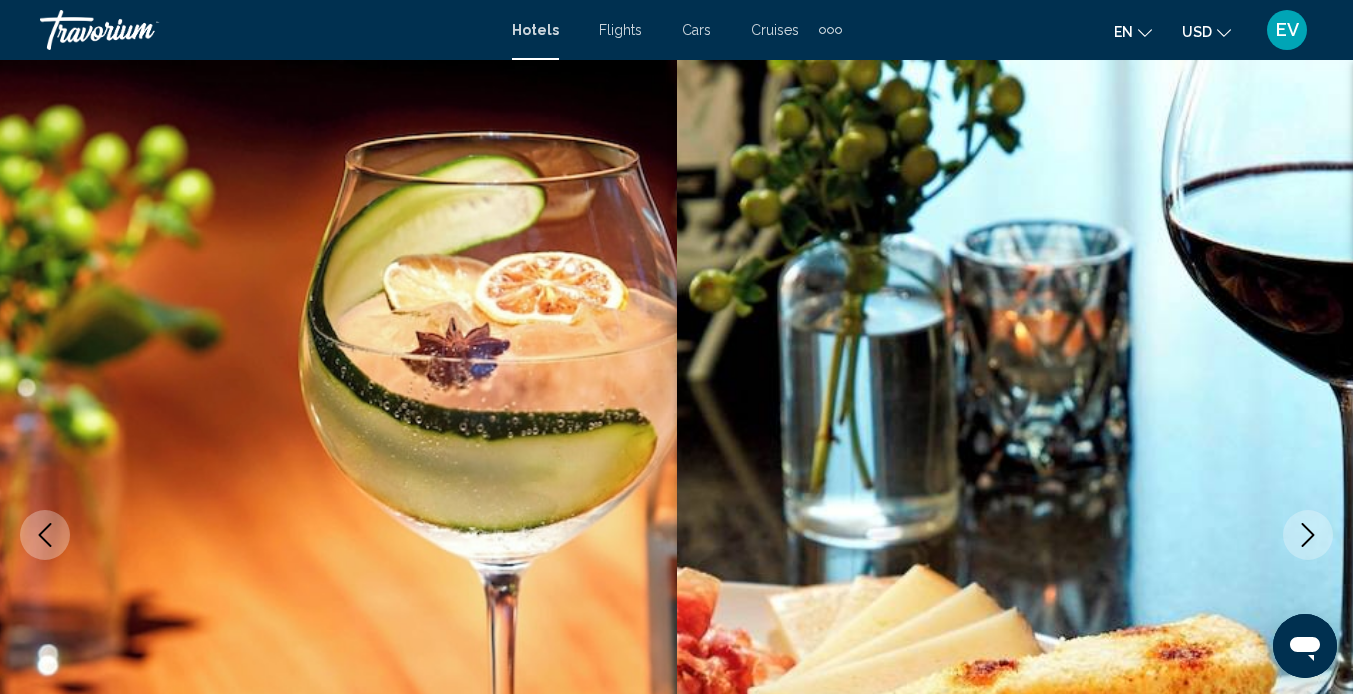 click at bounding box center (1308, 535) 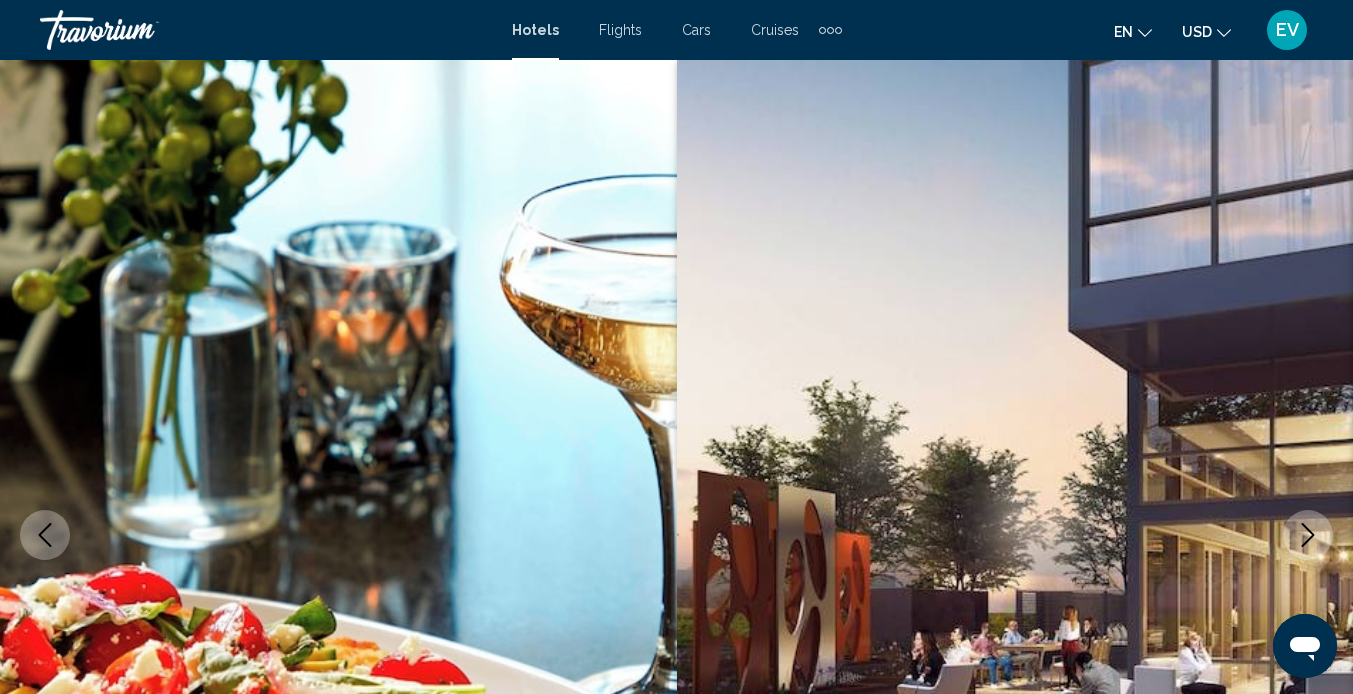 click at bounding box center (1308, 535) 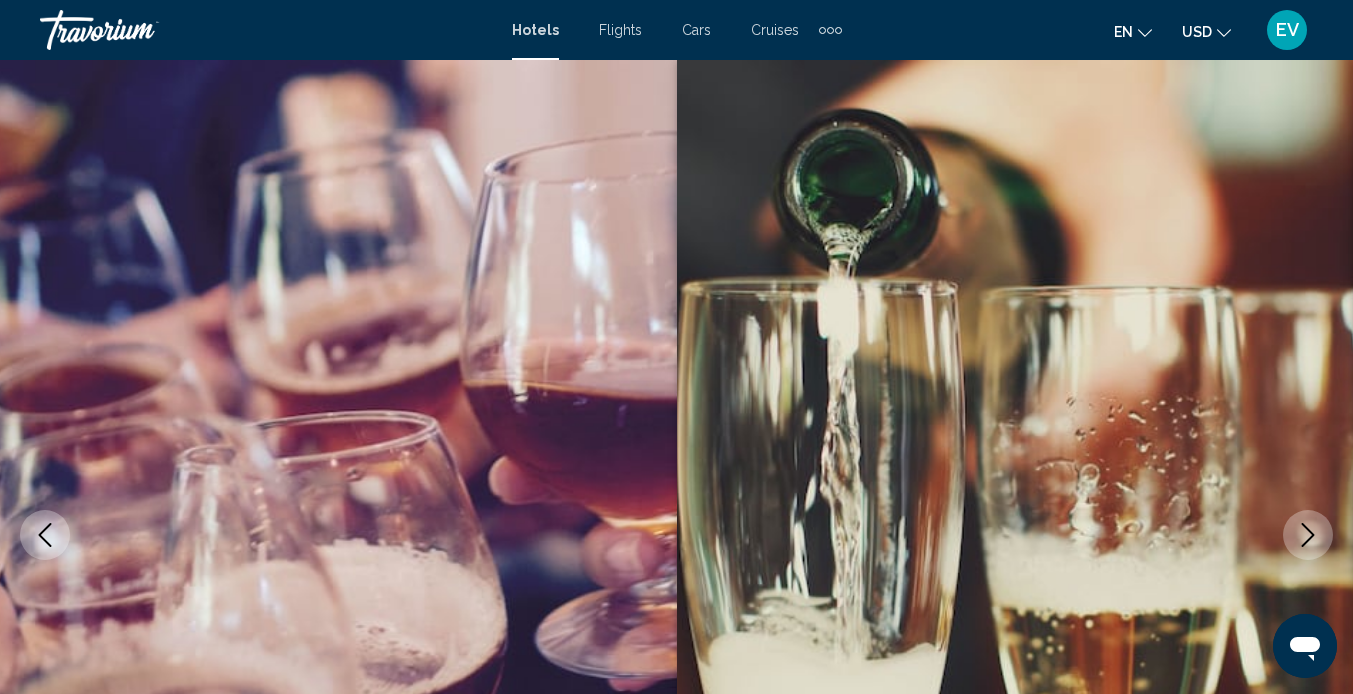 click at bounding box center [45, 535] 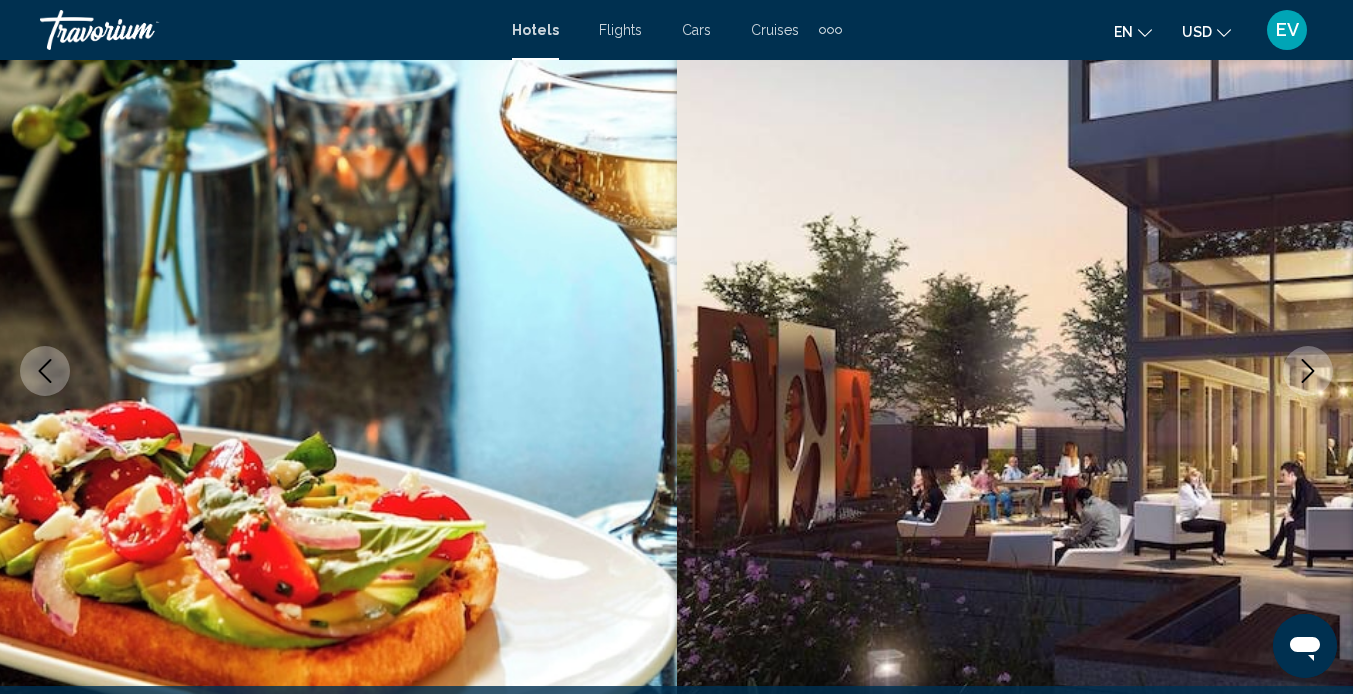 scroll, scrollTop: 135, scrollLeft: 0, axis: vertical 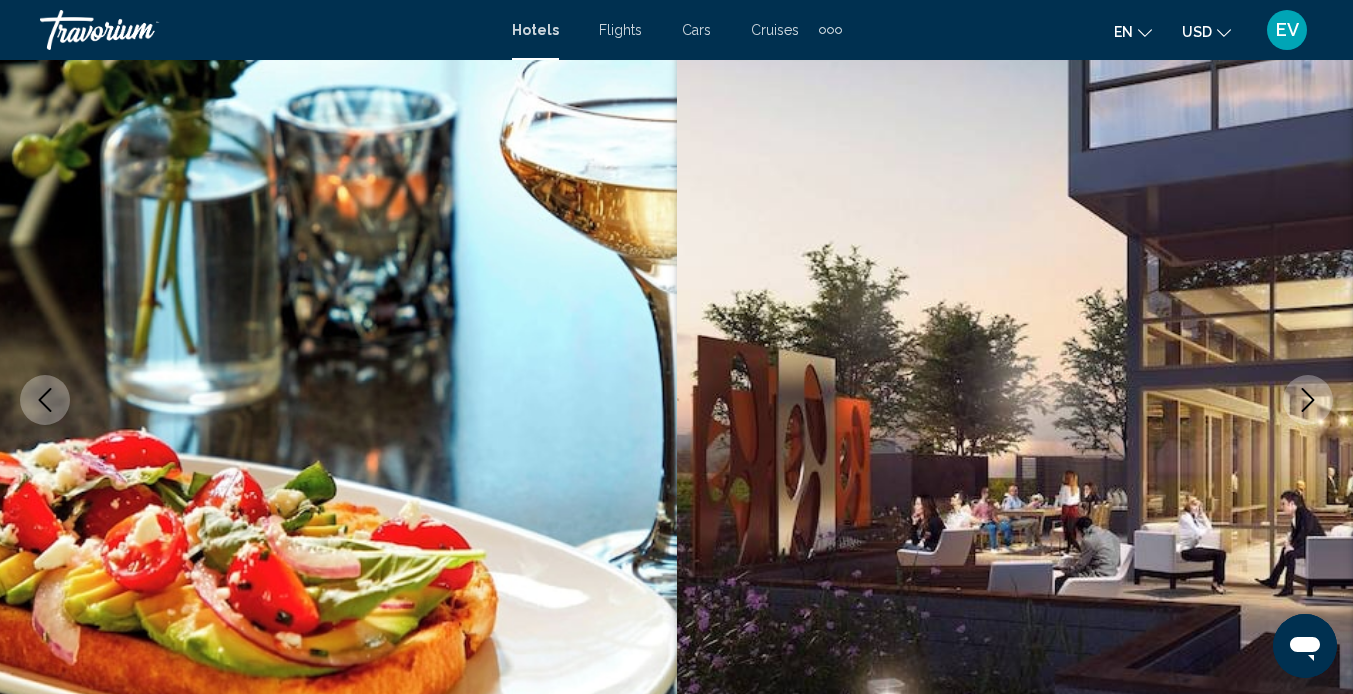 click at bounding box center [1308, 400] 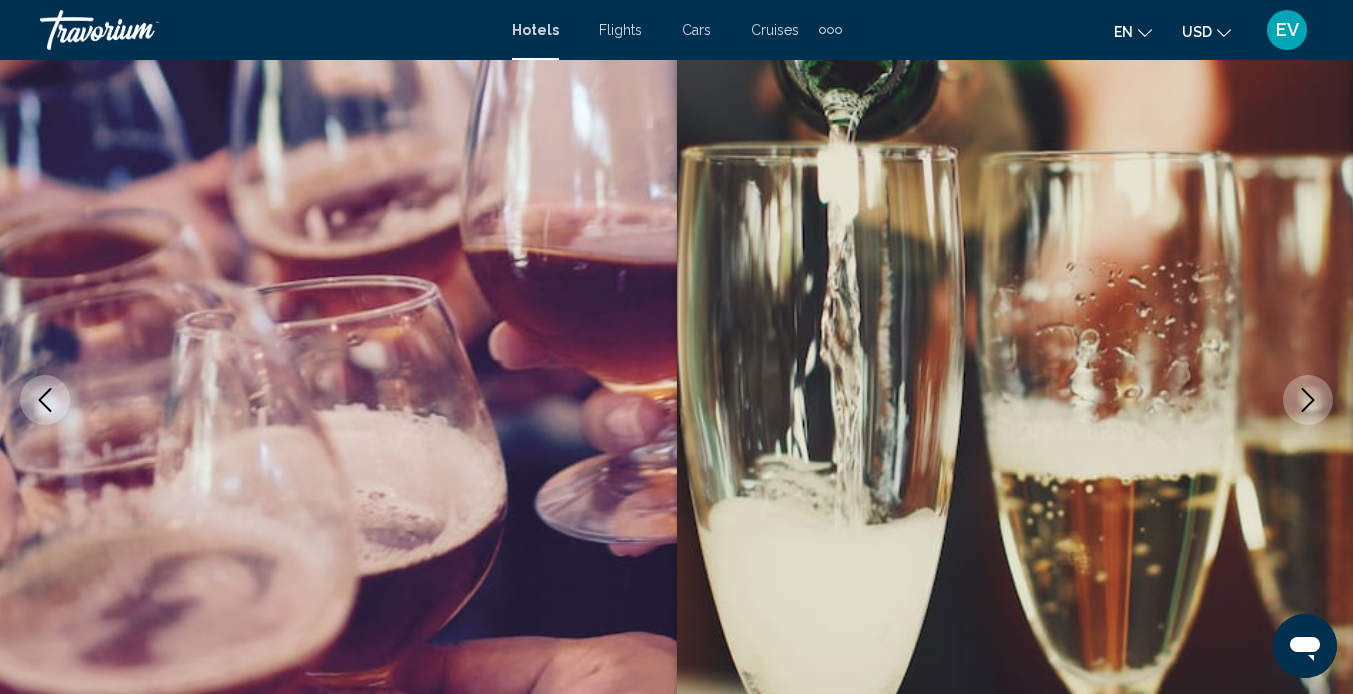 click at bounding box center (1308, 400) 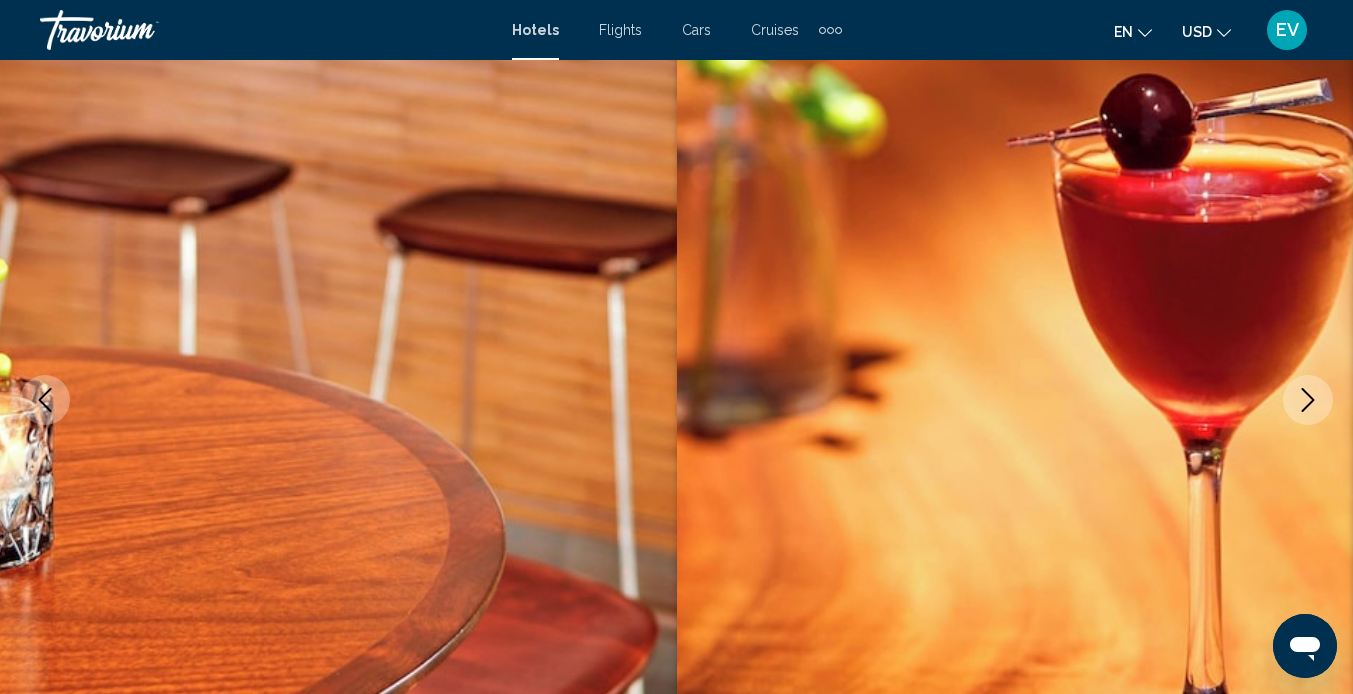 click at bounding box center [1308, 400] 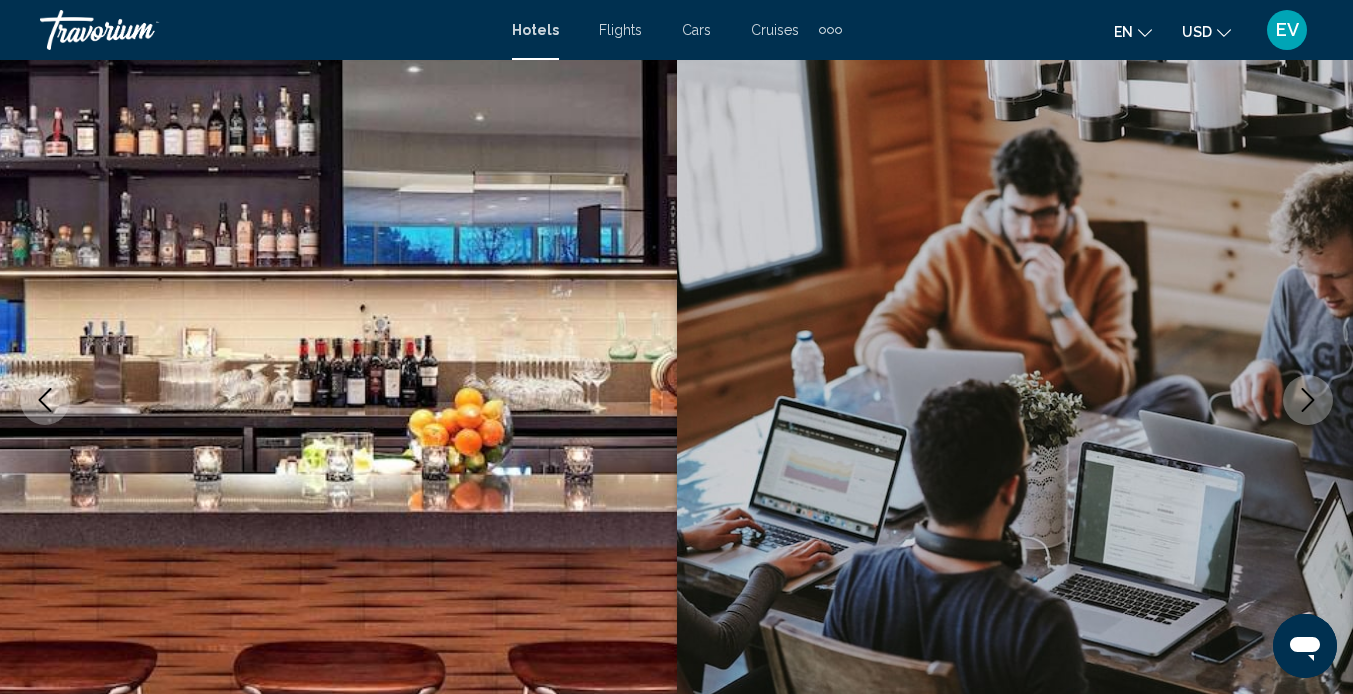 click at bounding box center (1308, 400) 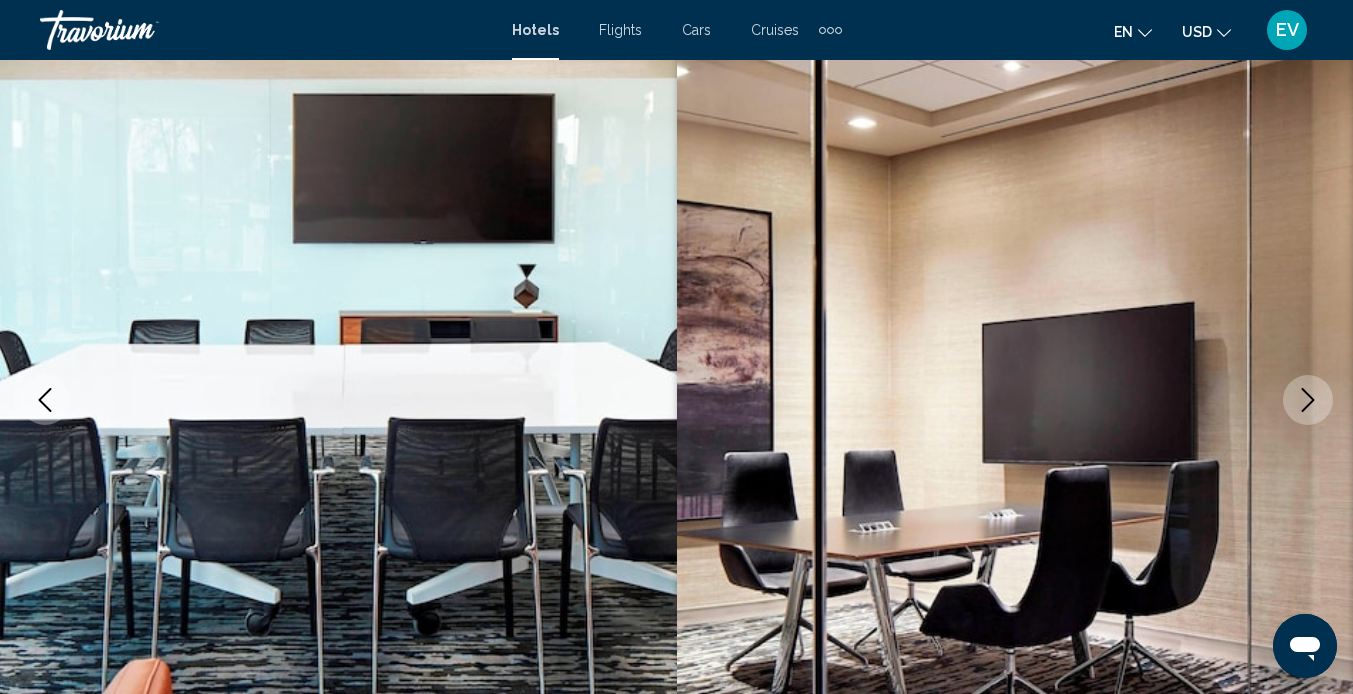 click at bounding box center [1308, 400] 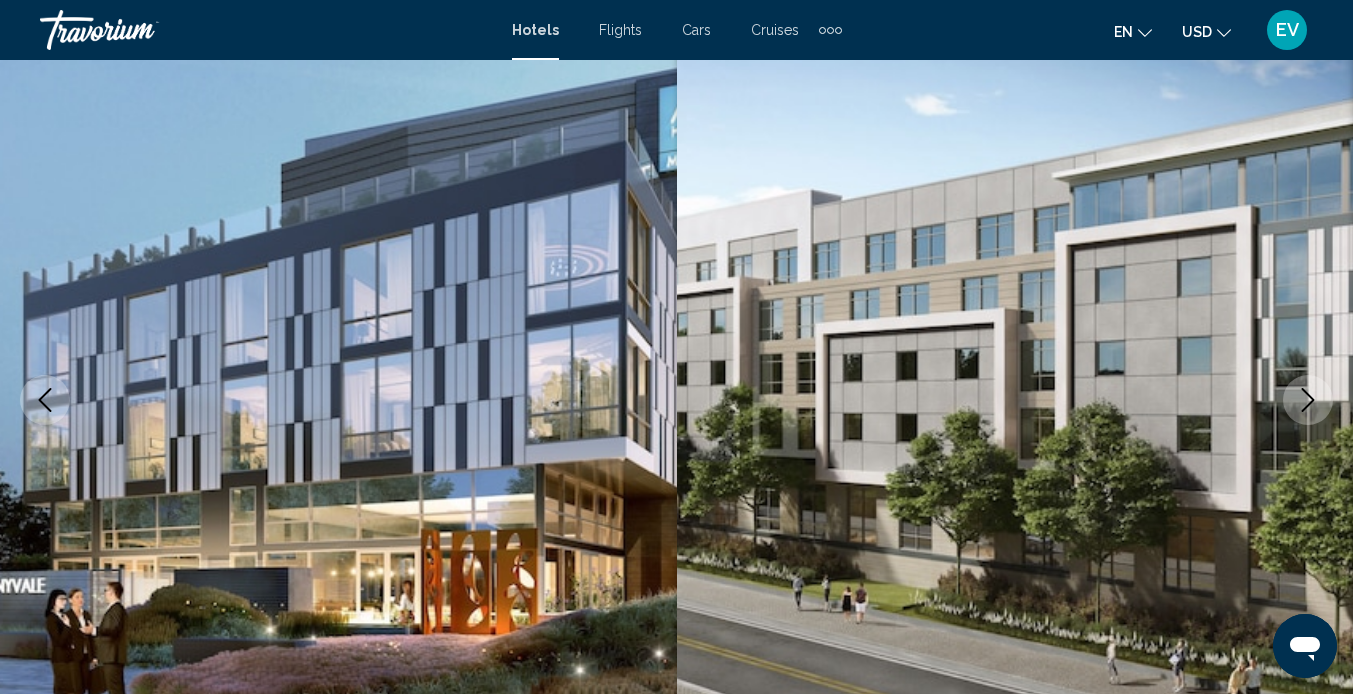 click at bounding box center [1308, 400] 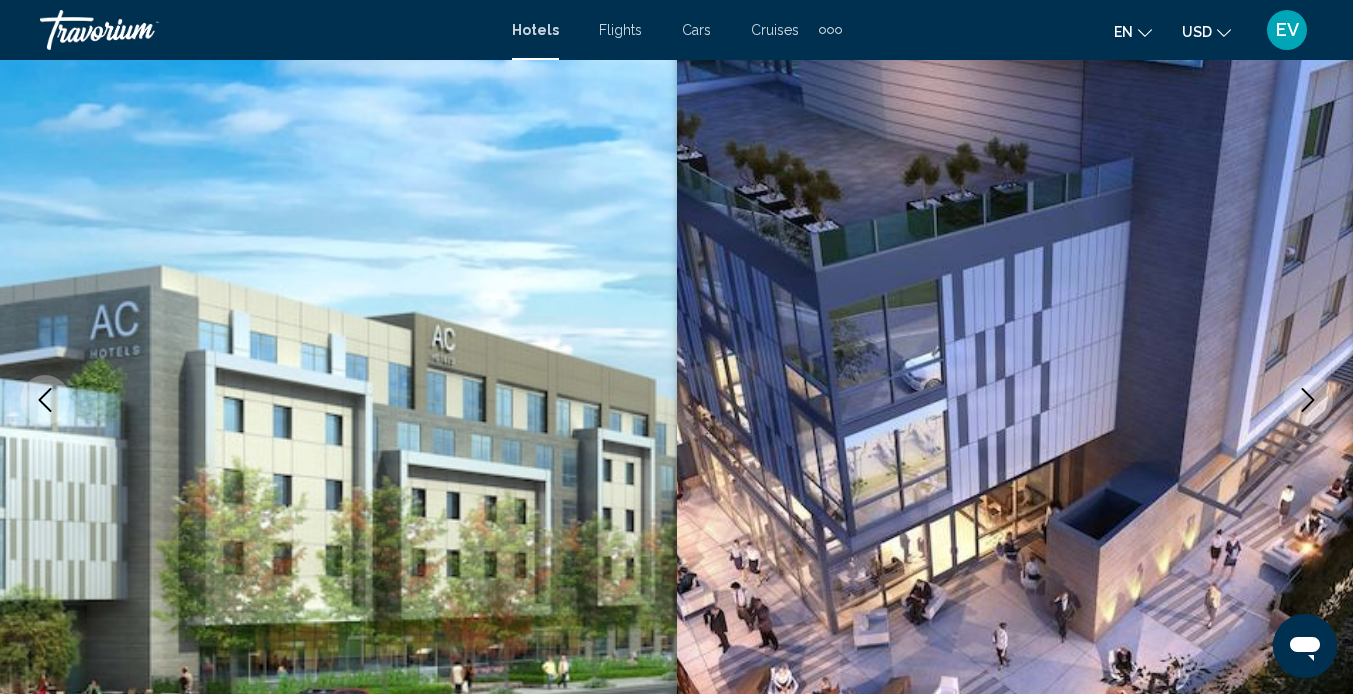 click 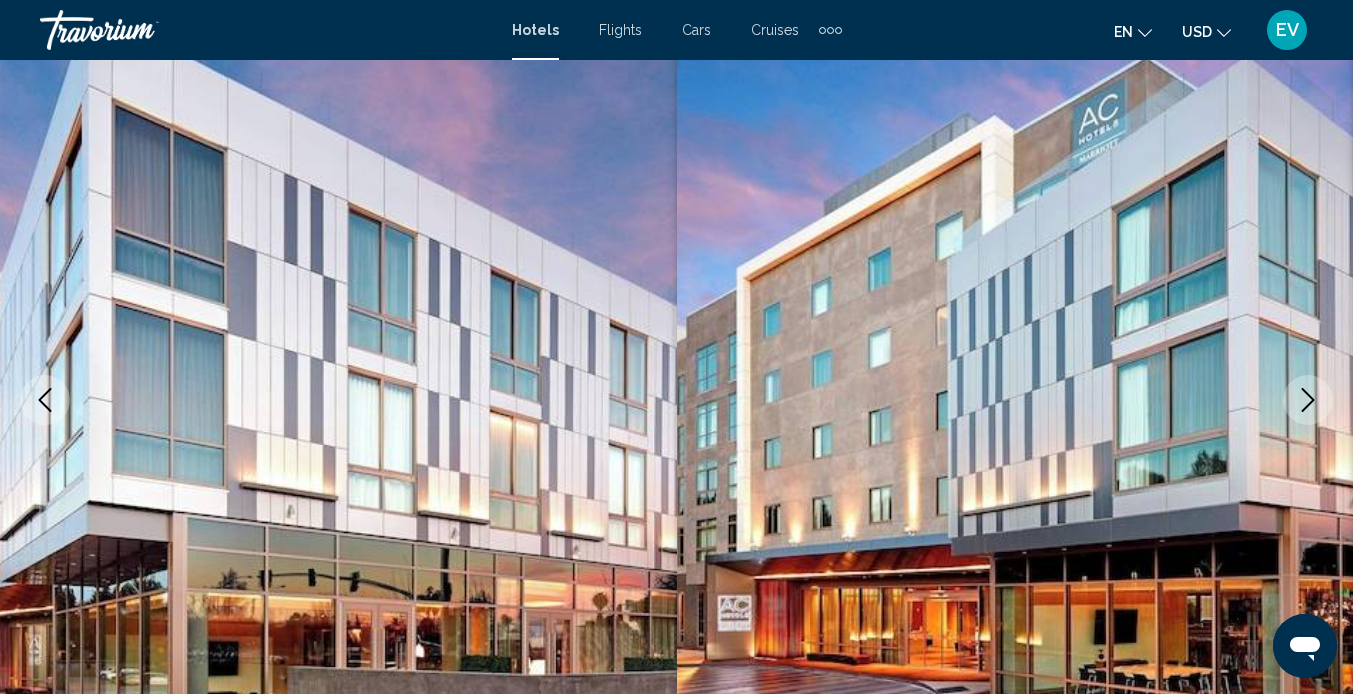 click 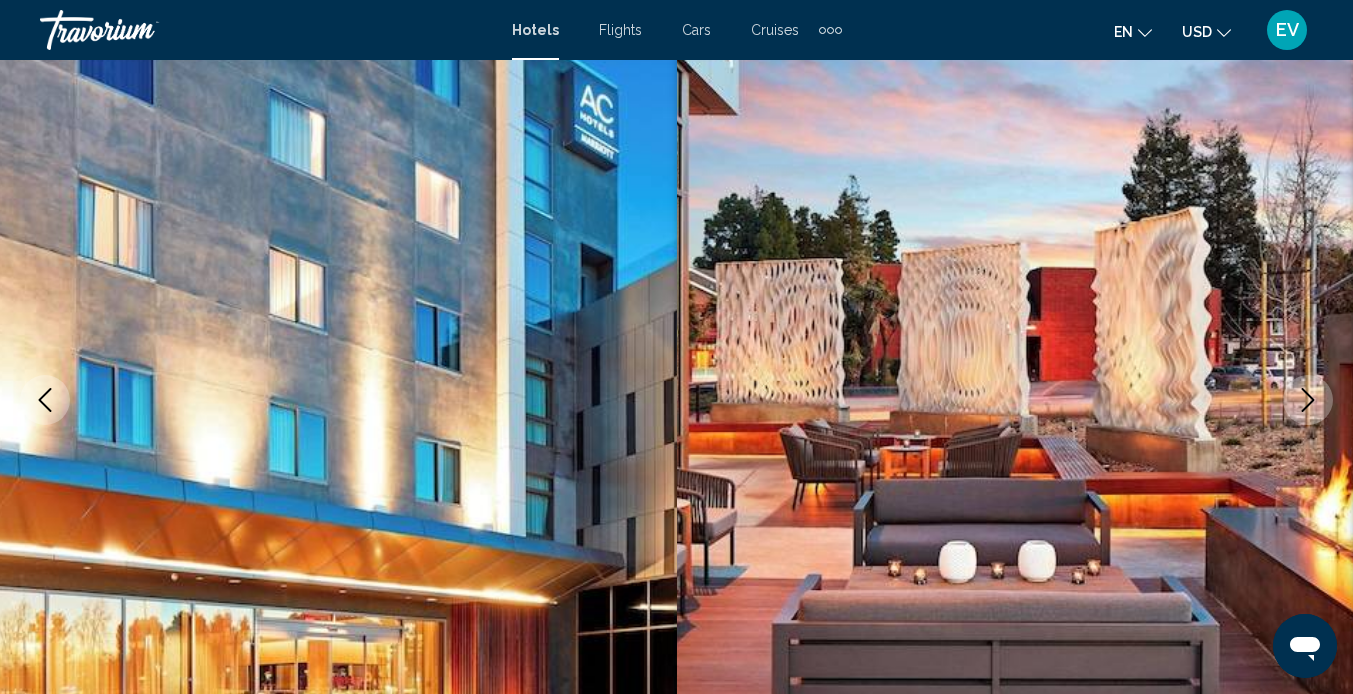 click 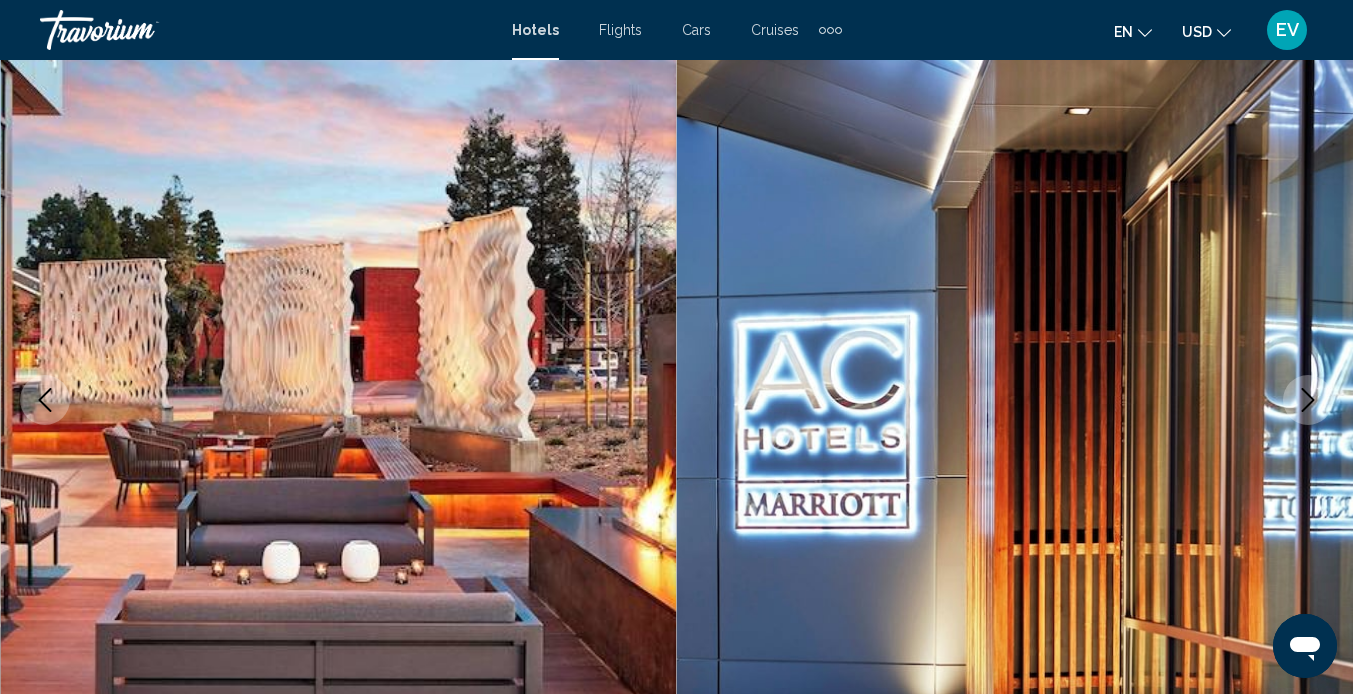 click 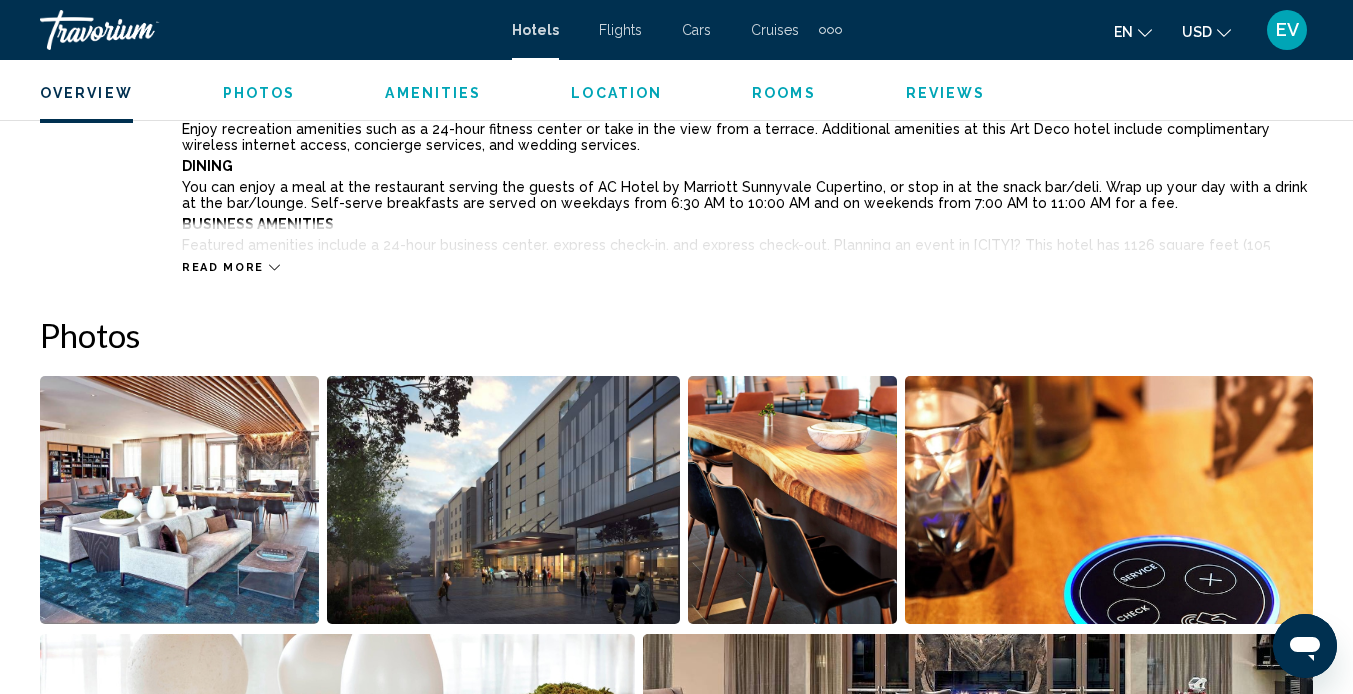 scroll, scrollTop: 1027, scrollLeft: 0, axis: vertical 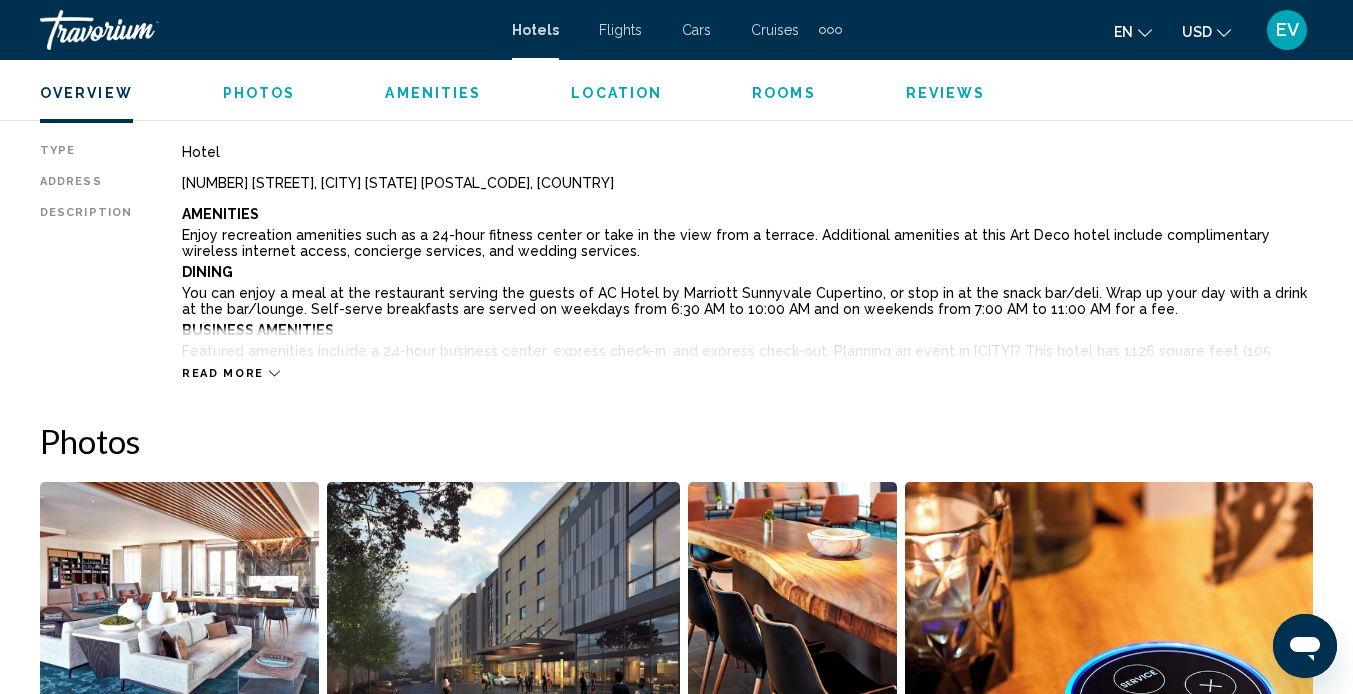 click on "Overview Type Hotel Address [NUMBER] [STREET], [CITY] [STATE] [ZIP_CODE], United States Description Amenities Enjoy recreation amenities such as a 24-hour fitness center or take in the view from a terrace. Additional amenities at this Art Deco hotel include complimentary wireless internet access, concierge services, and wedding services. Dining You can enjoy a meal at the restaurant serving the guests of AC Hotel by Marriott [CITY] Cupertino, or stop in at the snack bar/deli. Wrap up your day with a drink at the bar/lounge. Self-serve breakfasts are served on weekdays from 6:30 AM to 10:00 AM and on weekends from 7:00 AM to 11:00 AM for a fee. Business Amenities Featured amenities include a 24-hour business center, express check-in, and express check-out. Planning an event in [CITY]? This hotel has 1126 square feet (105 square meters) of space consisting of conference space and 2 meeting rooms. Self parking (subject to charges) is available onsite. Rooms Attractions Golfland USA - 1.5 km / 0.9 mi Photos" at bounding box center [676, 3748] 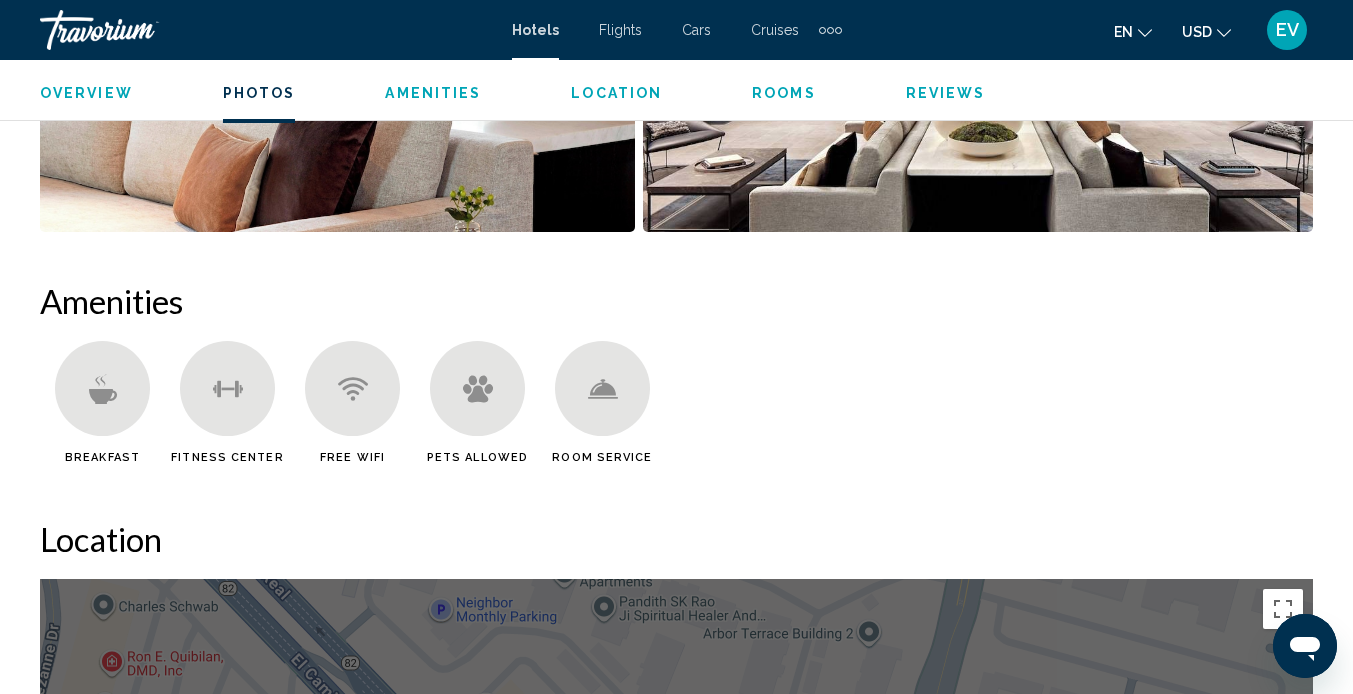 scroll, scrollTop: 2678, scrollLeft: 0, axis: vertical 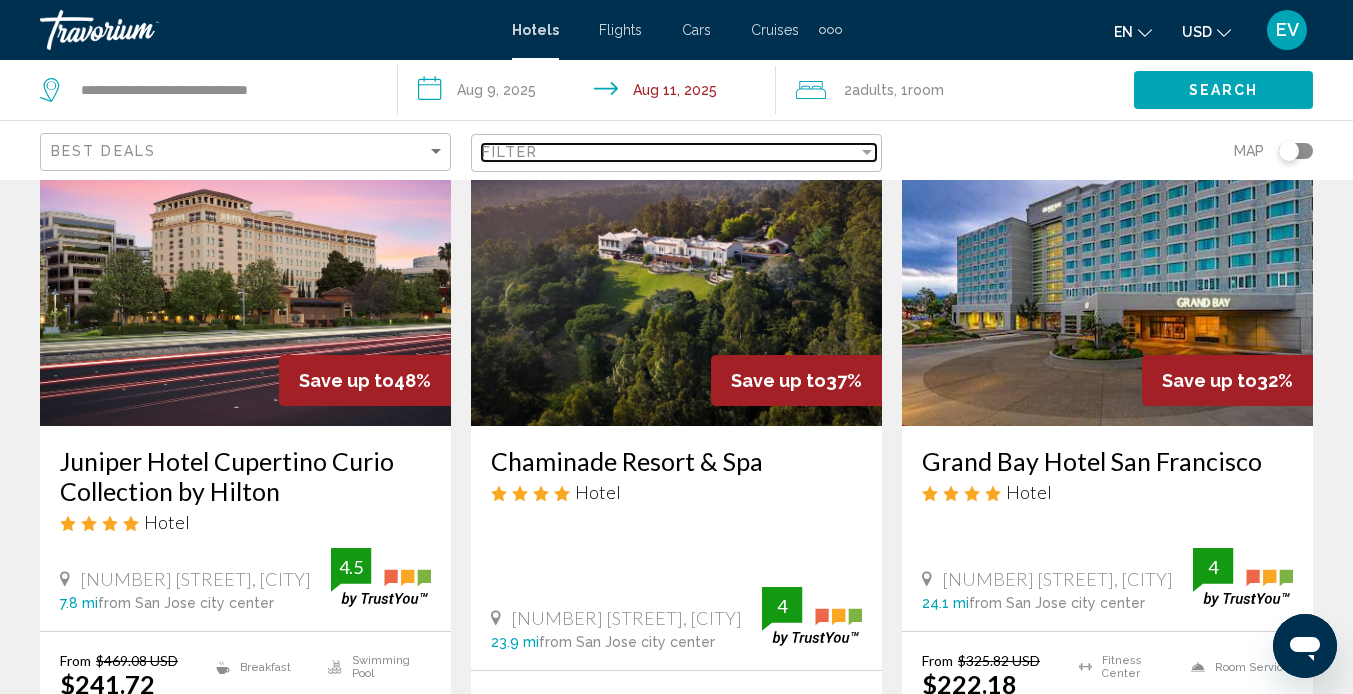 click on "Filter" at bounding box center [670, 152] 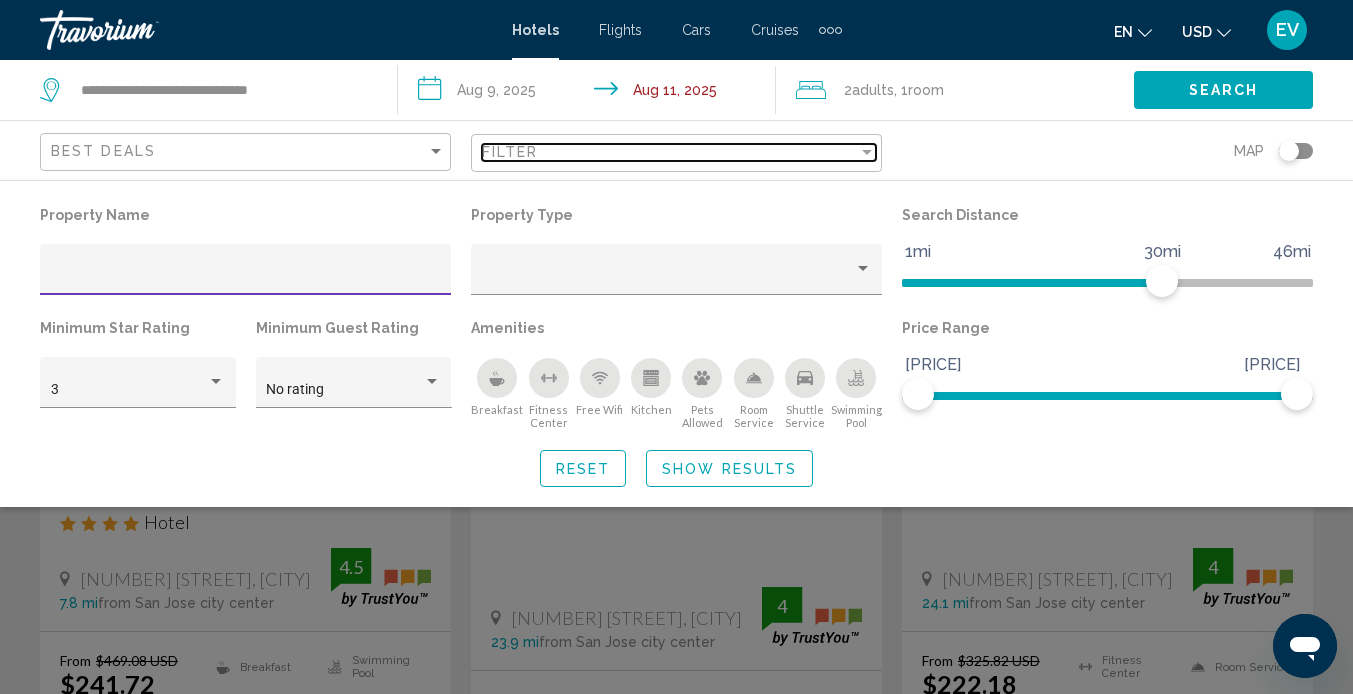 click on "Filter" at bounding box center (670, 152) 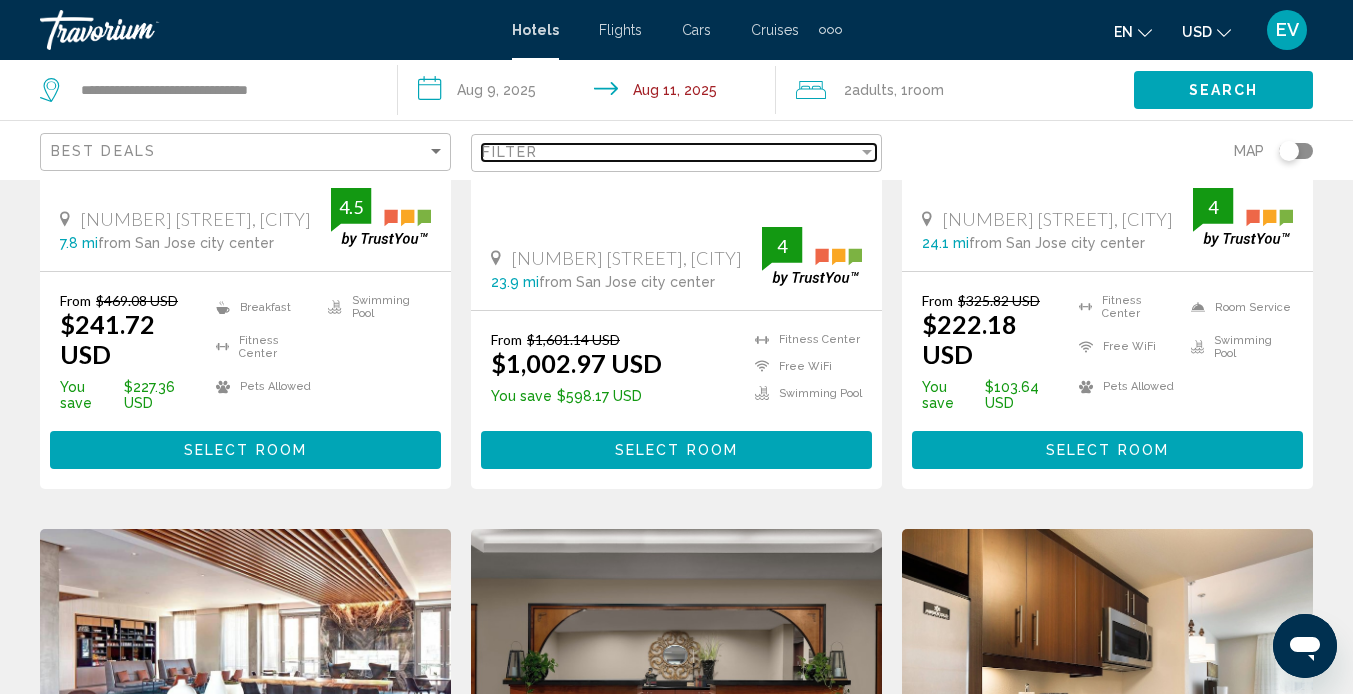 scroll, scrollTop: 267, scrollLeft: 0, axis: vertical 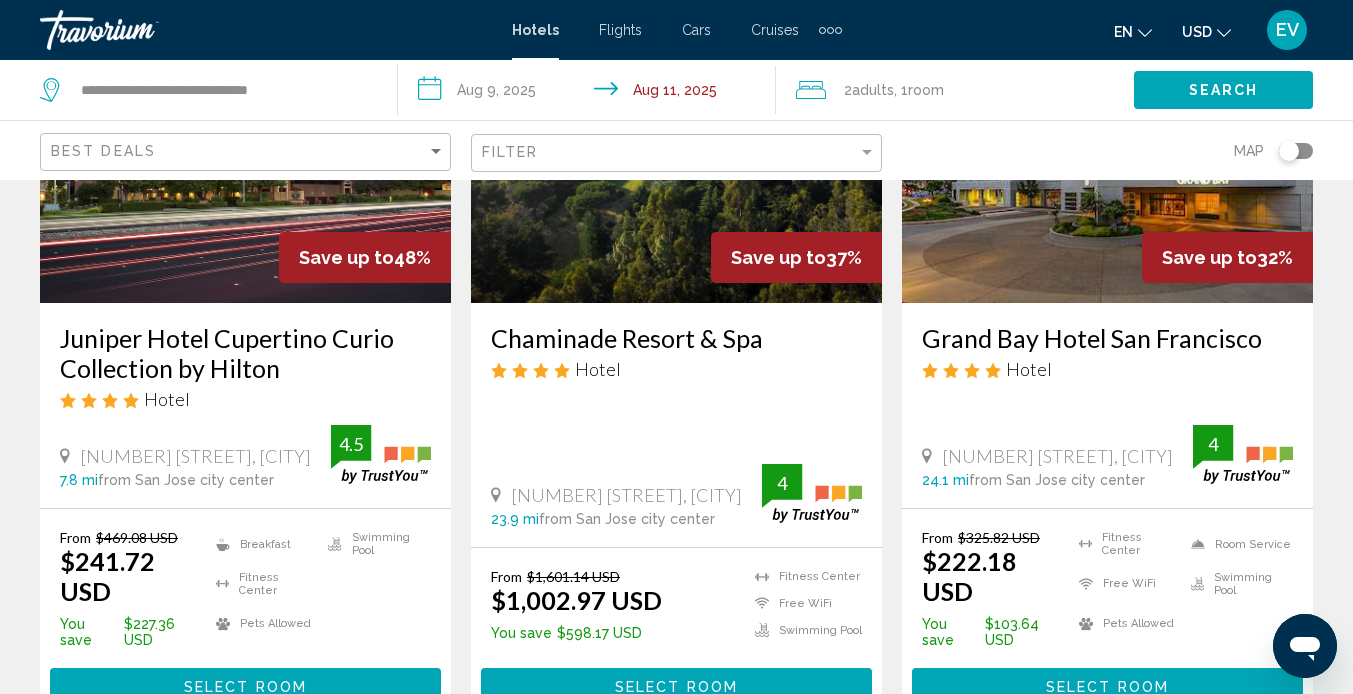 click on "Grand Bay Hotel San Francisco" at bounding box center [1107, 338] 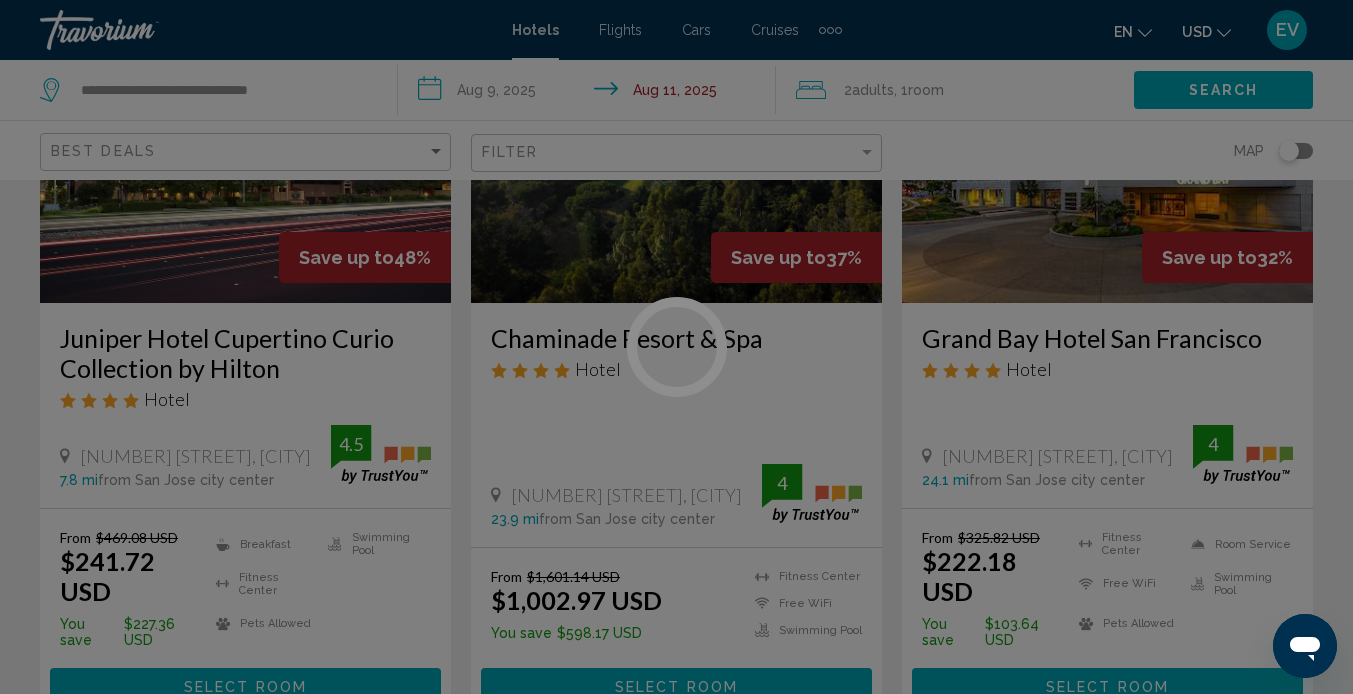 scroll, scrollTop: 188, scrollLeft: 0, axis: vertical 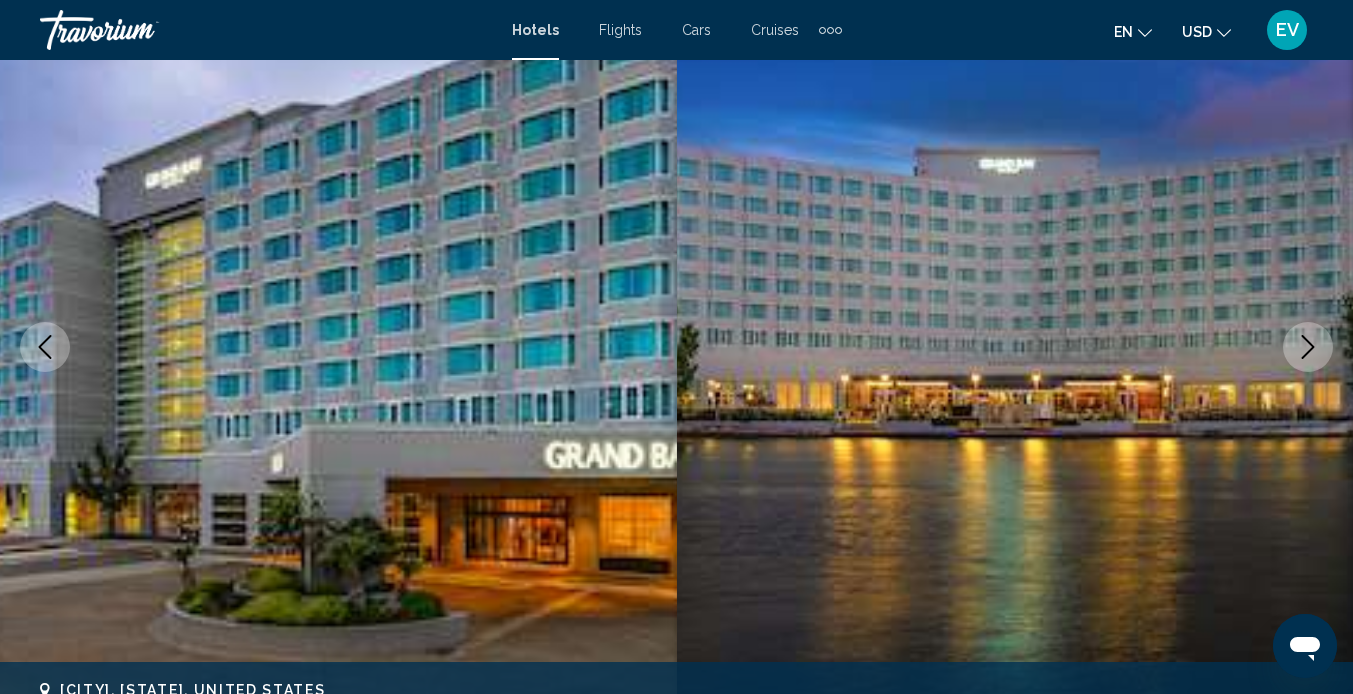 click at bounding box center (1308, 347) 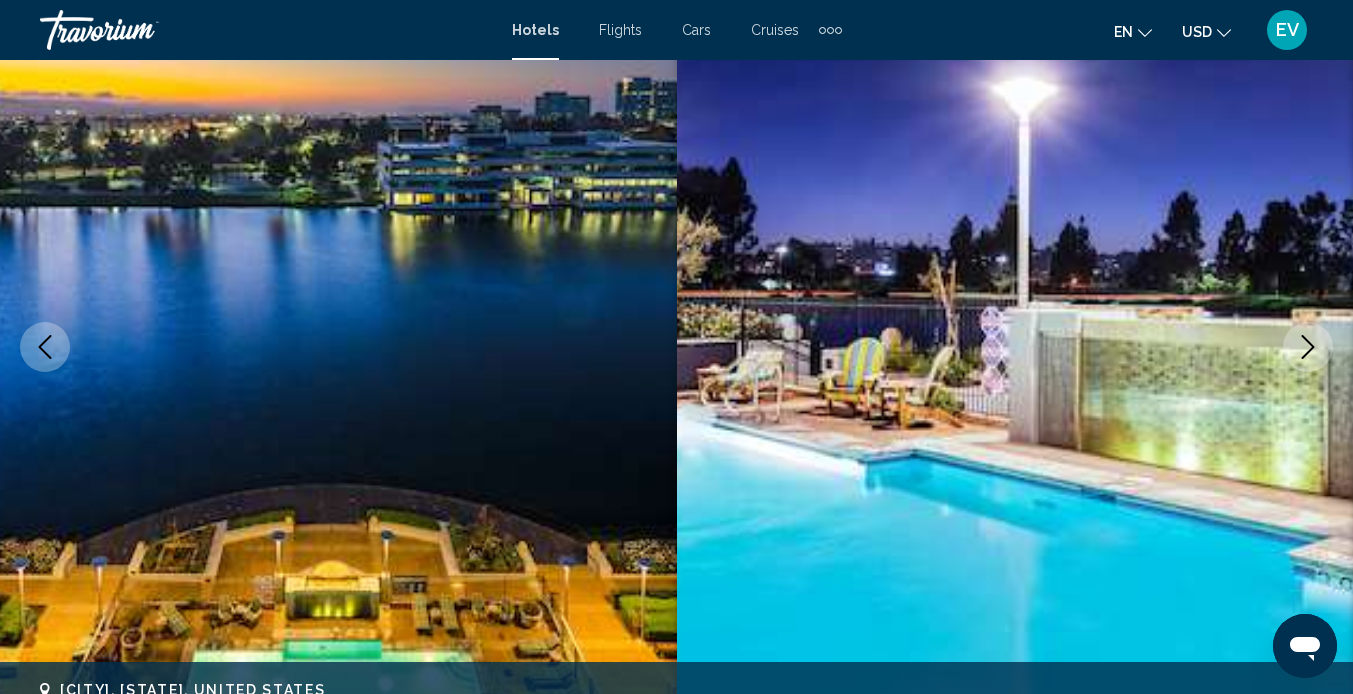 click at bounding box center [1308, 347] 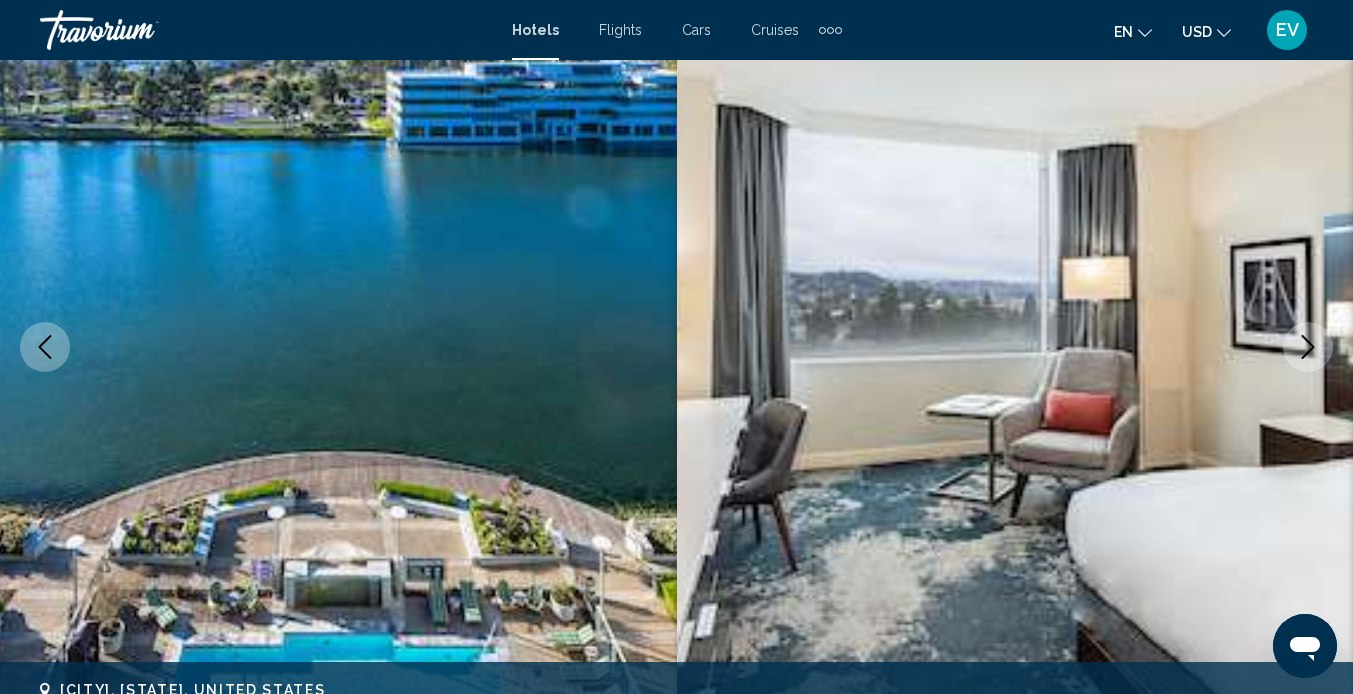 click at bounding box center [1308, 347] 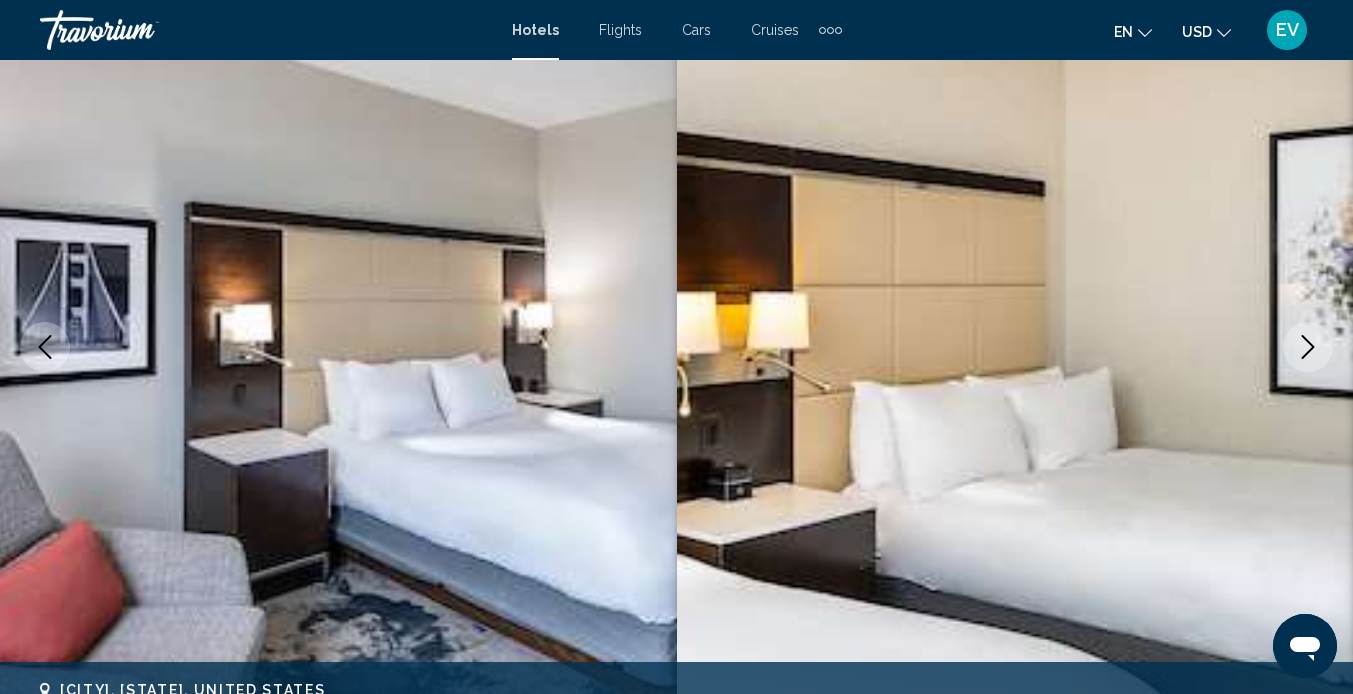 click at bounding box center (1308, 347) 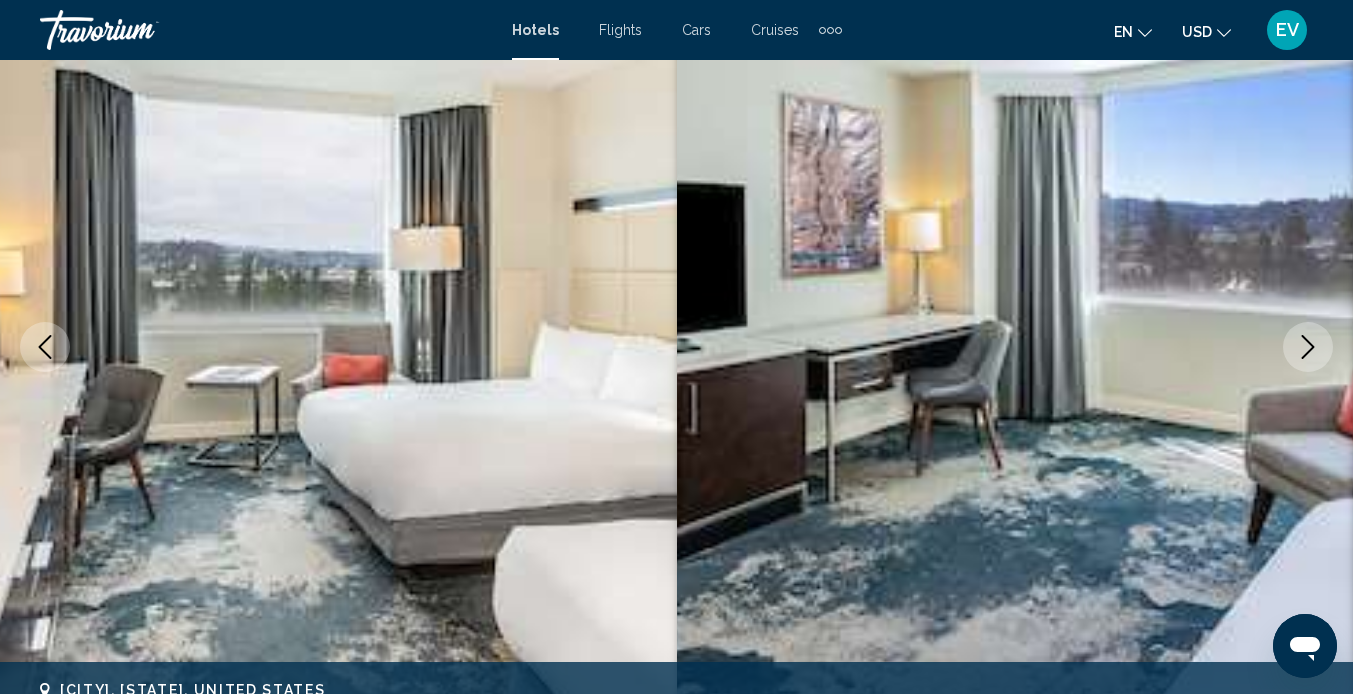 click at bounding box center (1308, 347) 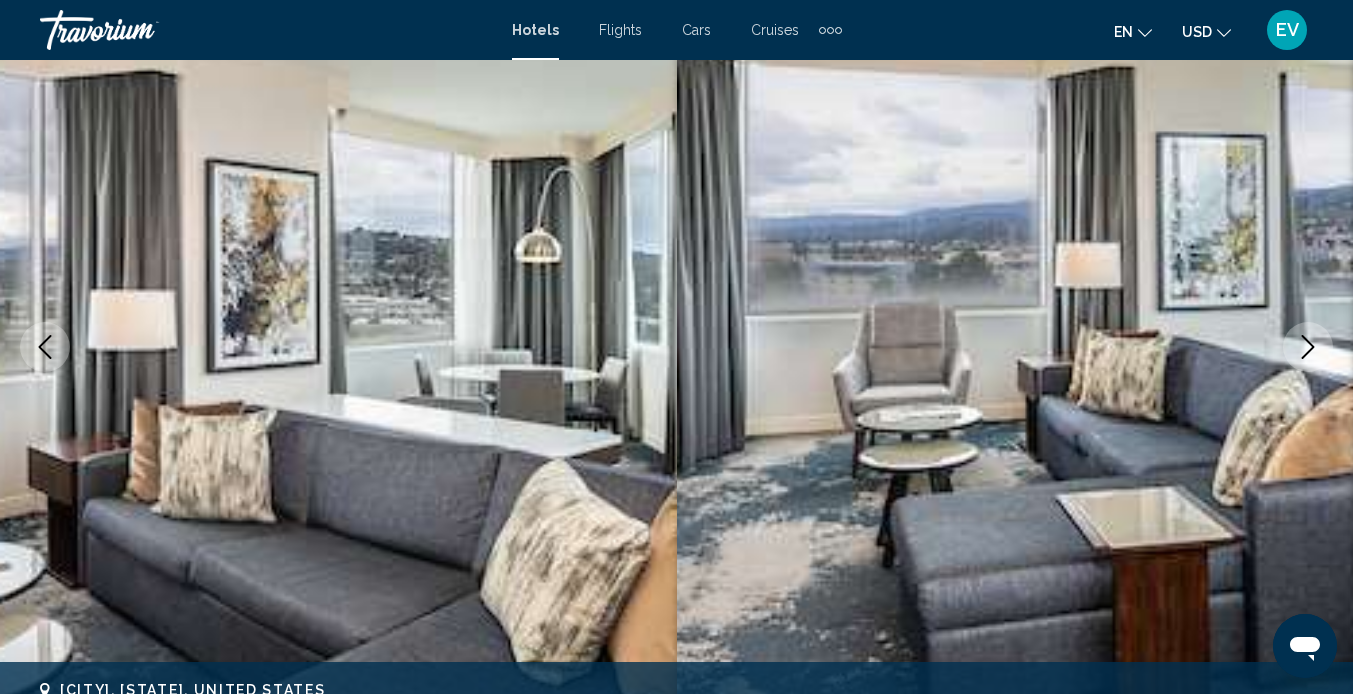 click at bounding box center (1308, 347) 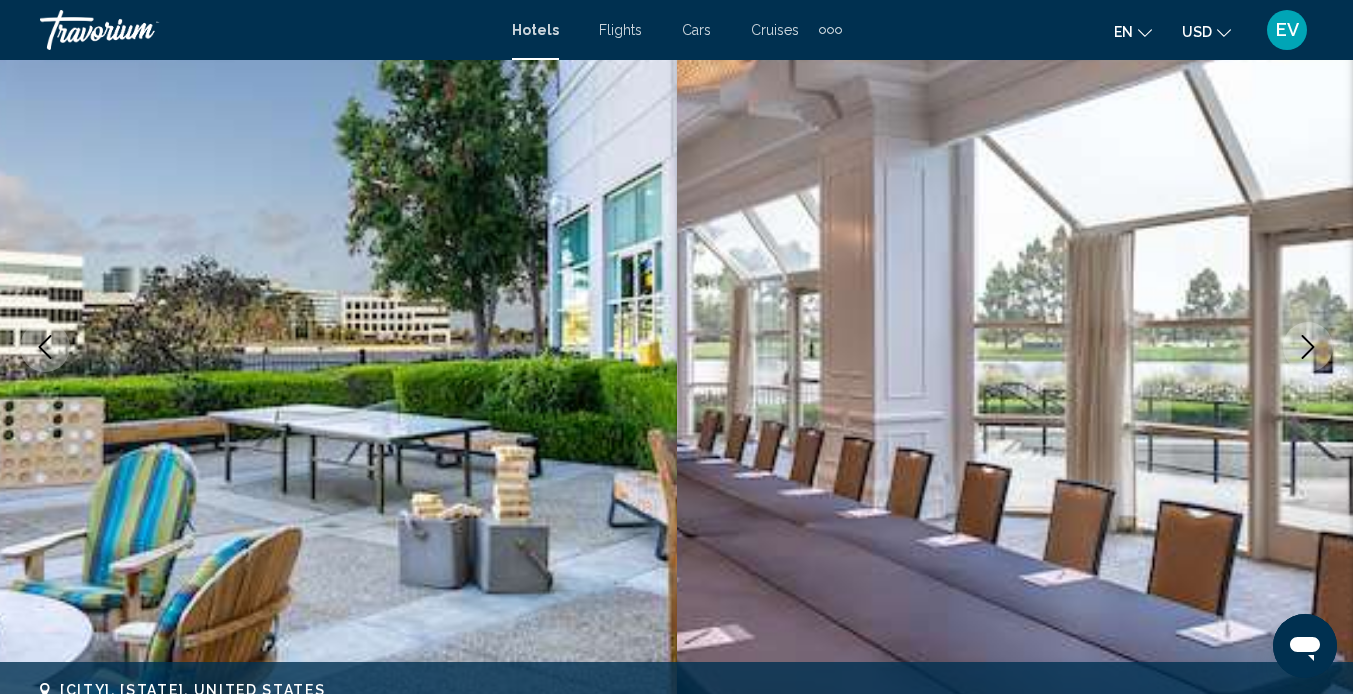 click at bounding box center [1308, 347] 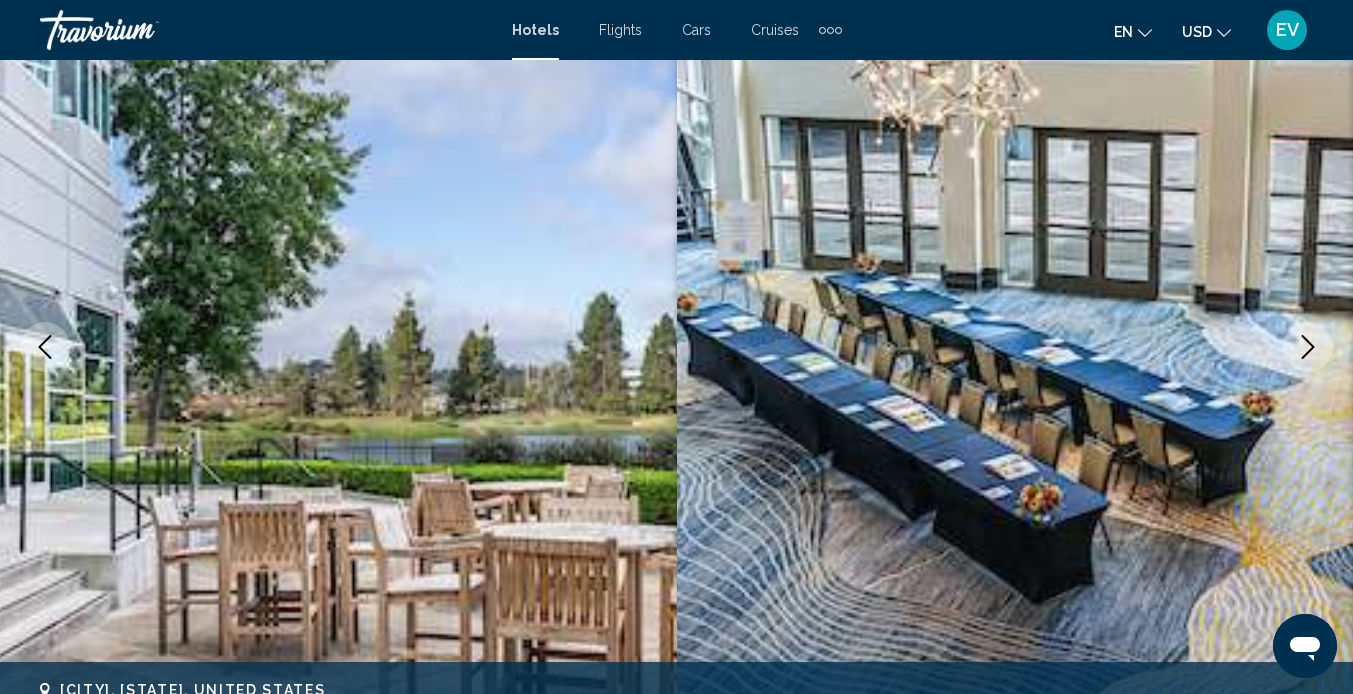 click at bounding box center [1308, 347] 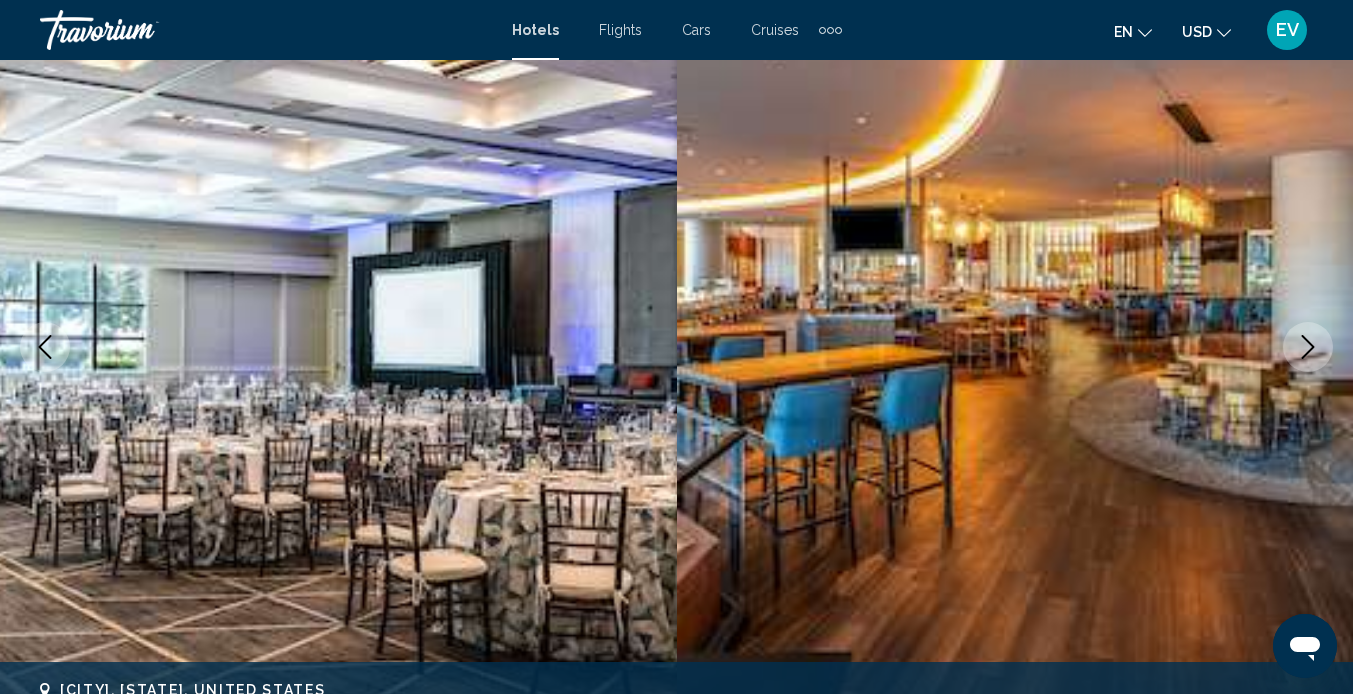 click at bounding box center [1308, 347] 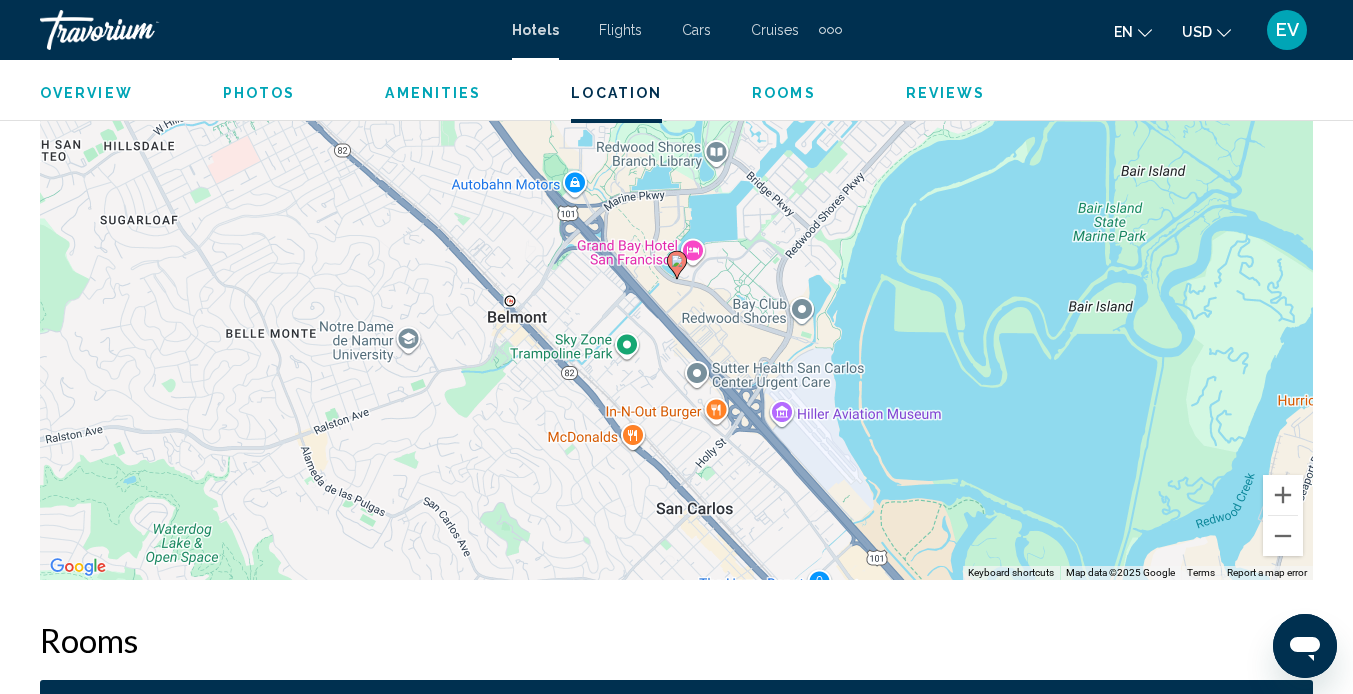 scroll, scrollTop: 2385, scrollLeft: 0, axis: vertical 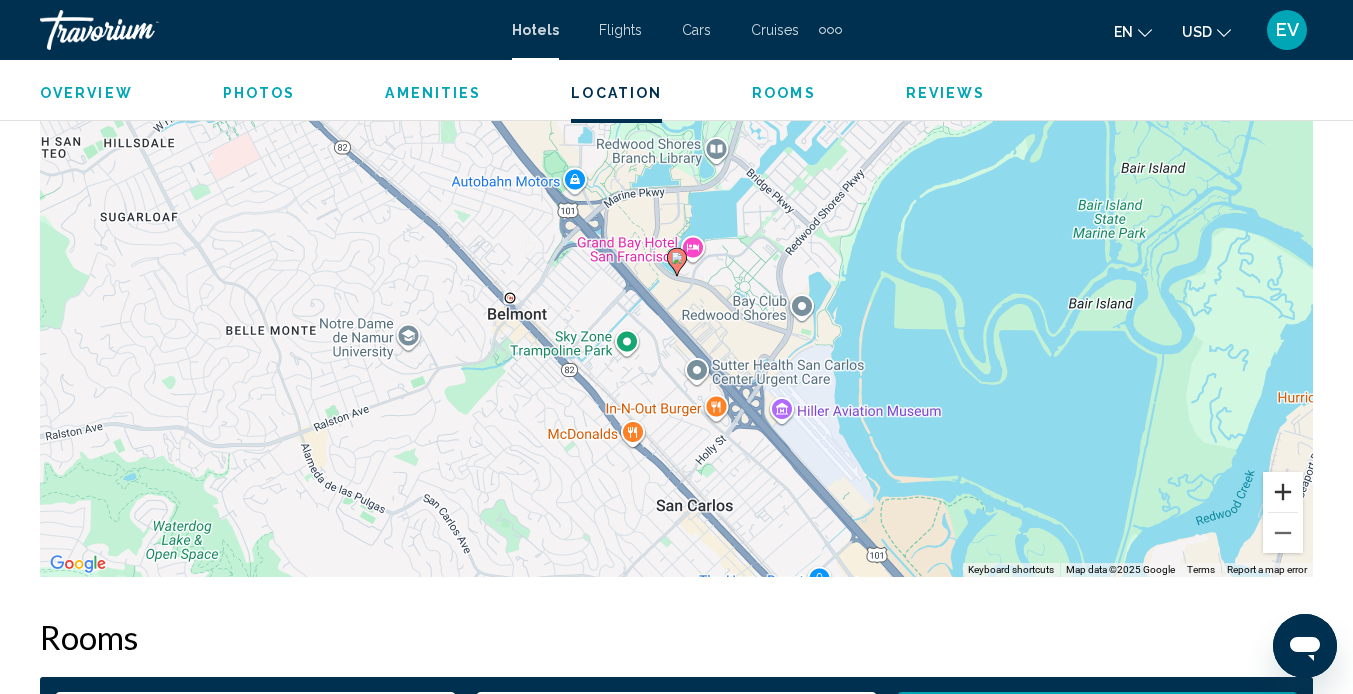 click at bounding box center [1283, 492] 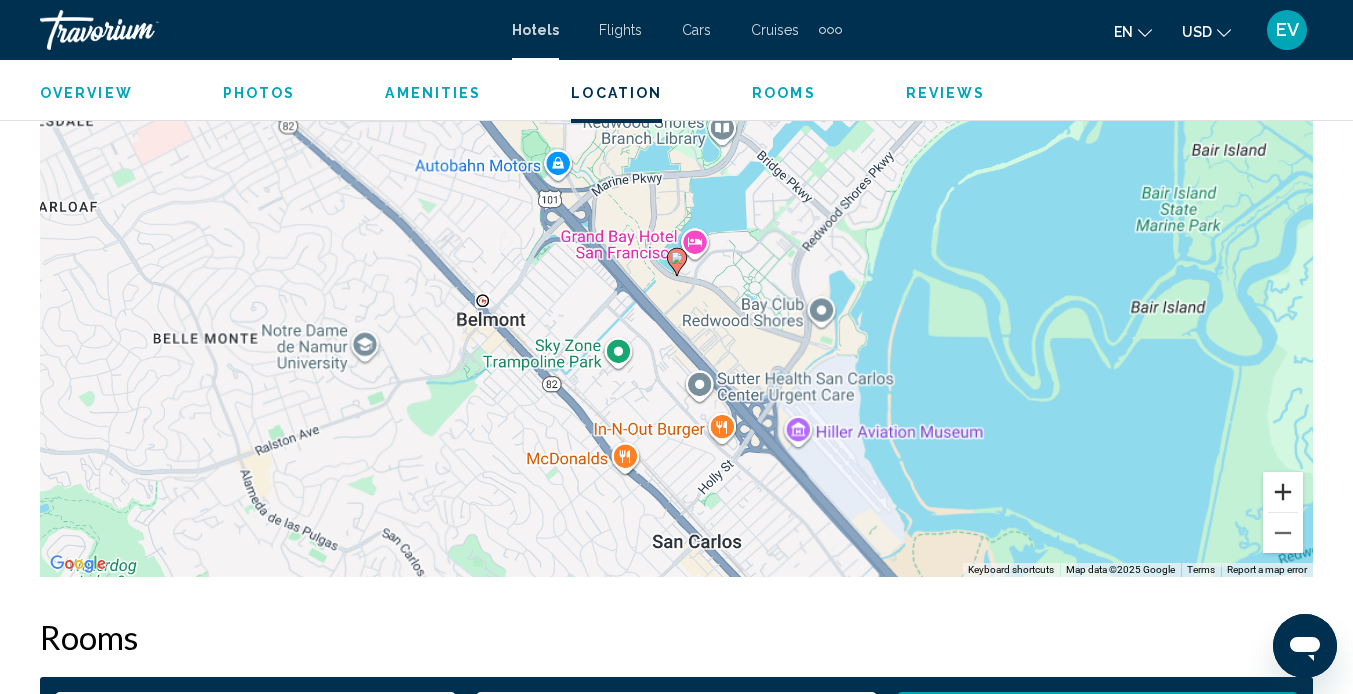 click at bounding box center [1283, 492] 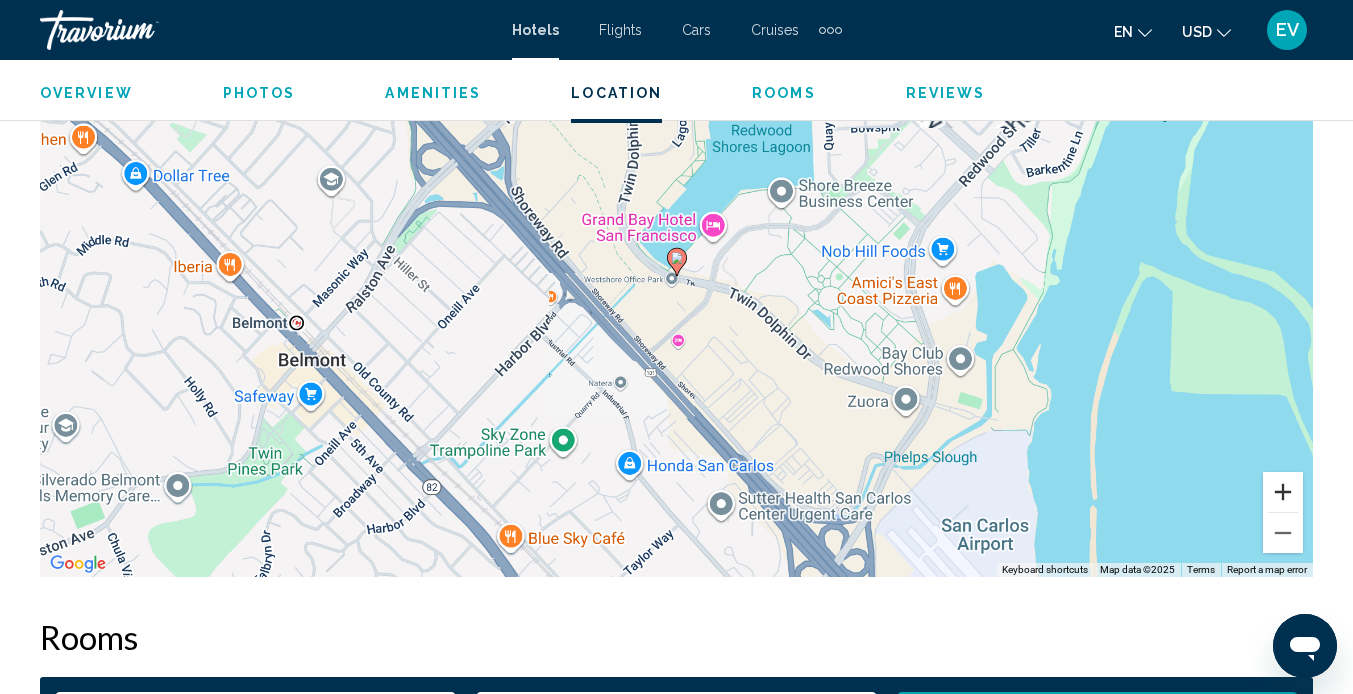 click at bounding box center [1283, 492] 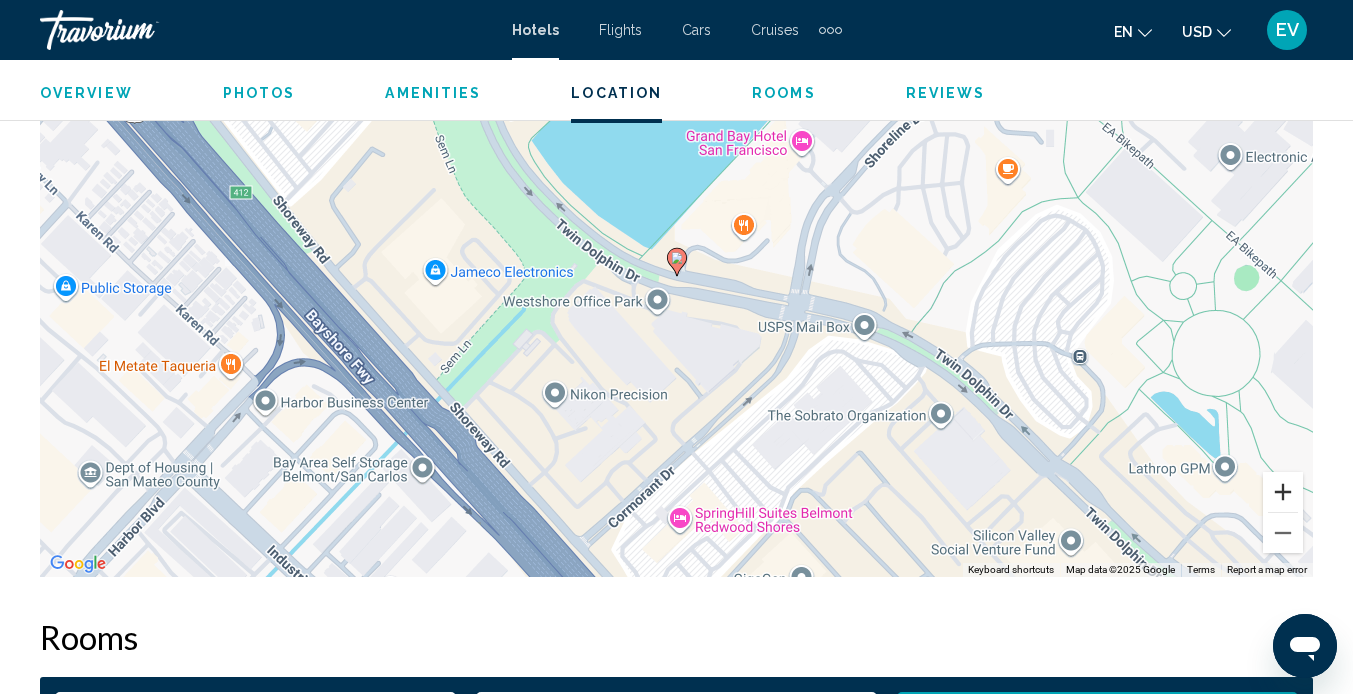 click at bounding box center (1283, 492) 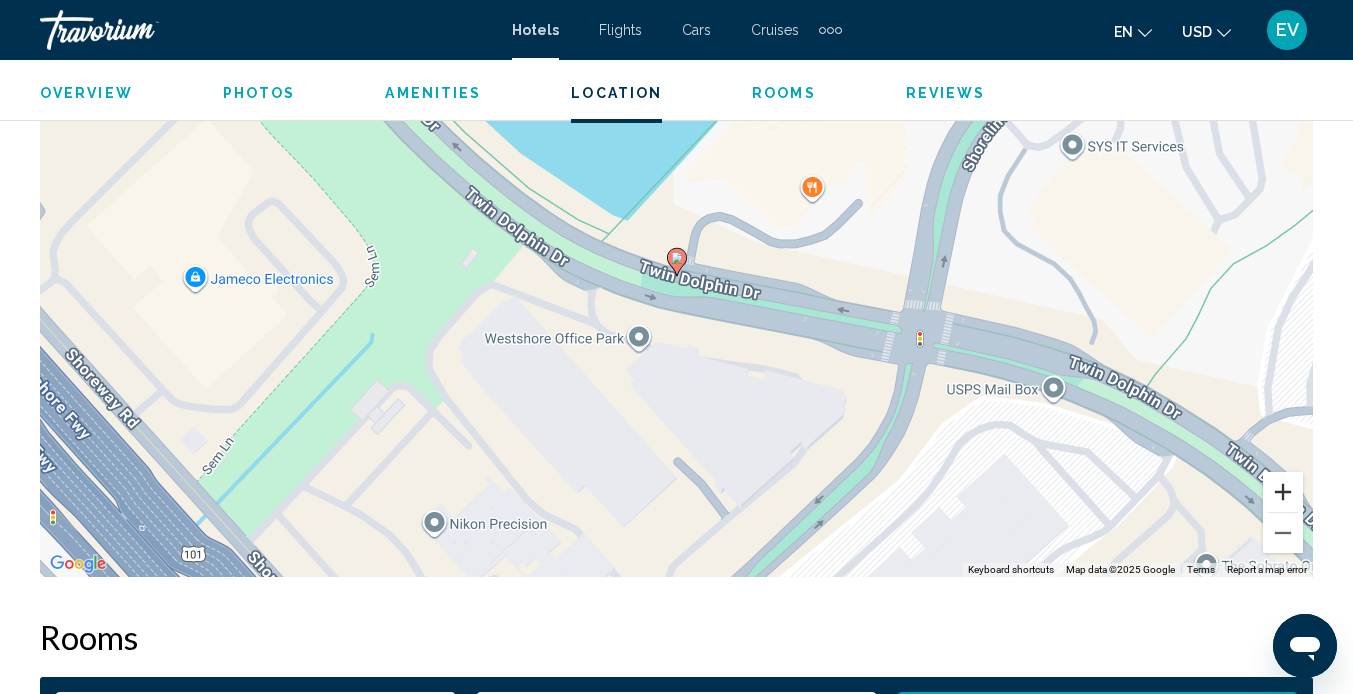 click at bounding box center [1283, 492] 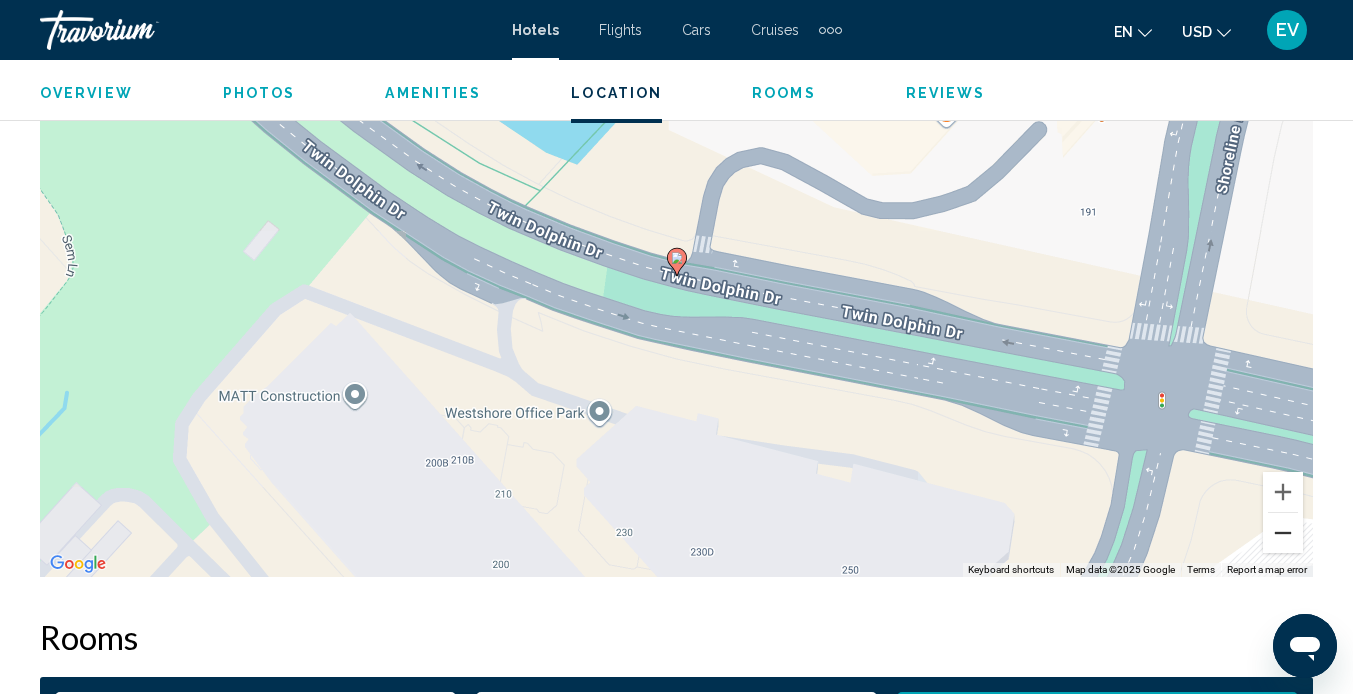 click at bounding box center [1283, 533] 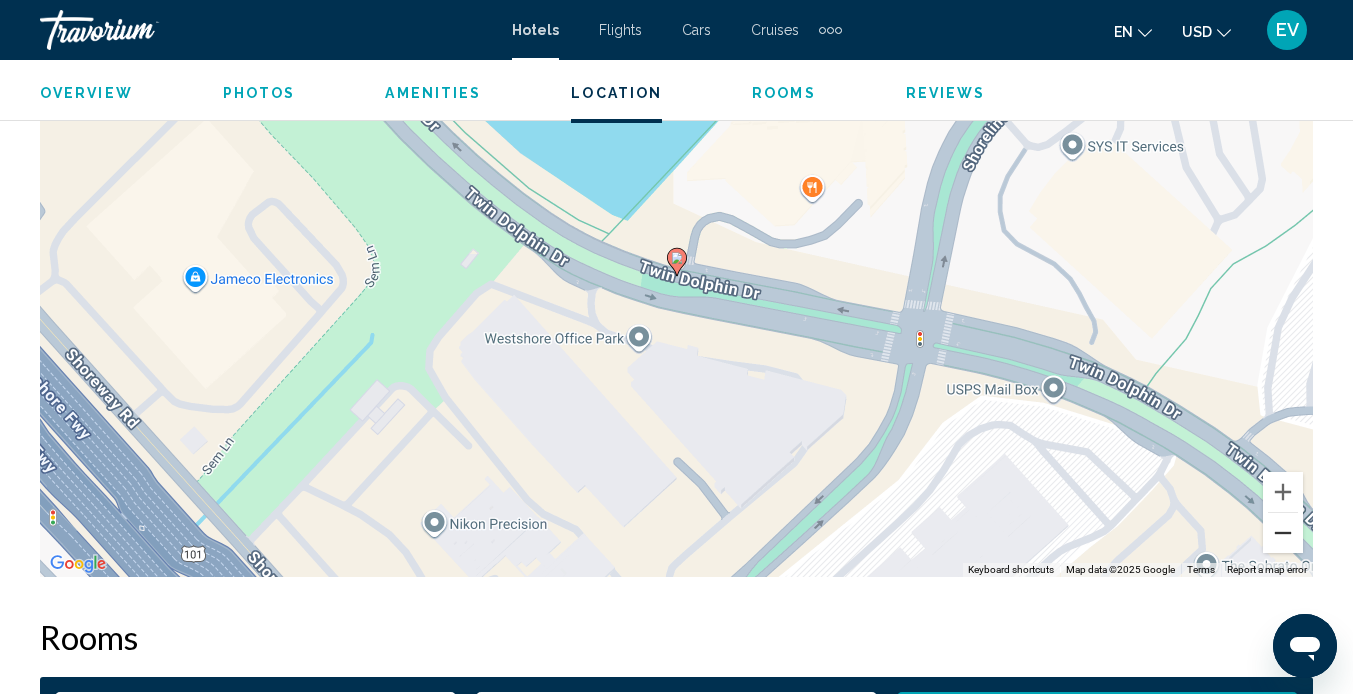 click at bounding box center (1283, 533) 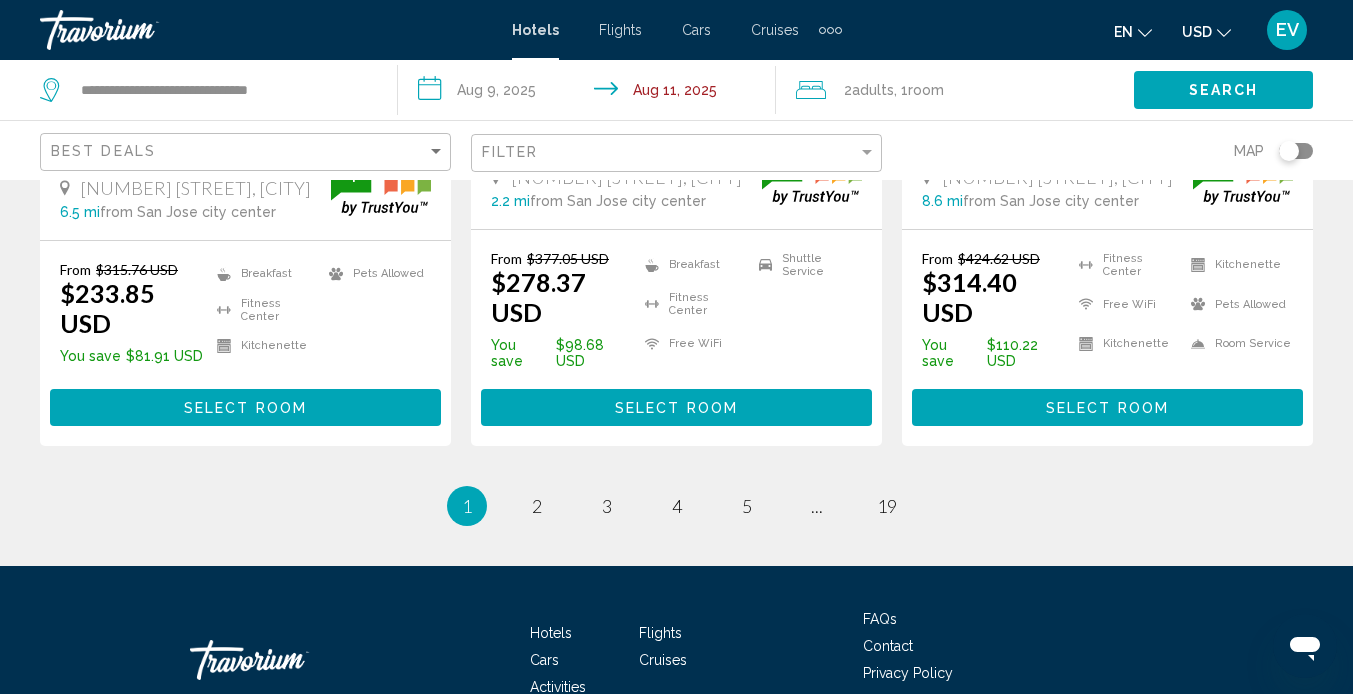 scroll, scrollTop: 2885, scrollLeft: 0, axis: vertical 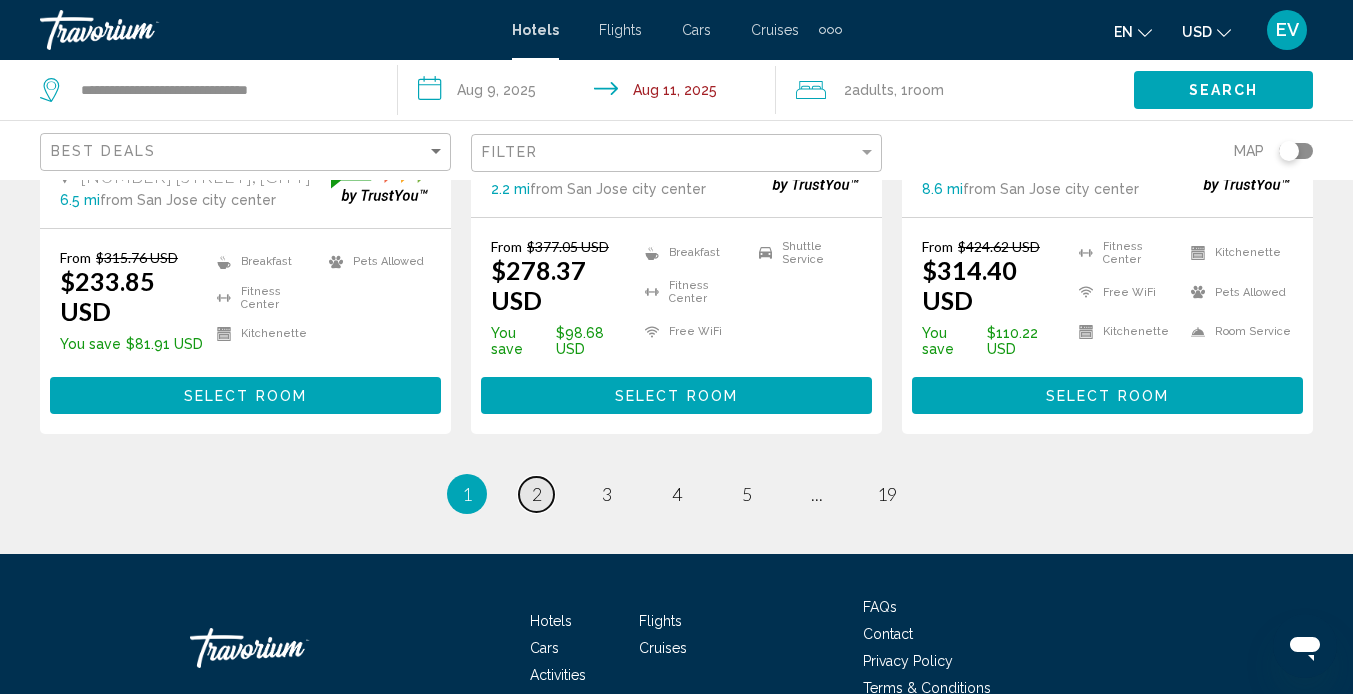 click on "2" at bounding box center [537, 494] 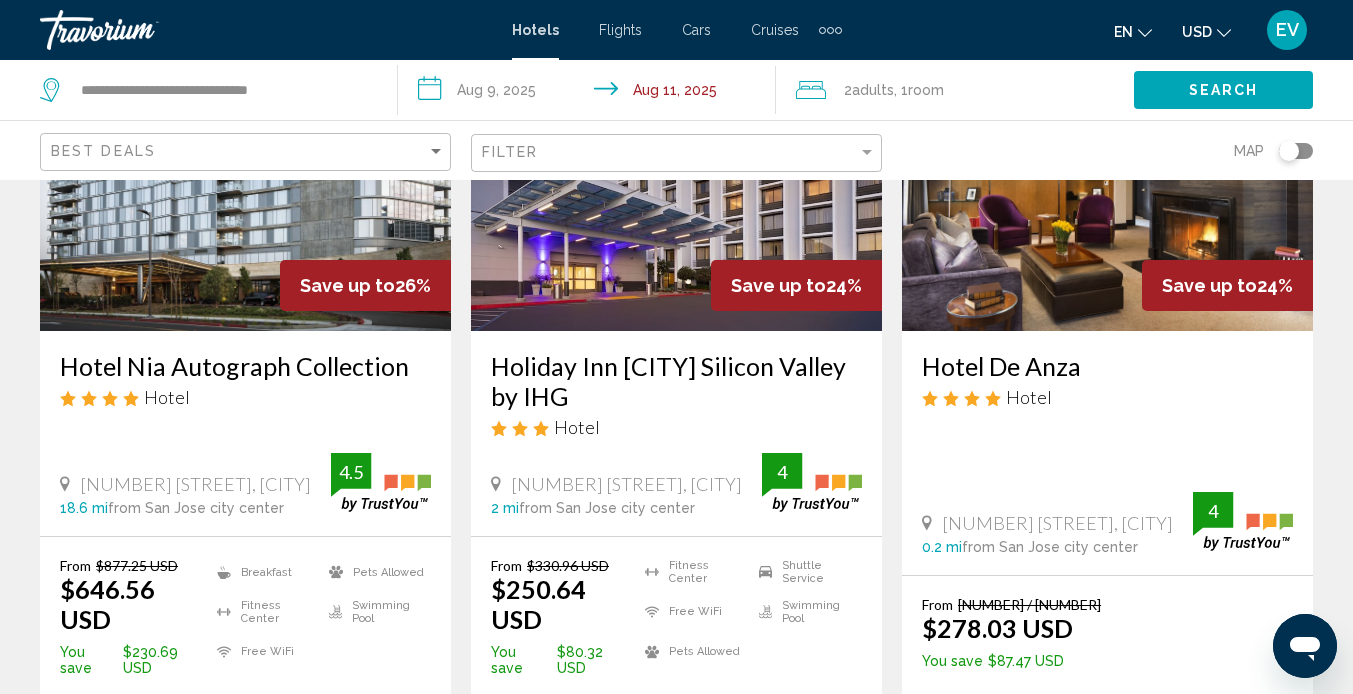 scroll, scrollTop: 238, scrollLeft: 0, axis: vertical 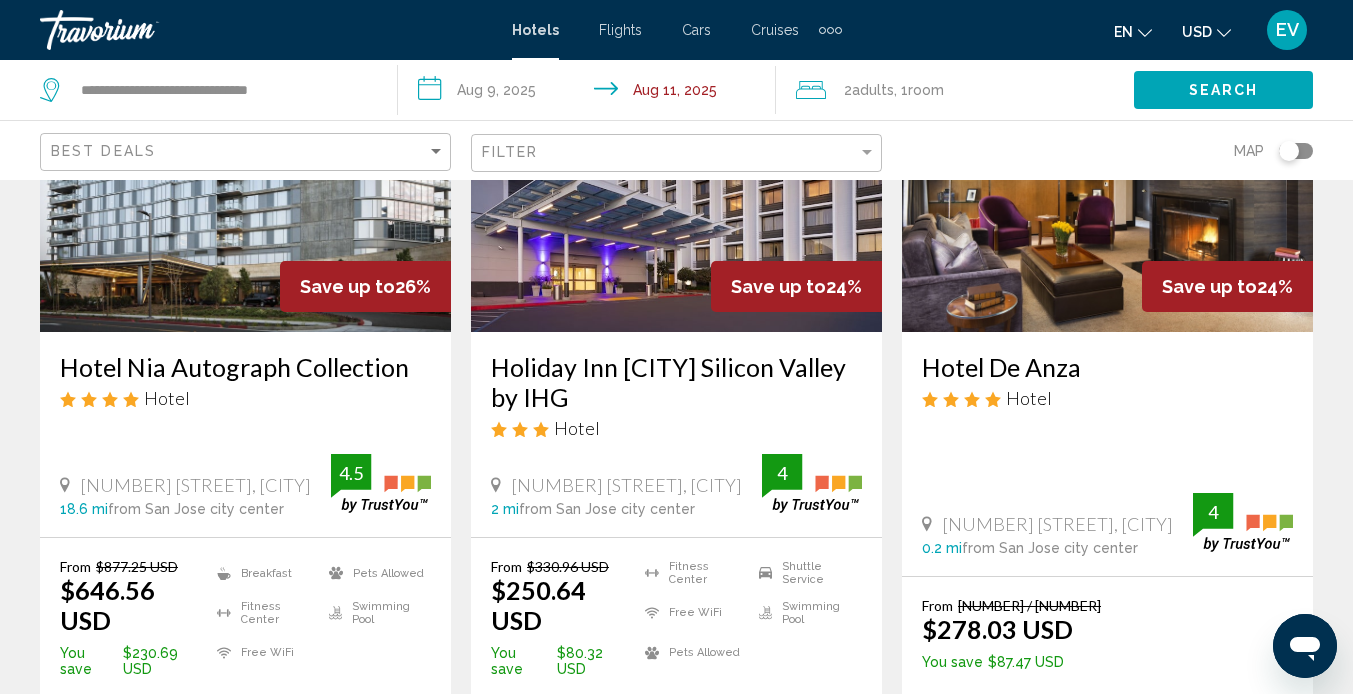 click on "Hotel De Anza" at bounding box center [1107, 367] 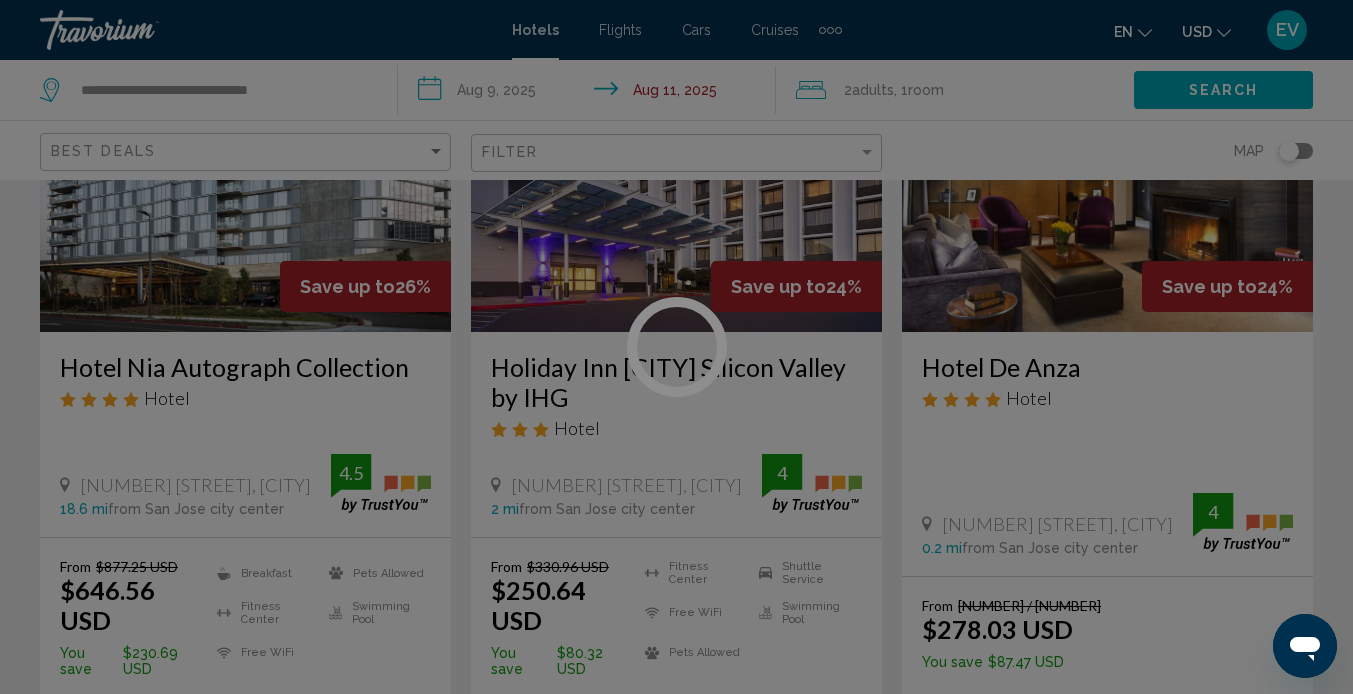 scroll, scrollTop: 188, scrollLeft: 0, axis: vertical 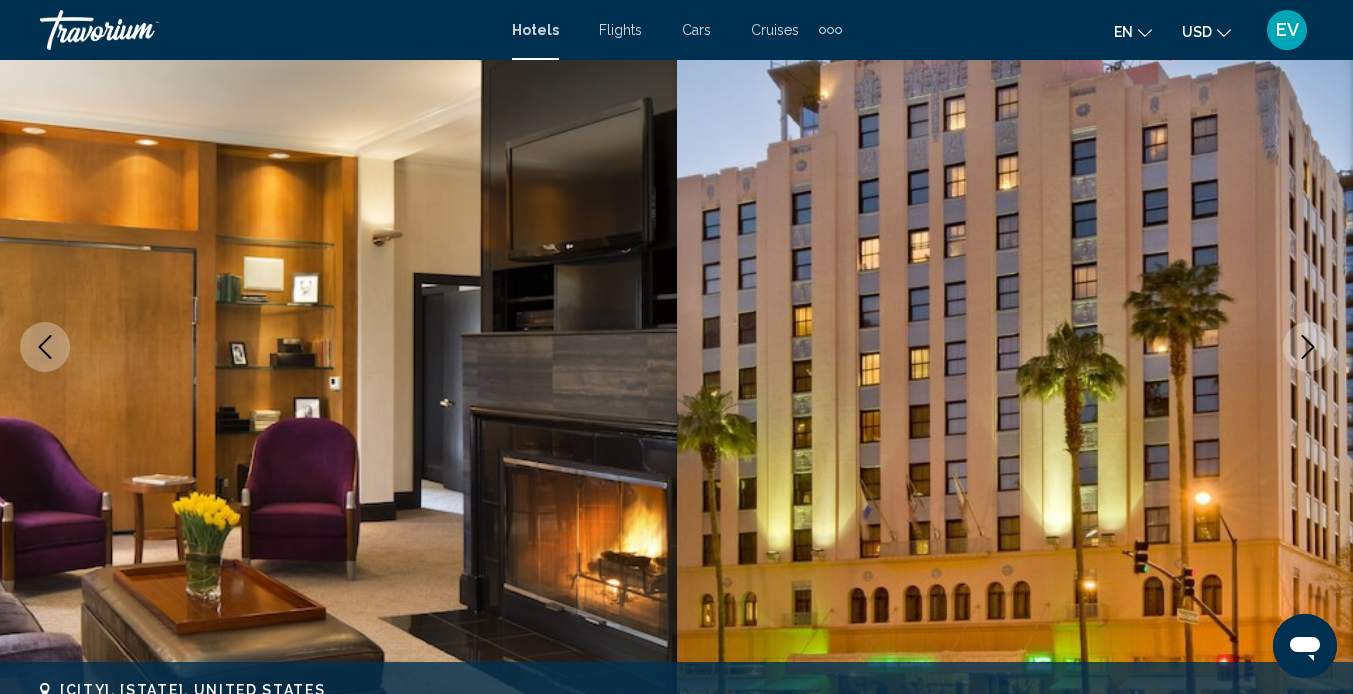 click 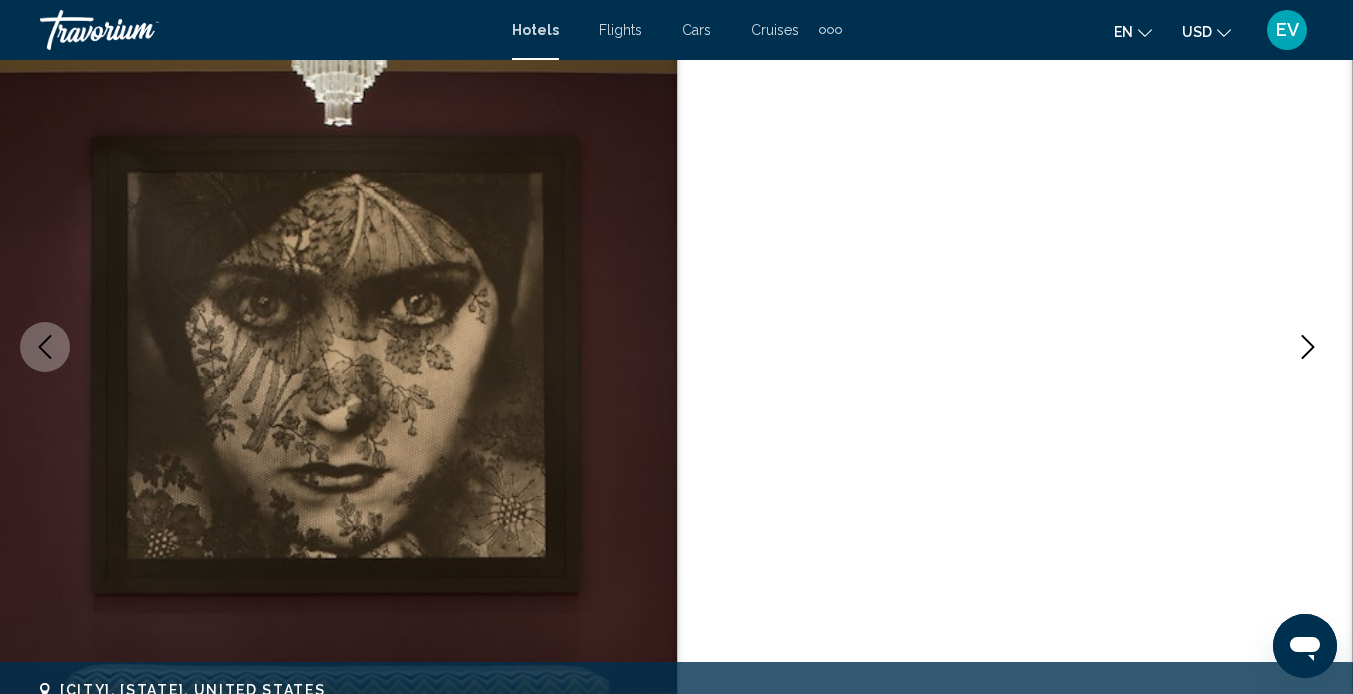 click at bounding box center (45, 347) 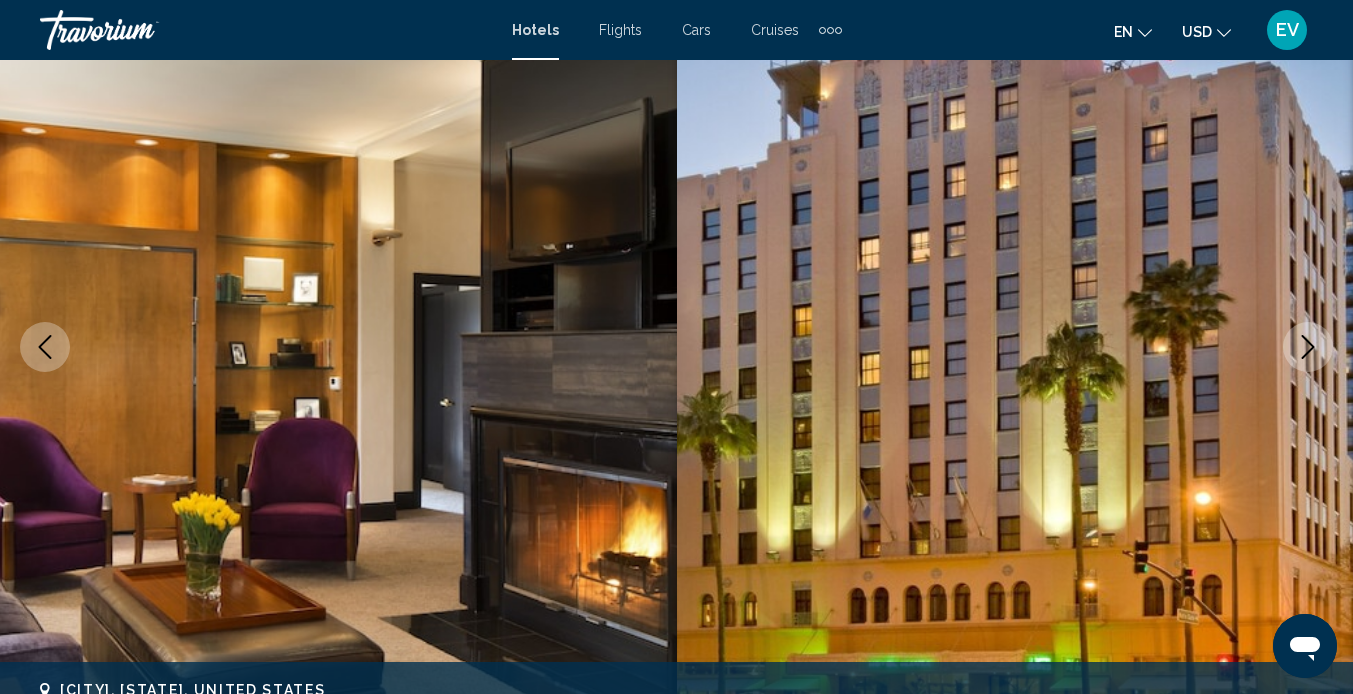 click at bounding box center (1308, 347) 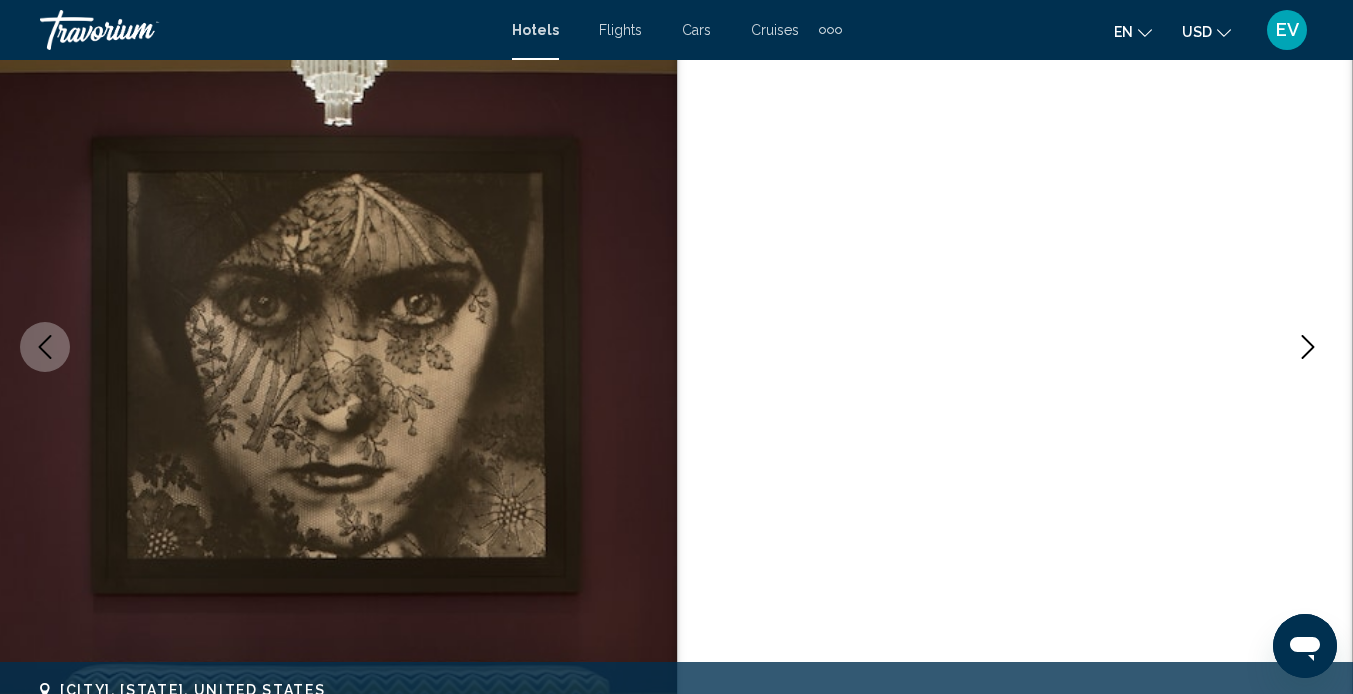 click 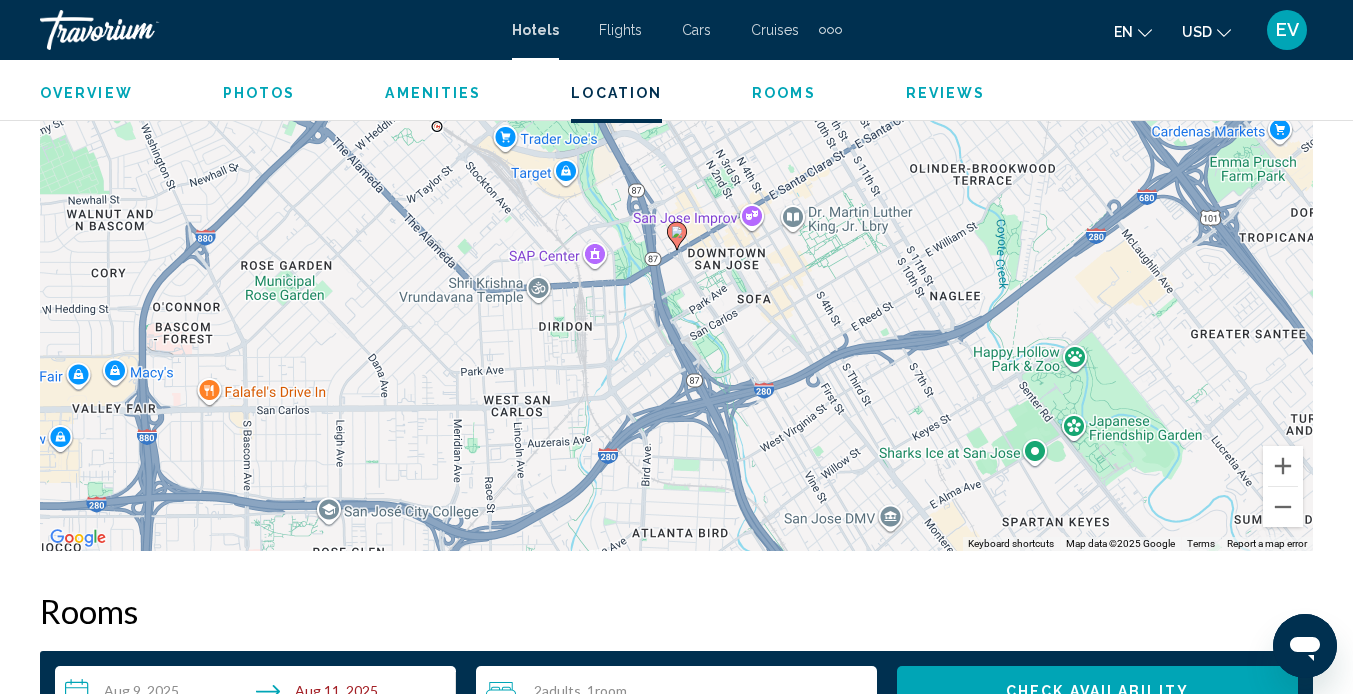 scroll, scrollTop: 2293, scrollLeft: 0, axis: vertical 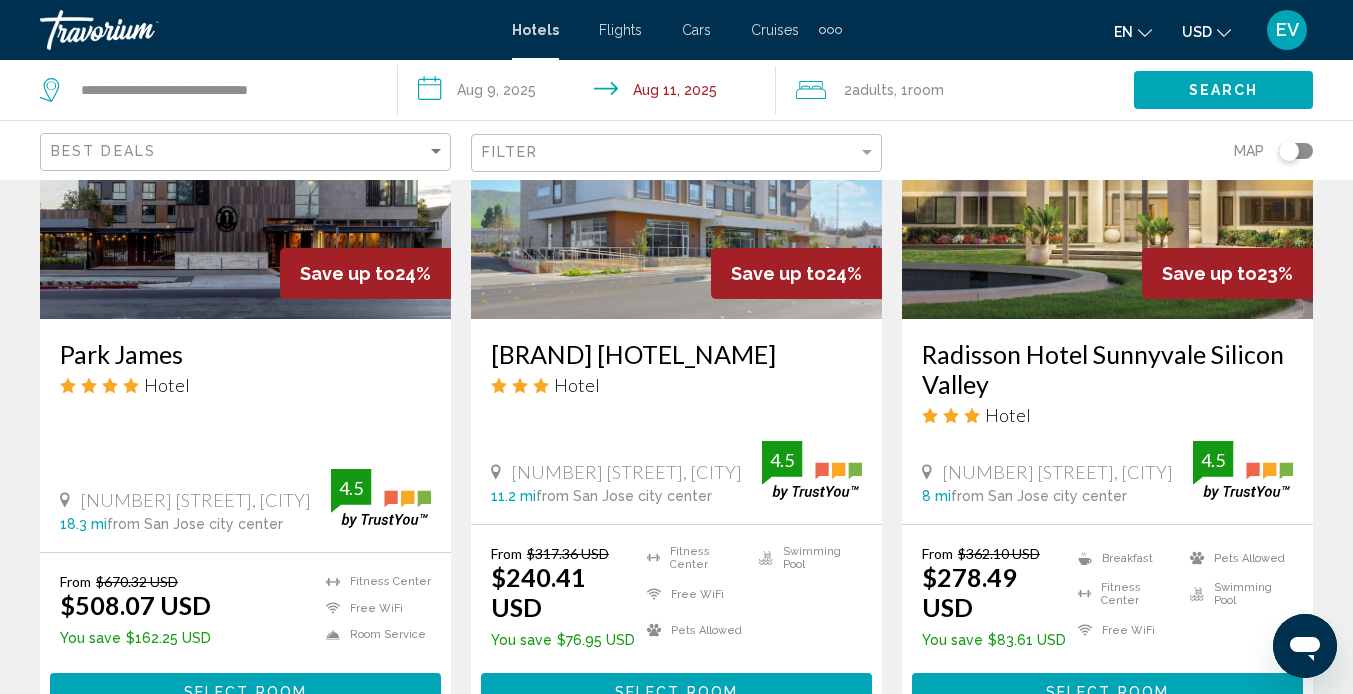 click on "Park James" at bounding box center (245, 354) 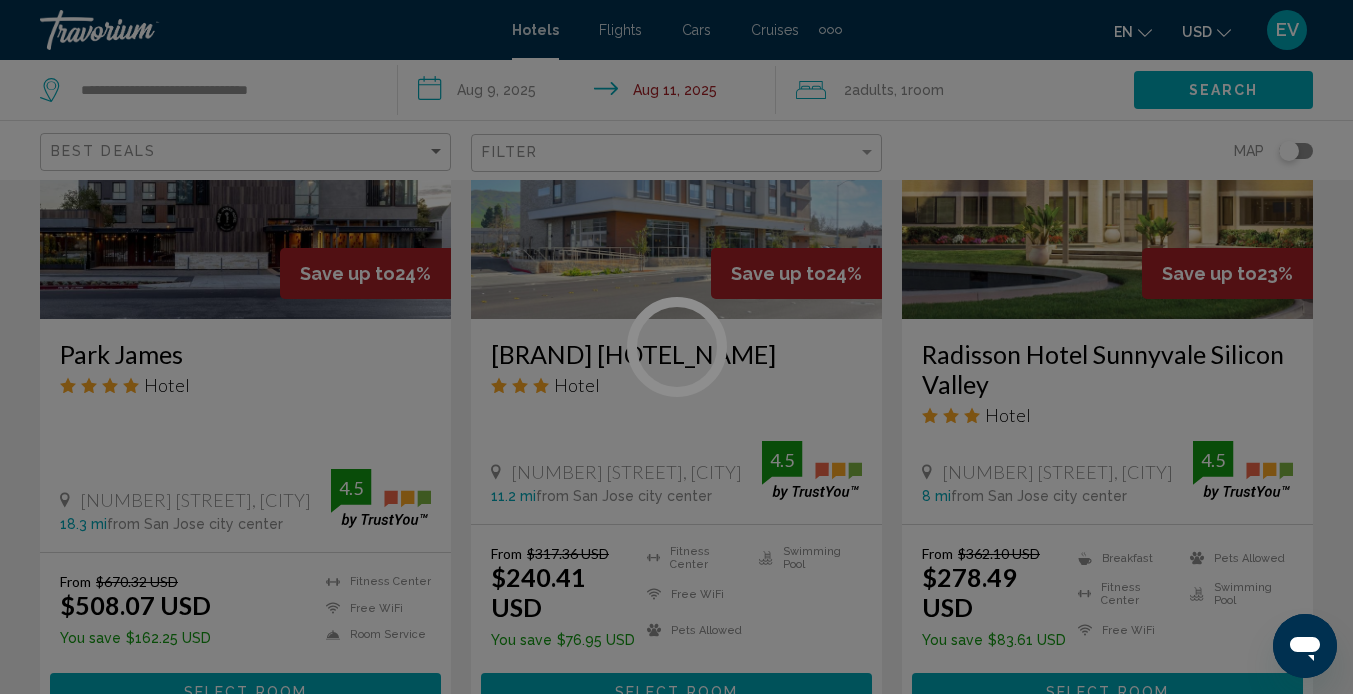 scroll, scrollTop: 188, scrollLeft: 0, axis: vertical 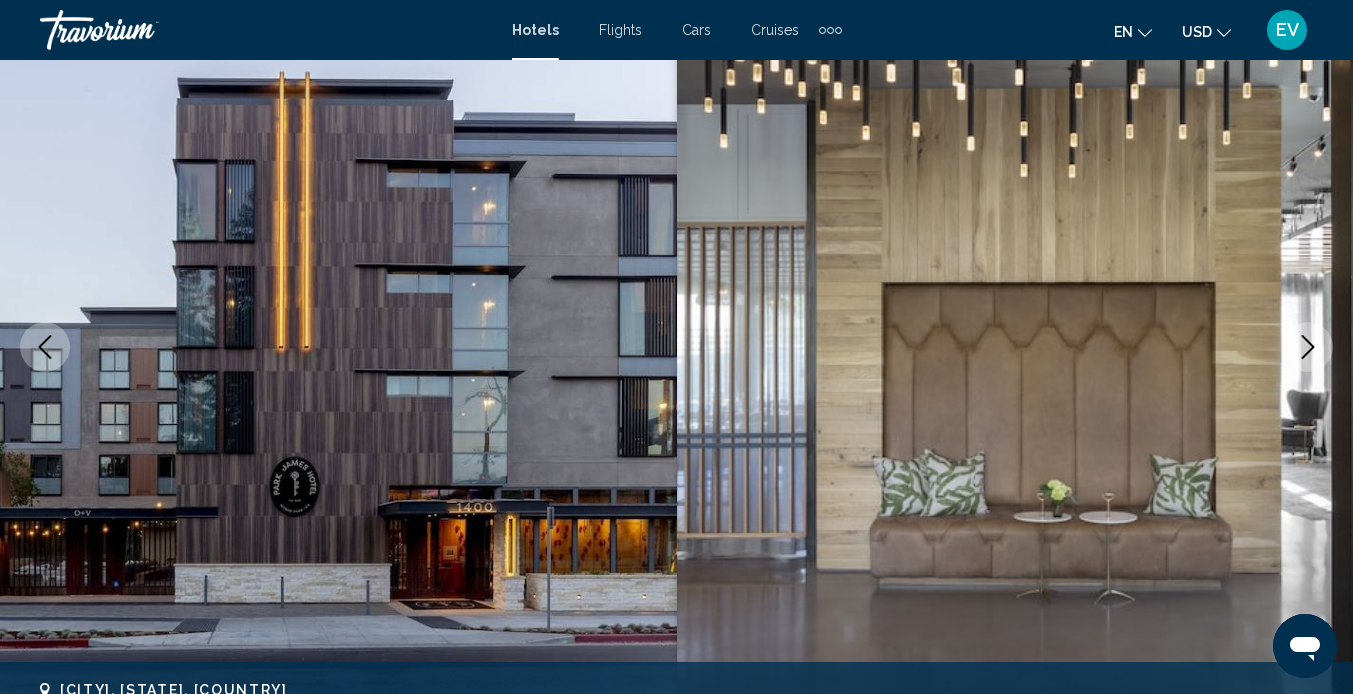 click at bounding box center (1308, 347) 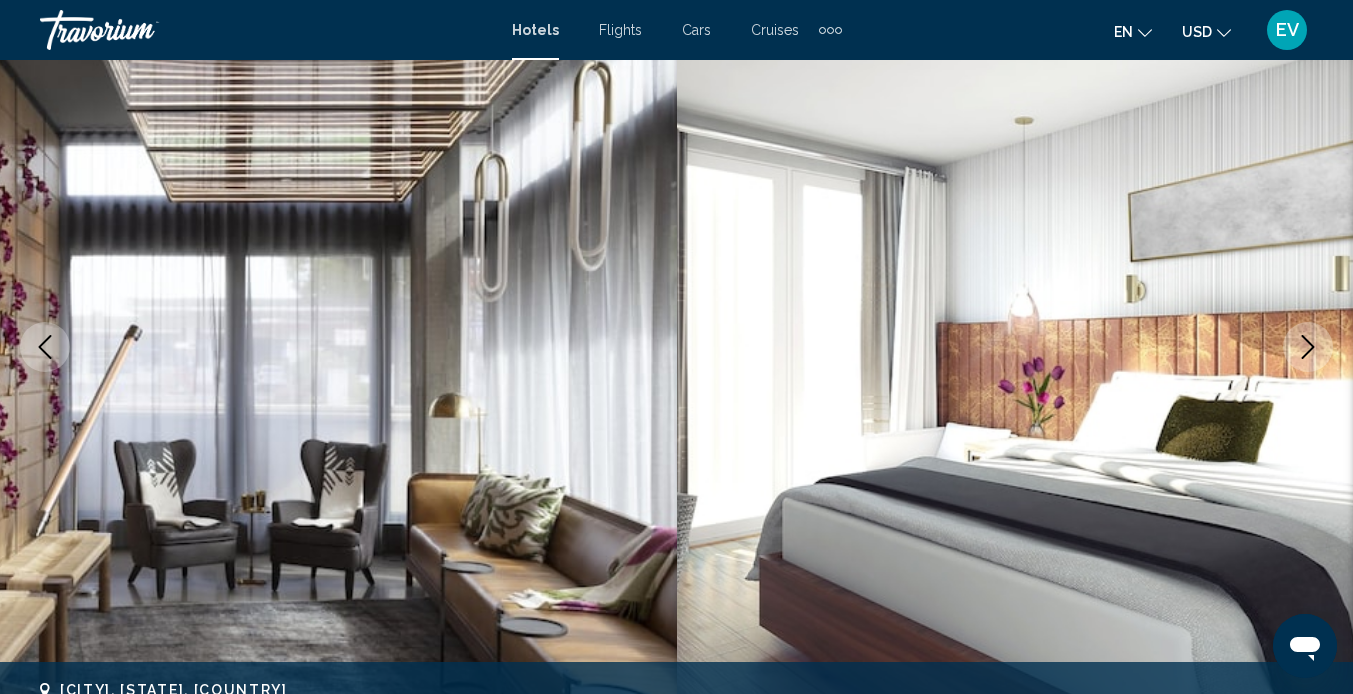 click at bounding box center (1308, 347) 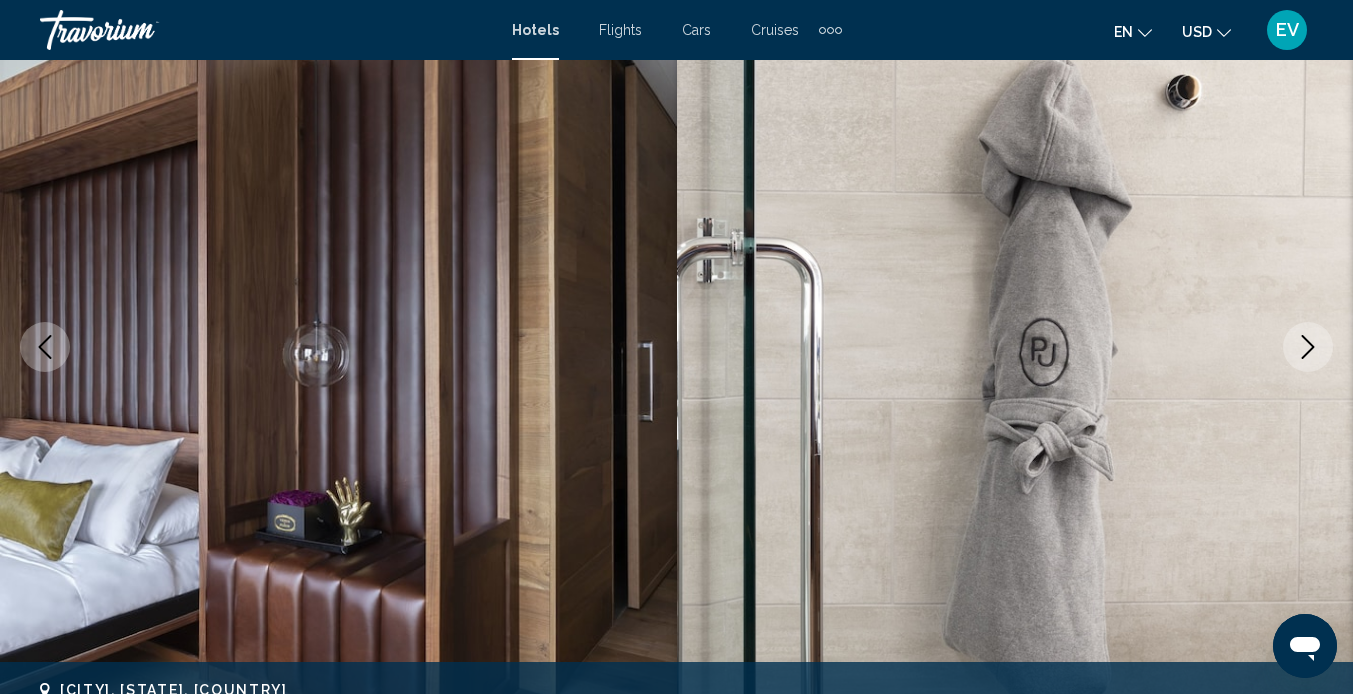 click 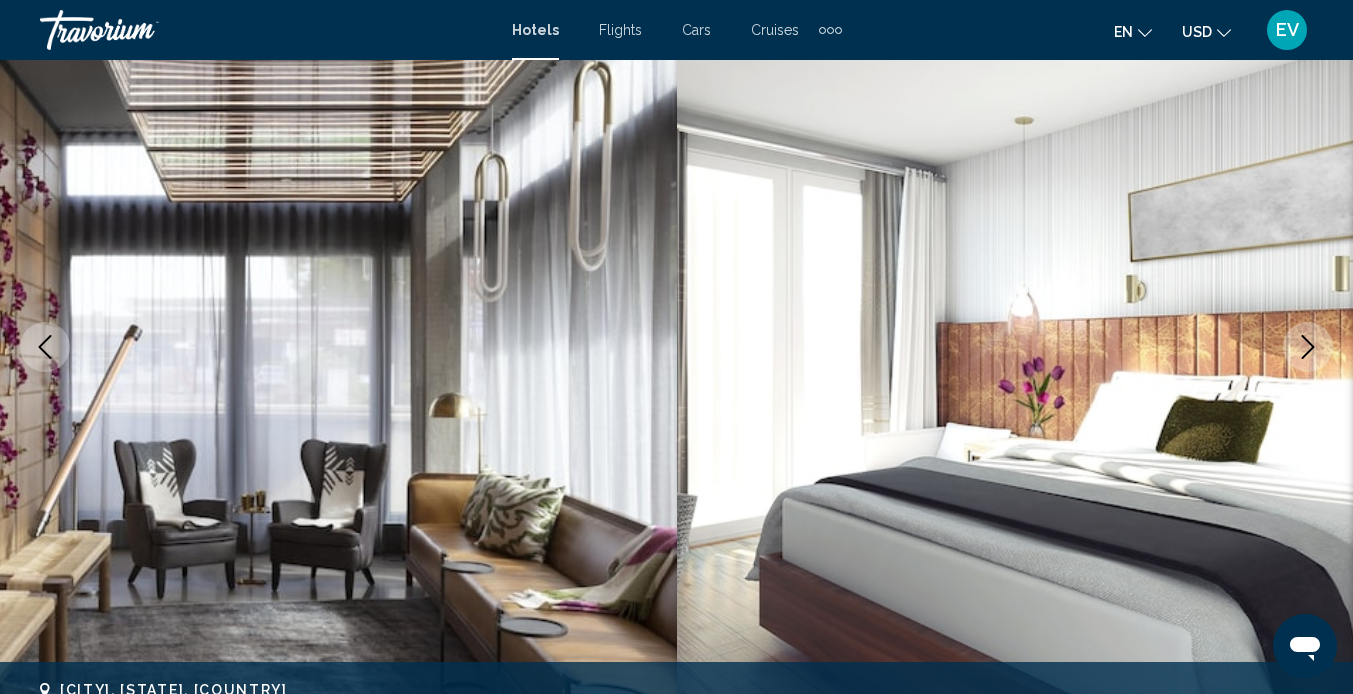 click at bounding box center [1308, 347] 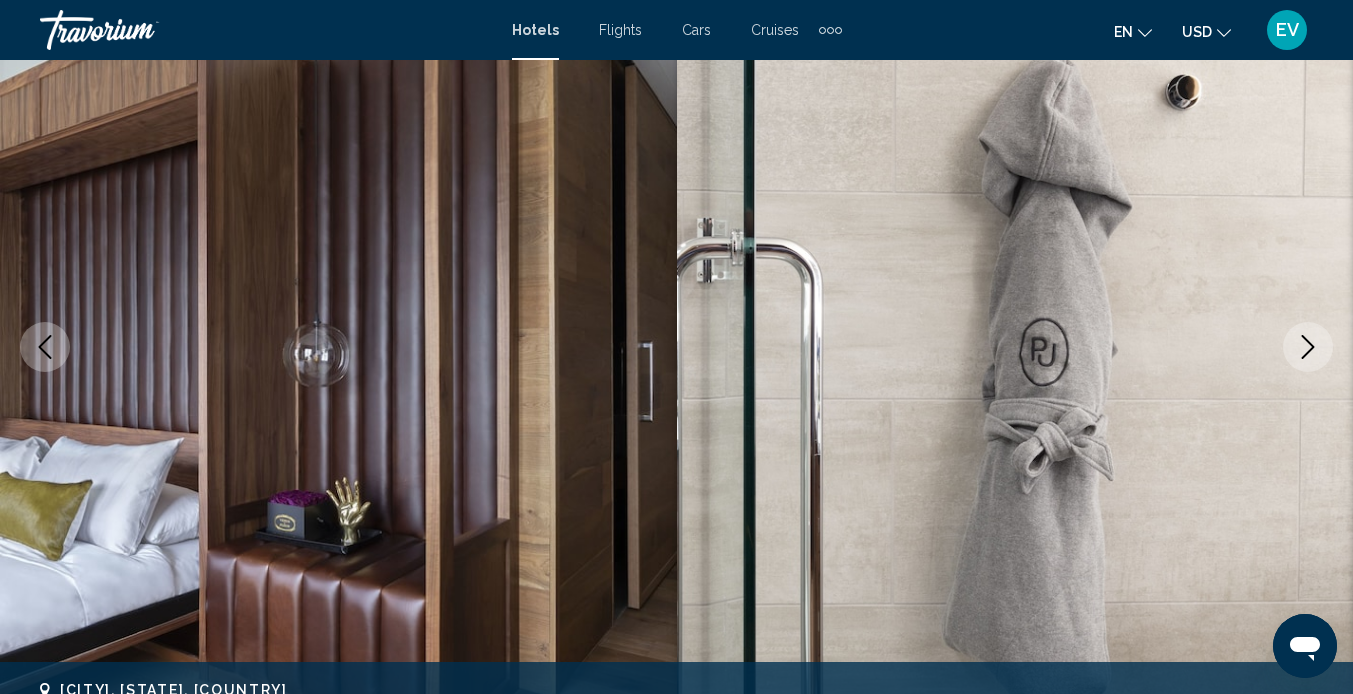 click at bounding box center (1308, 347) 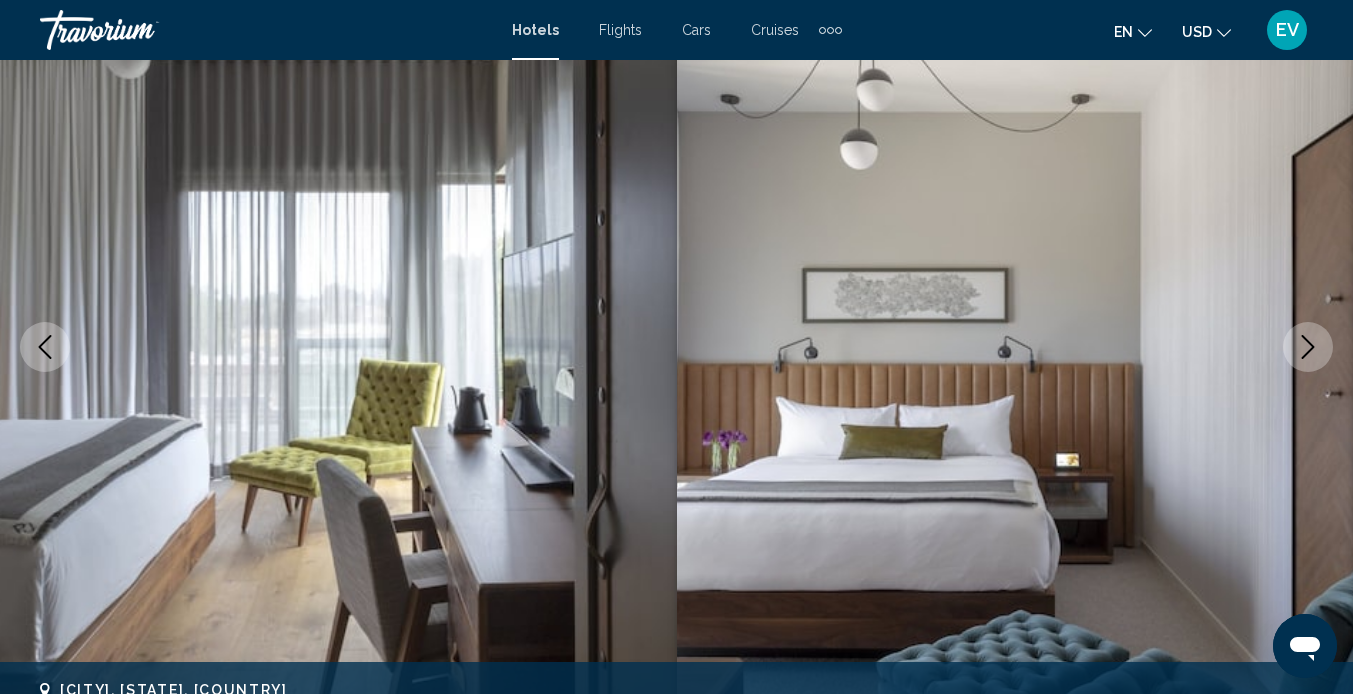 click at bounding box center [1308, 347] 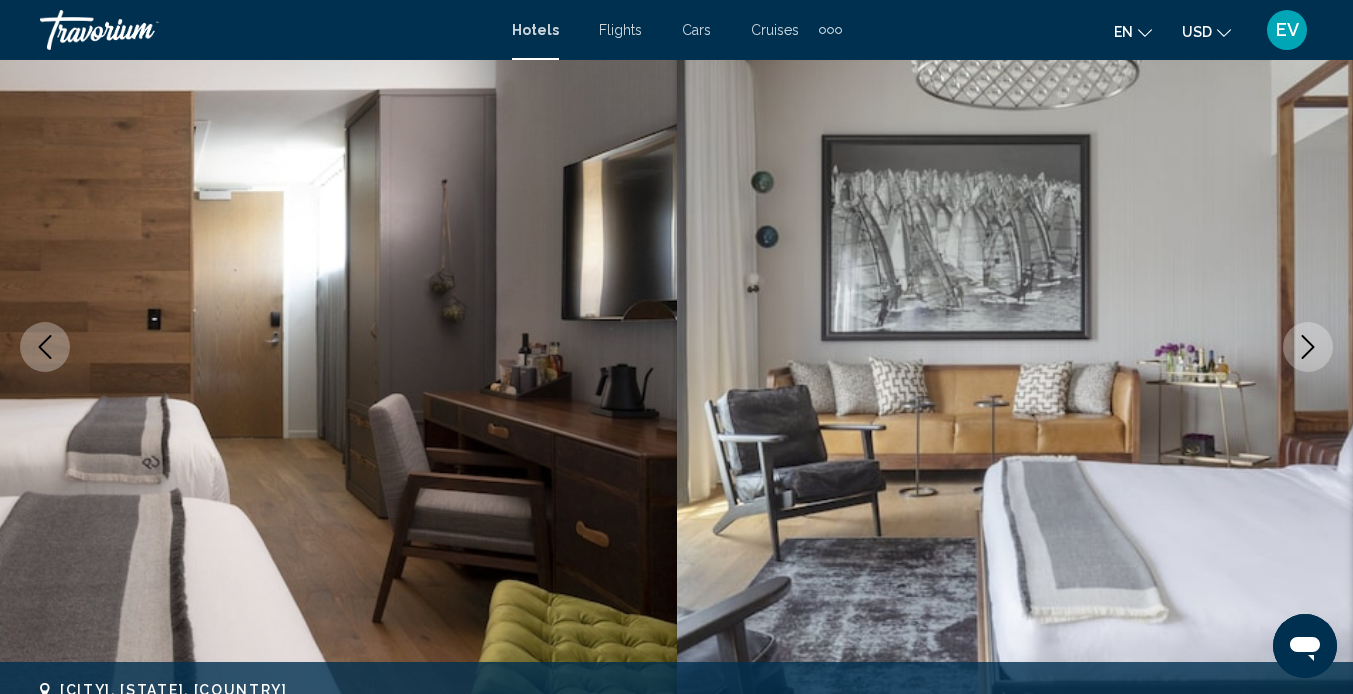 click at bounding box center (1308, 347) 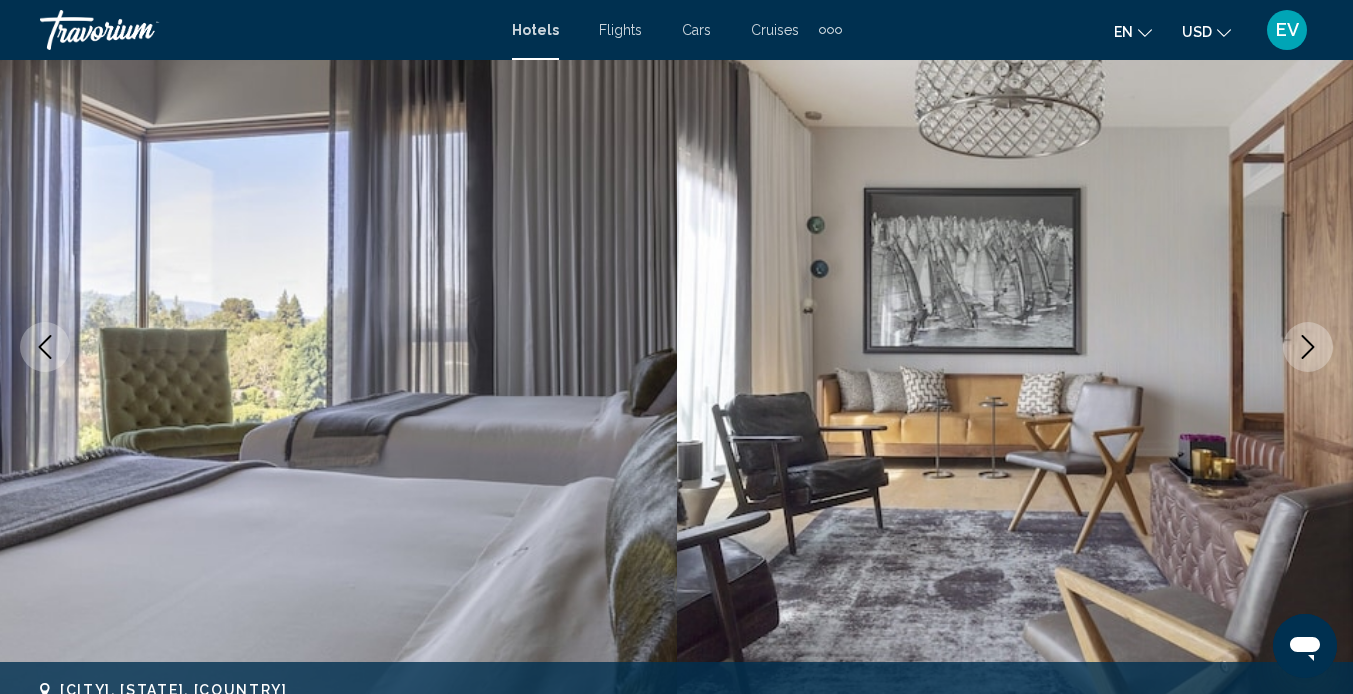 click at bounding box center [1308, 347] 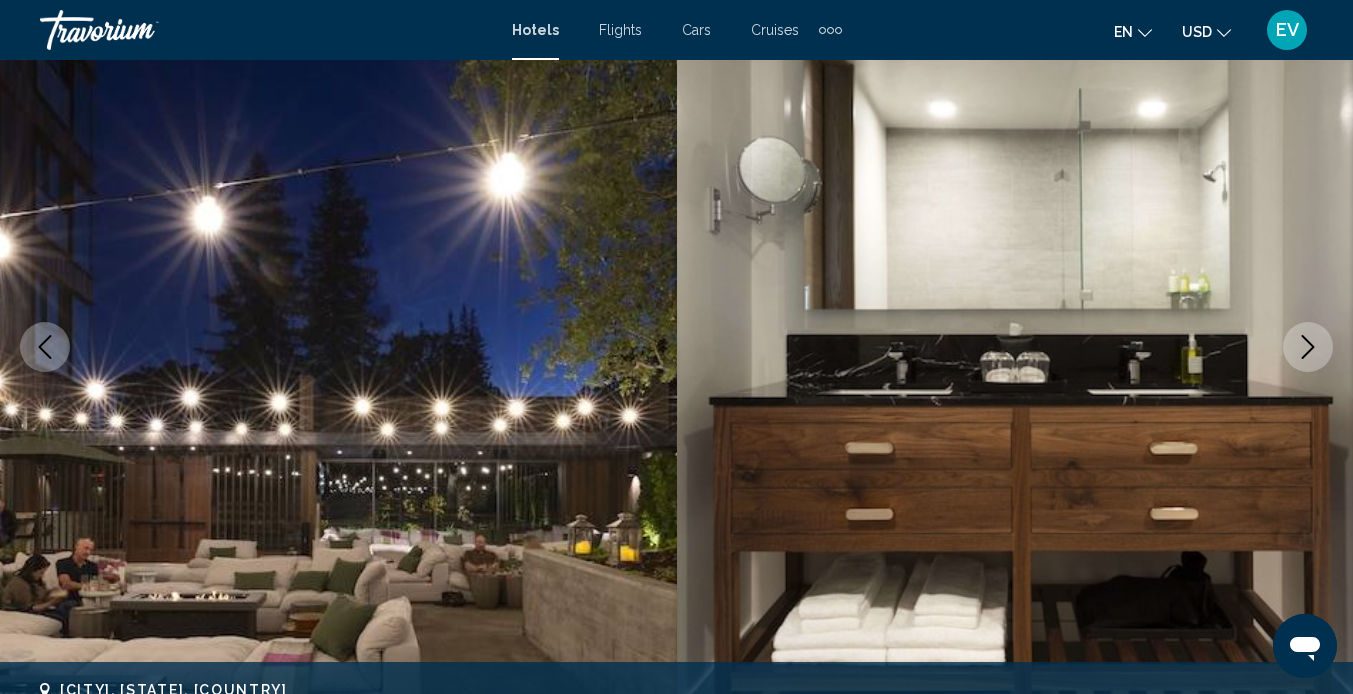 click at bounding box center [1308, 347] 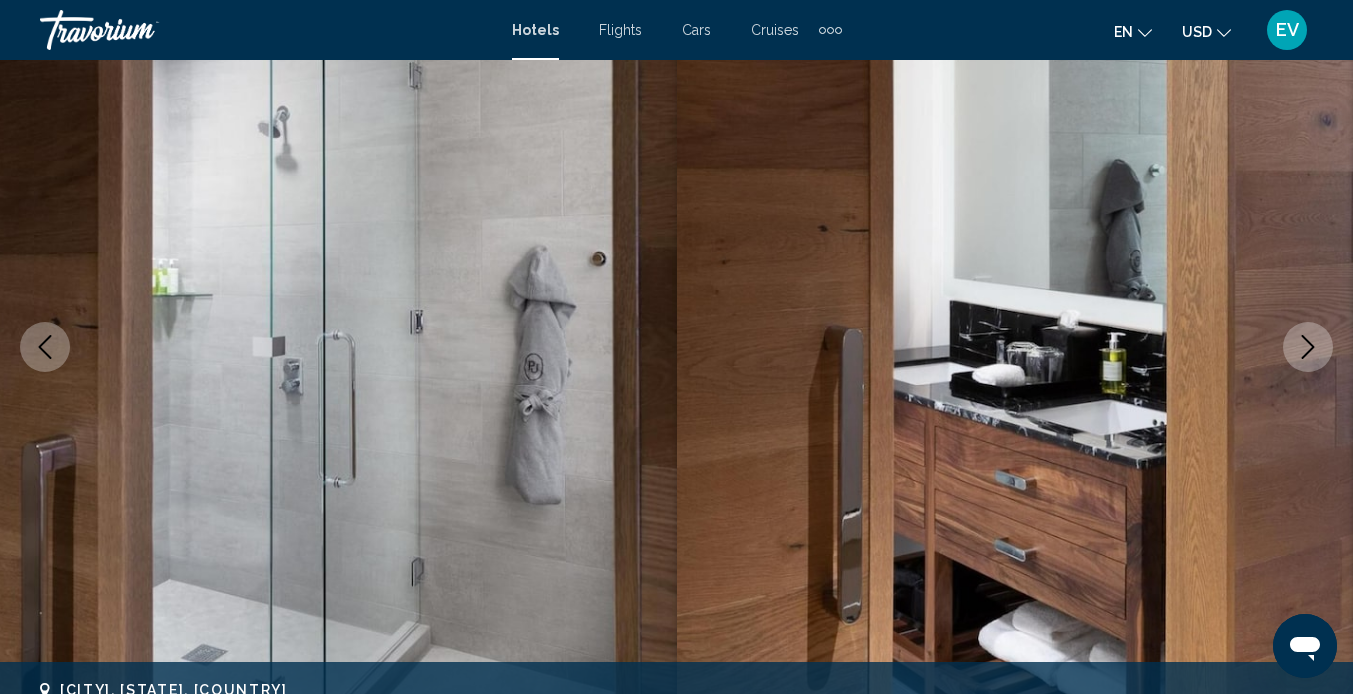 click at bounding box center [1308, 347] 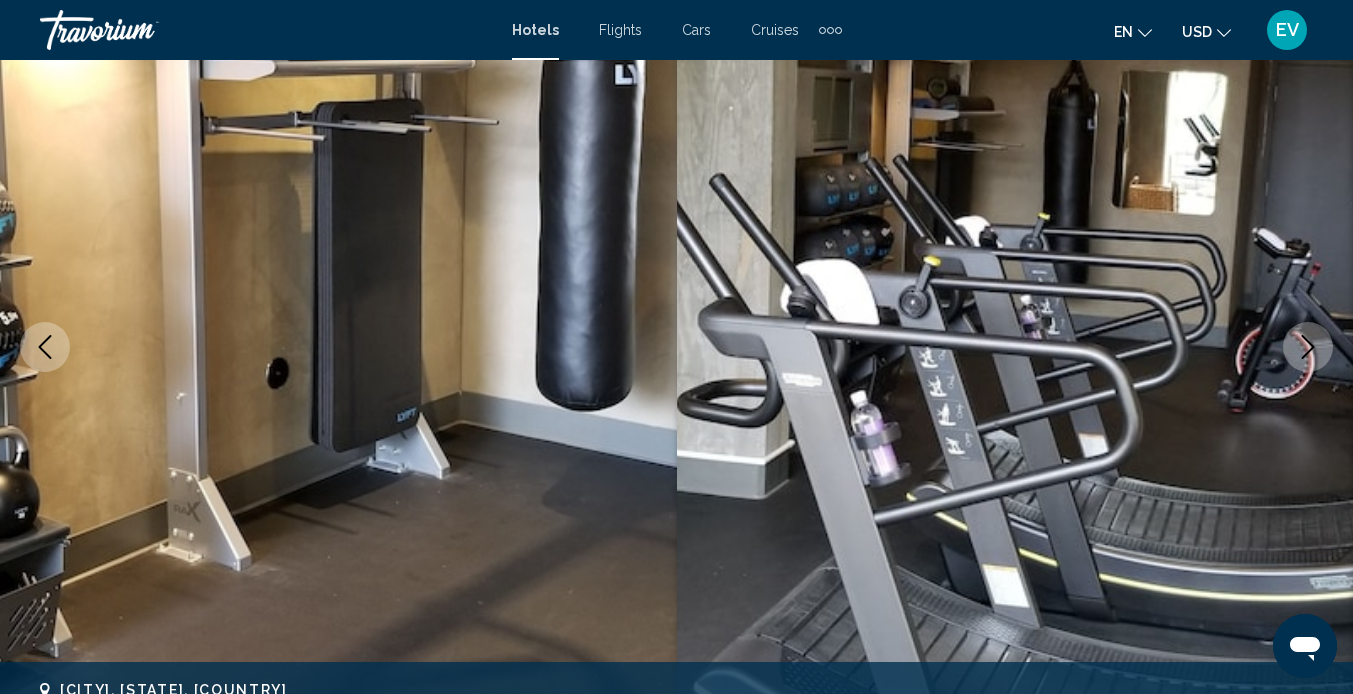 click at bounding box center [1308, 347] 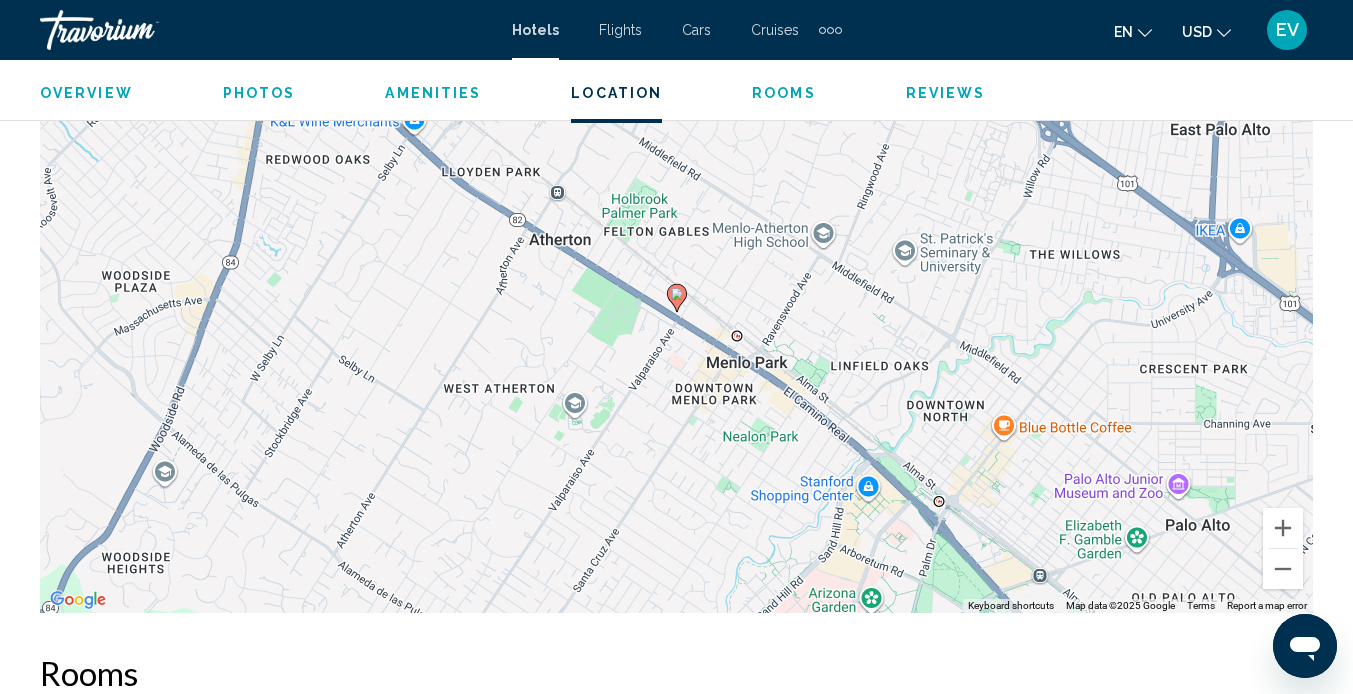 scroll, scrollTop: 2325, scrollLeft: 0, axis: vertical 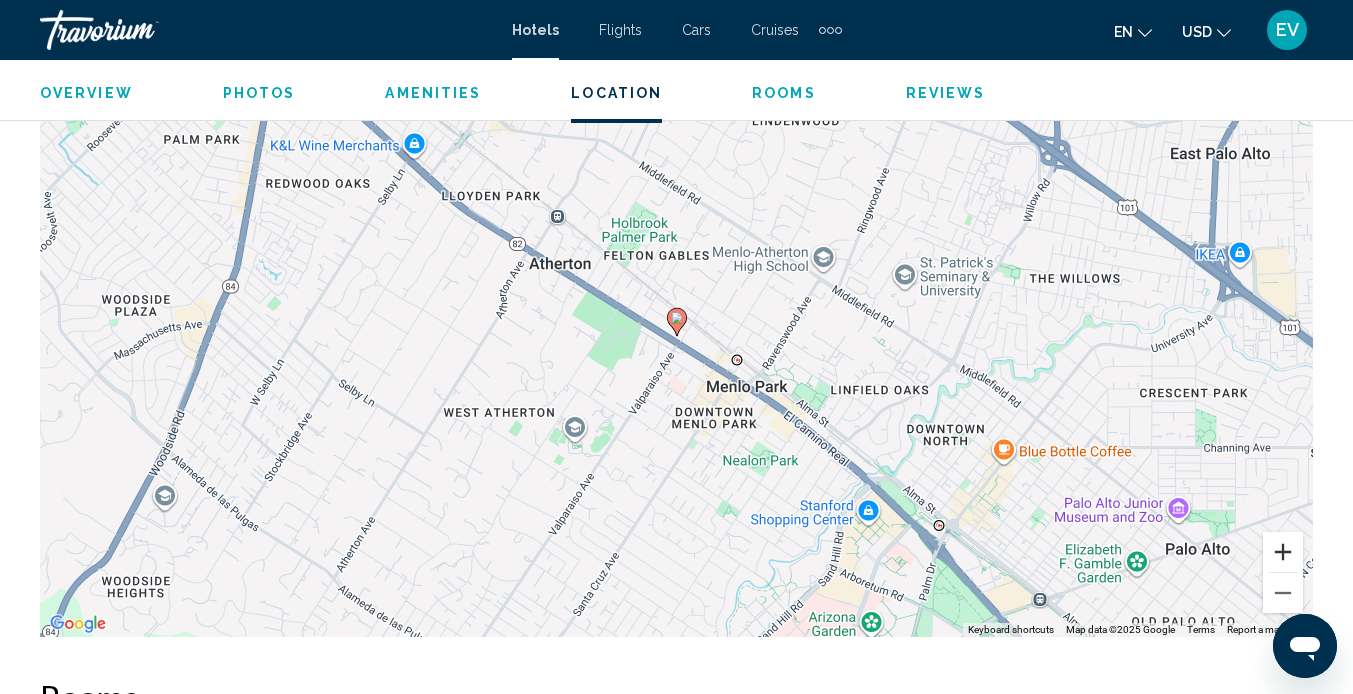 click at bounding box center (1283, 552) 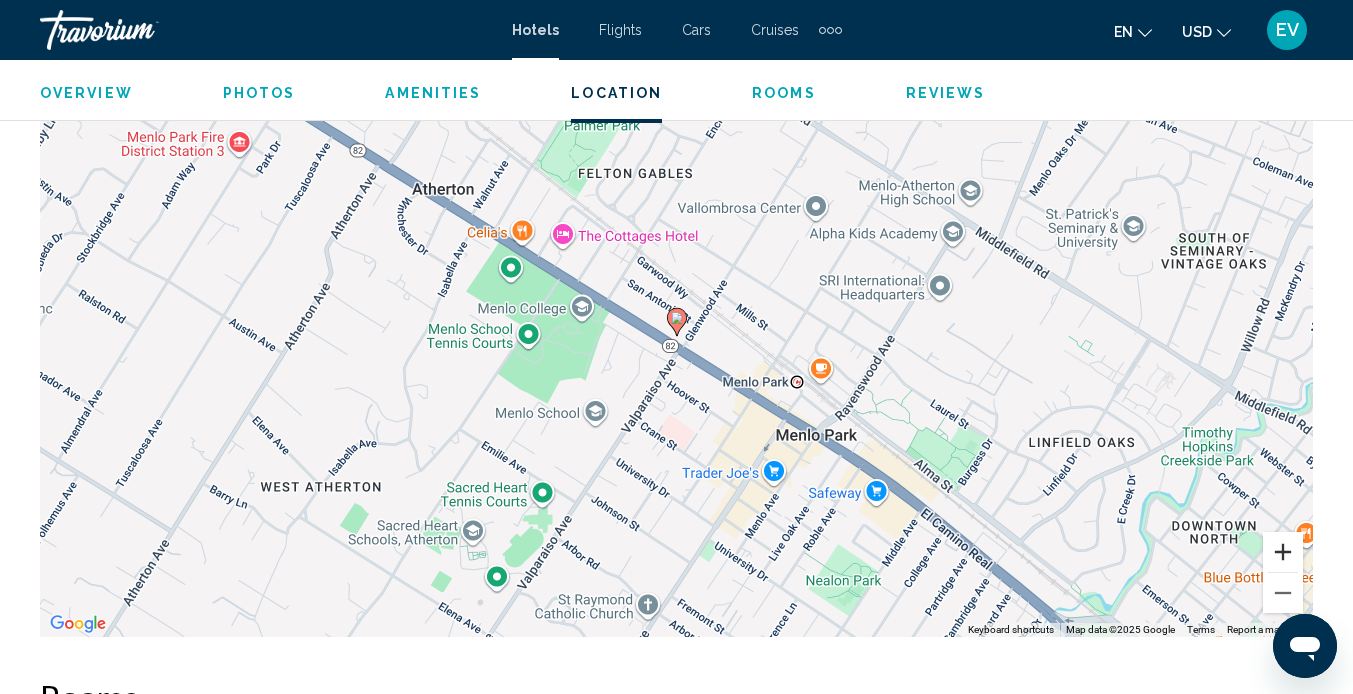 click at bounding box center (1283, 552) 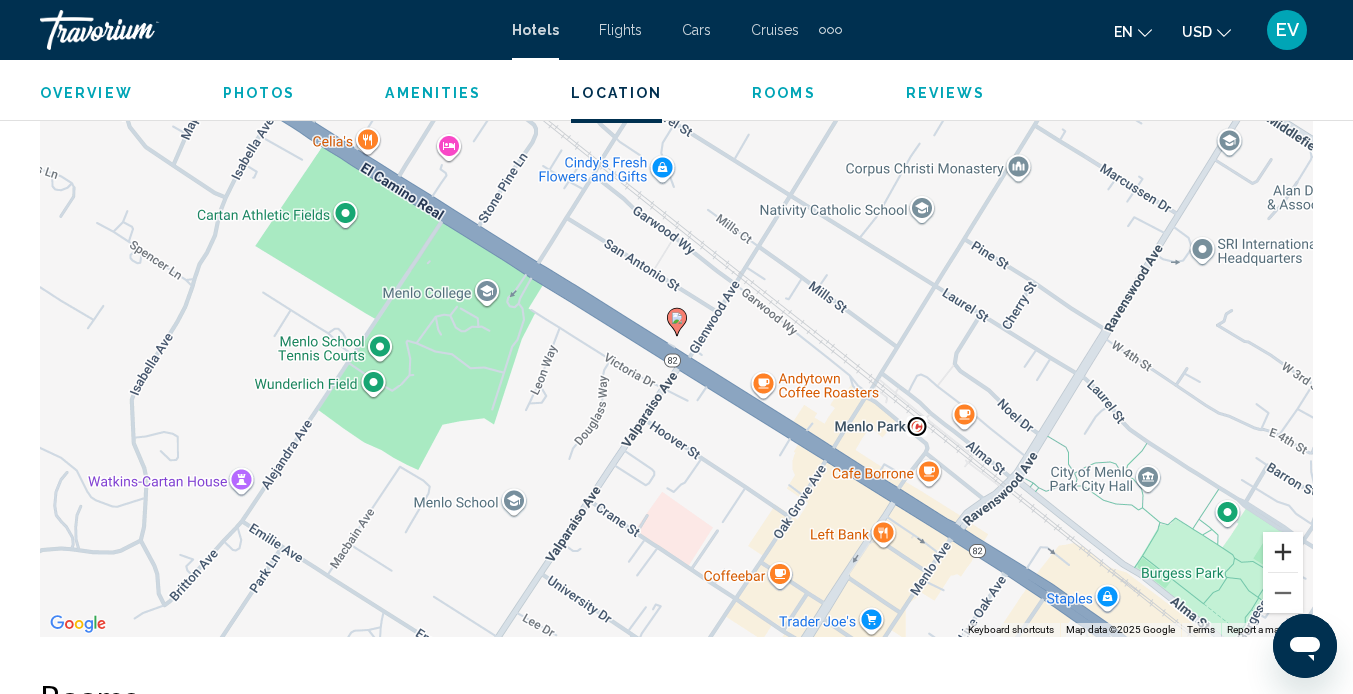 click at bounding box center [1283, 552] 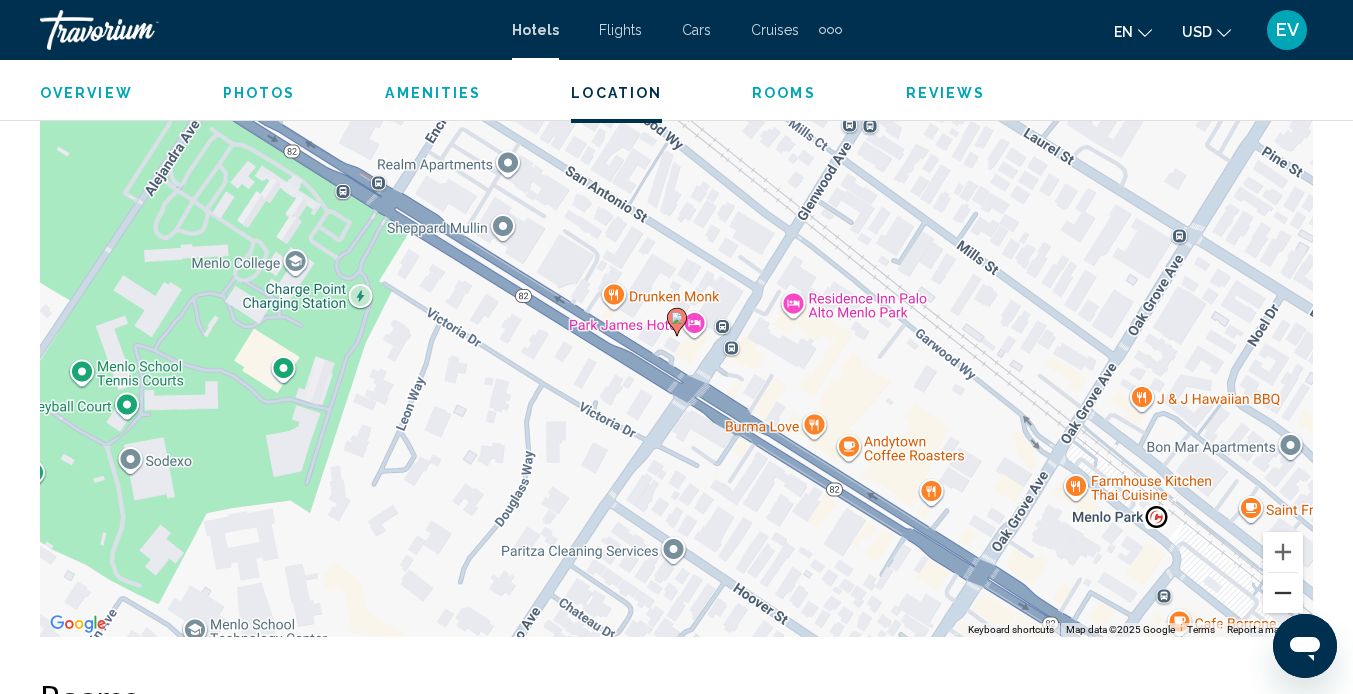 click at bounding box center (1283, 593) 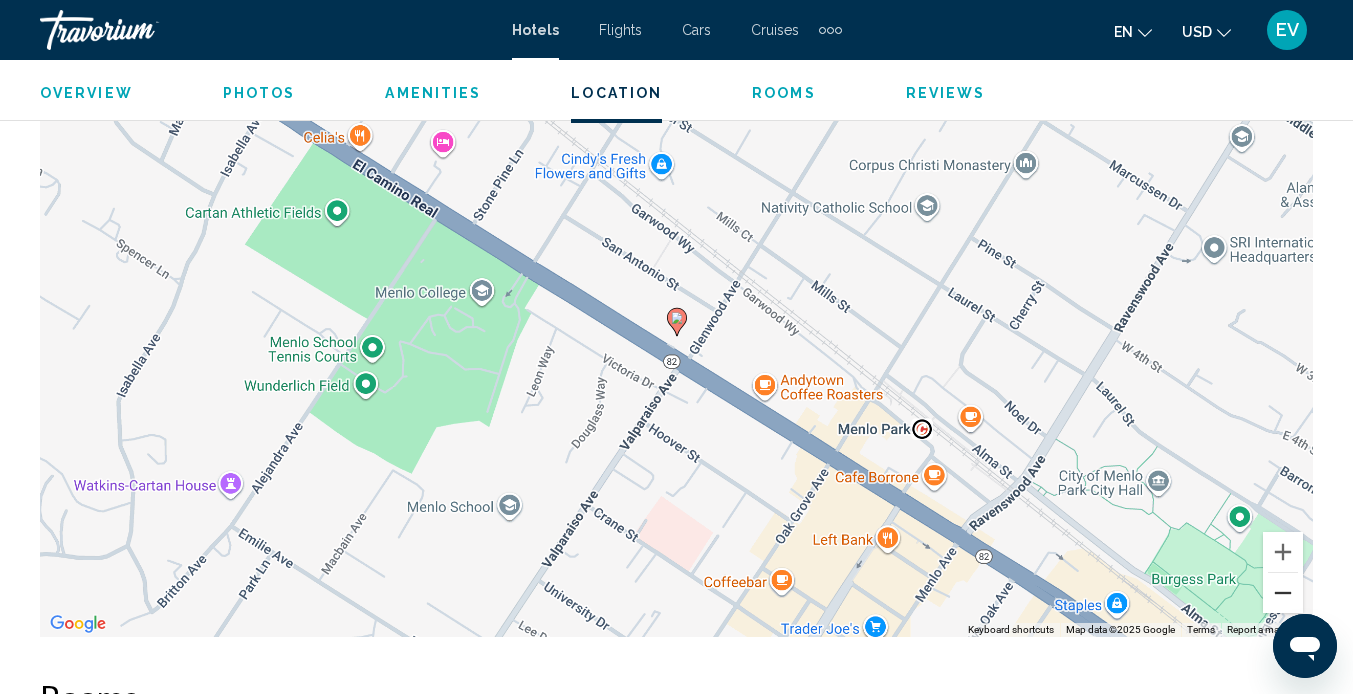 click at bounding box center (1283, 593) 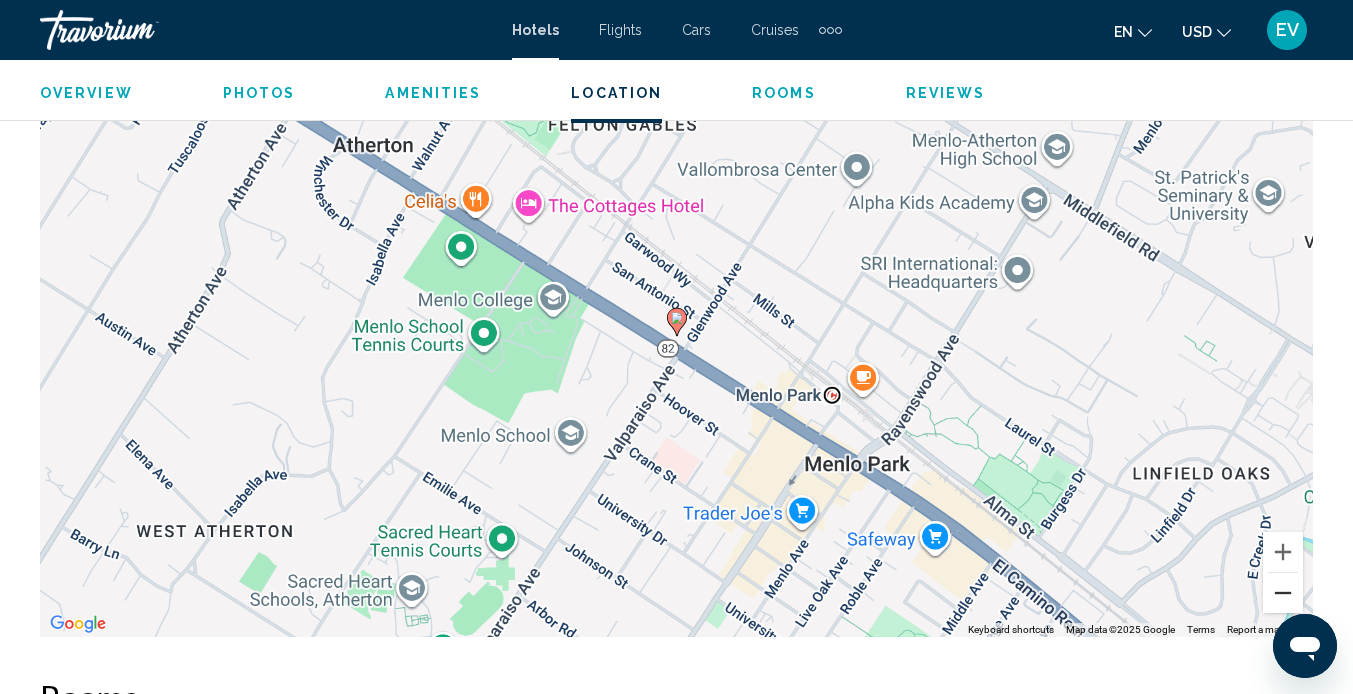 click at bounding box center (1283, 593) 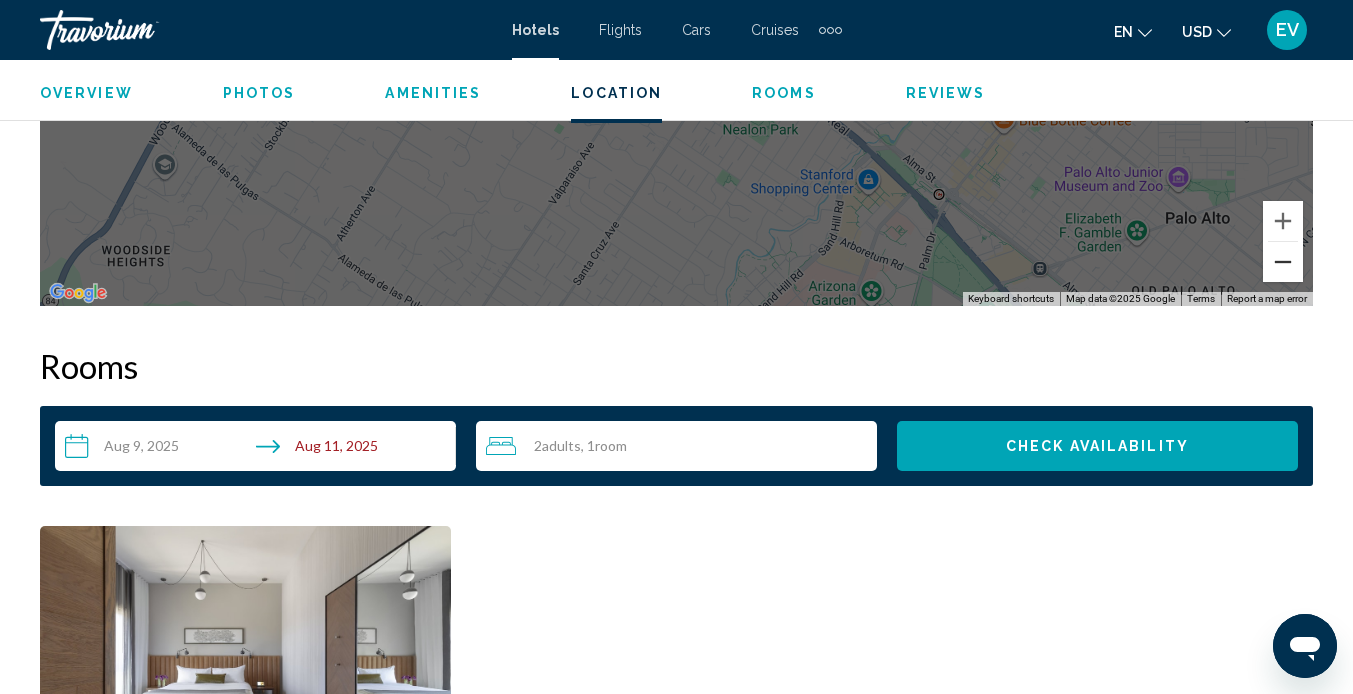 scroll, scrollTop: 3200, scrollLeft: 0, axis: vertical 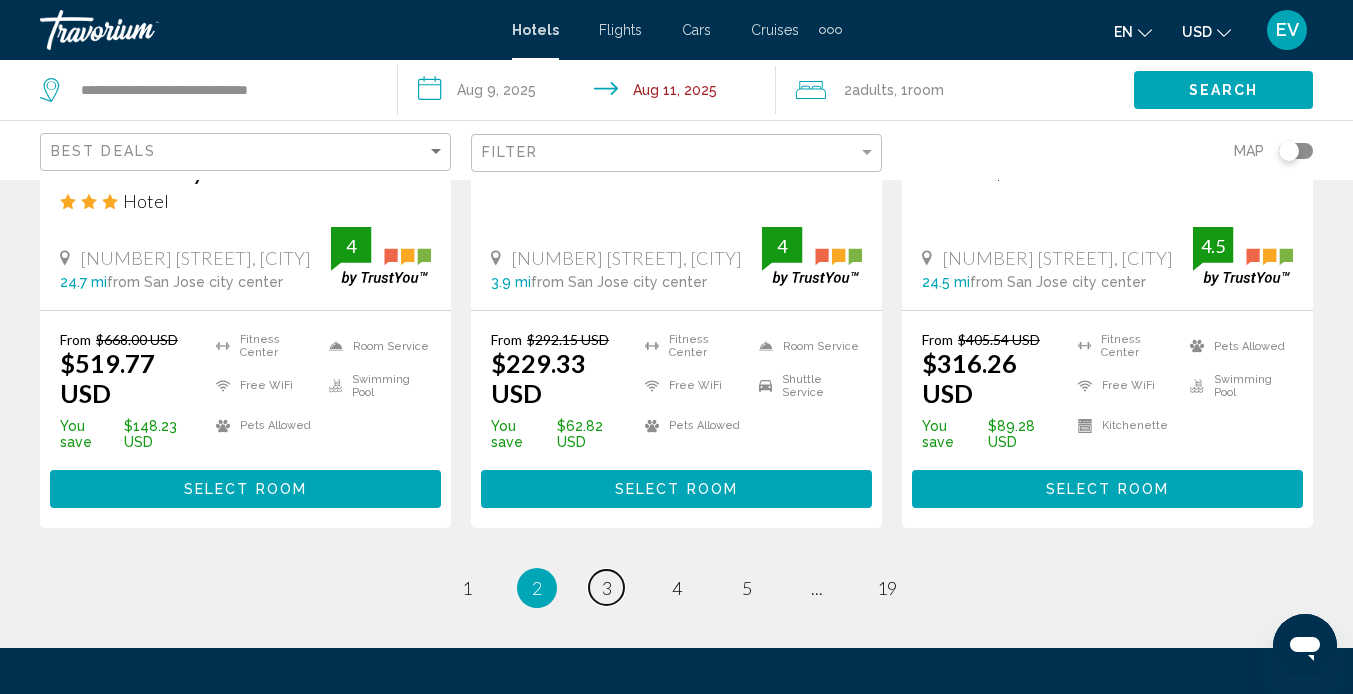 click on "page  3" at bounding box center [606, 587] 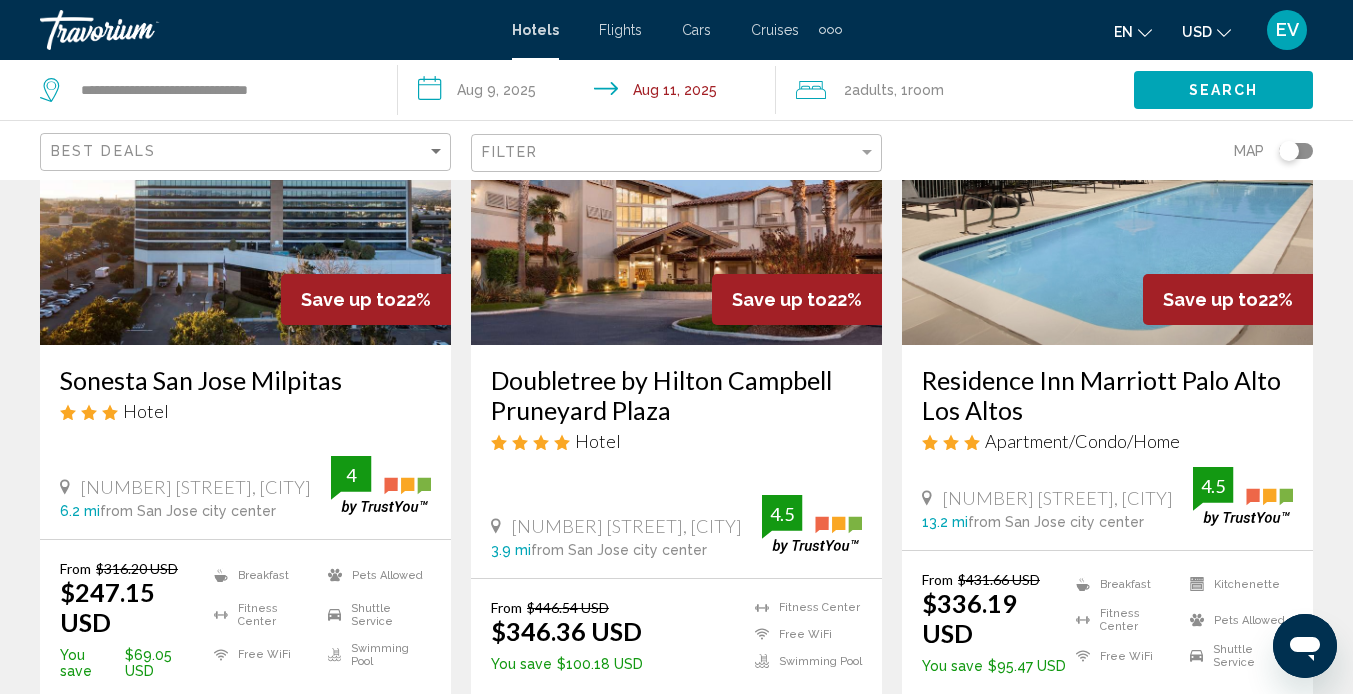 scroll, scrollTop: 224, scrollLeft: 0, axis: vertical 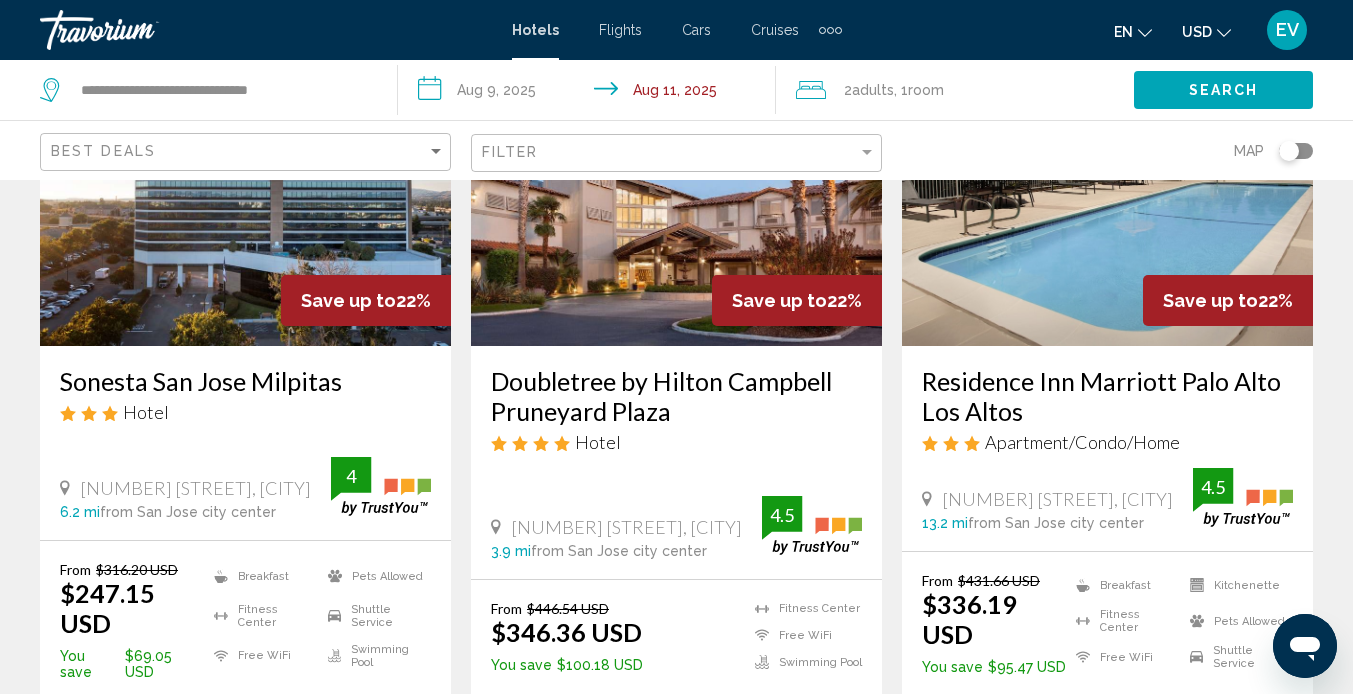 click on "Doubletree by Hilton Campbell Pruneyard Plaza" at bounding box center [676, 396] 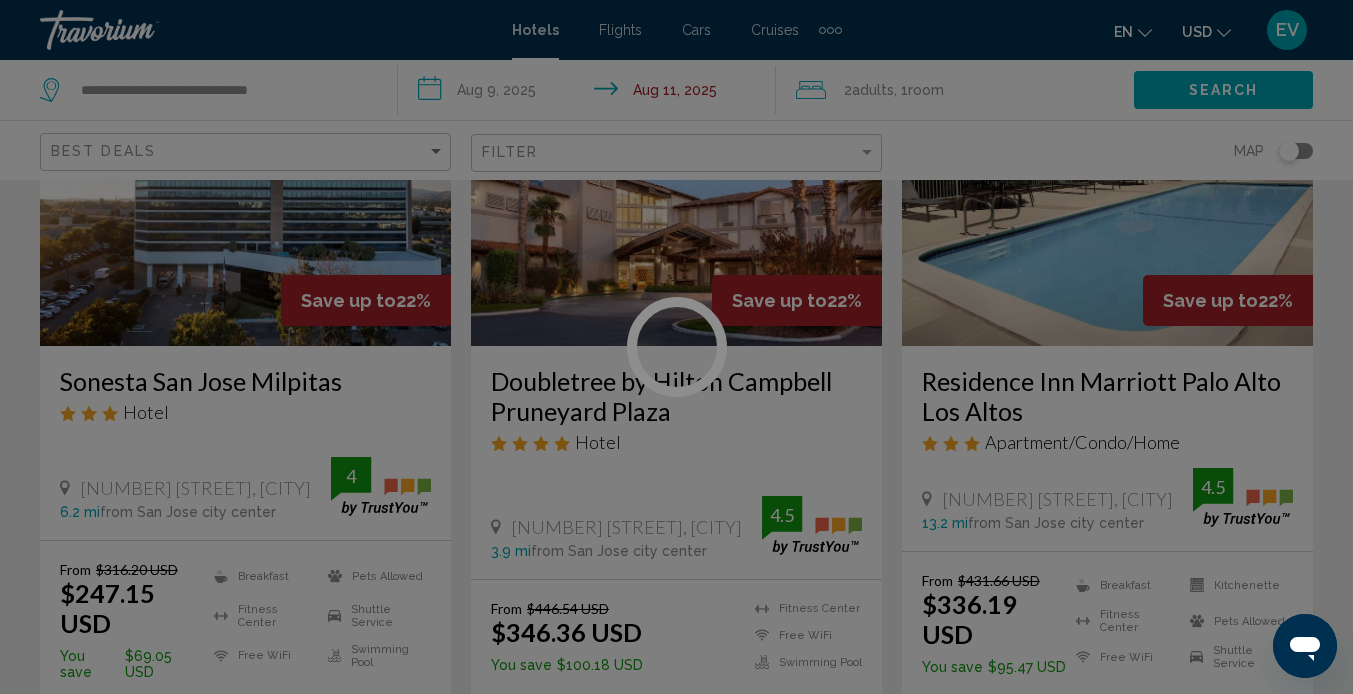scroll, scrollTop: 188, scrollLeft: 0, axis: vertical 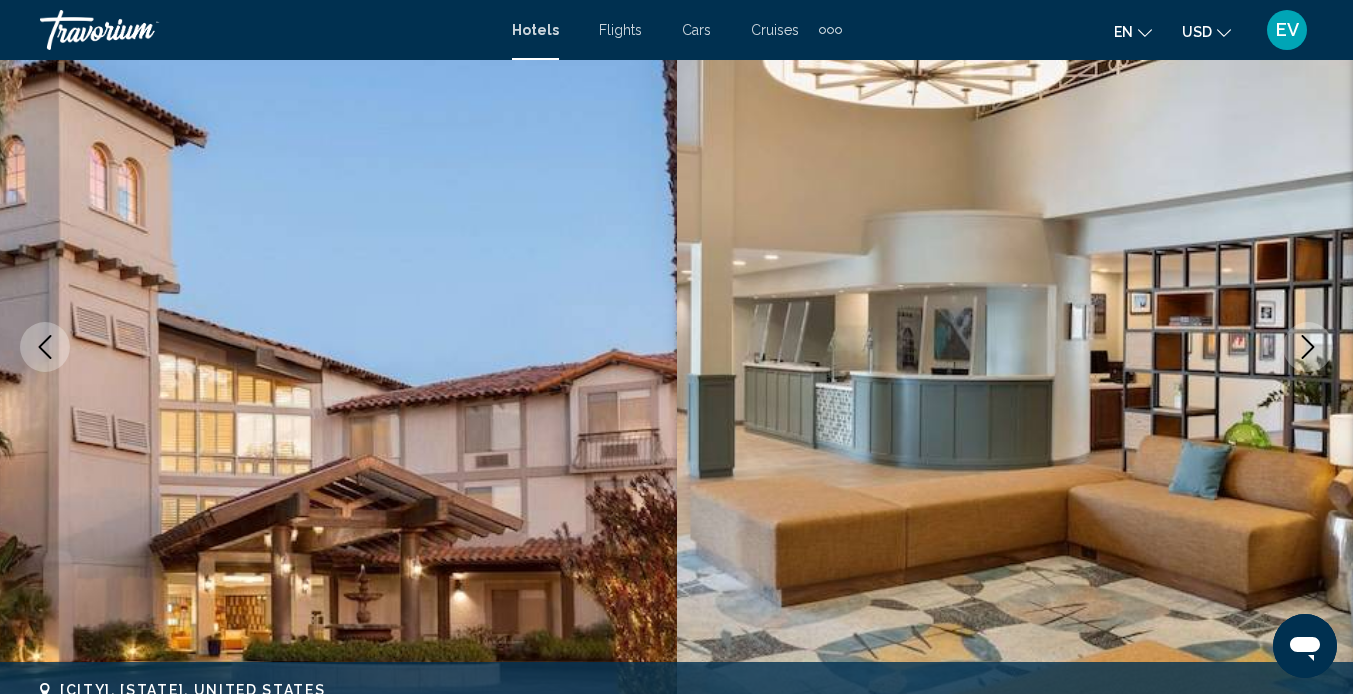 click 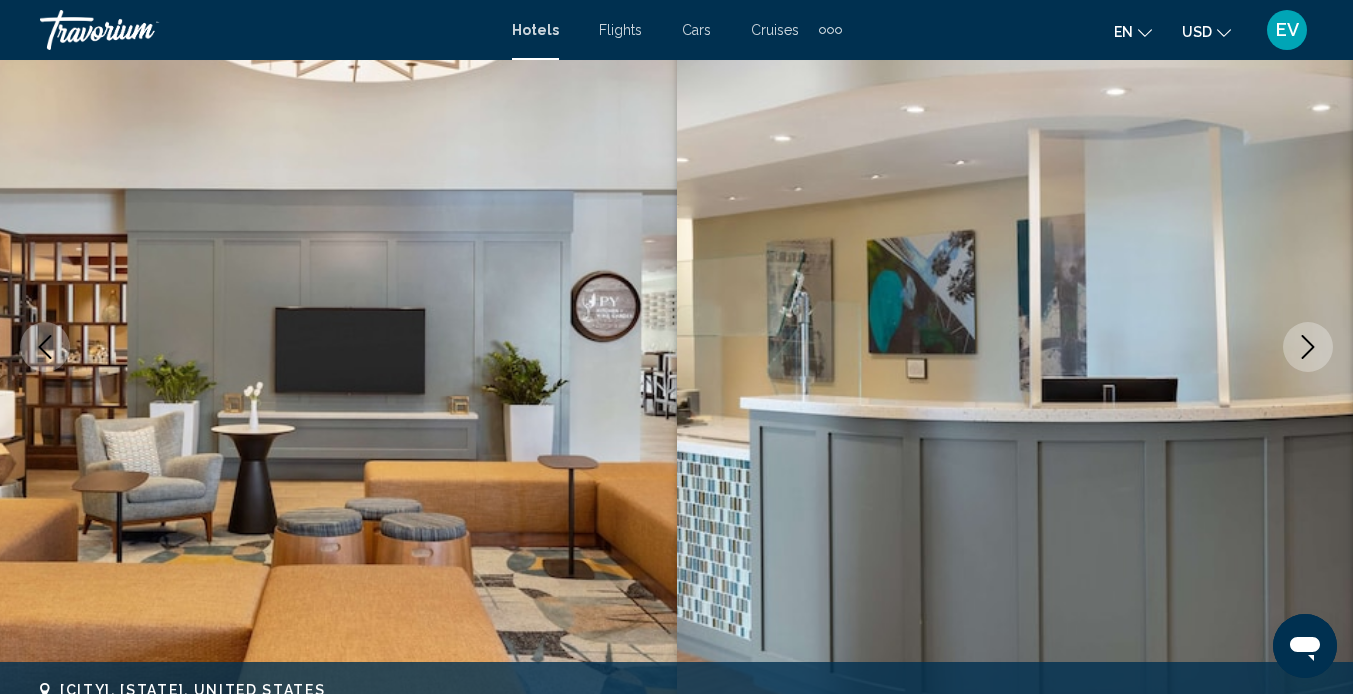 click 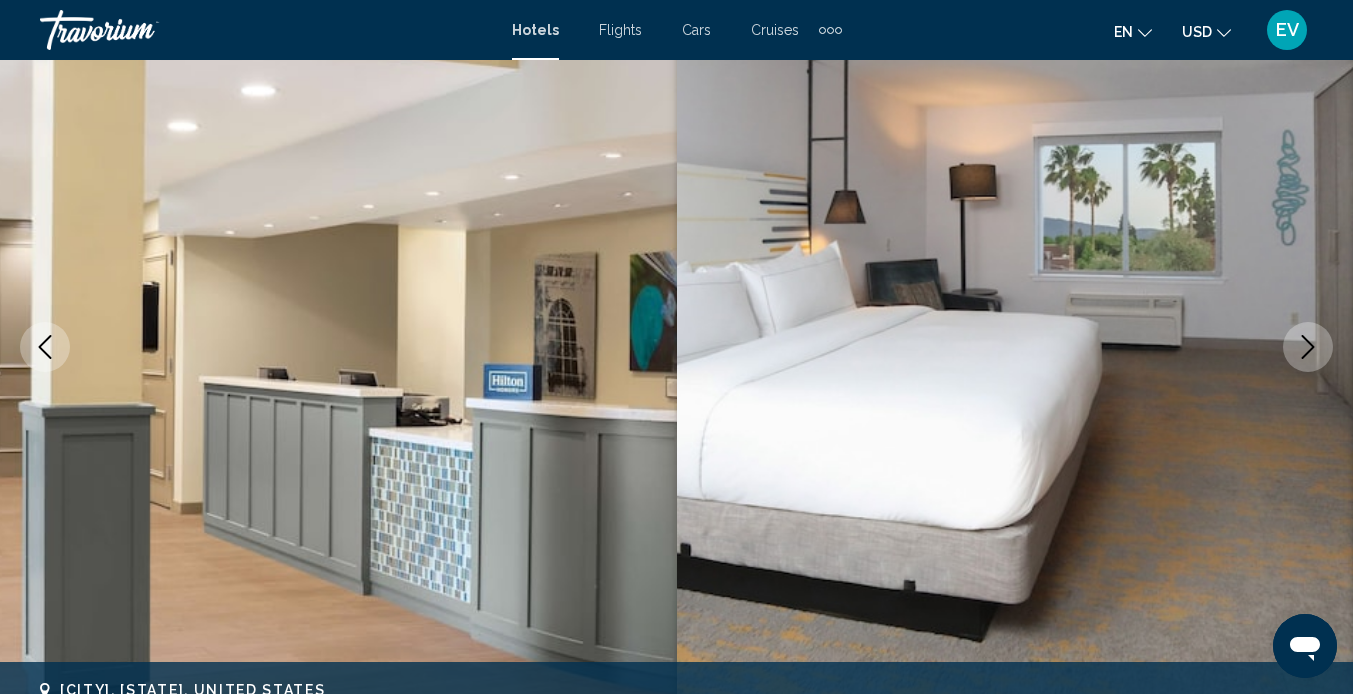 click 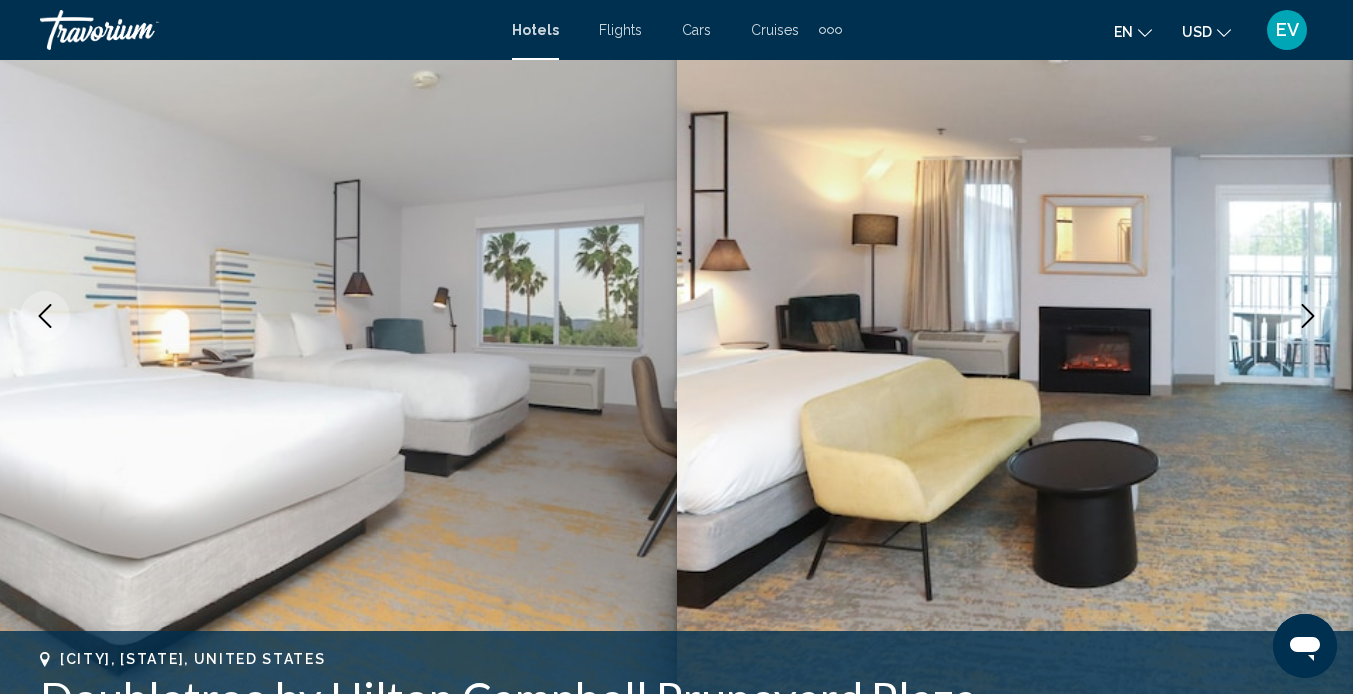 scroll, scrollTop: 228, scrollLeft: 0, axis: vertical 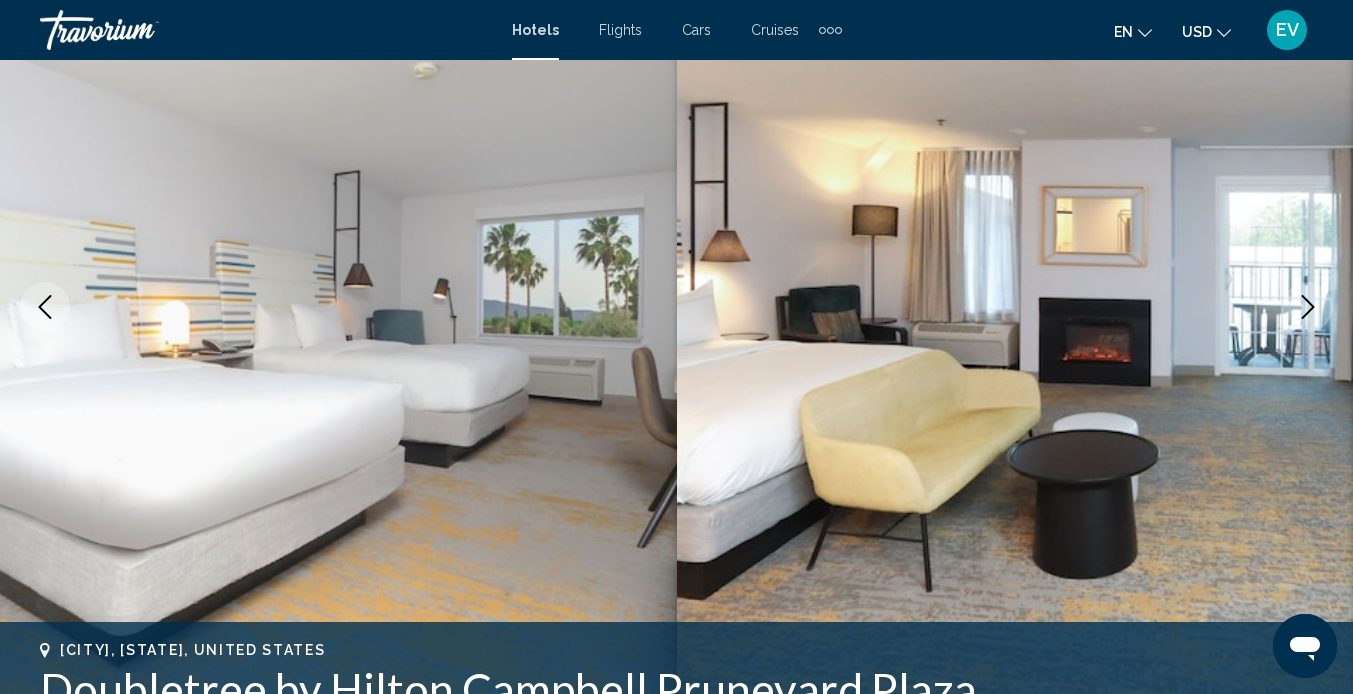 click 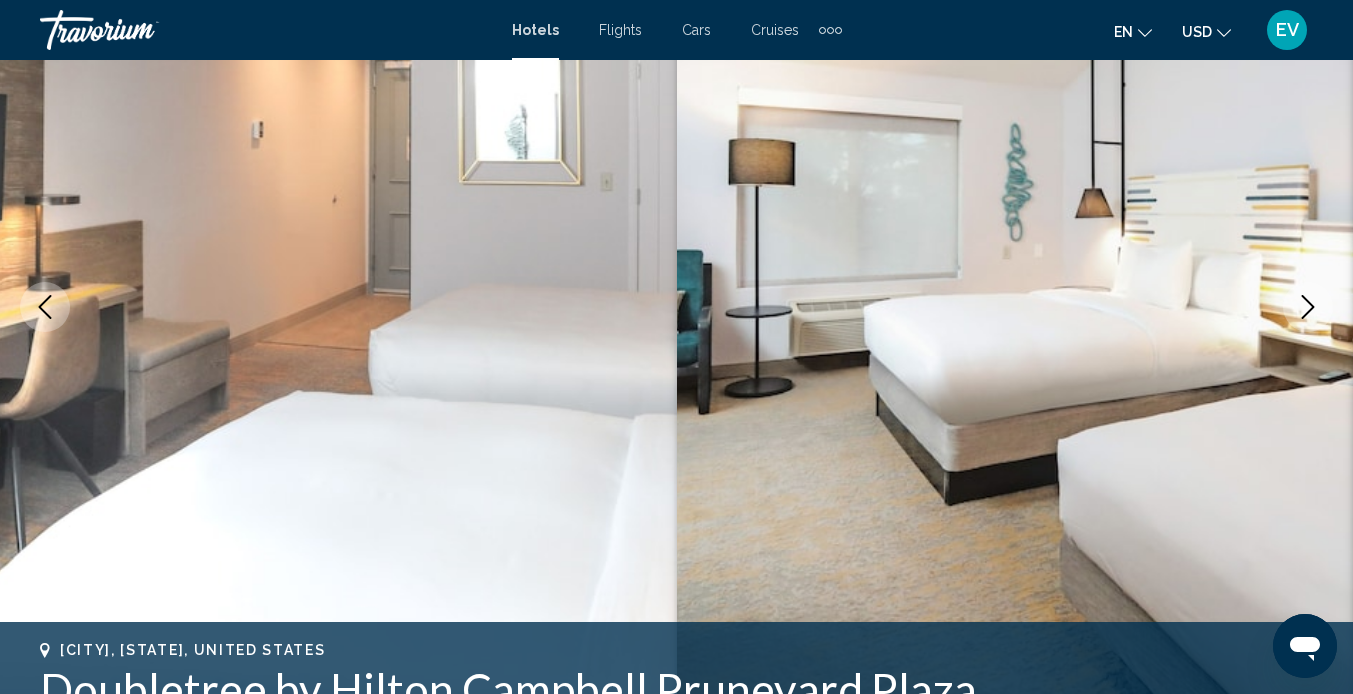 click 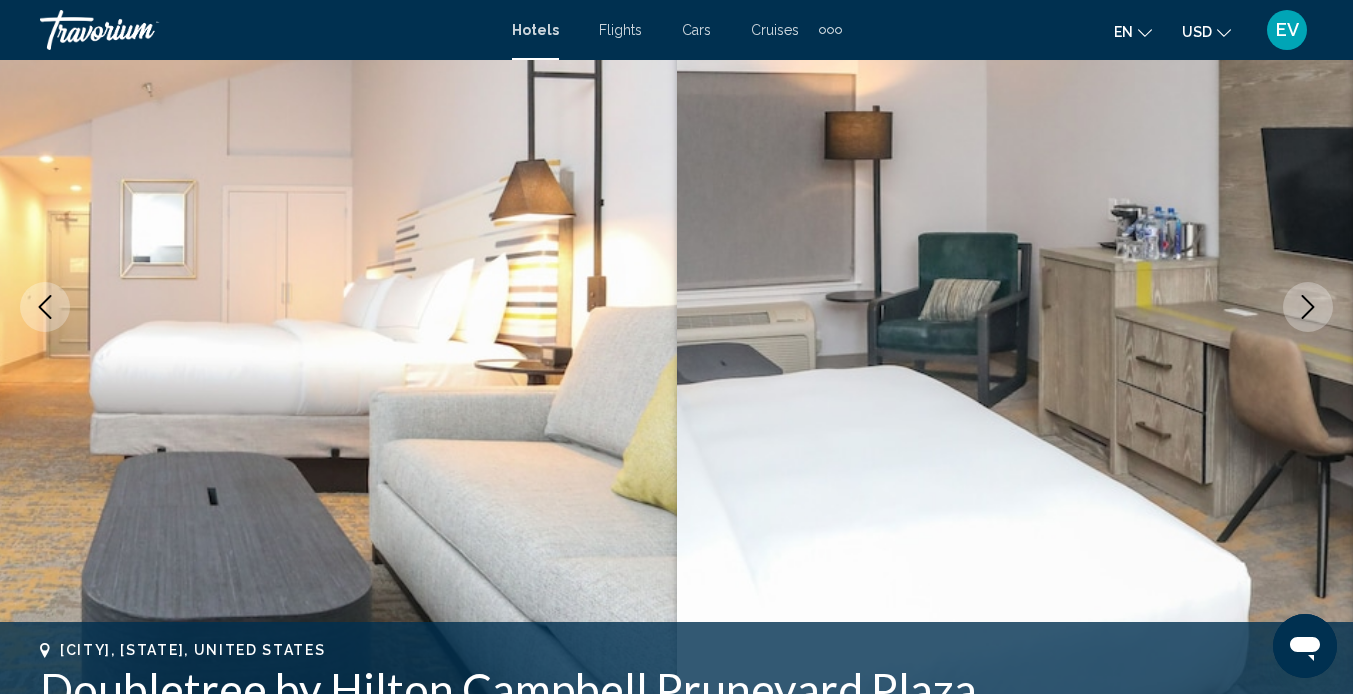 click 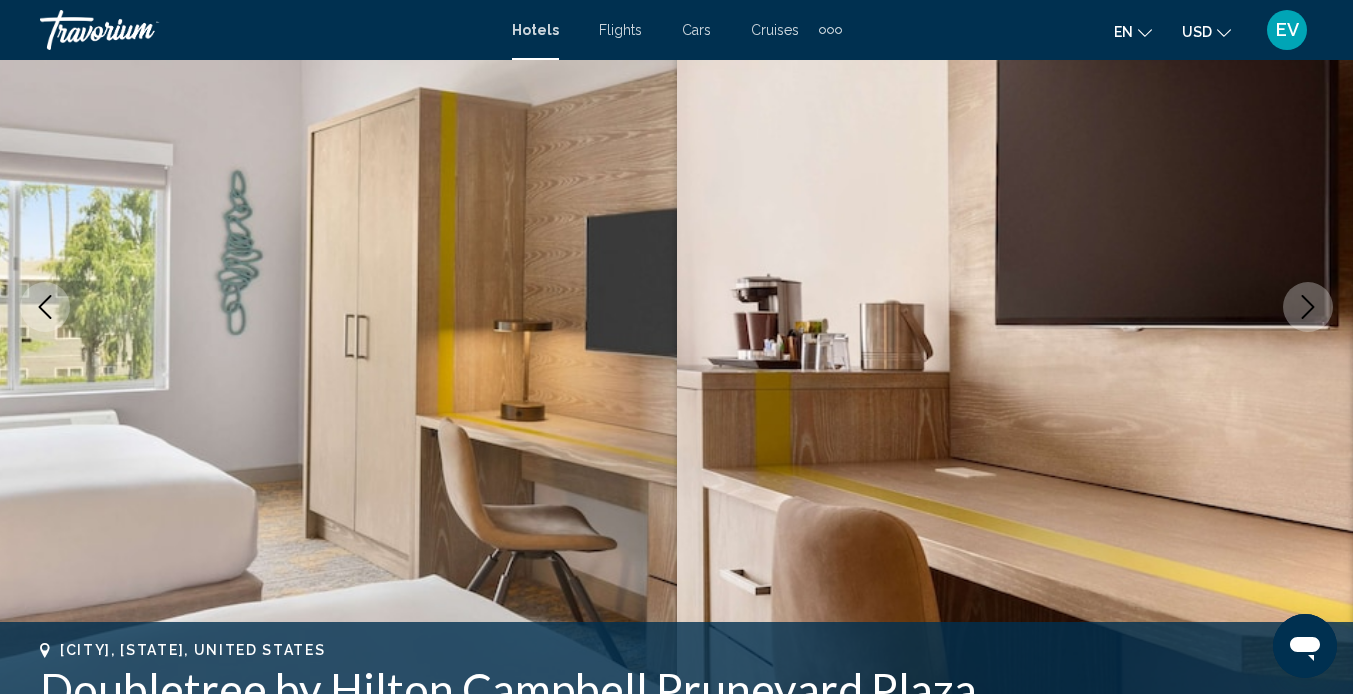 click 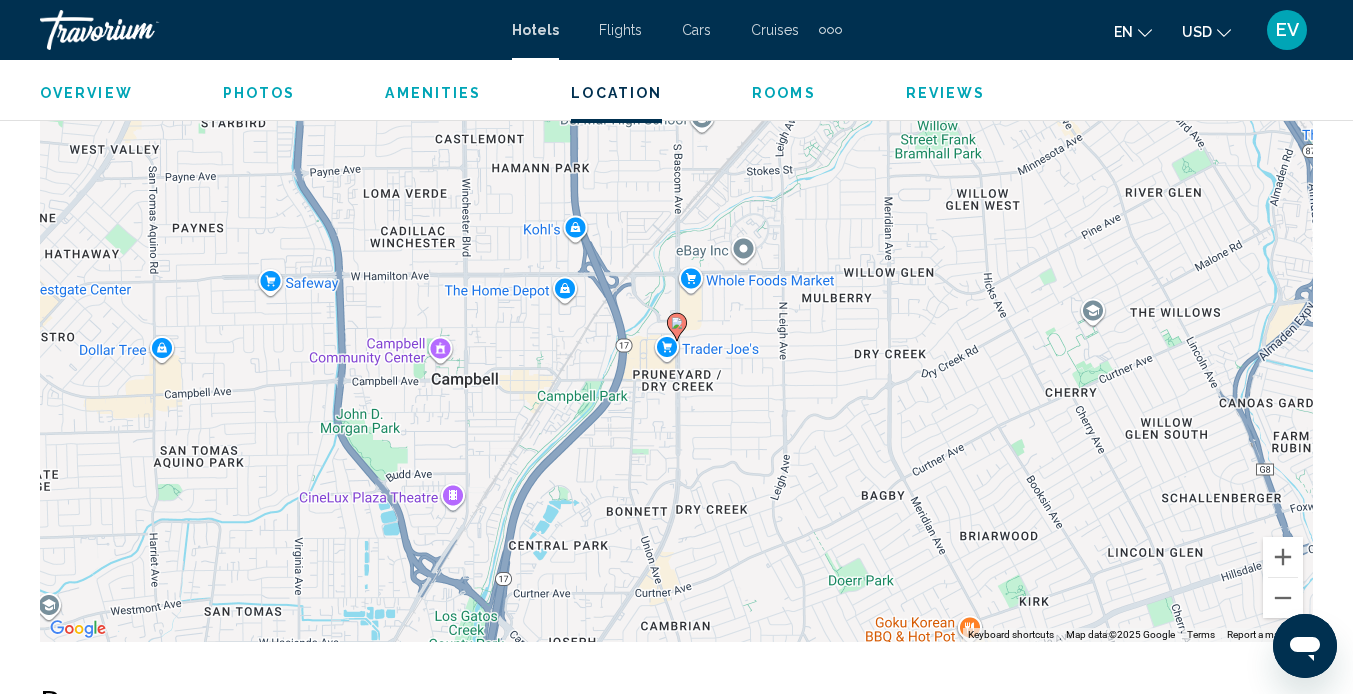 scroll, scrollTop: 2338, scrollLeft: 0, axis: vertical 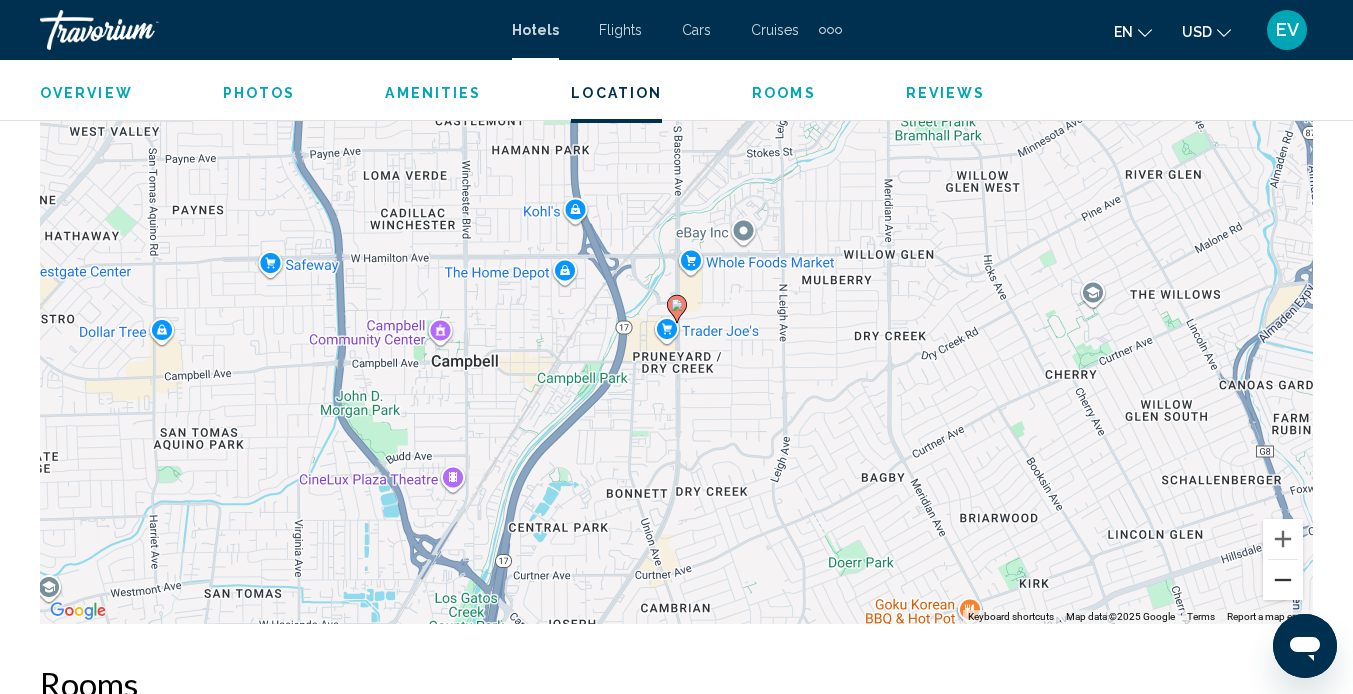 click at bounding box center [1283, 580] 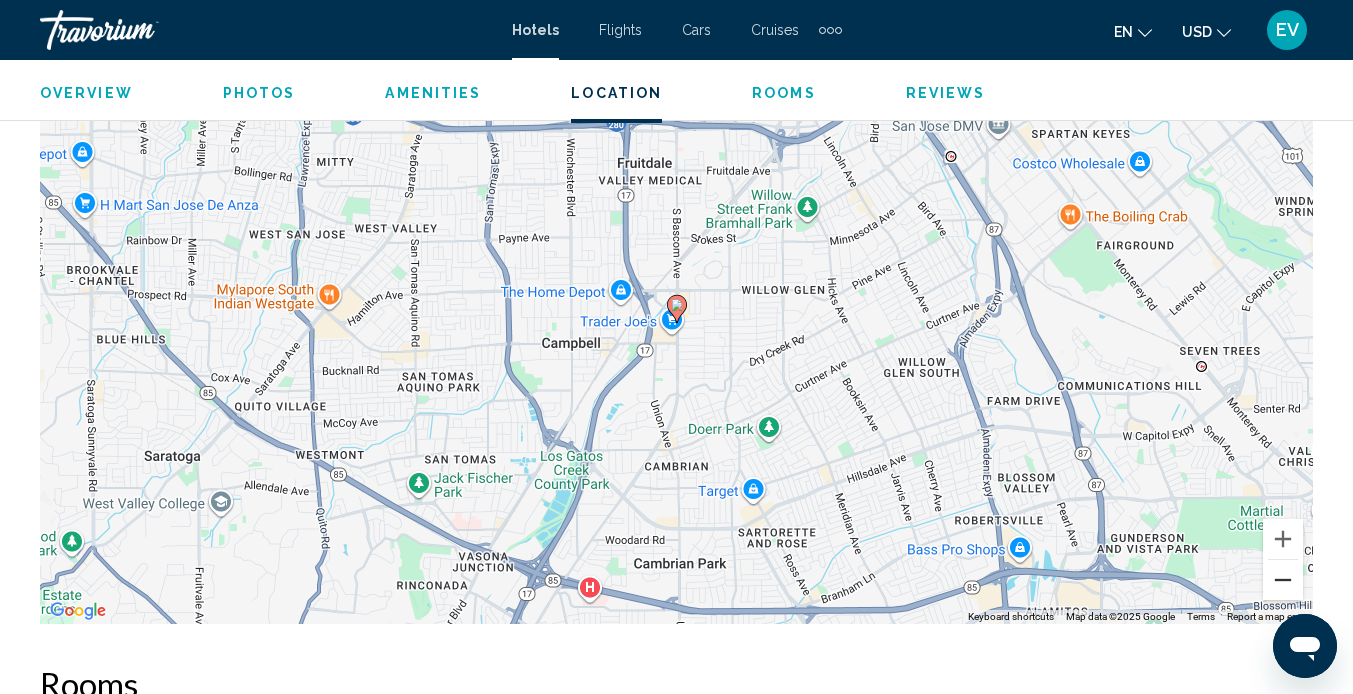 click at bounding box center [1283, 580] 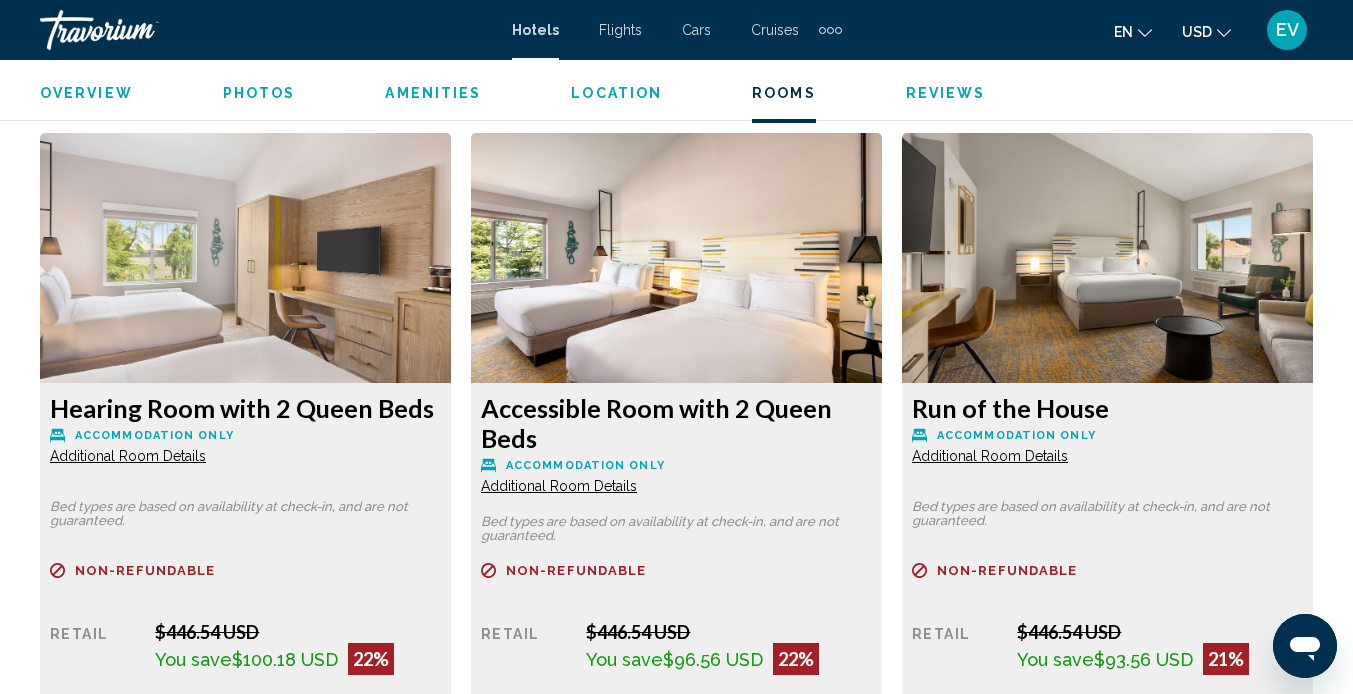 scroll, scrollTop: 3114, scrollLeft: 0, axis: vertical 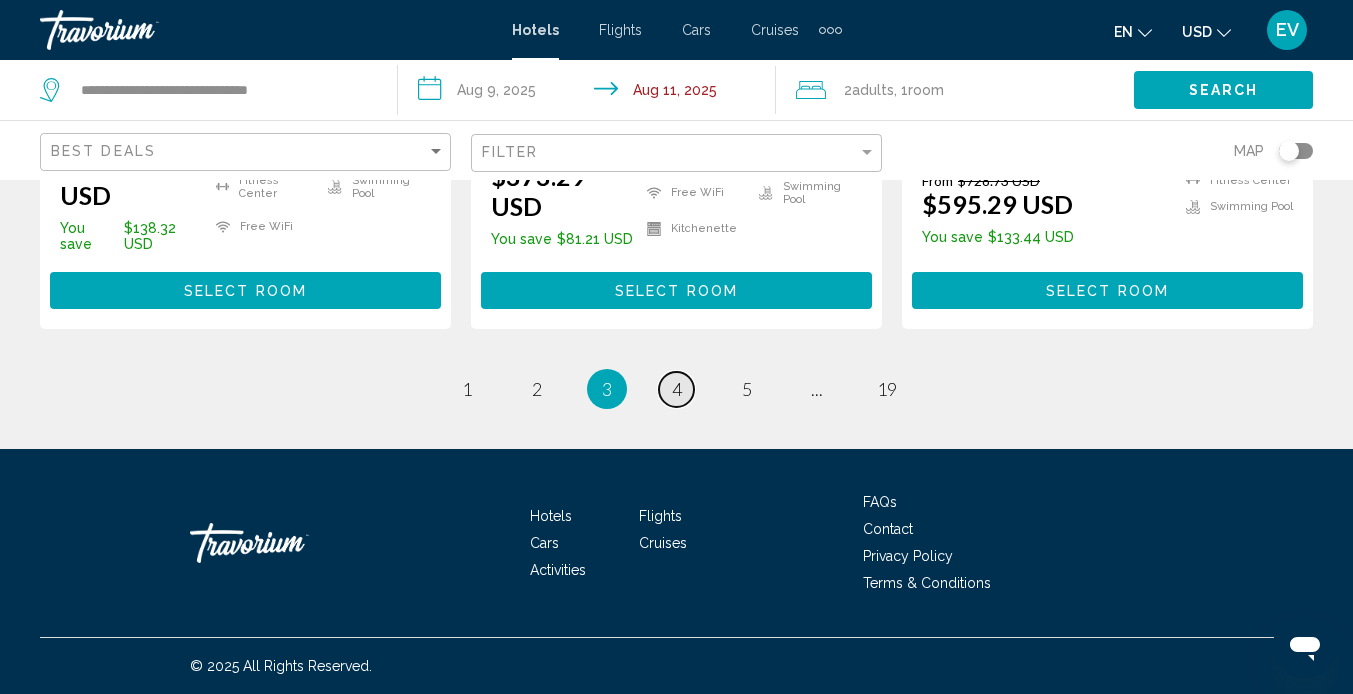 click on "4" at bounding box center (677, 389) 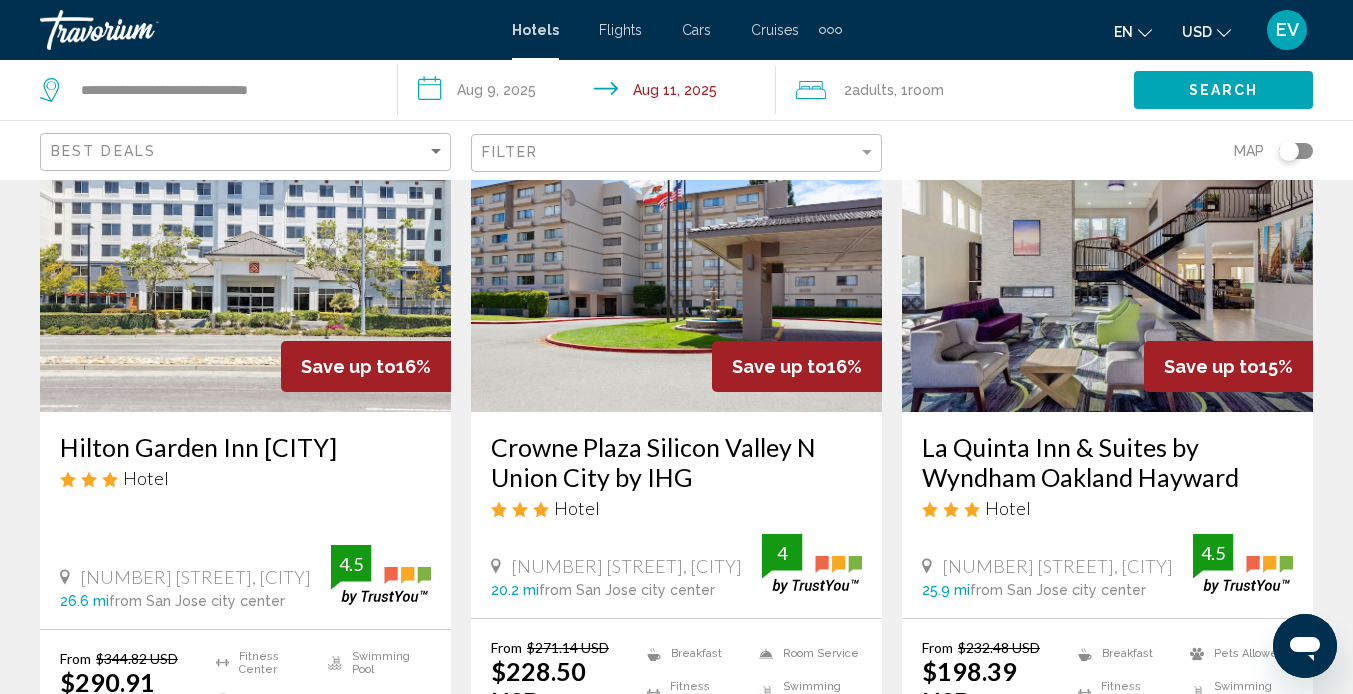 scroll, scrollTop: 2465, scrollLeft: 0, axis: vertical 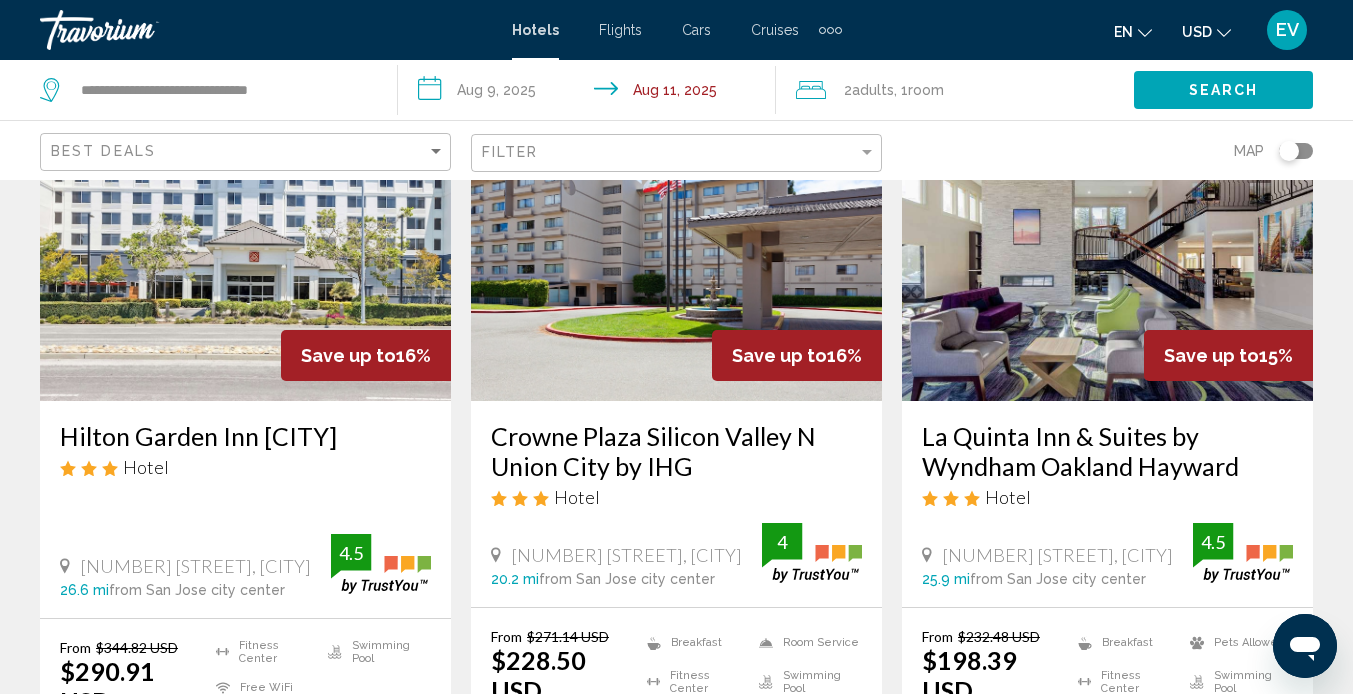 click on "Hilton Garden Inn [CITY]" at bounding box center (245, 436) 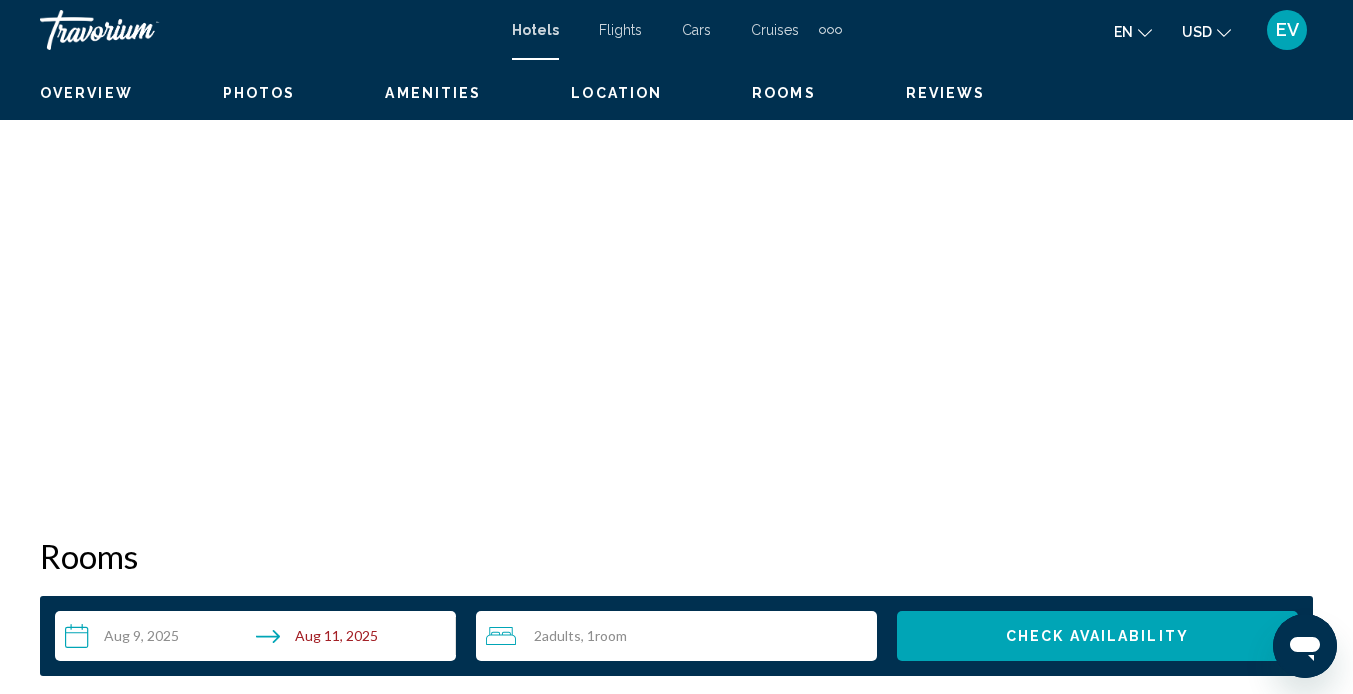 scroll, scrollTop: 188, scrollLeft: 0, axis: vertical 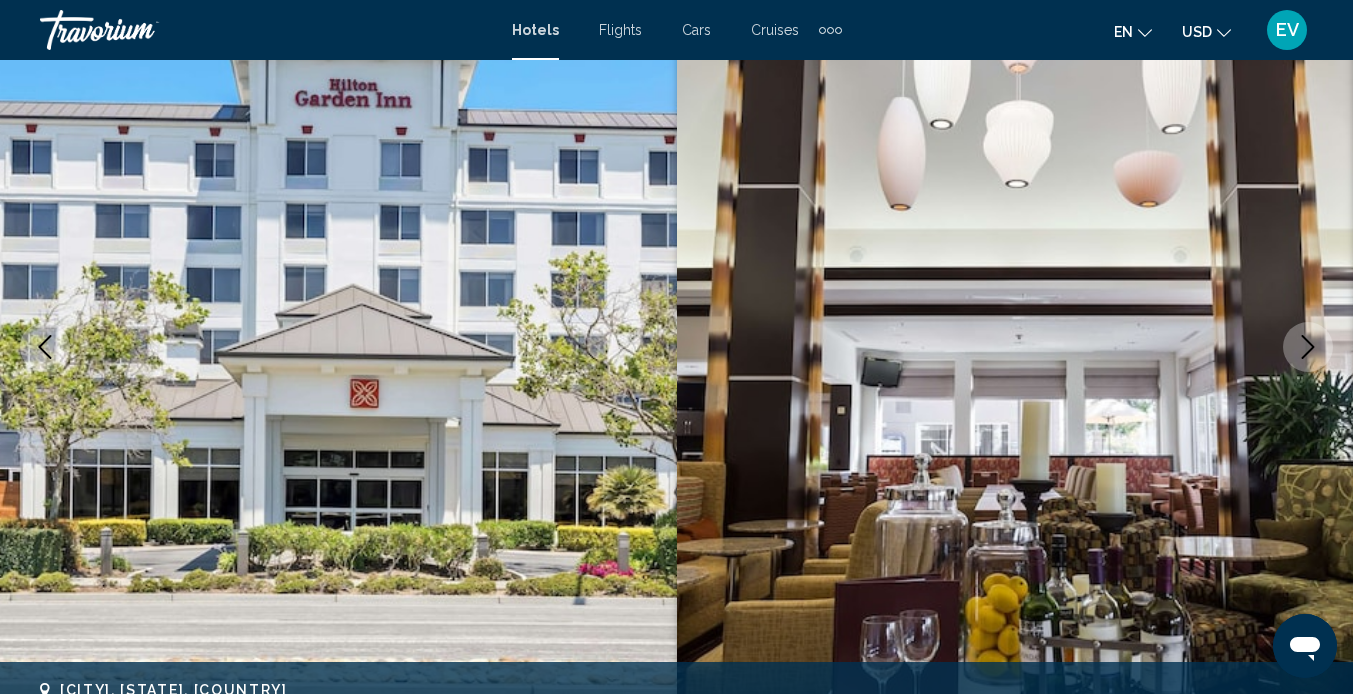 click 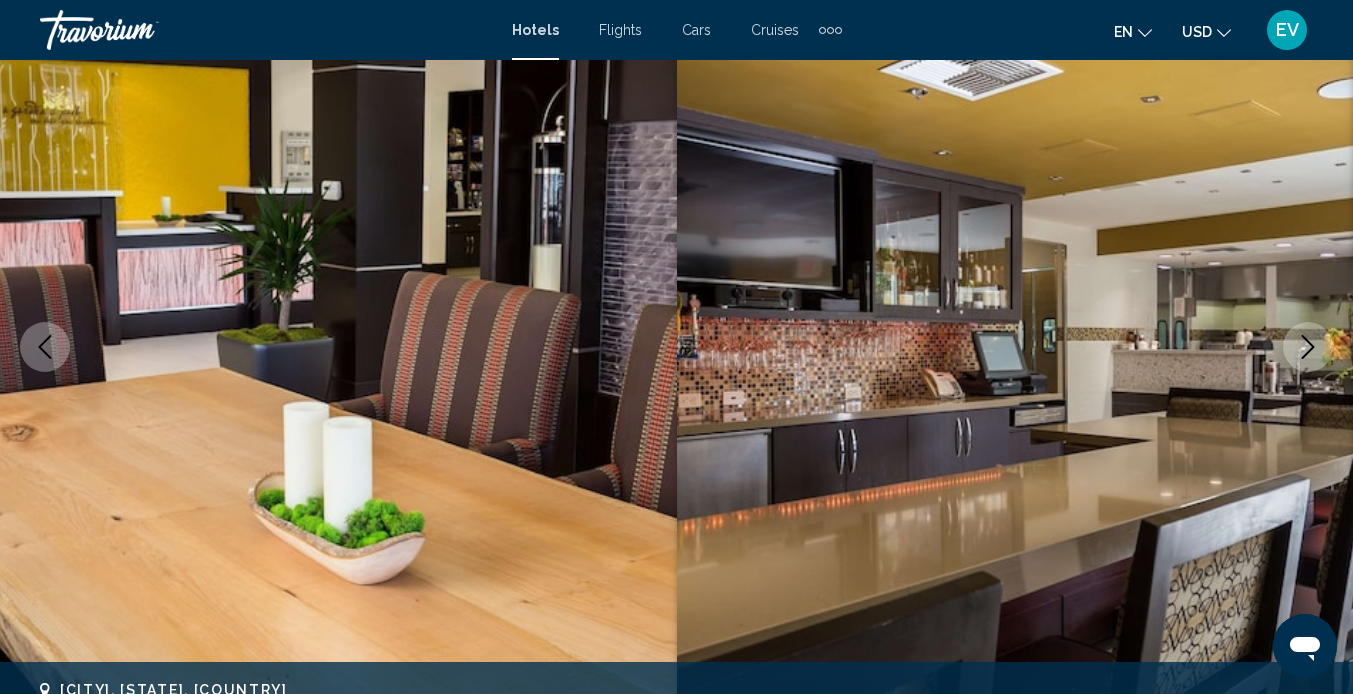 click 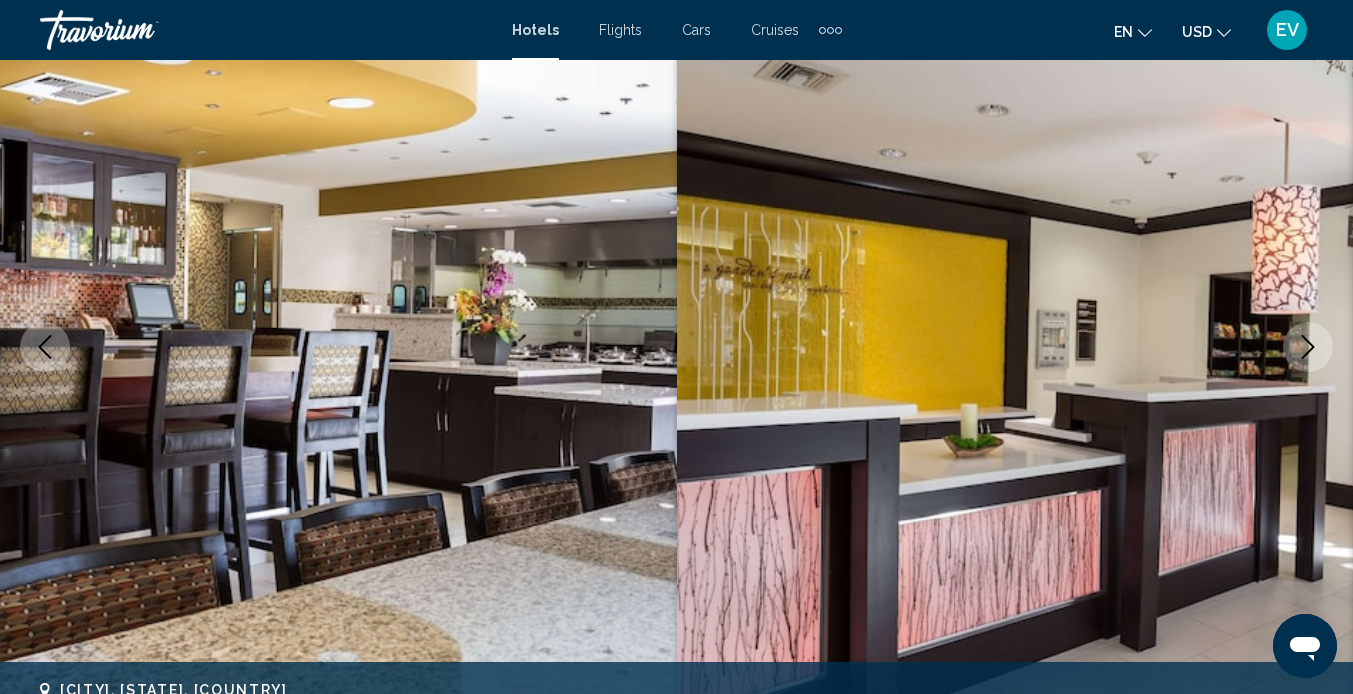 click 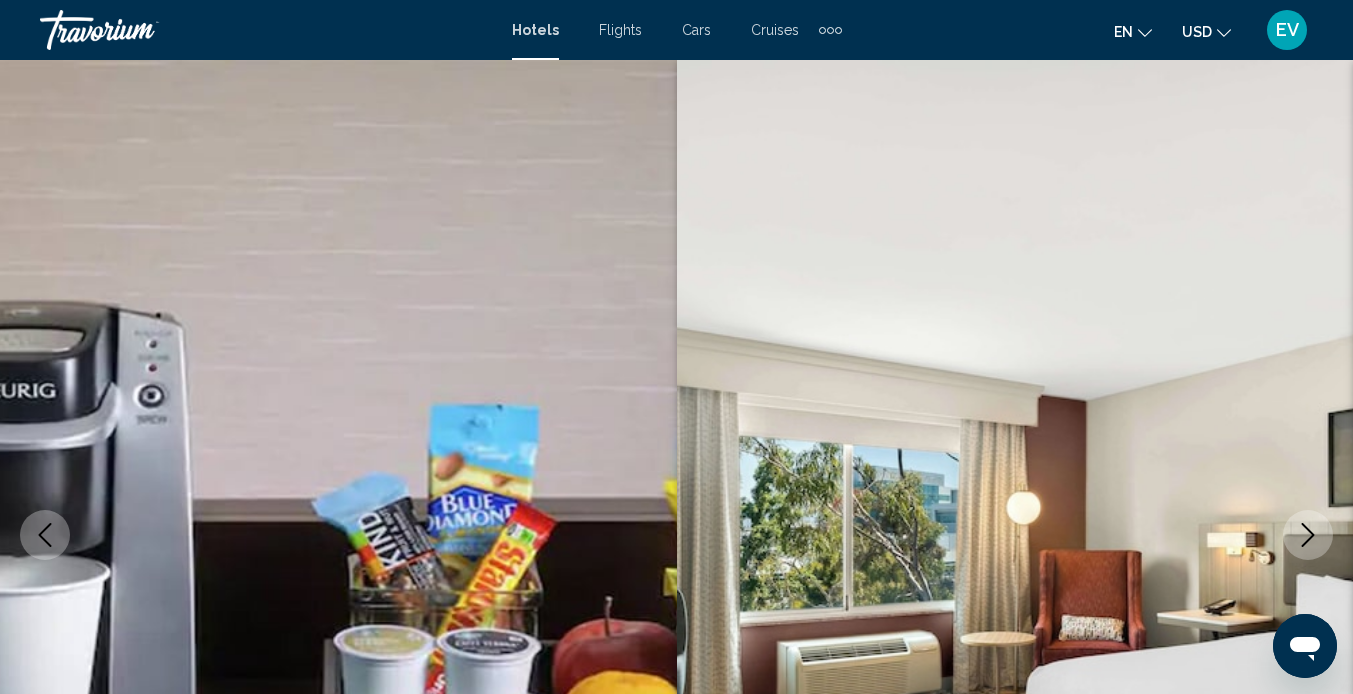 scroll, scrollTop: 154, scrollLeft: 0, axis: vertical 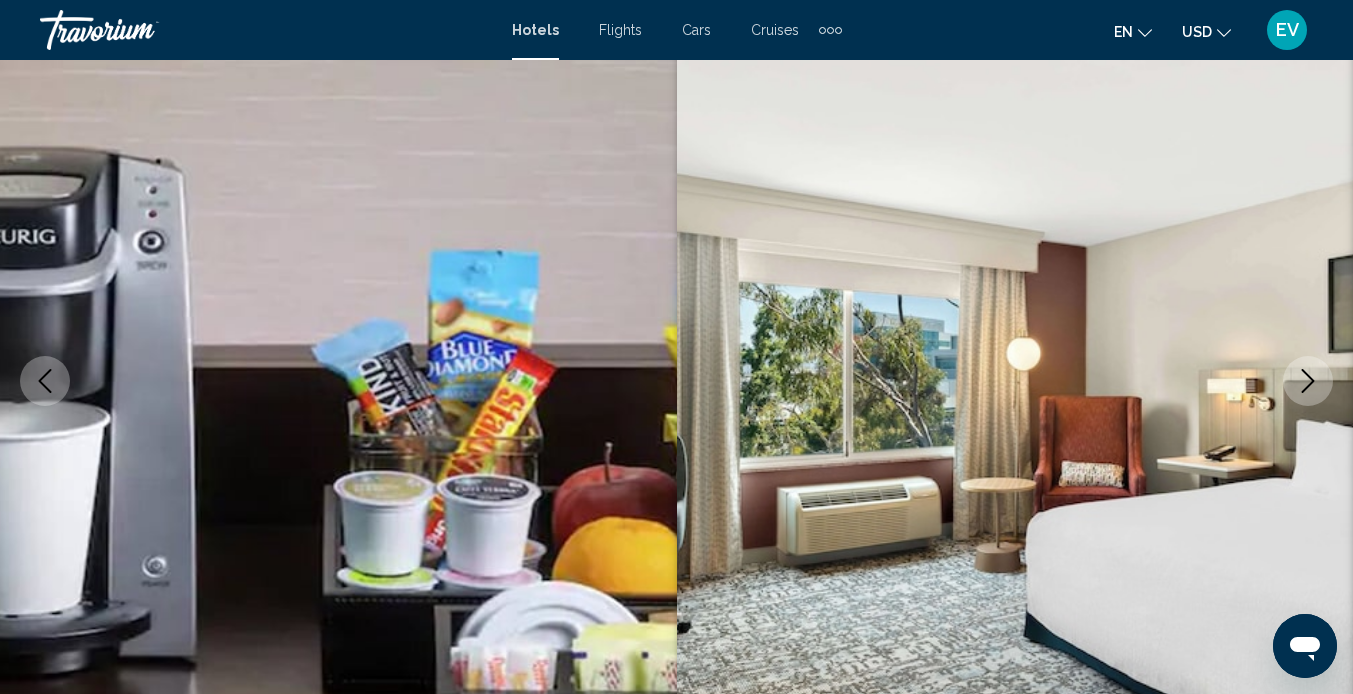 click 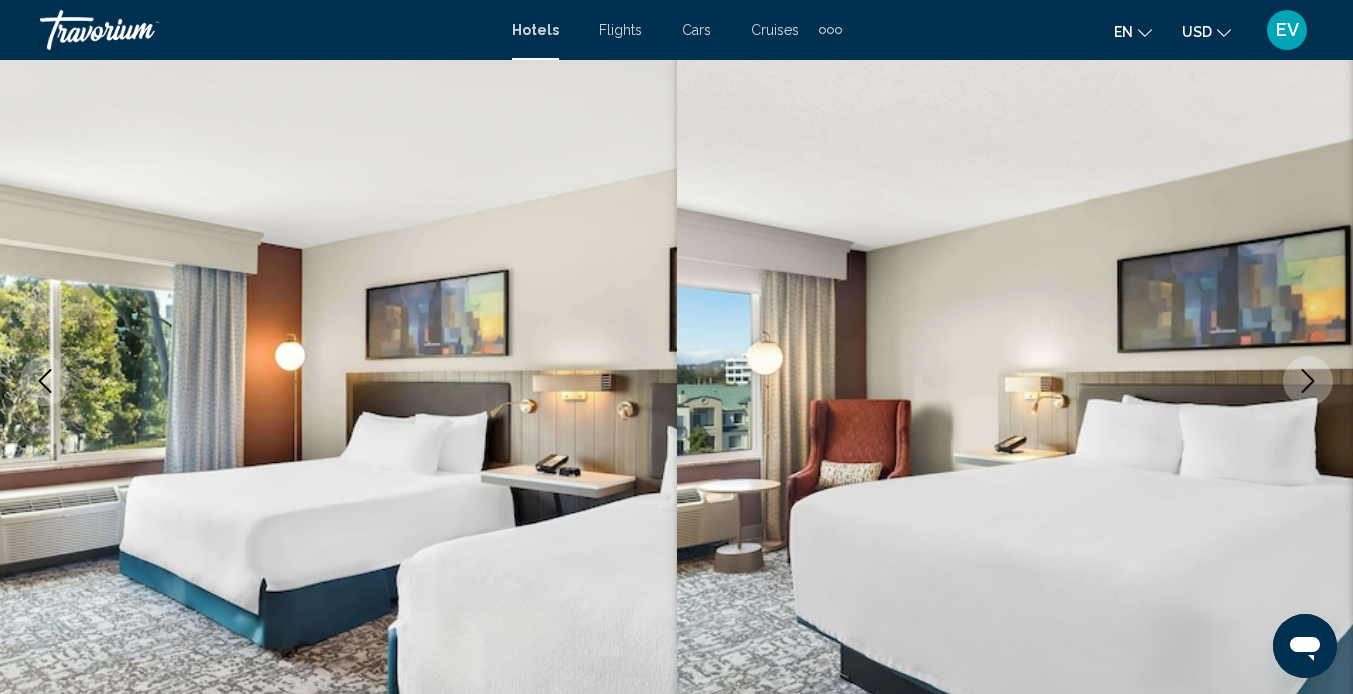 click 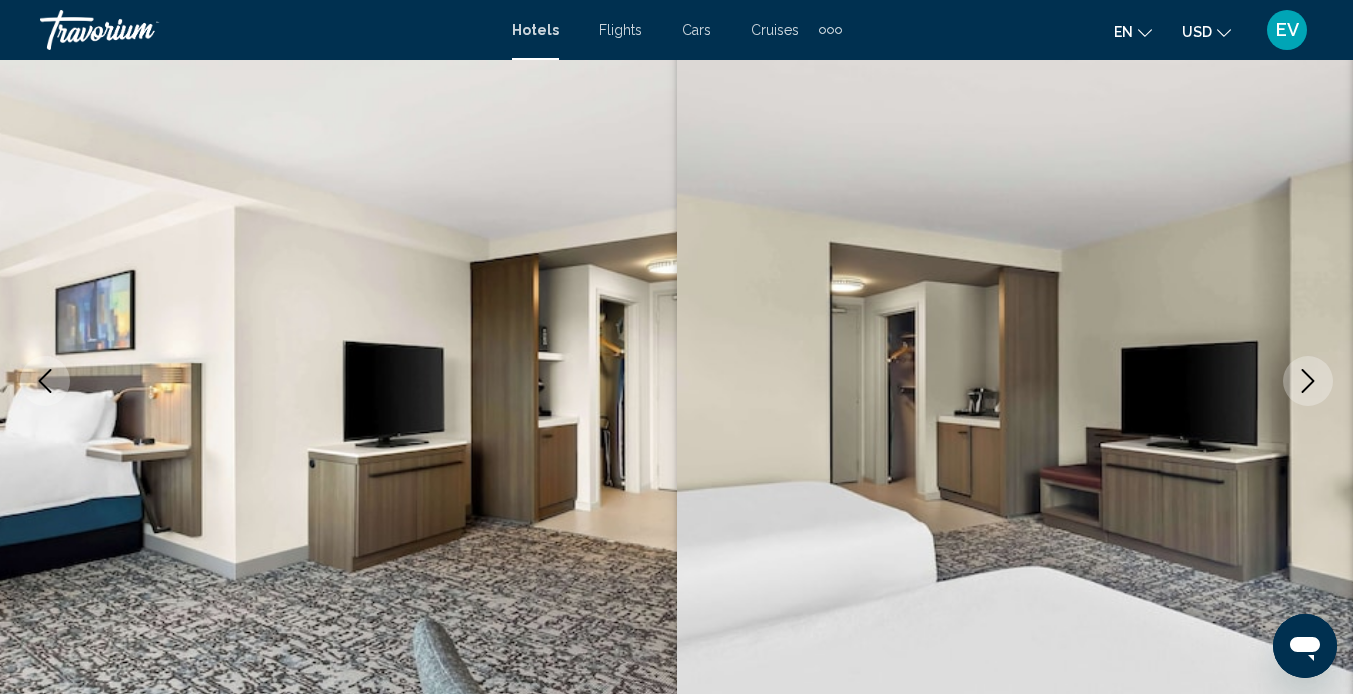 scroll, scrollTop: 413, scrollLeft: 0, axis: vertical 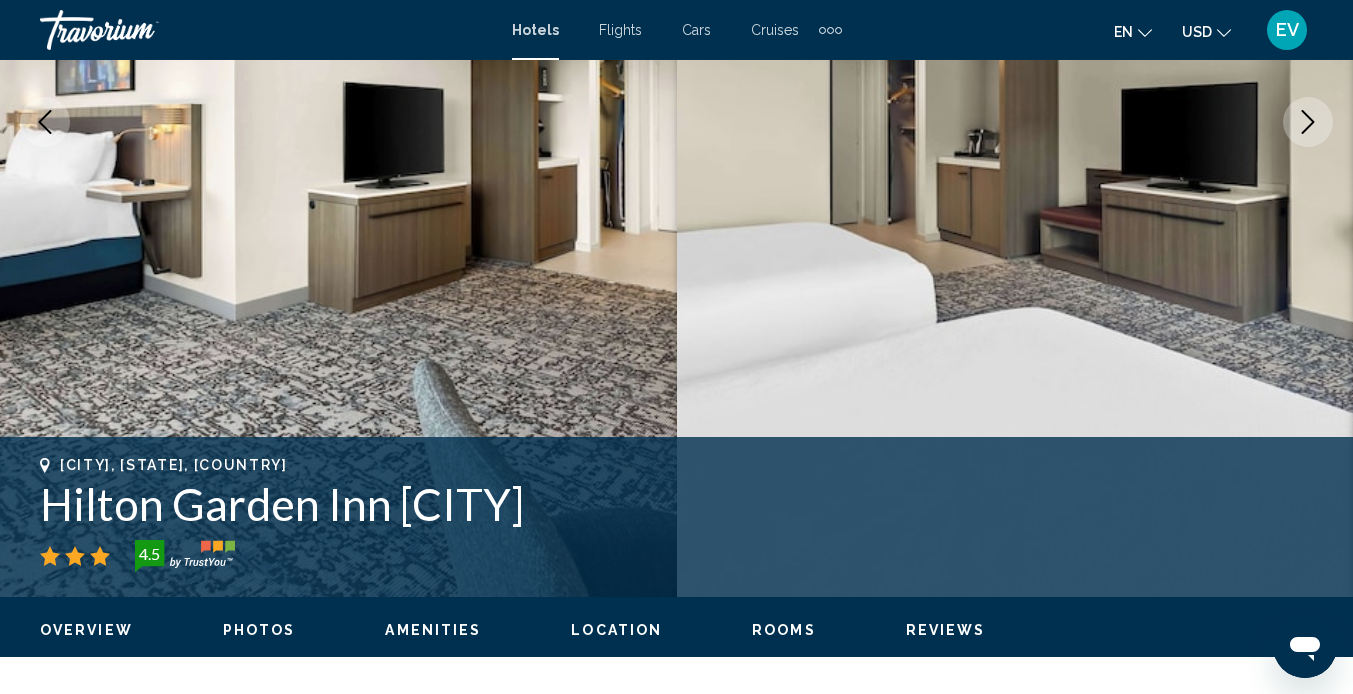 drag, startPoint x: 633, startPoint y: 512, endPoint x: 33, endPoint y: 494, distance: 600.26996 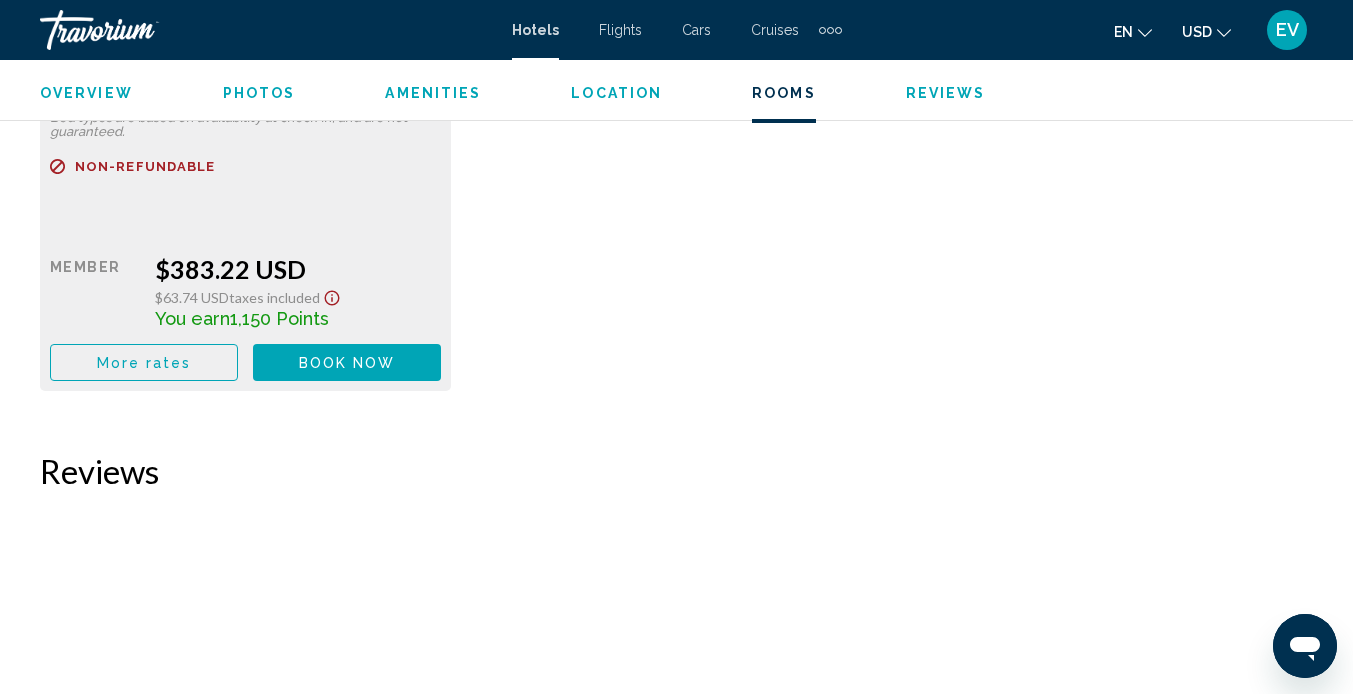 scroll, scrollTop: 5209, scrollLeft: 0, axis: vertical 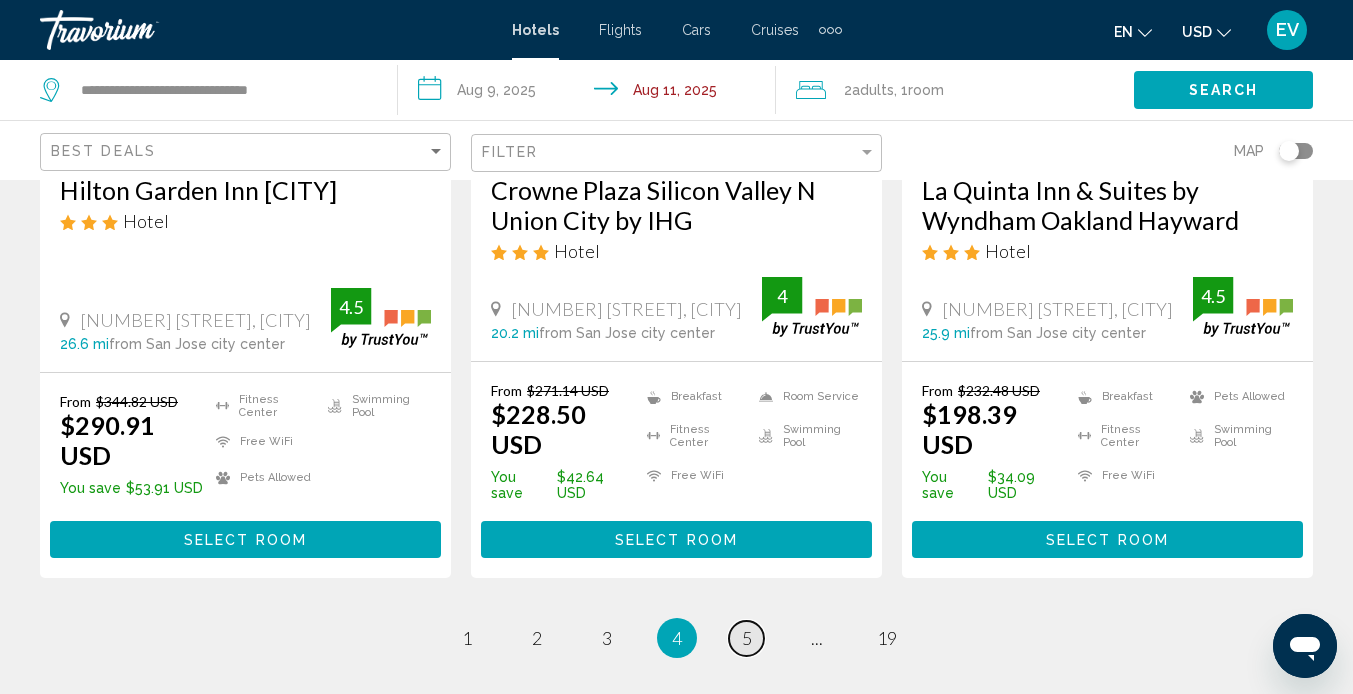 click on "5" at bounding box center (747, 638) 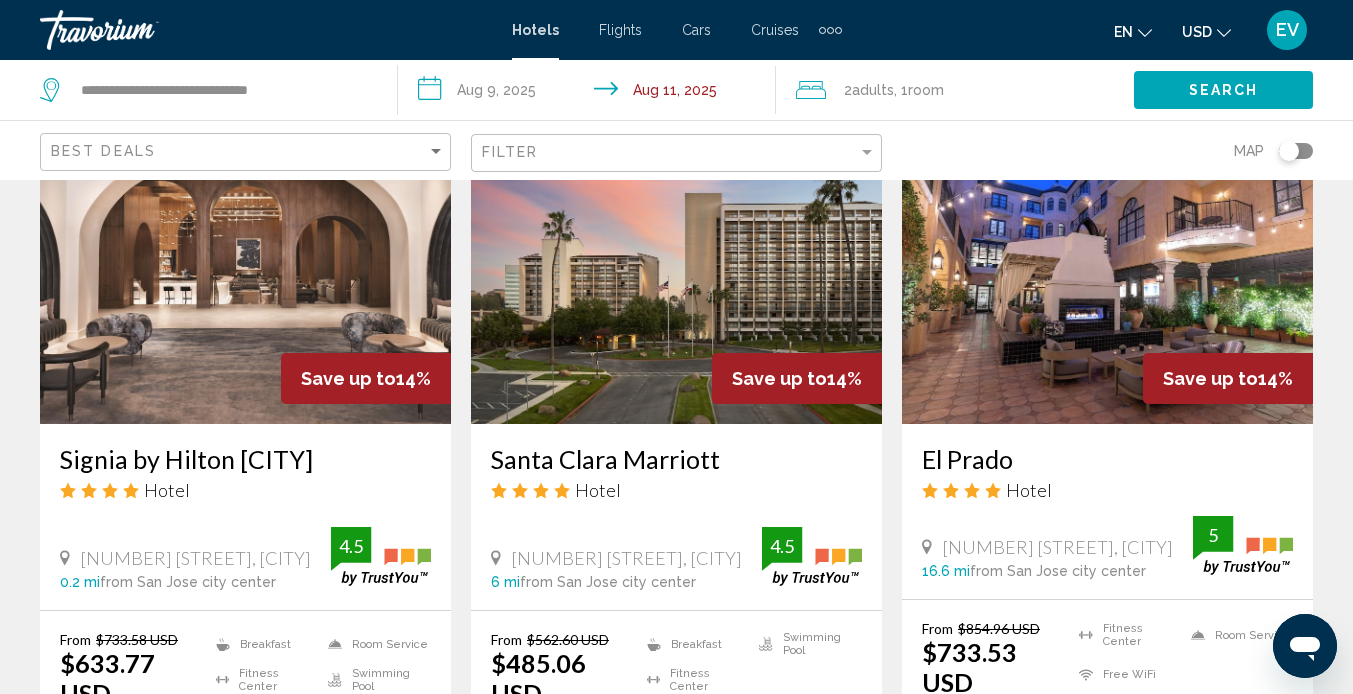scroll, scrollTop: 869, scrollLeft: 0, axis: vertical 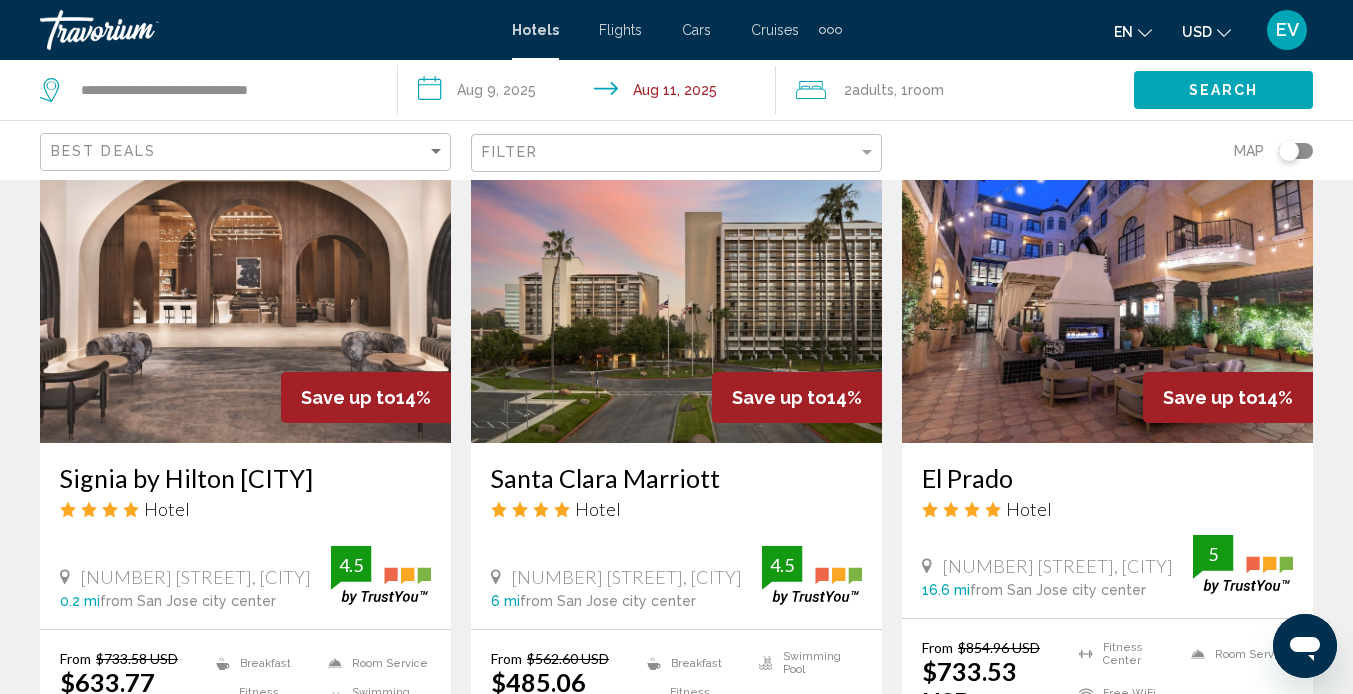 click on "Signia by Hilton [CITY]" at bounding box center [245, 478] 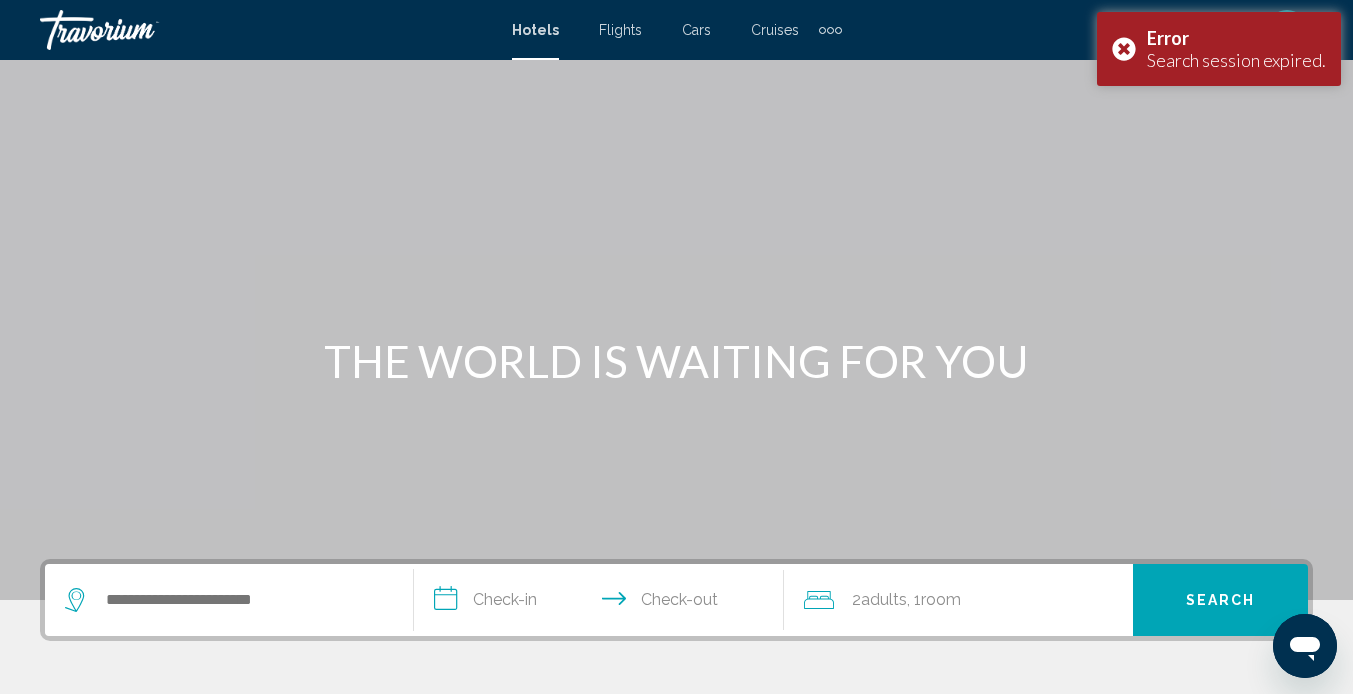 scroll, scrollTop: 467, scrollLeft: 0, axis: vertical 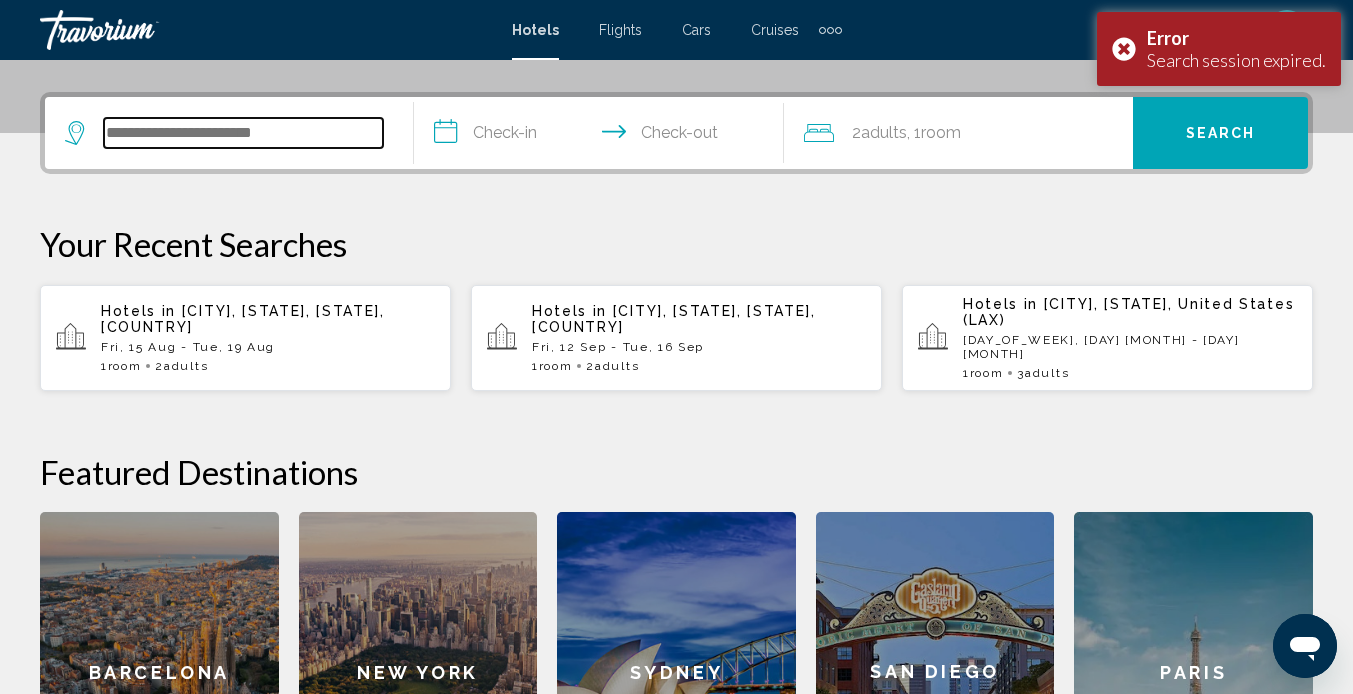 click at bounding box center (243, 133) 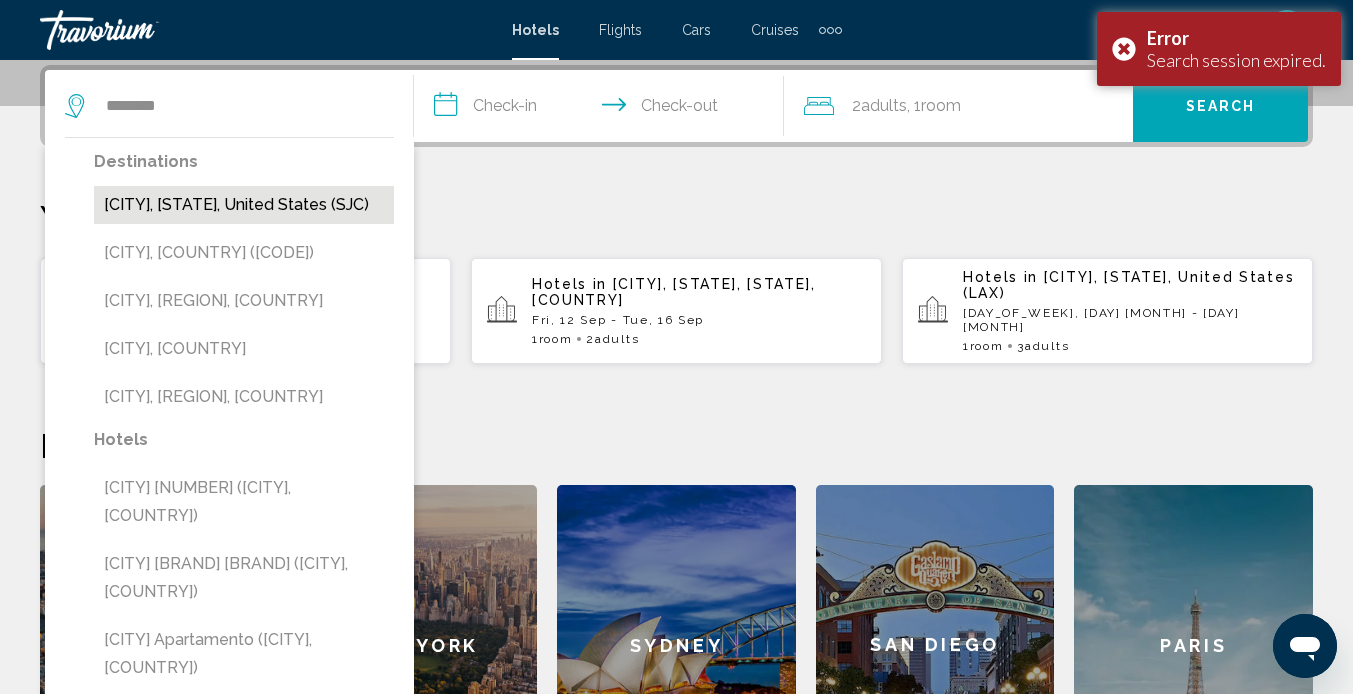 click on "[CITY], [STATE], United States (SJC)" at bounding box center [244, 205] 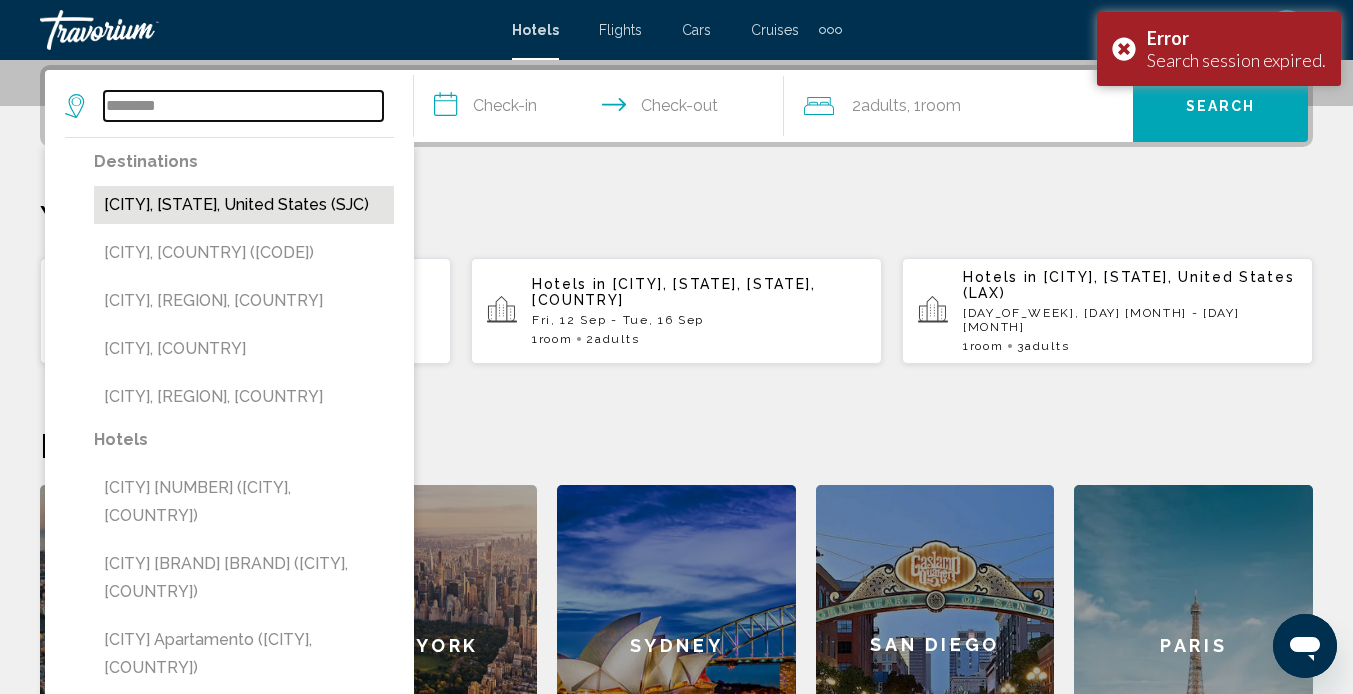 type on "**********" 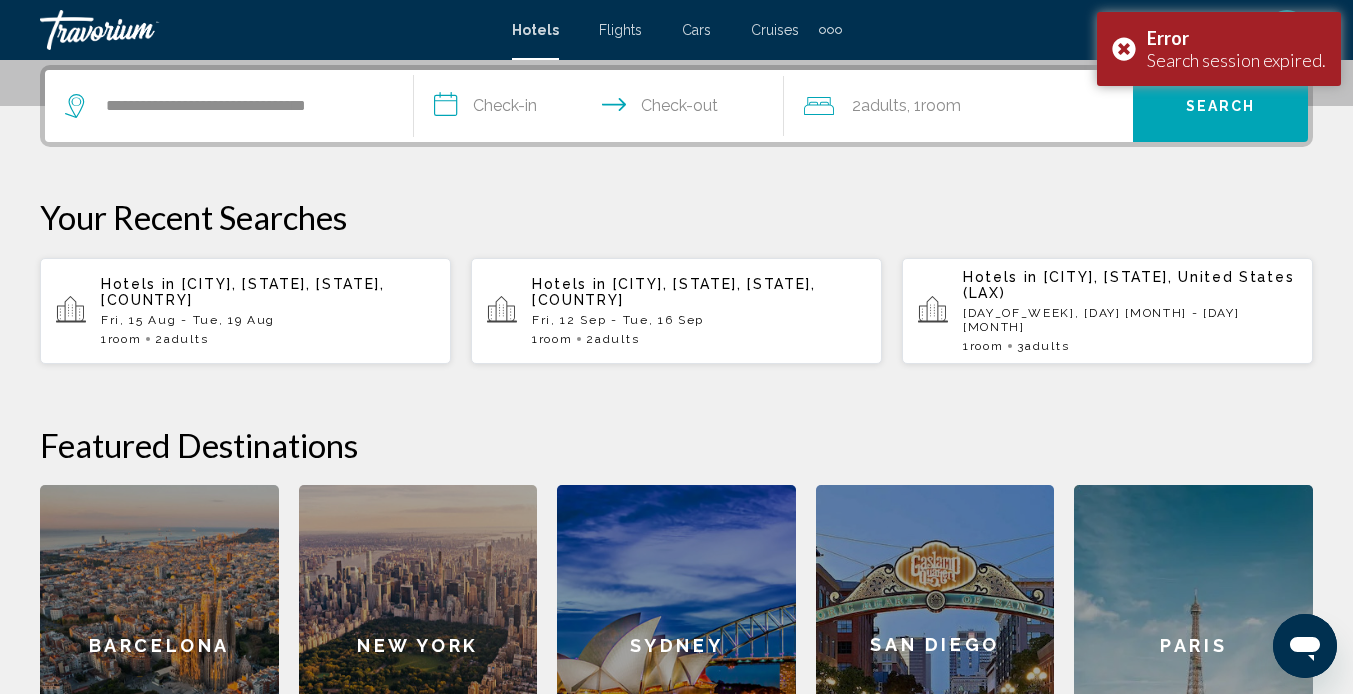 click on "**********" at bounding box center (602, 109) 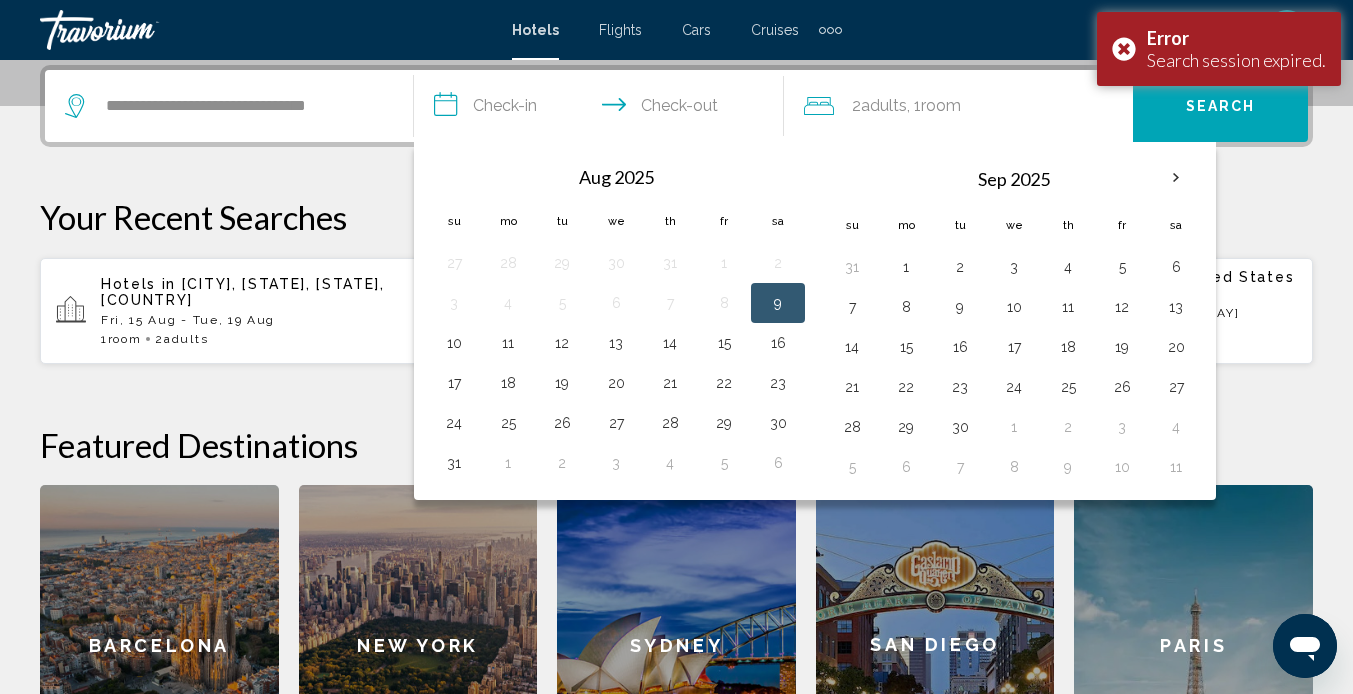 click on "9" at bounding box center [778, 303] 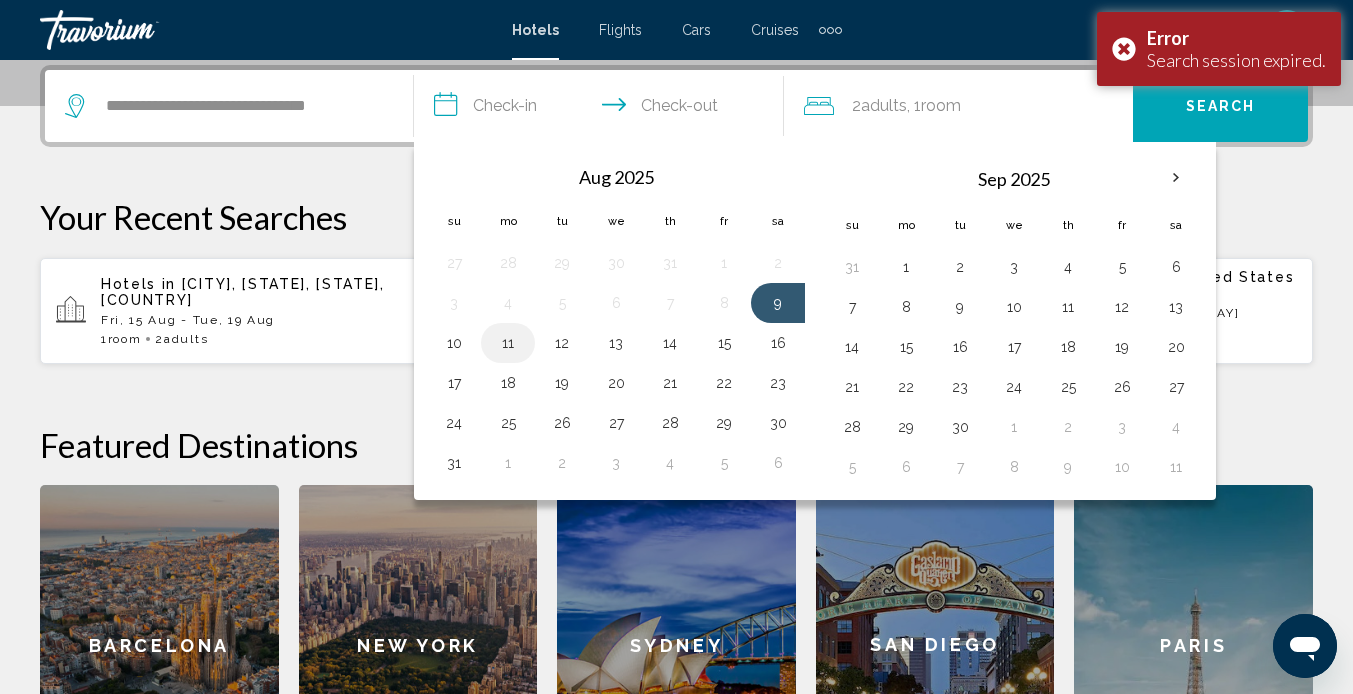 click on "11" at bounding box center (508, 343) 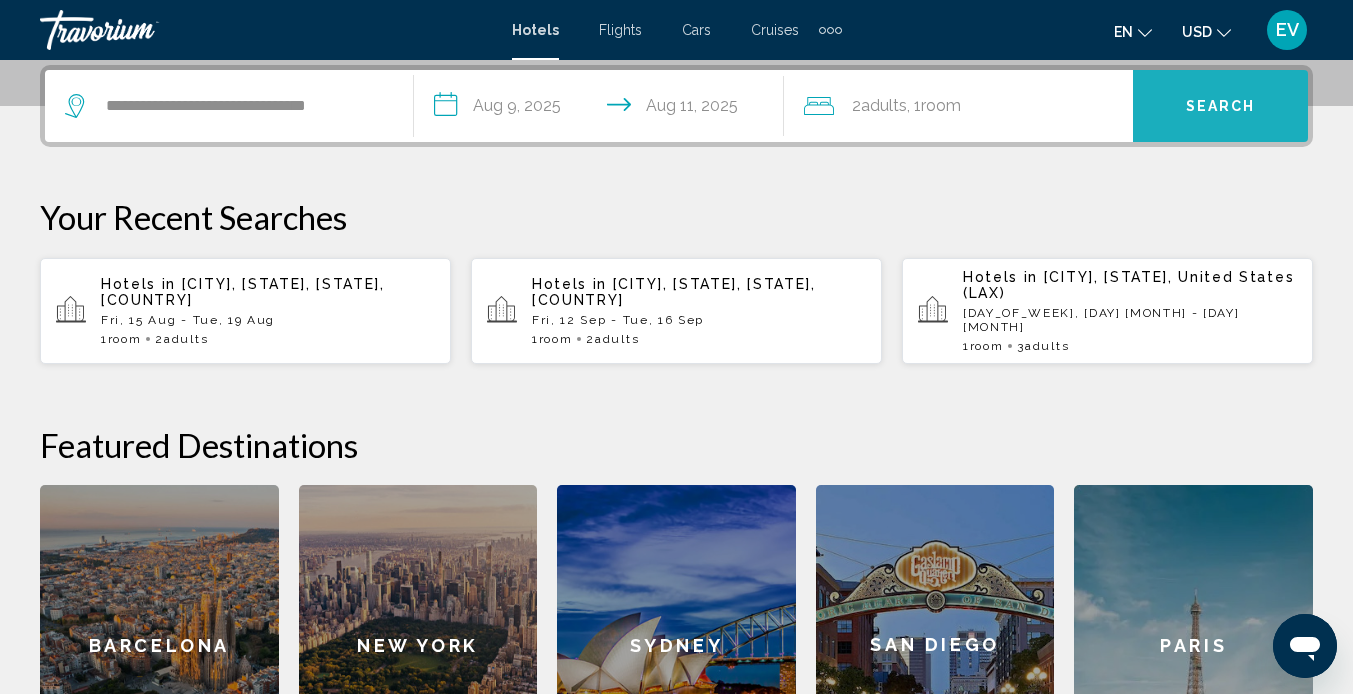 click on "Search" at bounding box center (1220, 106) 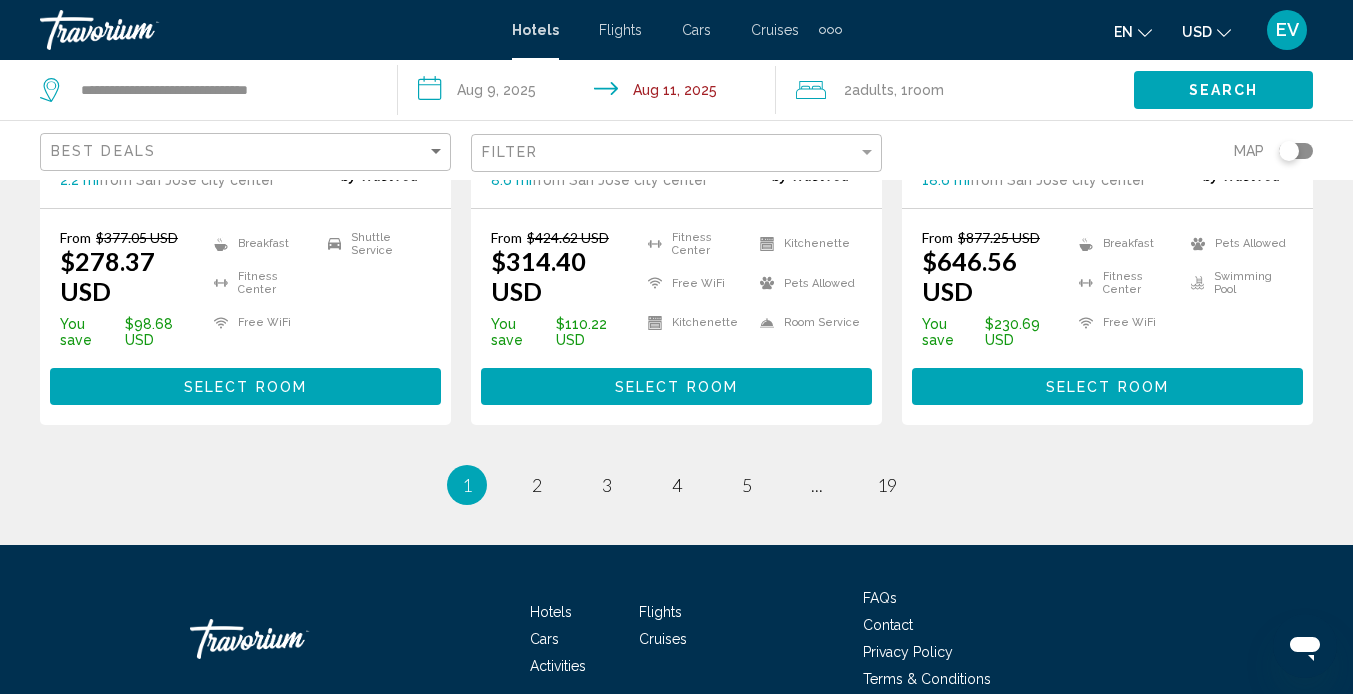 scroll, scrollTop: 2876, scrollLeft: 0, axis: vertical 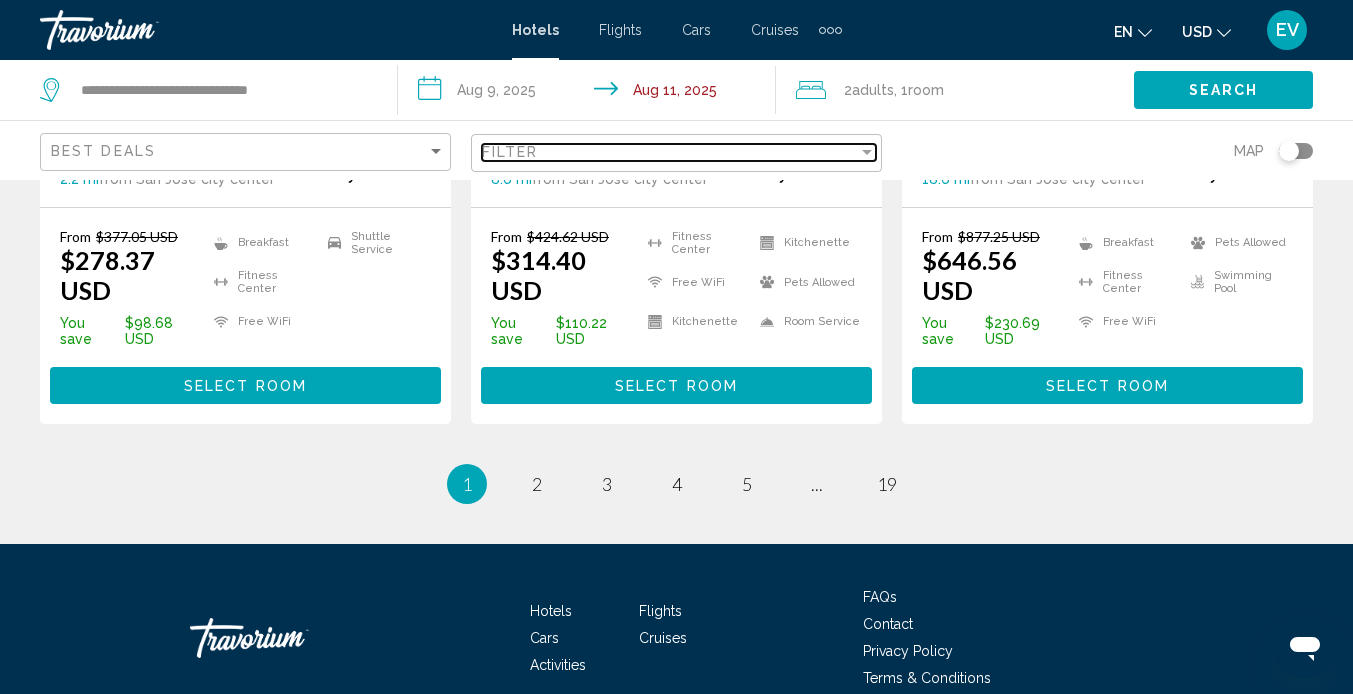 click on "Filter" at bounding box center (670, 152) 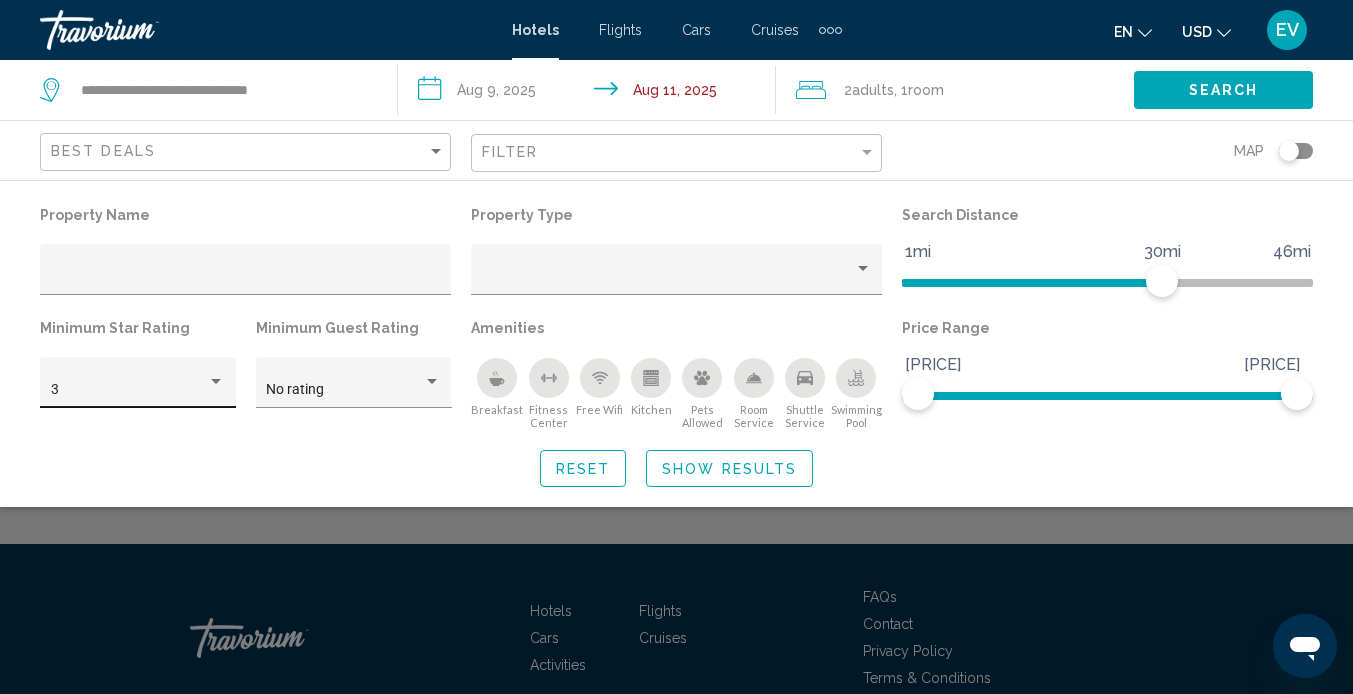 click on "3" 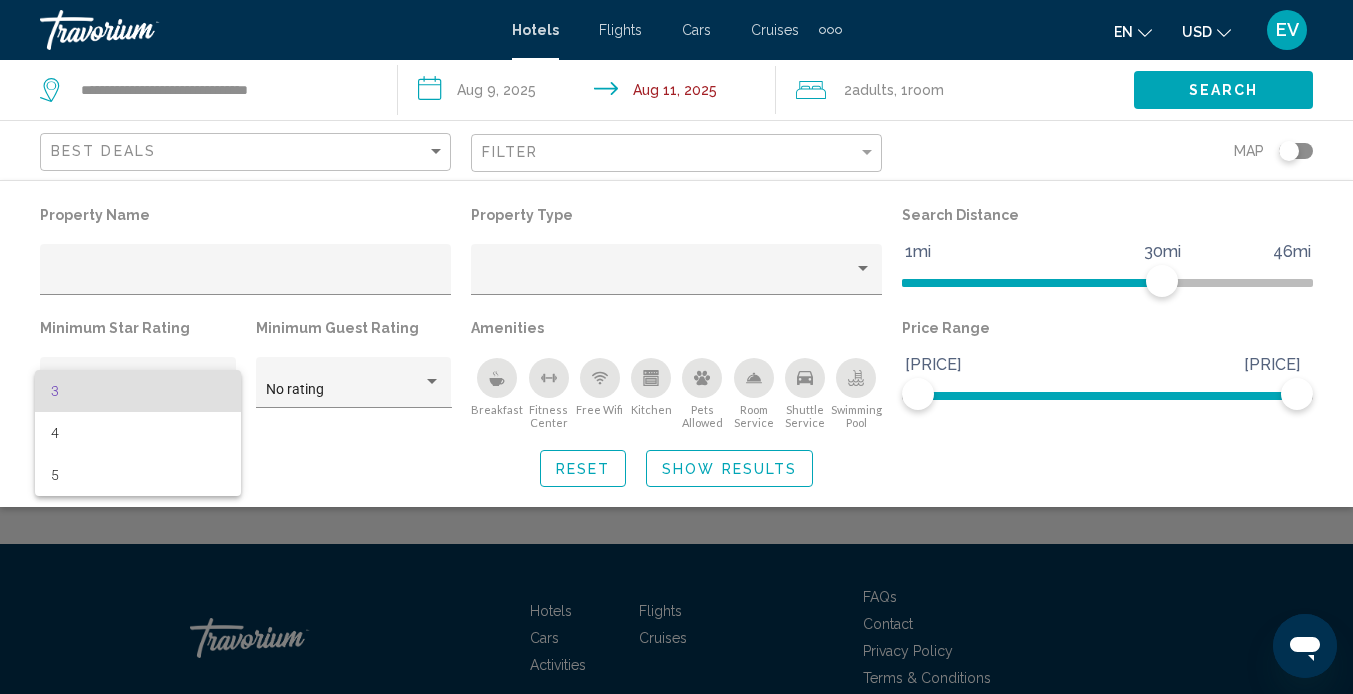 click on "3" at bounding box center [138, 391] 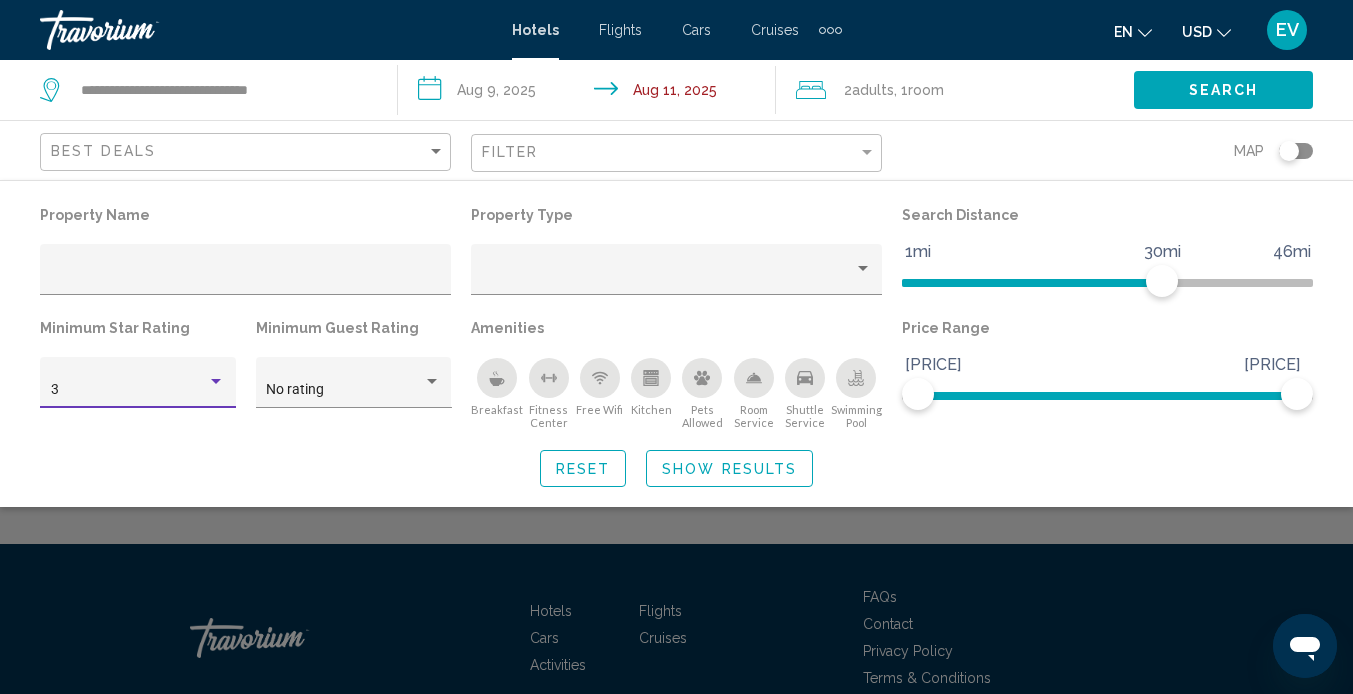 click on "Reset" 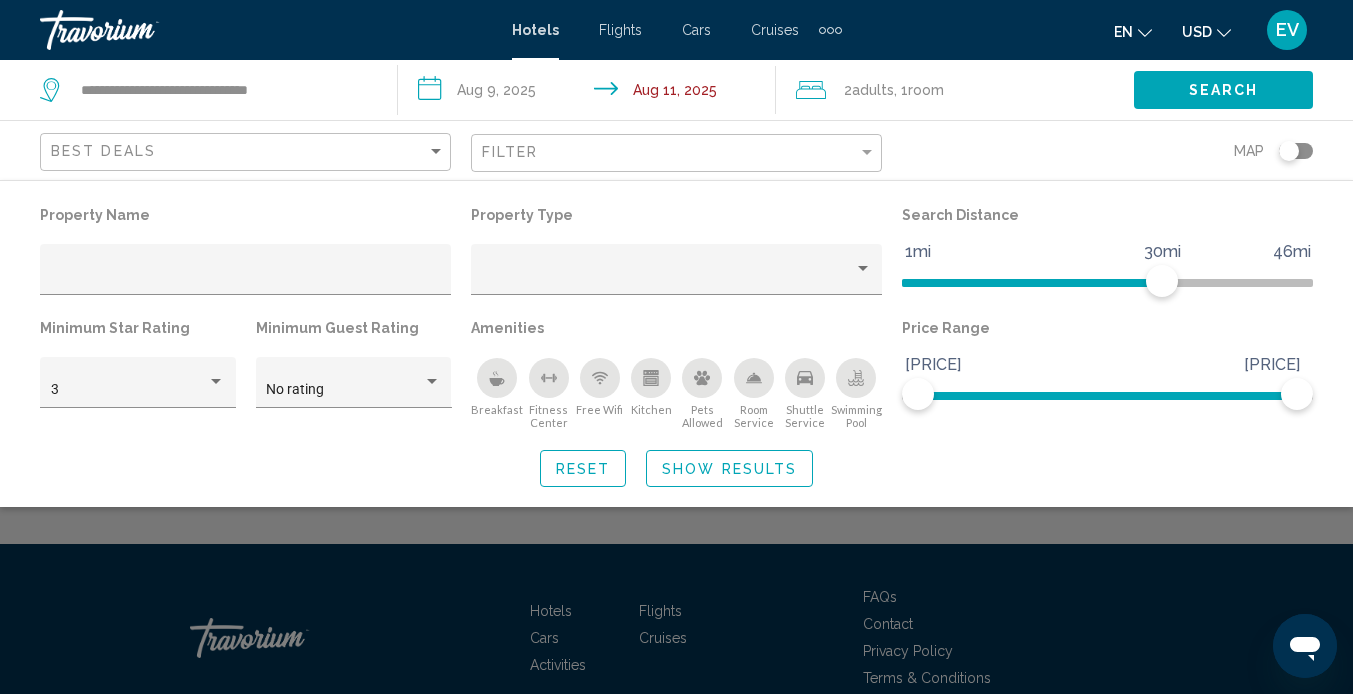 click on "Show Results" 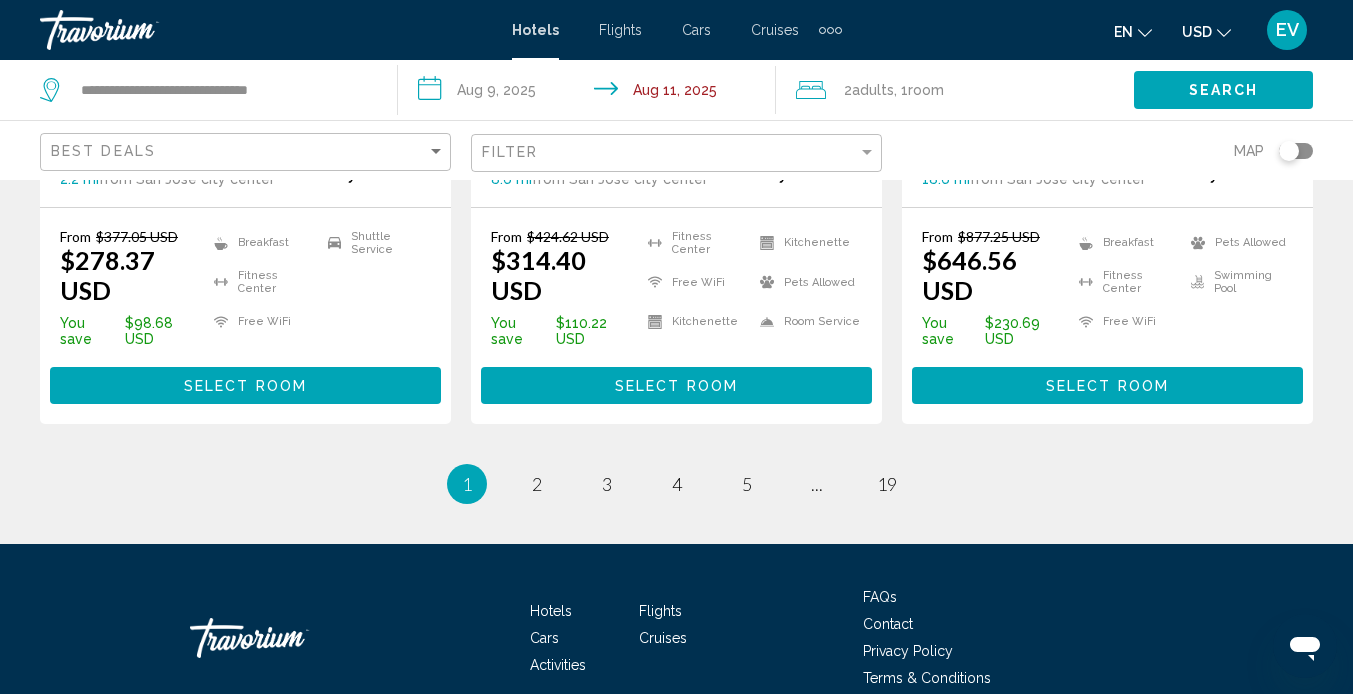click on "page  5" at bounding box center (747, 484) 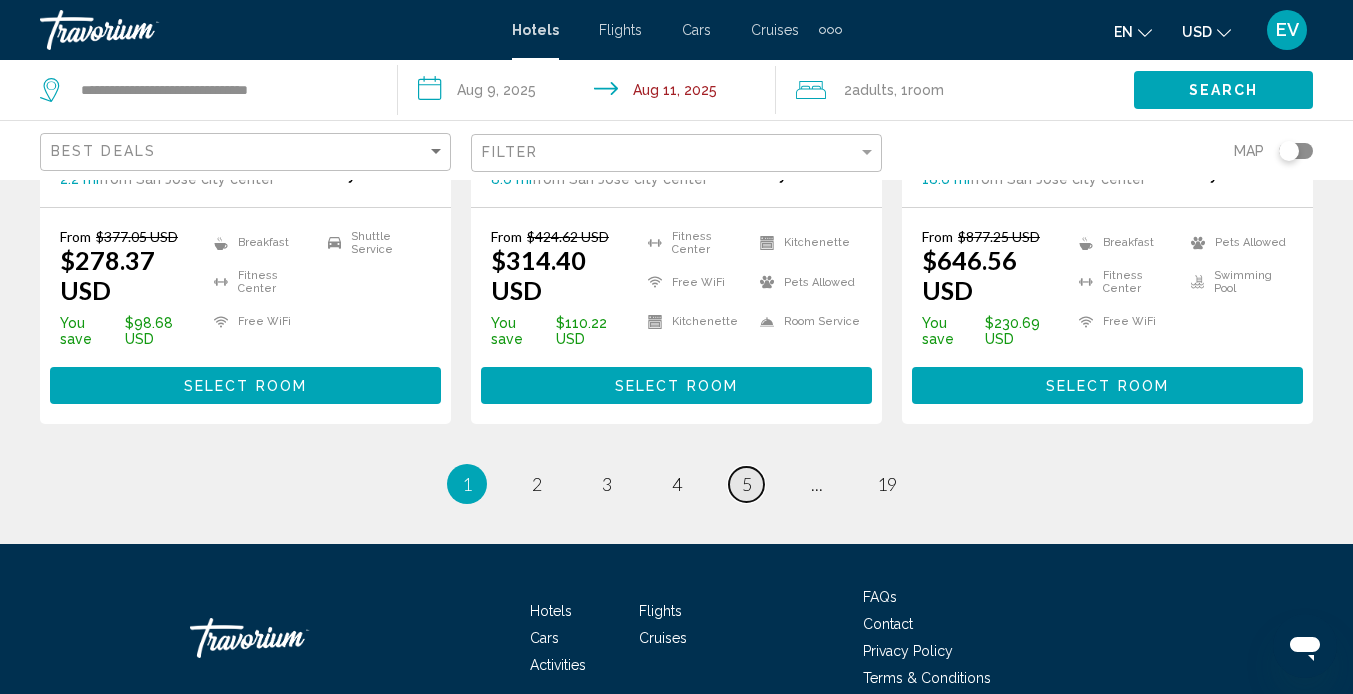 click on "page  5" at bounding box center [746, 484] 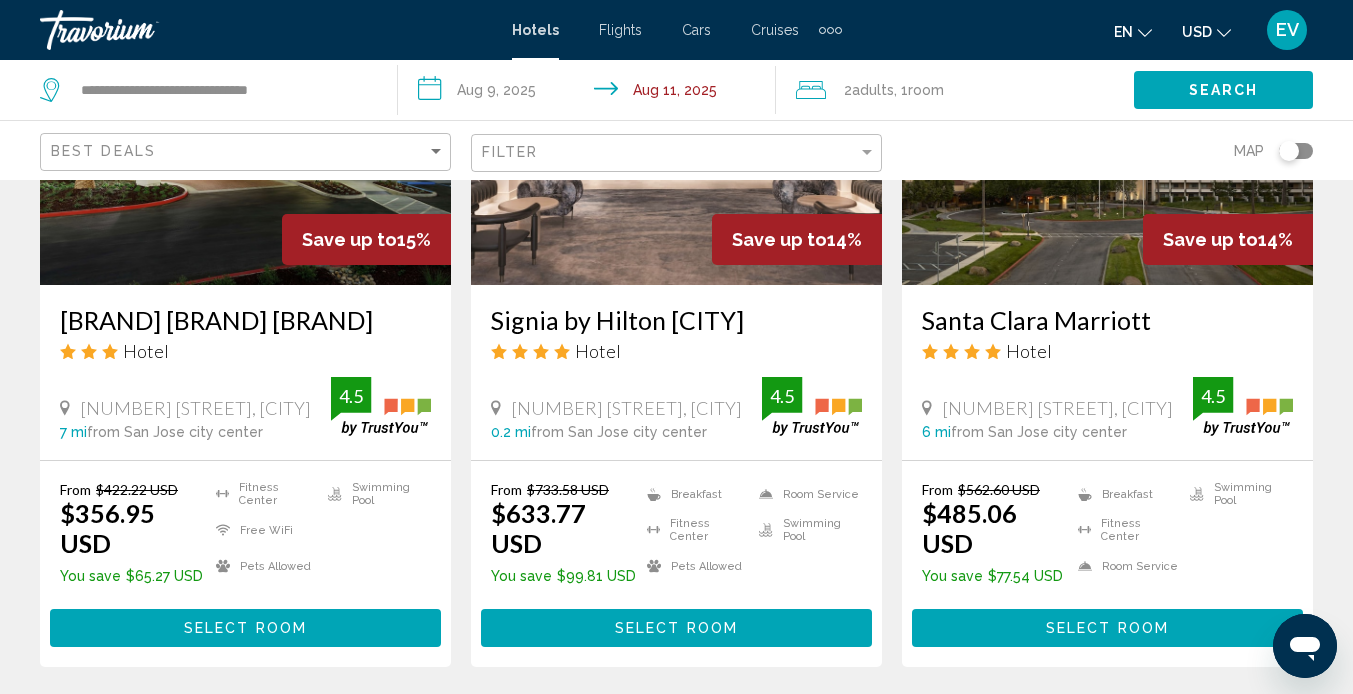 scroll, scrollTop: 1069, scrollLeft: 0, axis: vertical 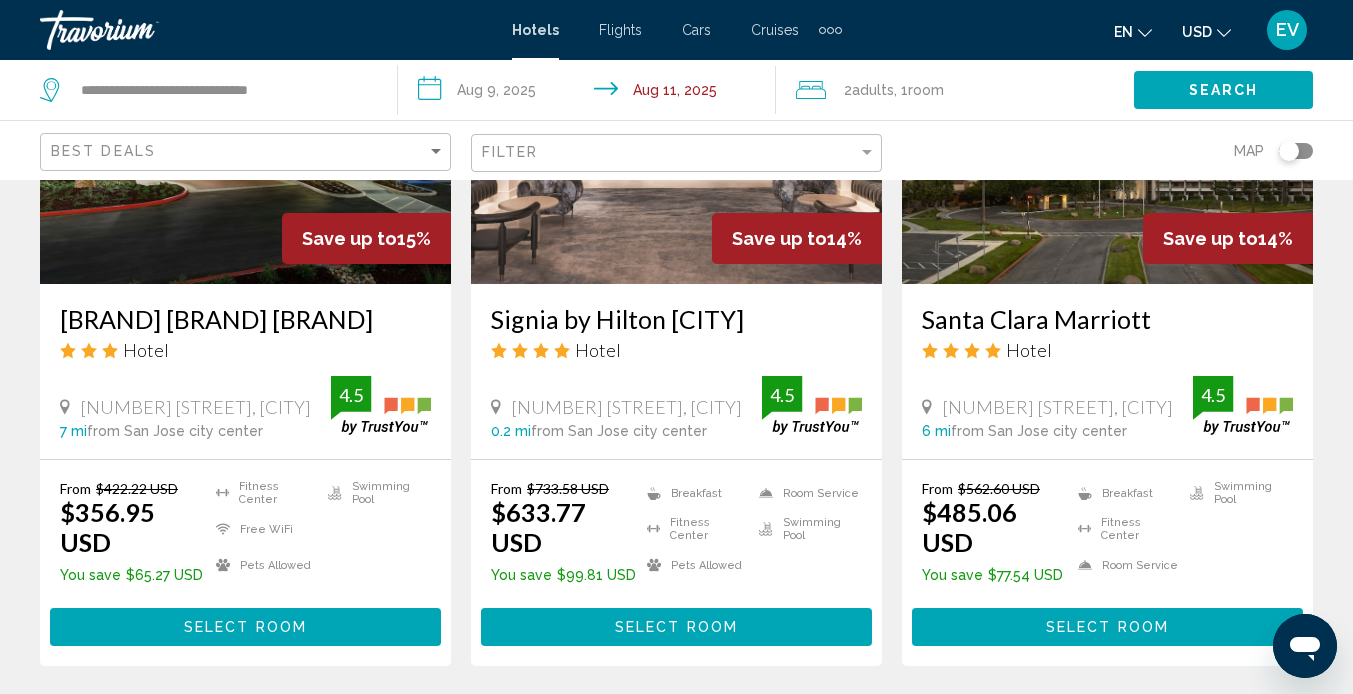 click on "Signia by Hilton [CITY]" at bounding box center (676, 319) 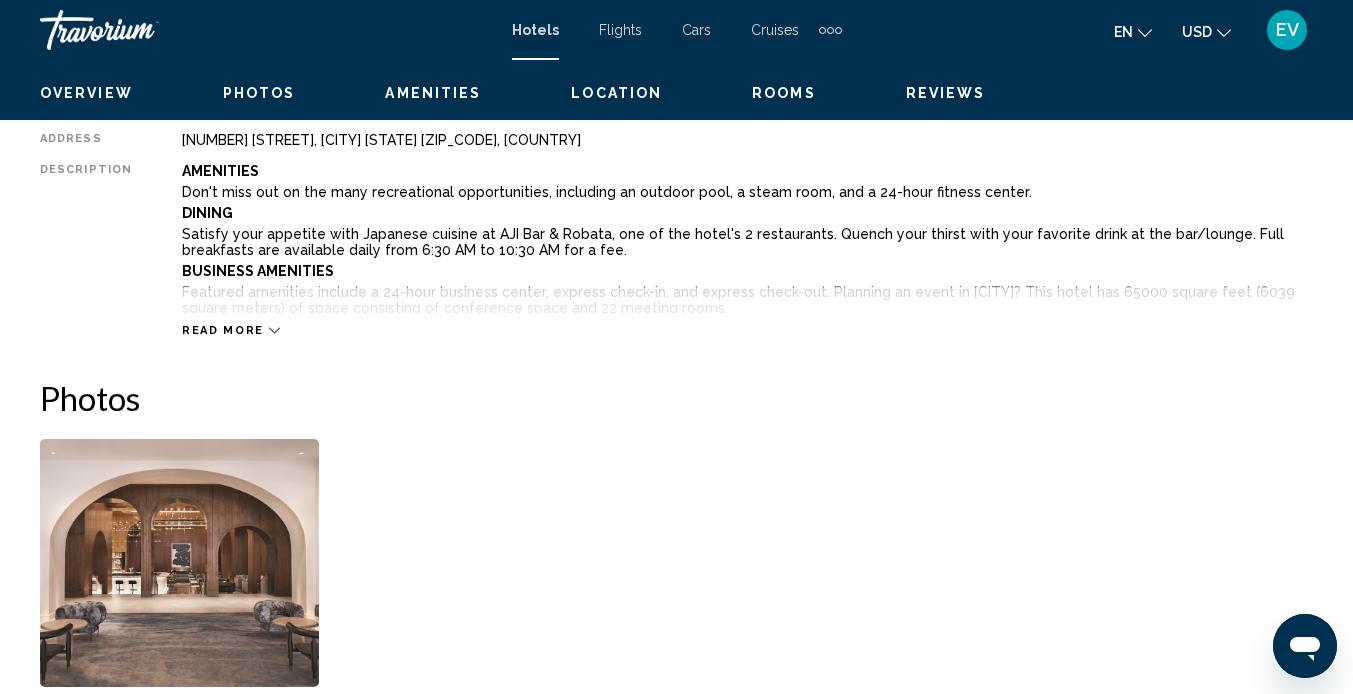 scroll, scrollTop: 188, scrollLeft: 0, axis: vertical 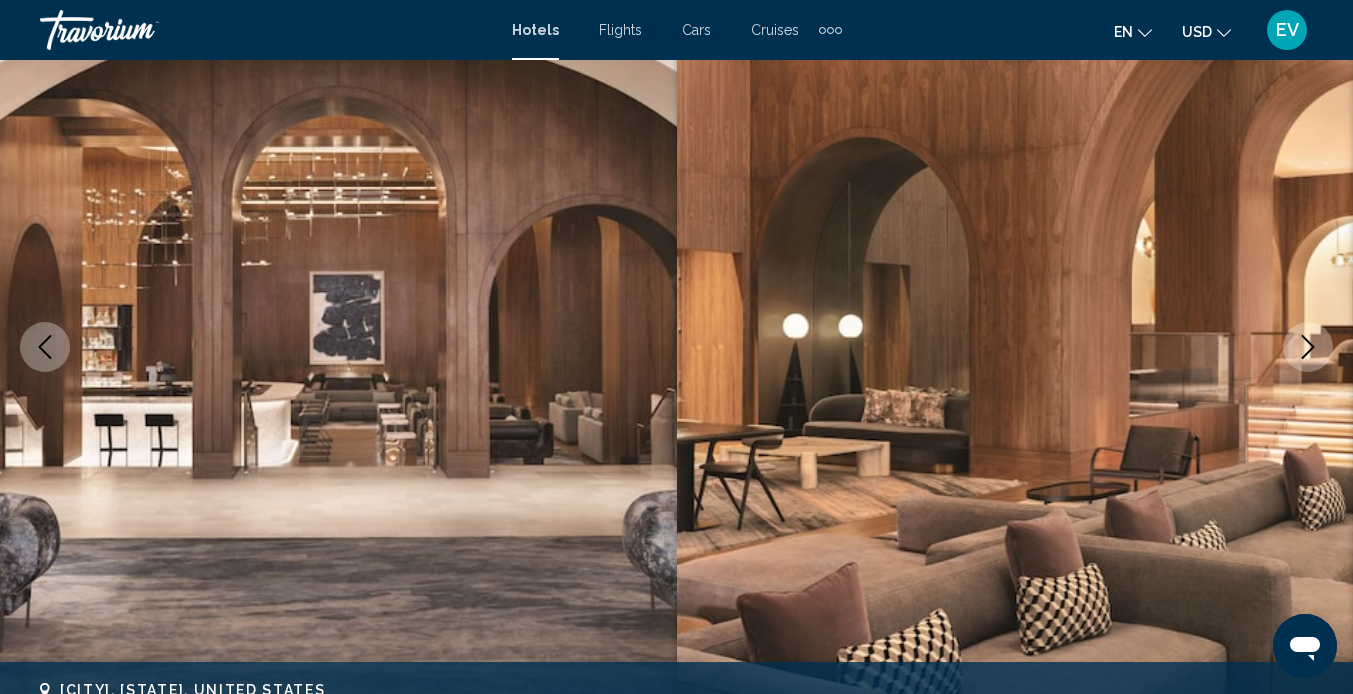 click 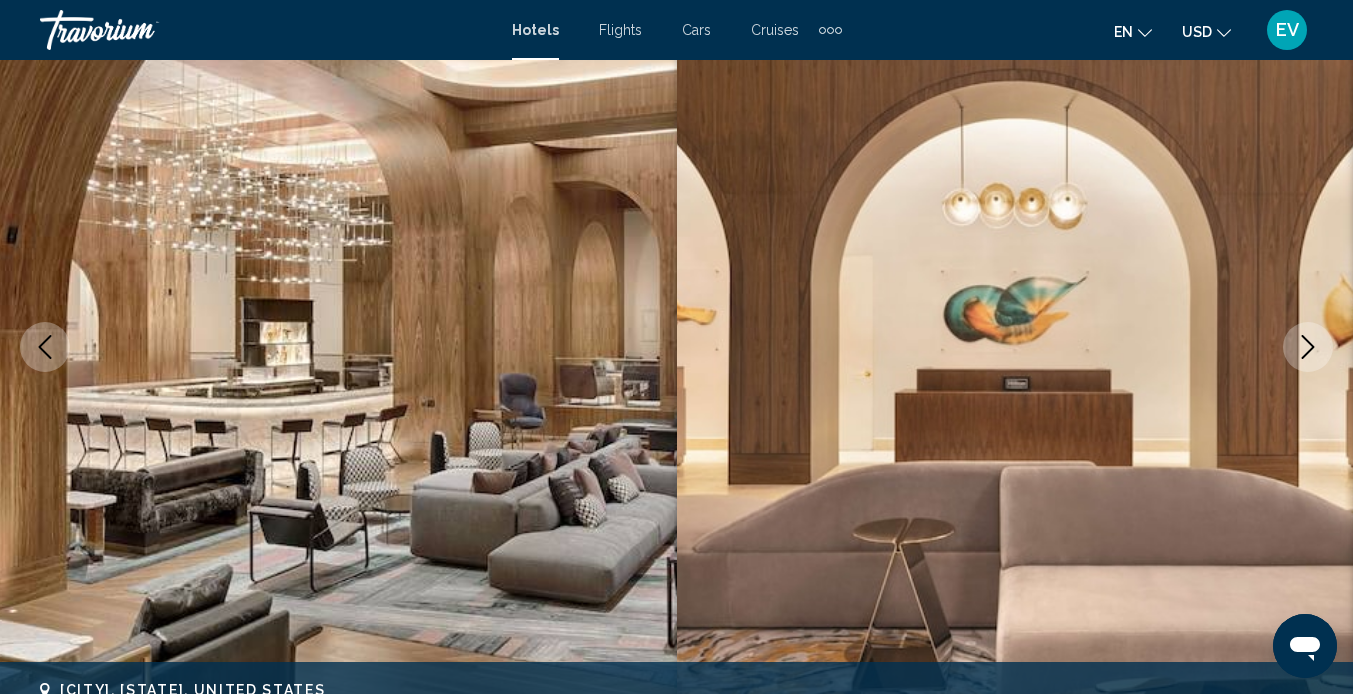 click 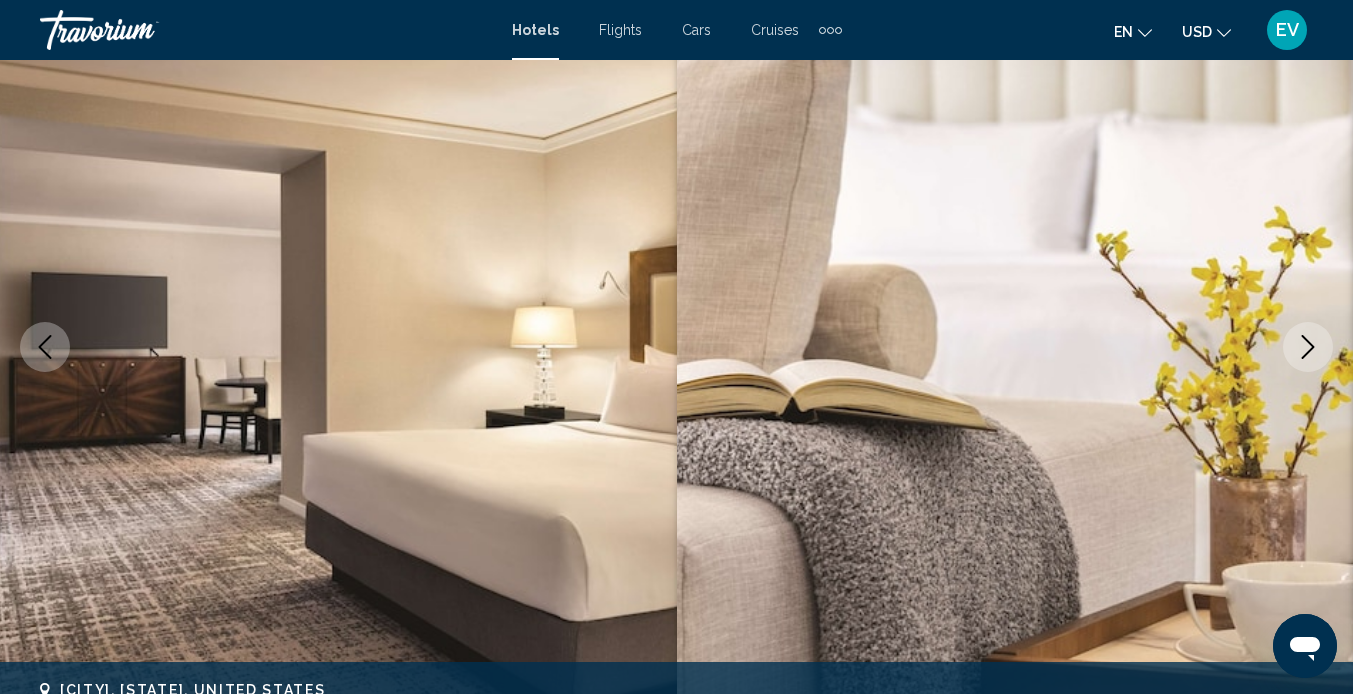 click 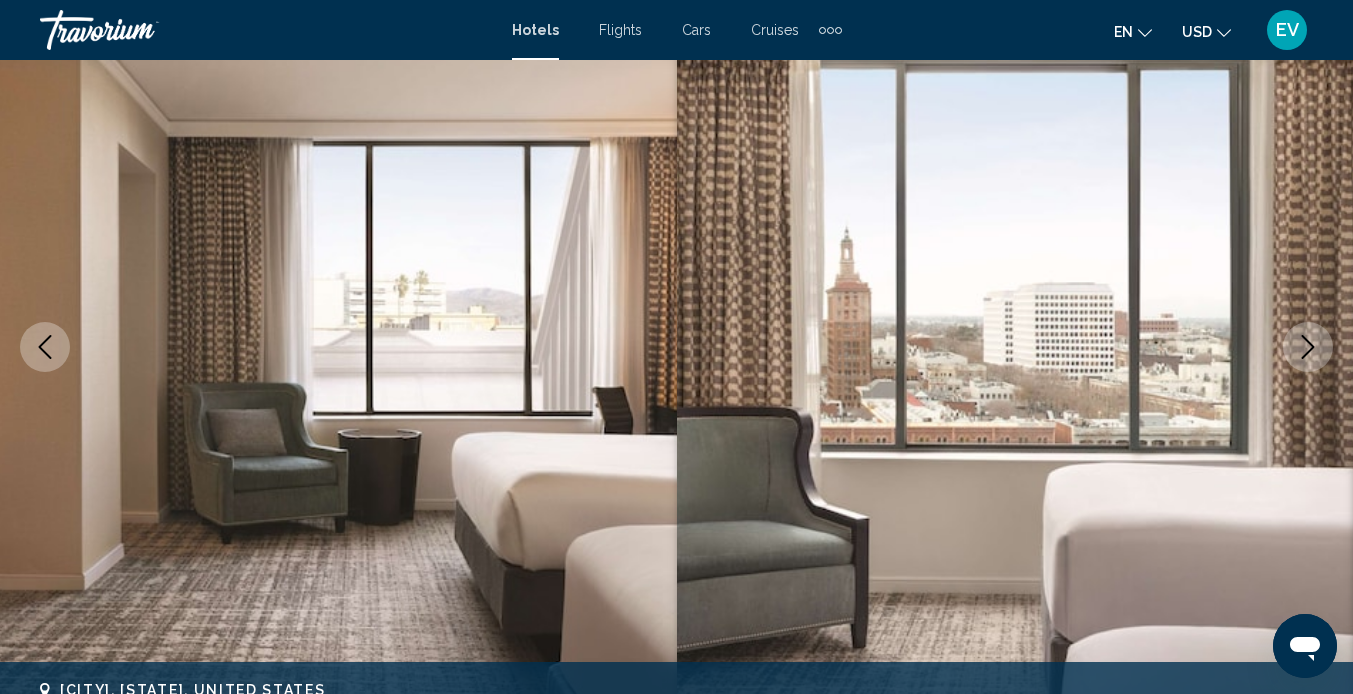 click 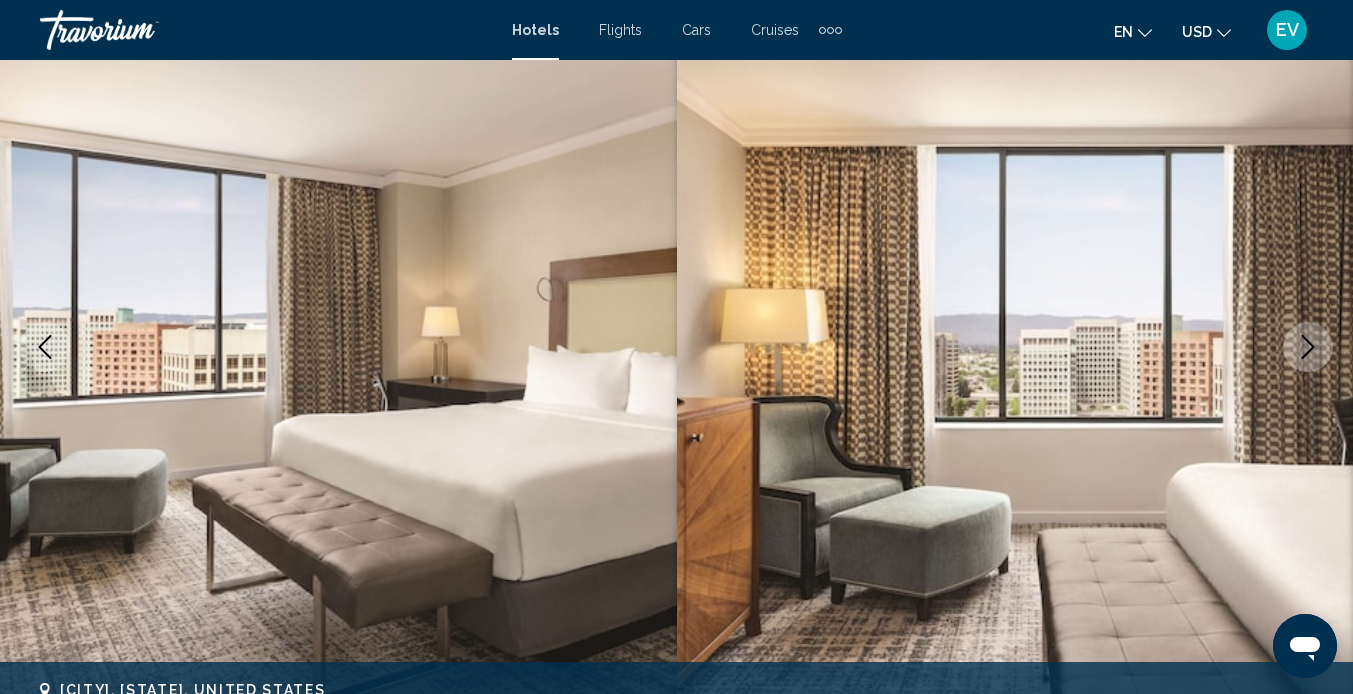 click 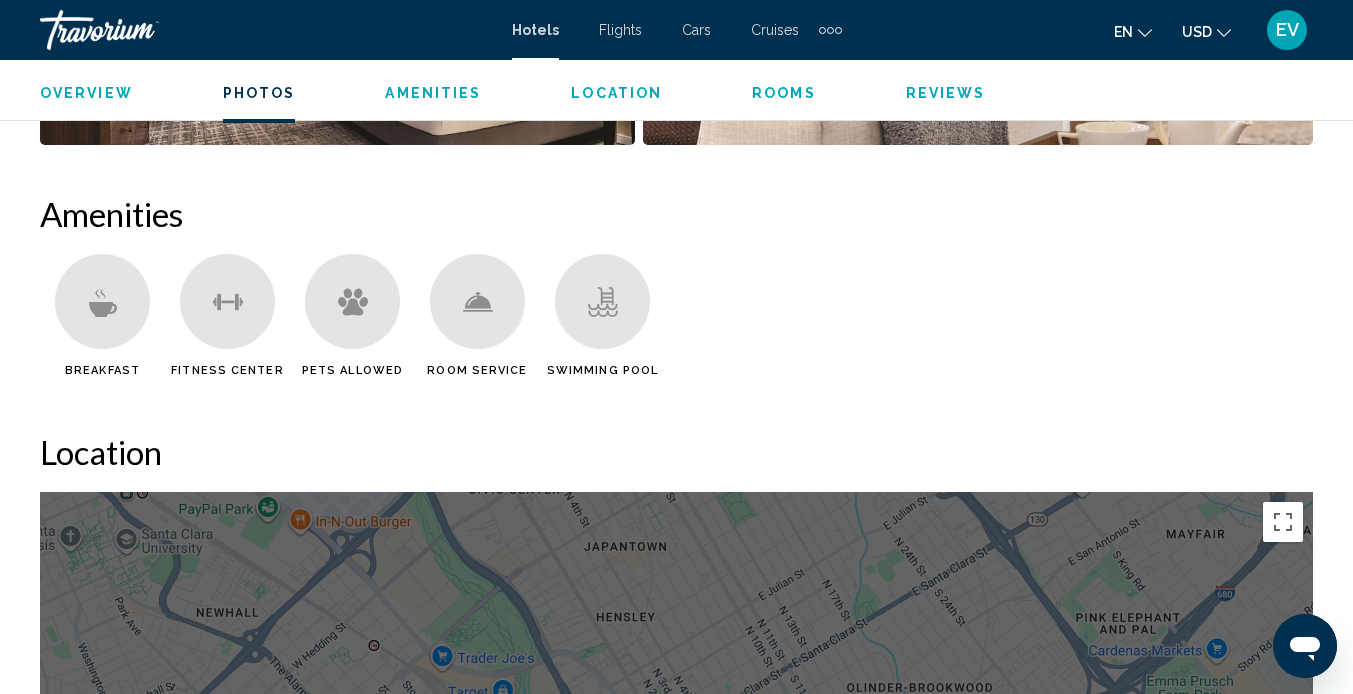 scroll, scrollTop: 1293, scrollLeft: 0, axis: vertical 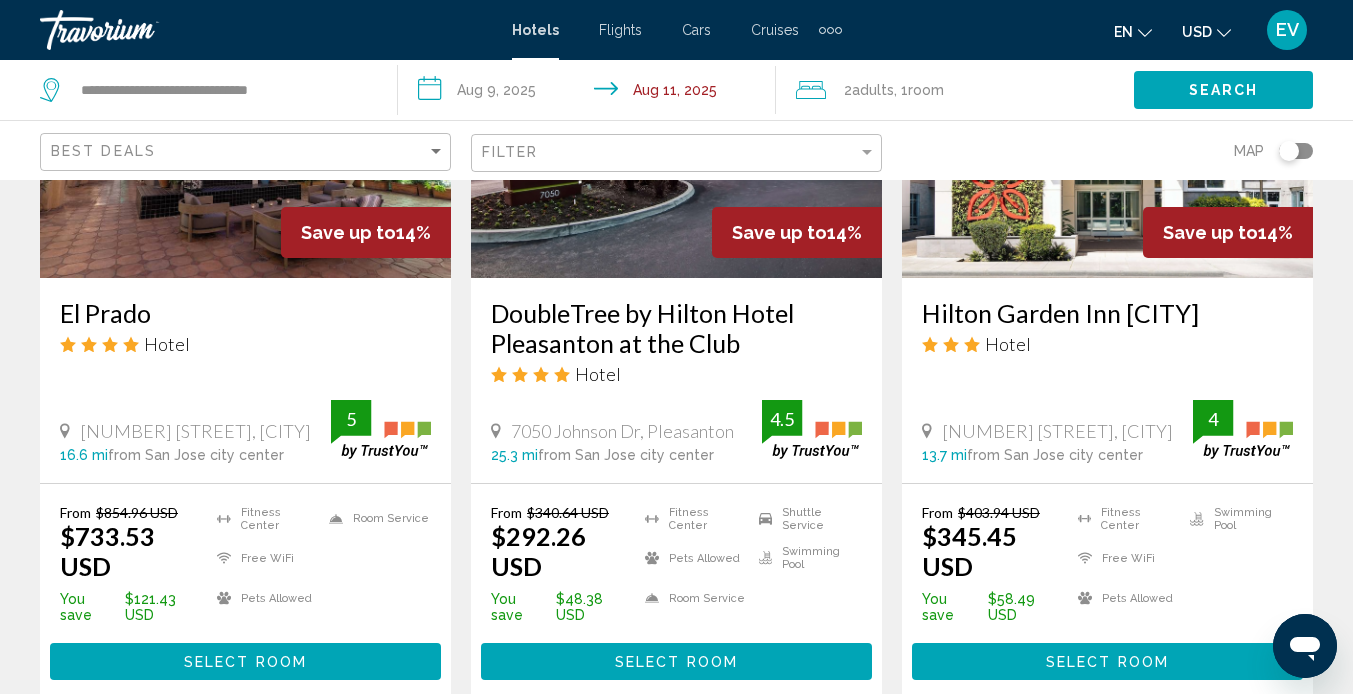 click on "Hilton Garden Inn [CITY]" at bounding box center [1107, 313] 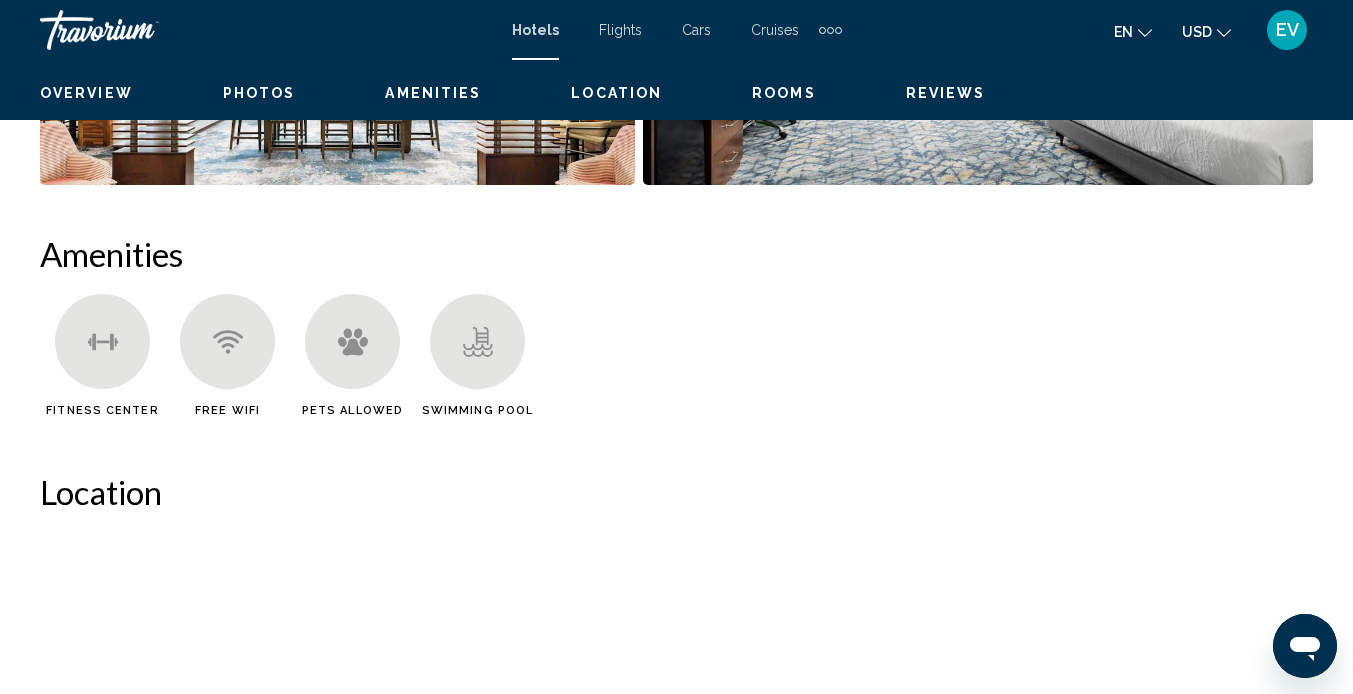scroll, scrollTop: 188, scrollLeft: 0, axis: vertical 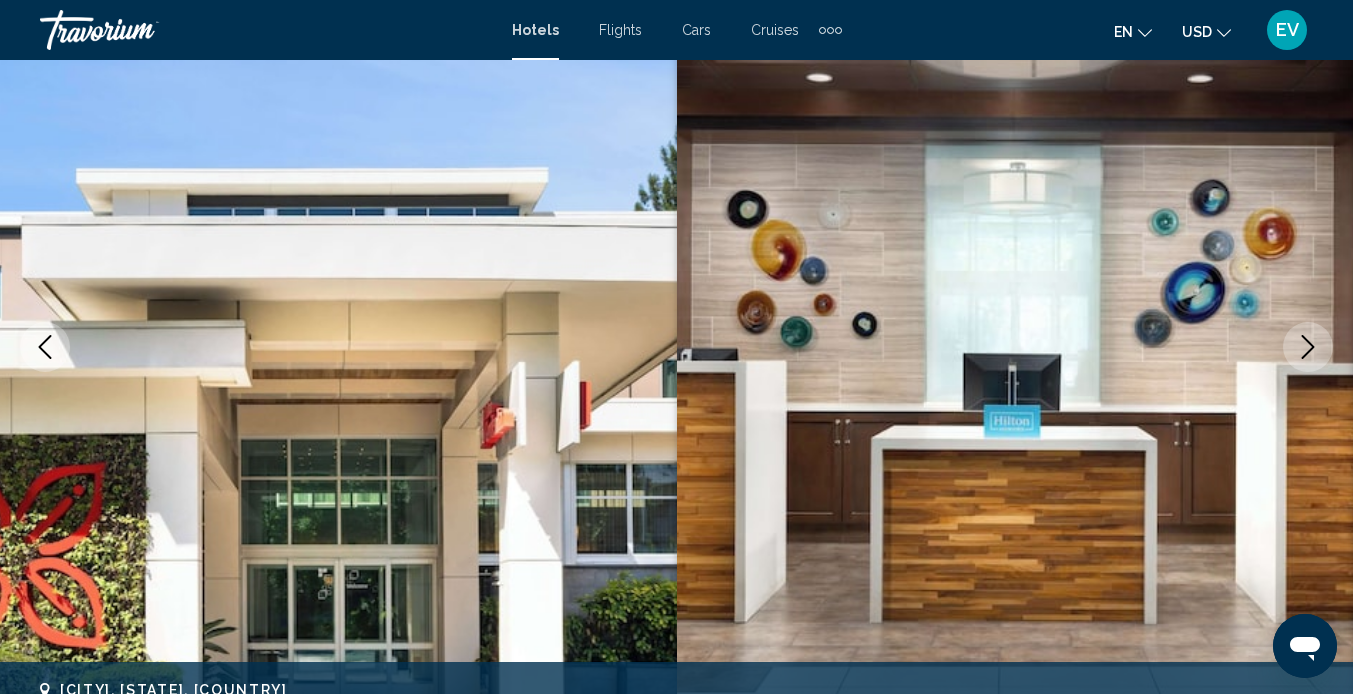 click 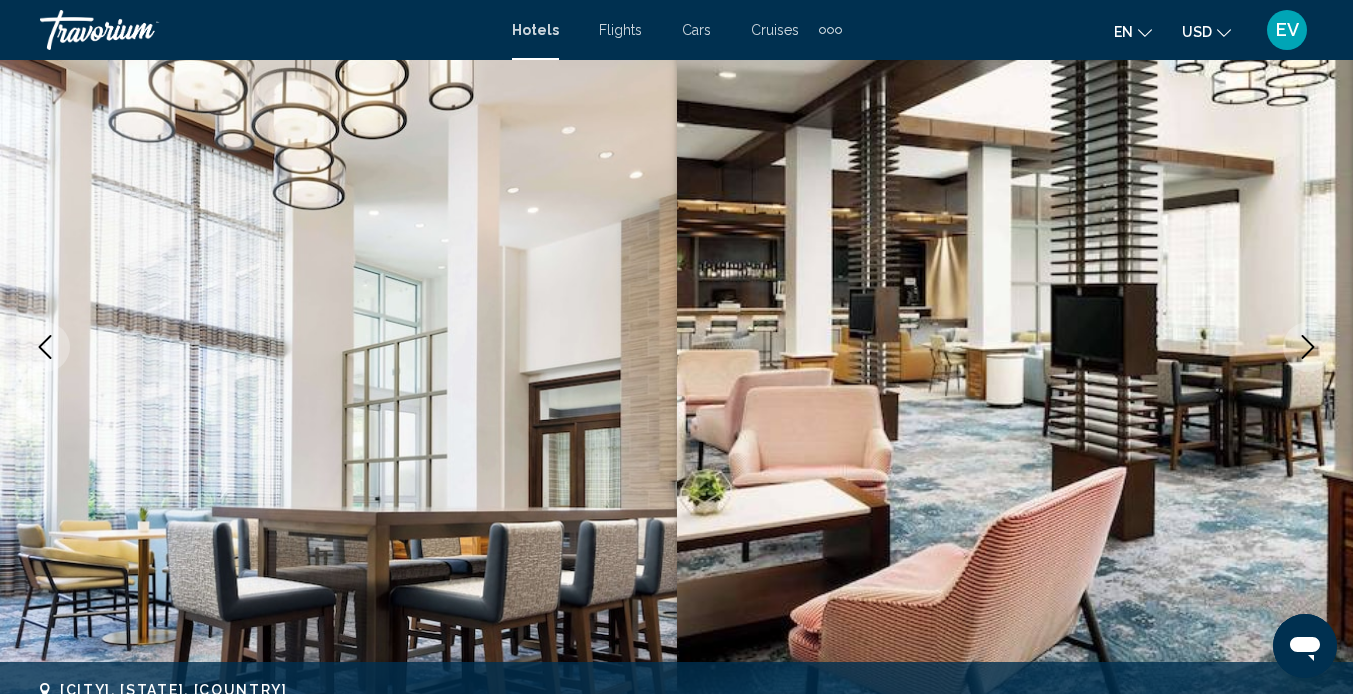 click 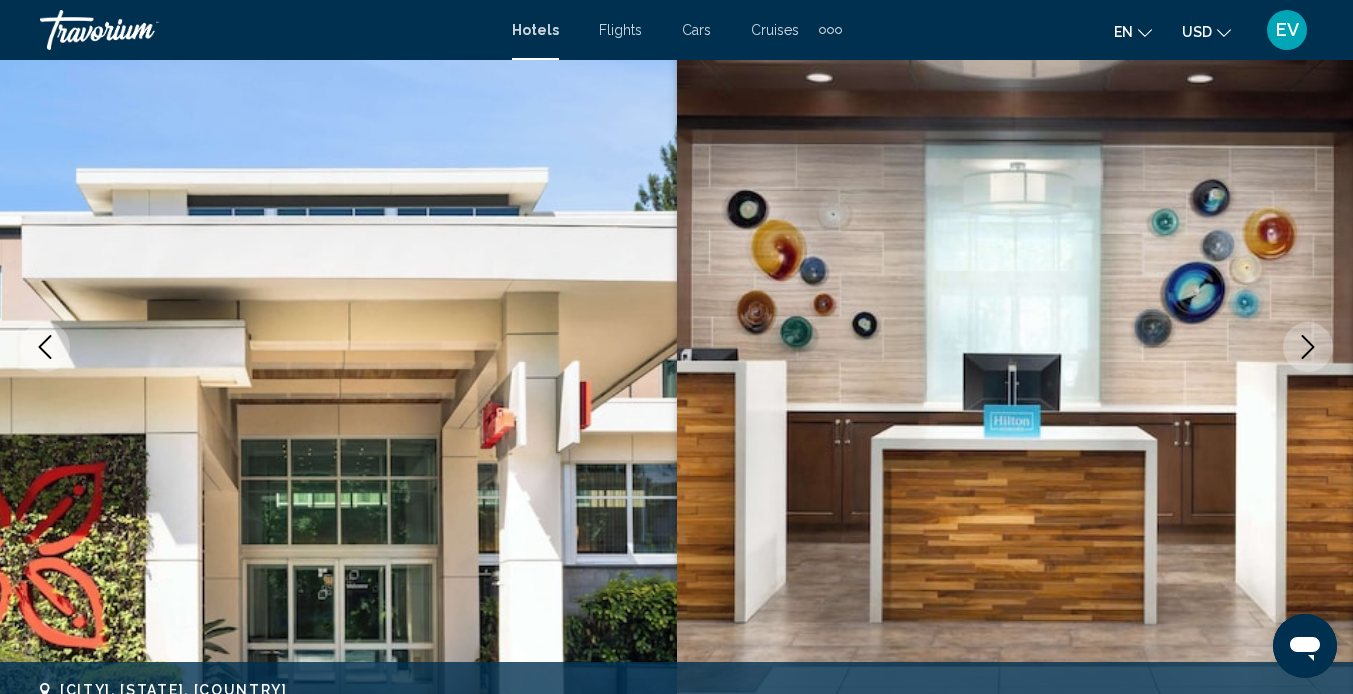 click at bounding box center (1308, 347) 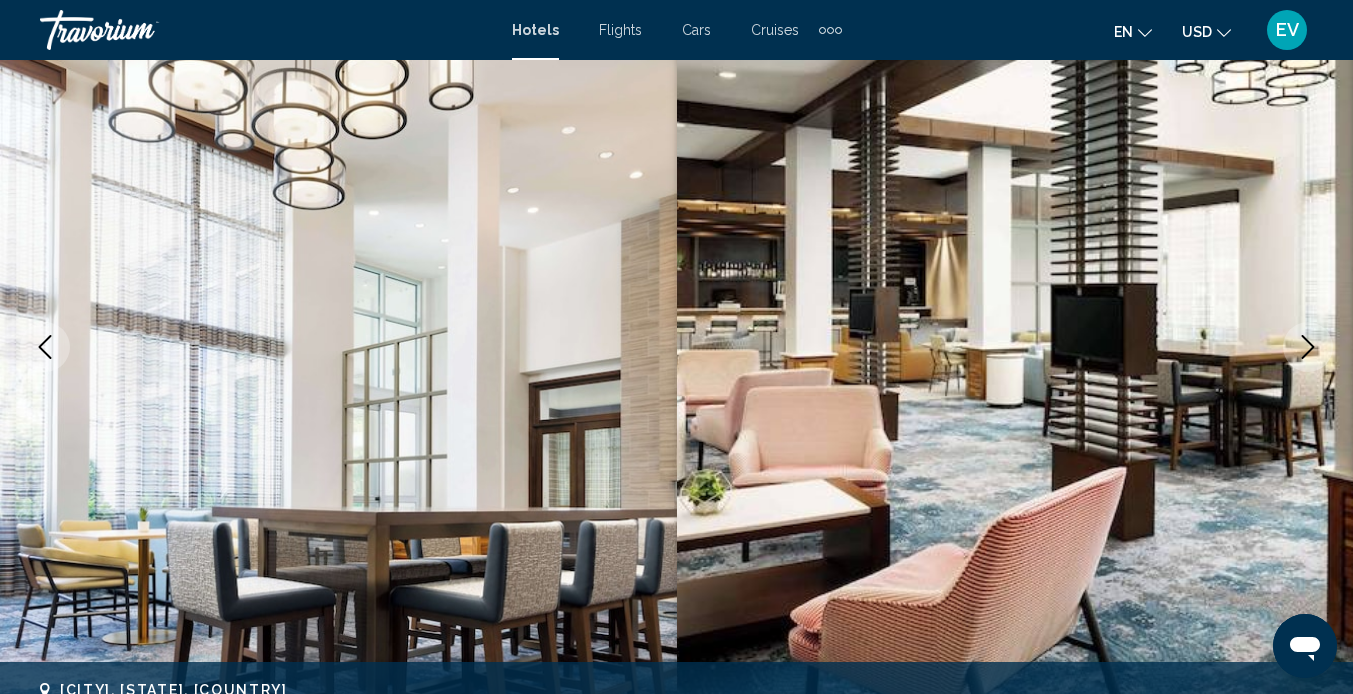click at bounding box center [1308, 347] 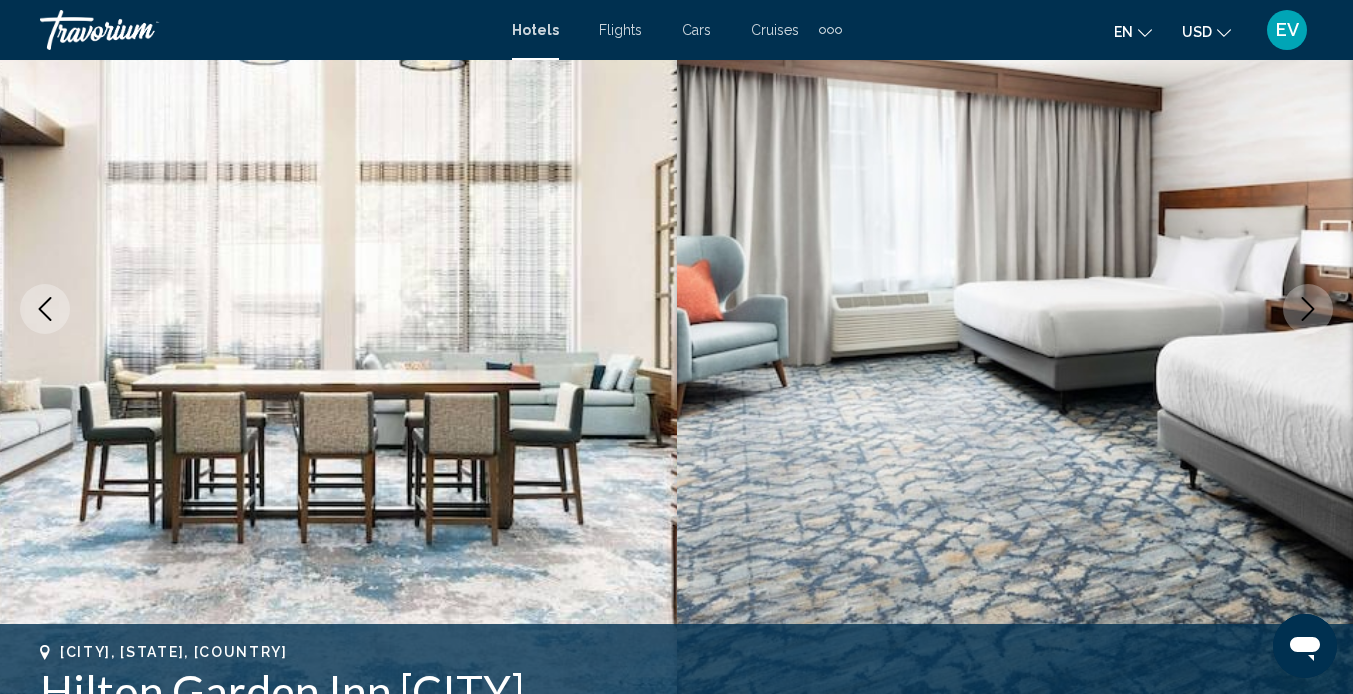 scroll, scrollTop: 213, scrollLeft: 0, axis: vertical 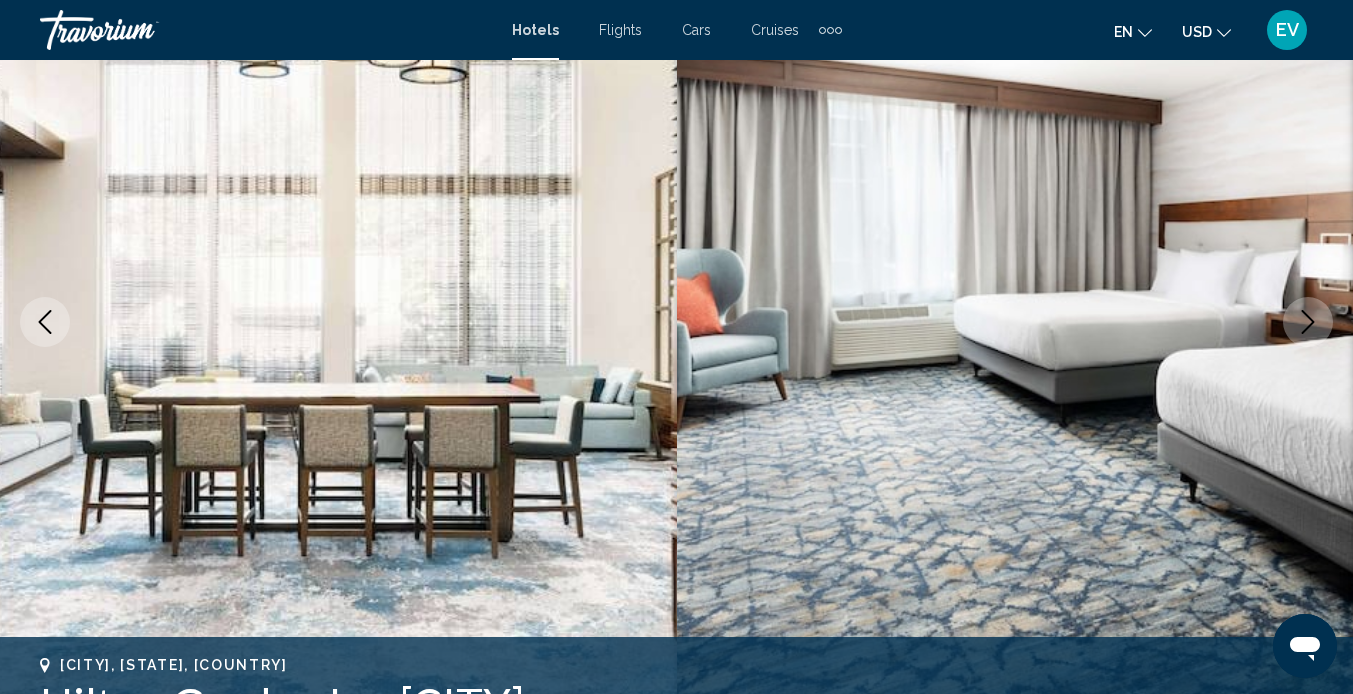 click 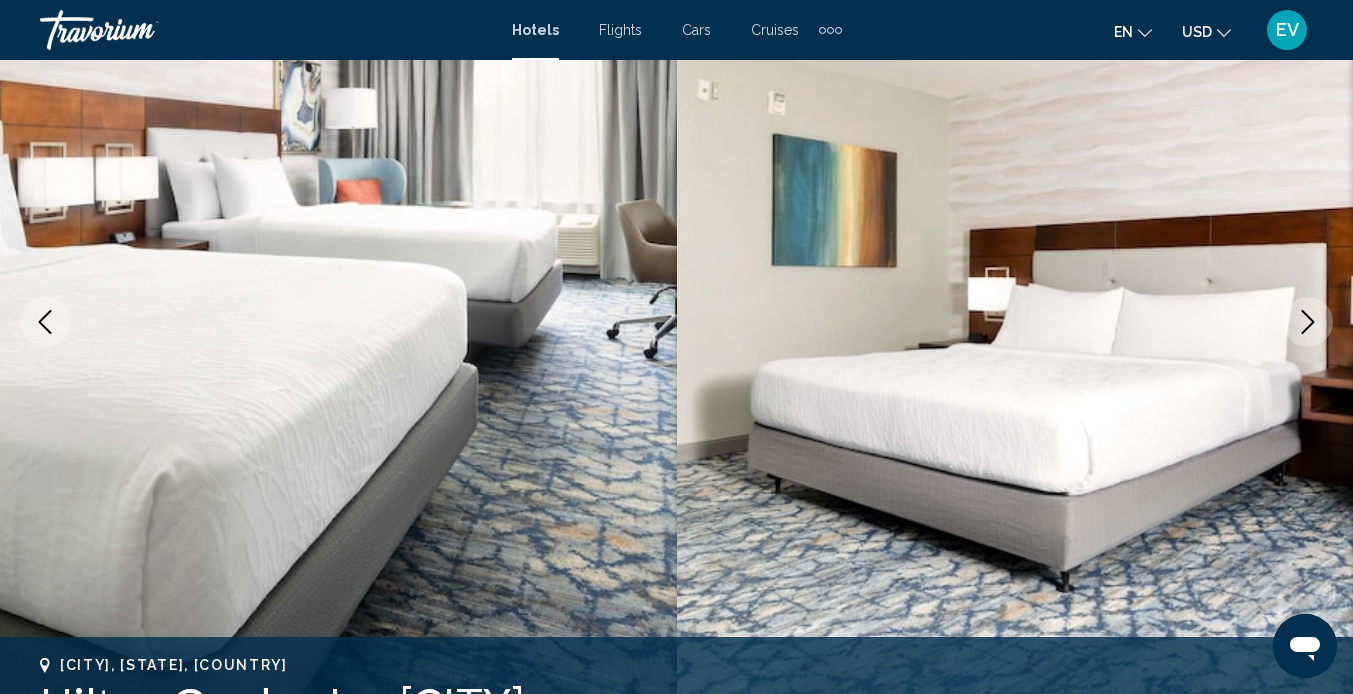 click 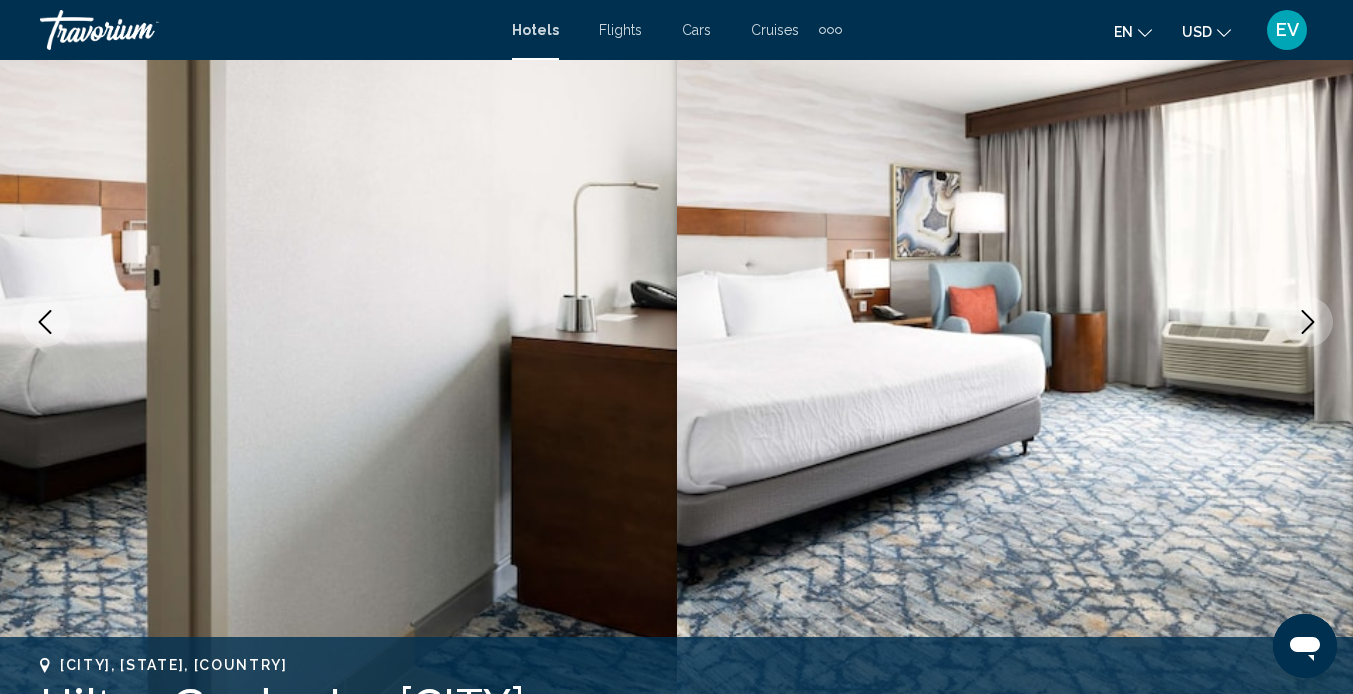 click at bounding box center [45, 322] 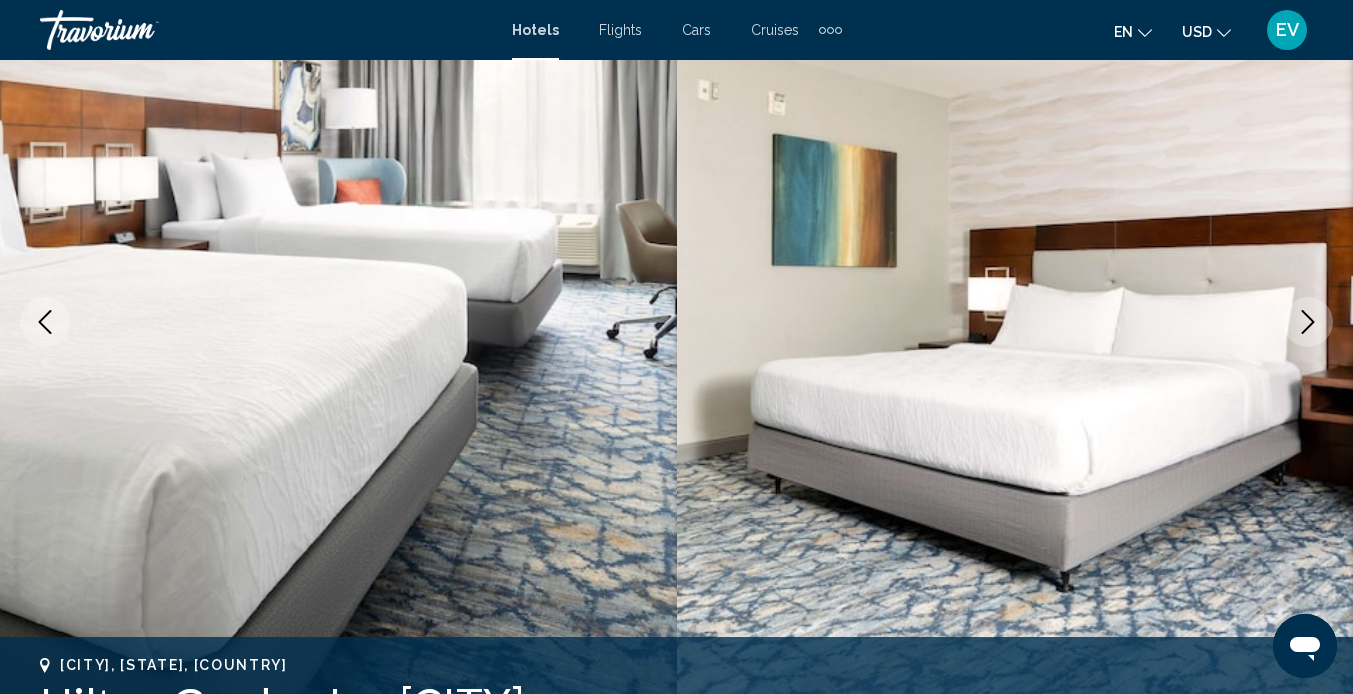 click at bounding box center (45, 322) 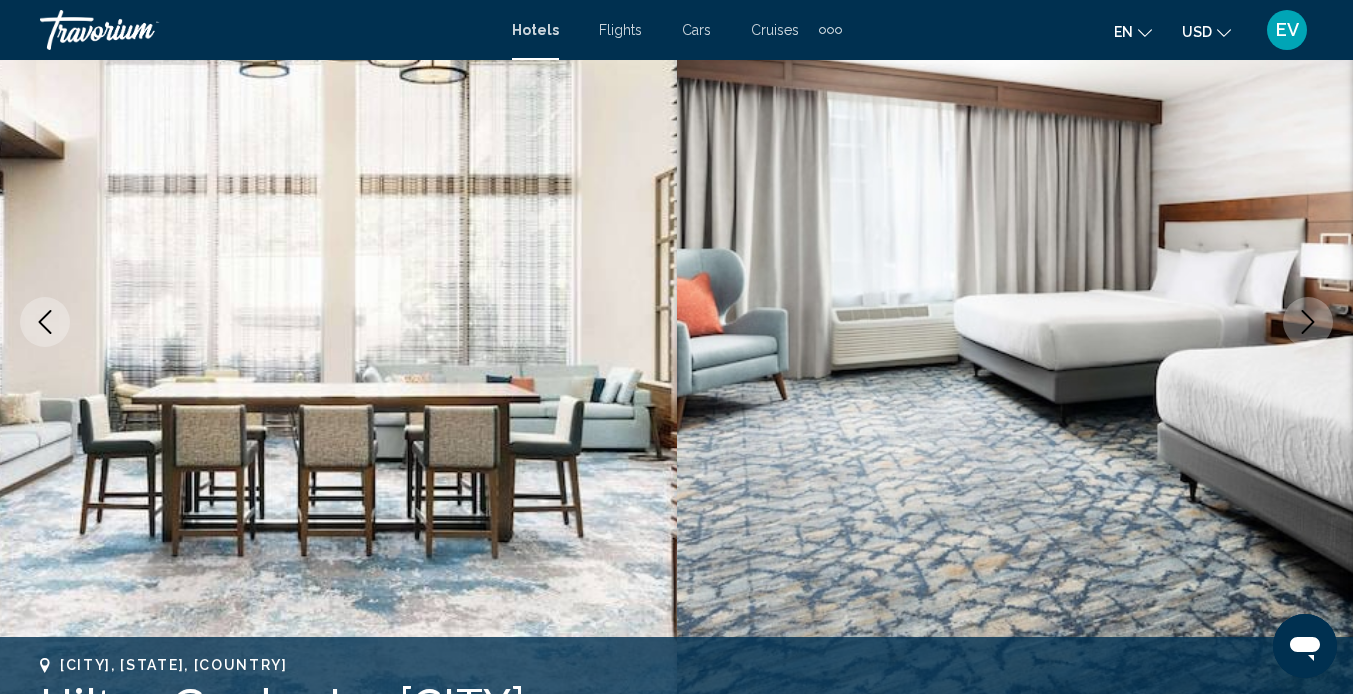 type 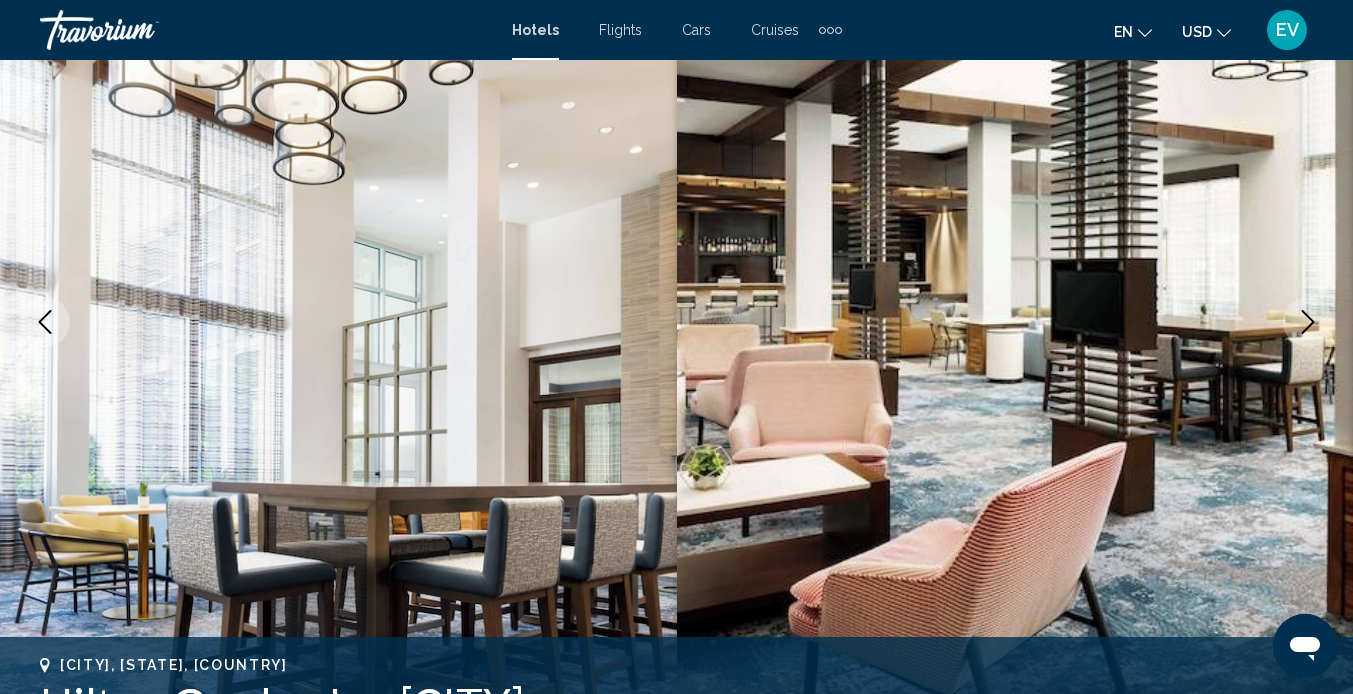 click at bounding box center [1308, 322] 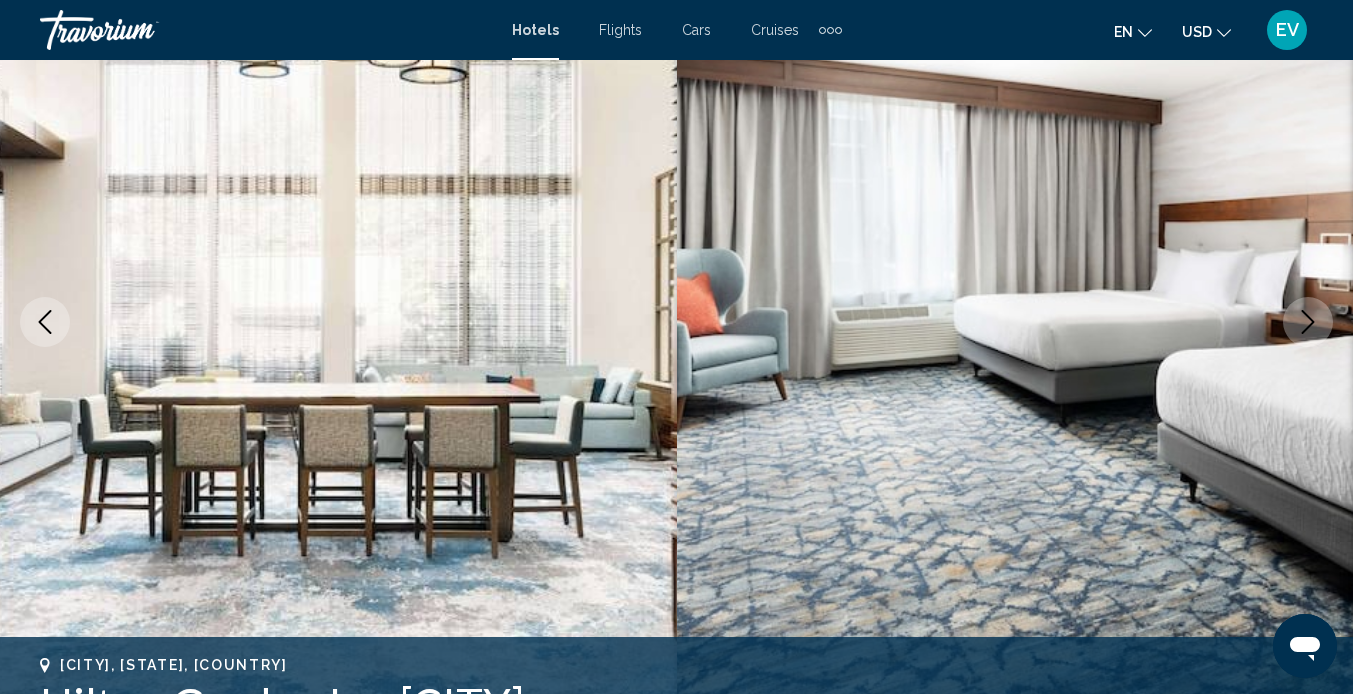 click at bounding box center (1308, 322) 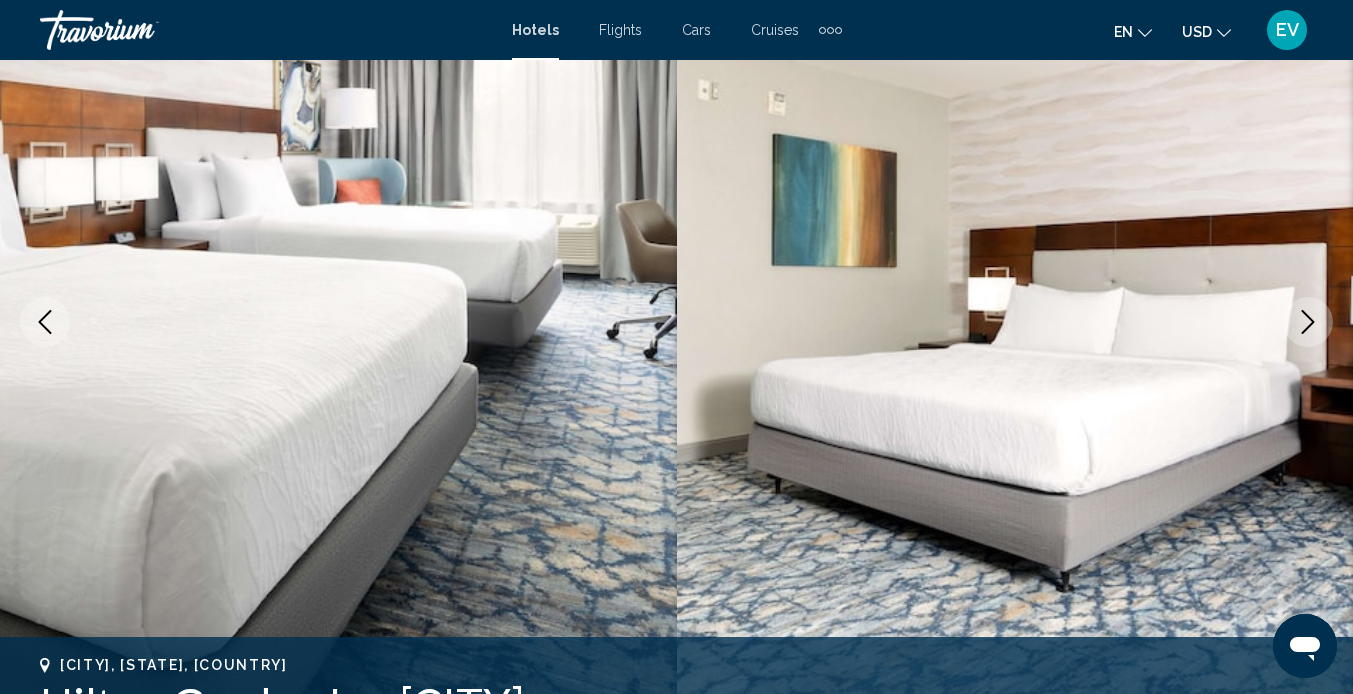 click at bounding box center (1308, 322) 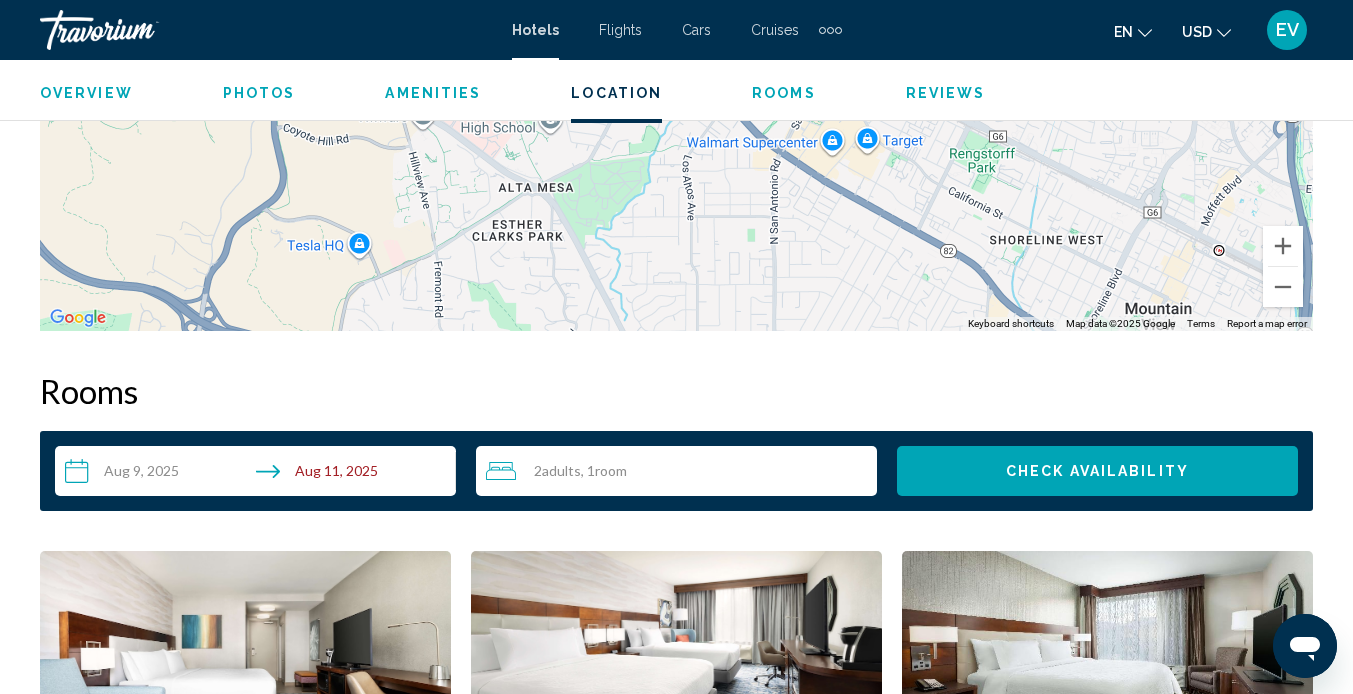scroll, scrollTop: 2566, scrollLeft: 0, axis: vertical 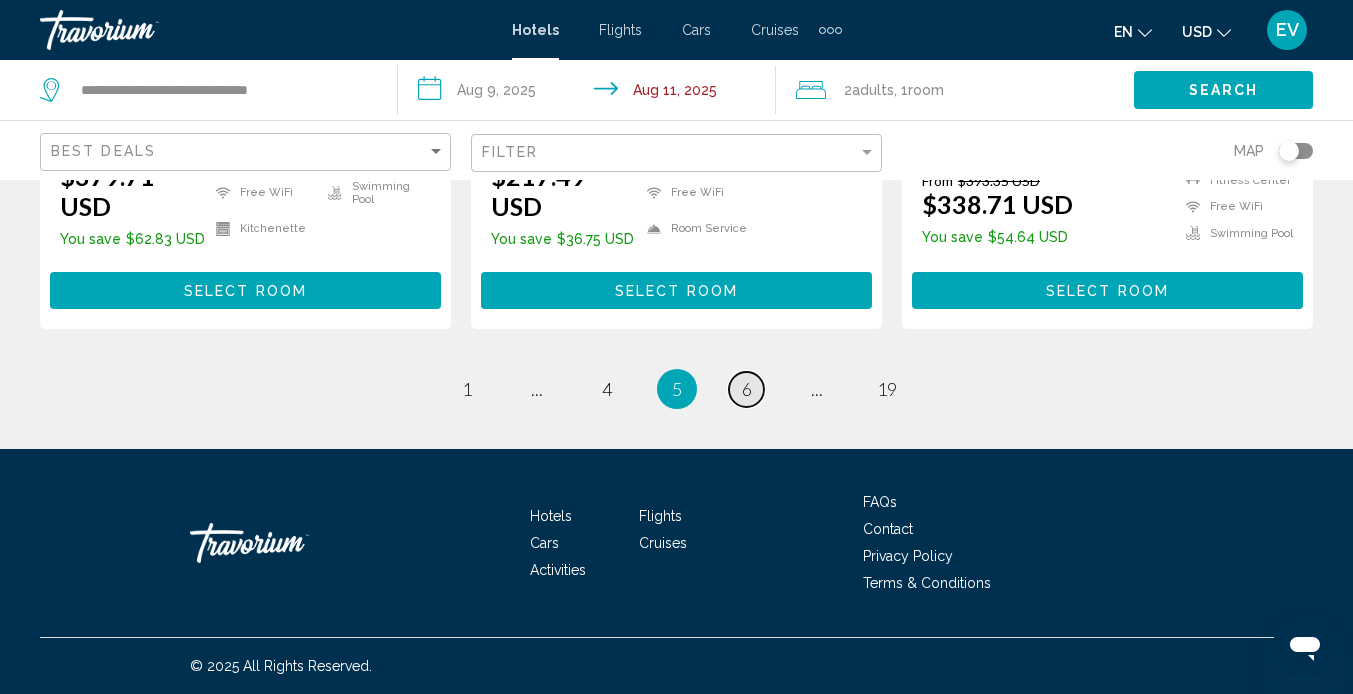 click on "page  6" at bounding box center [746, 389] 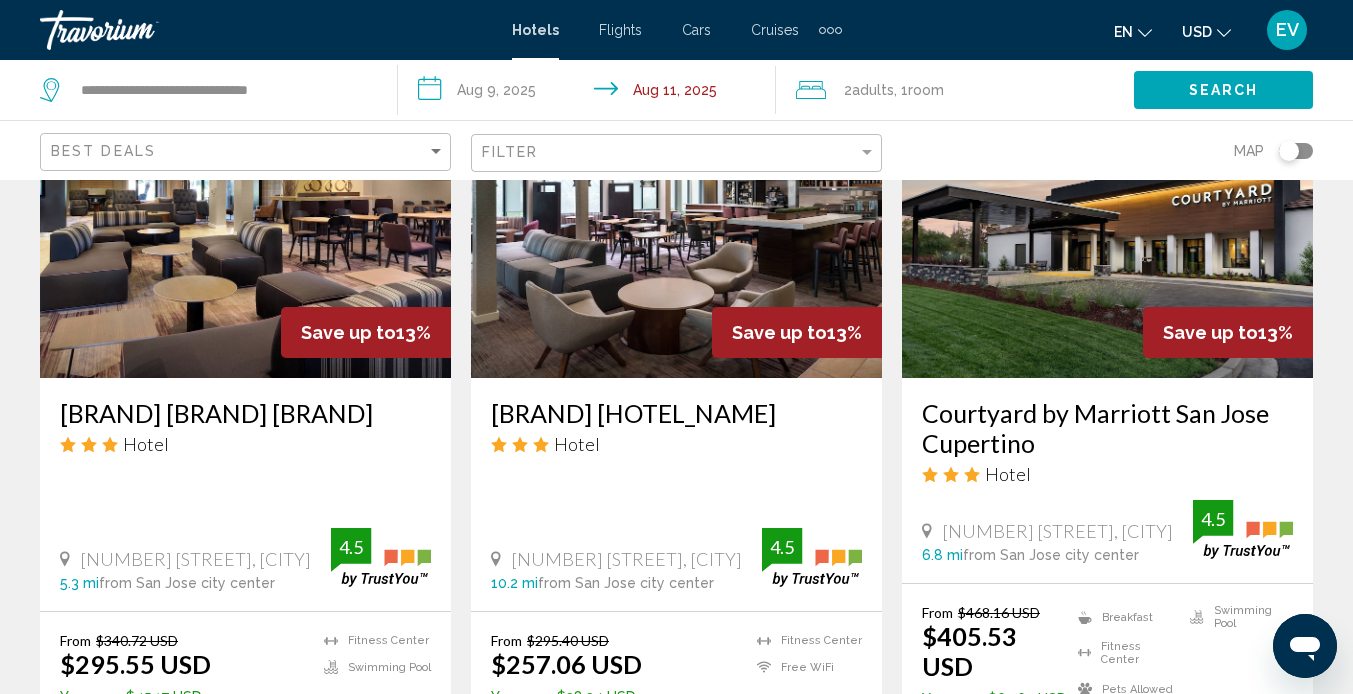 scroll, scrollTop: 952, scrollLeft: 0, axis: vertical 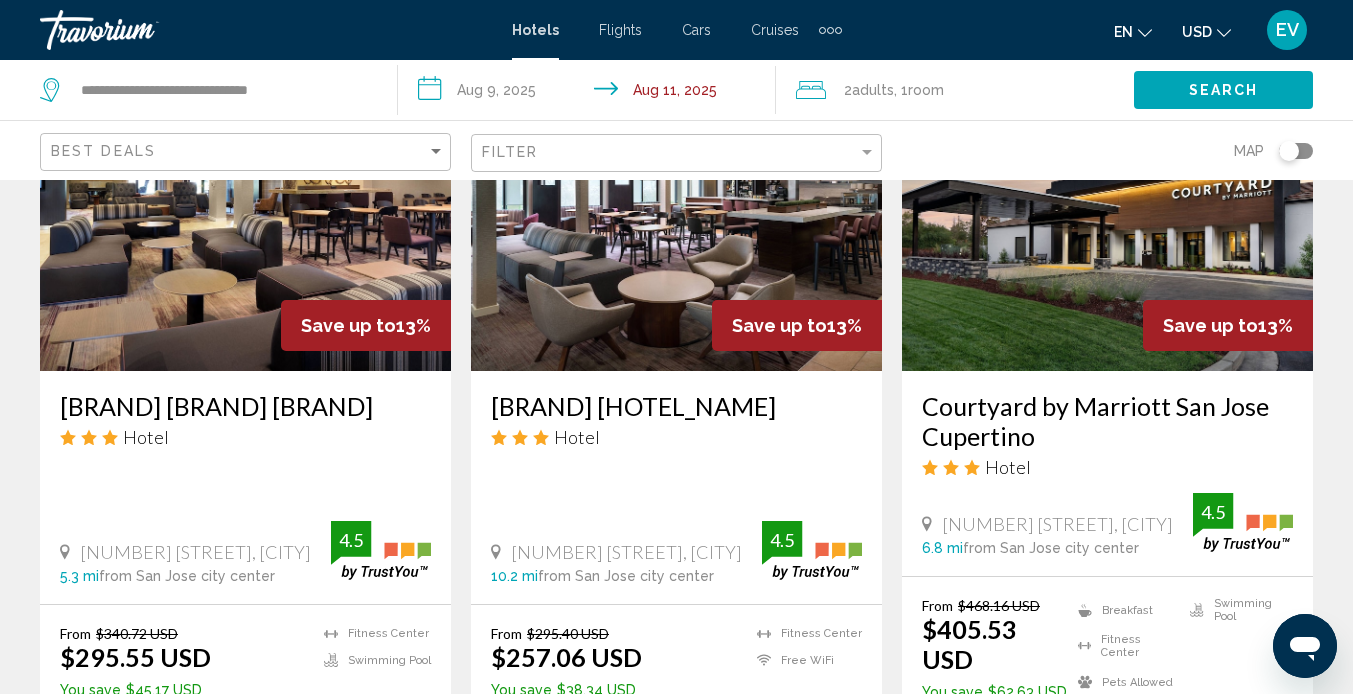 click on "Courtyard by Marriott San Jose Cupertino" at bounding box center (1107, 421) 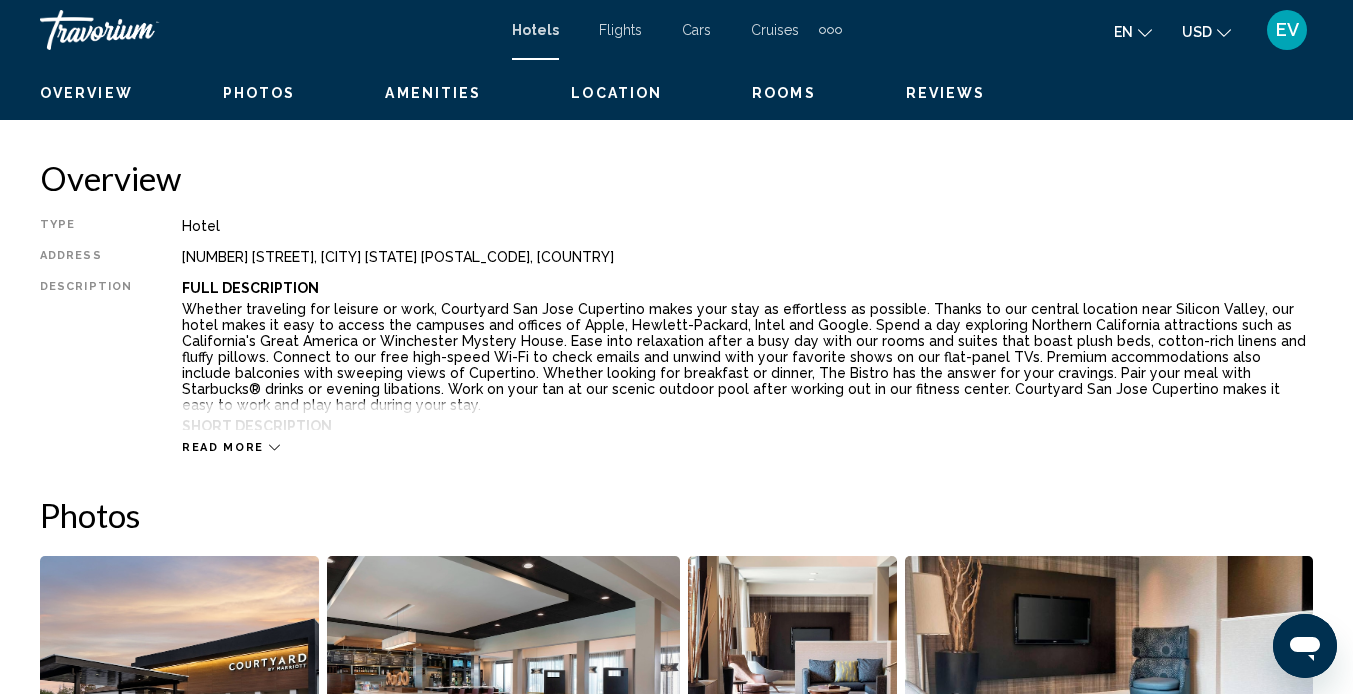 scroll, scrollTop: 188, scrollLeft: 0, axis: vertical 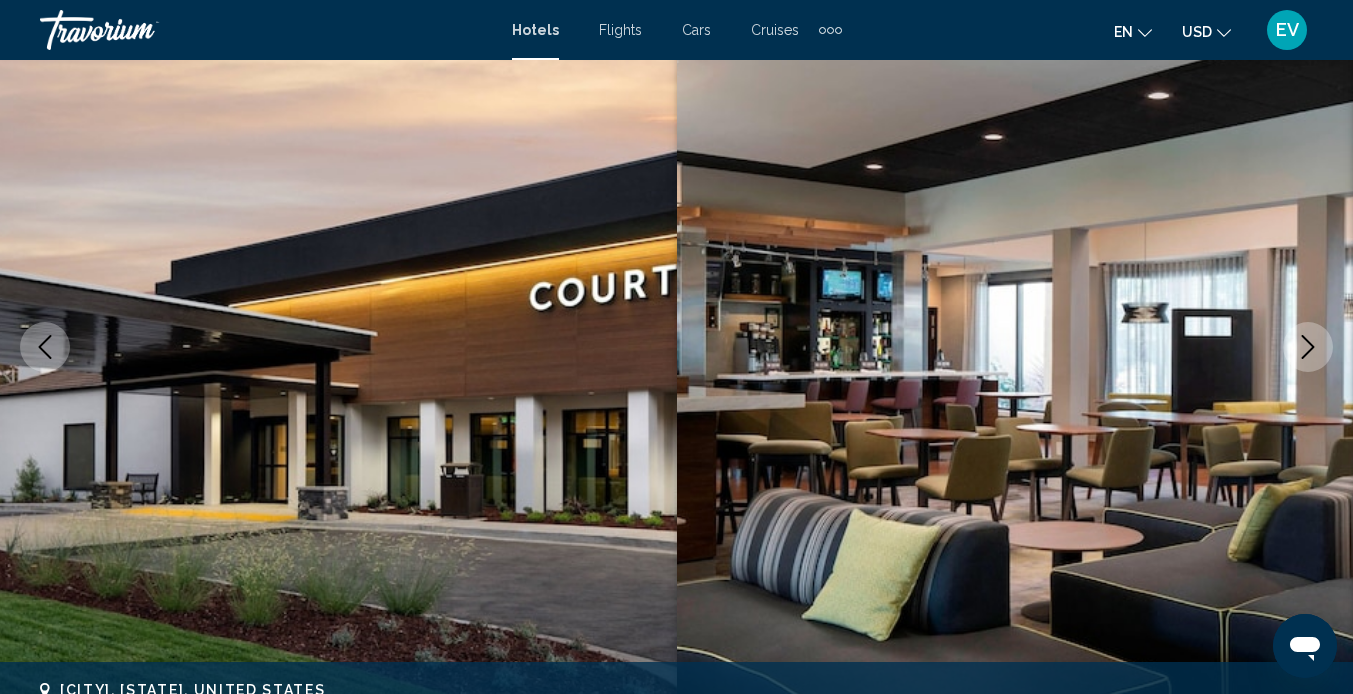 click 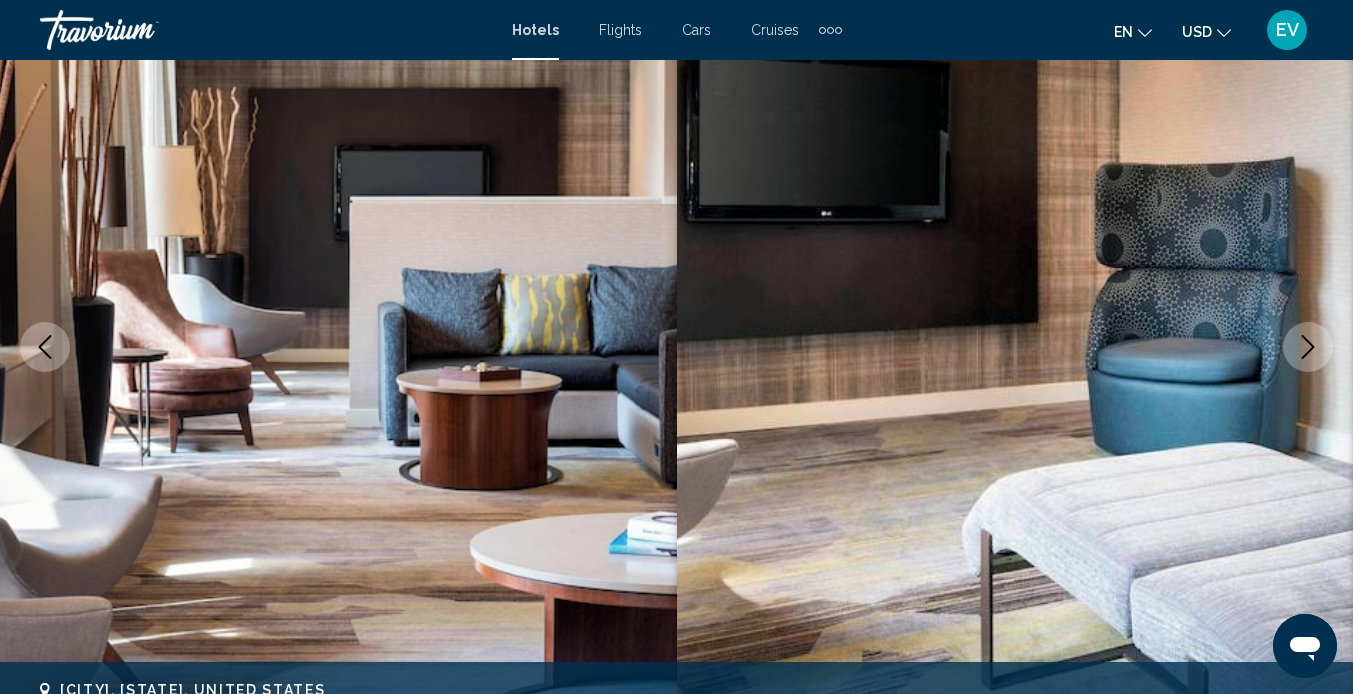 click 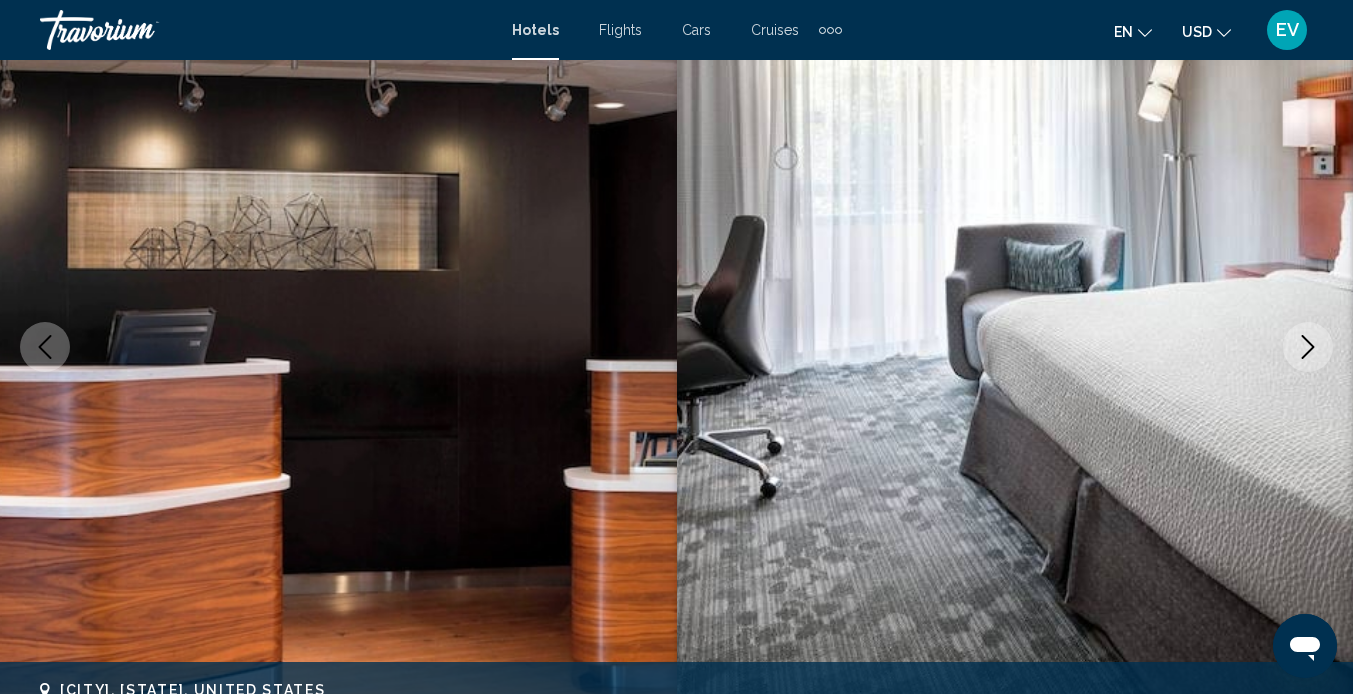 click 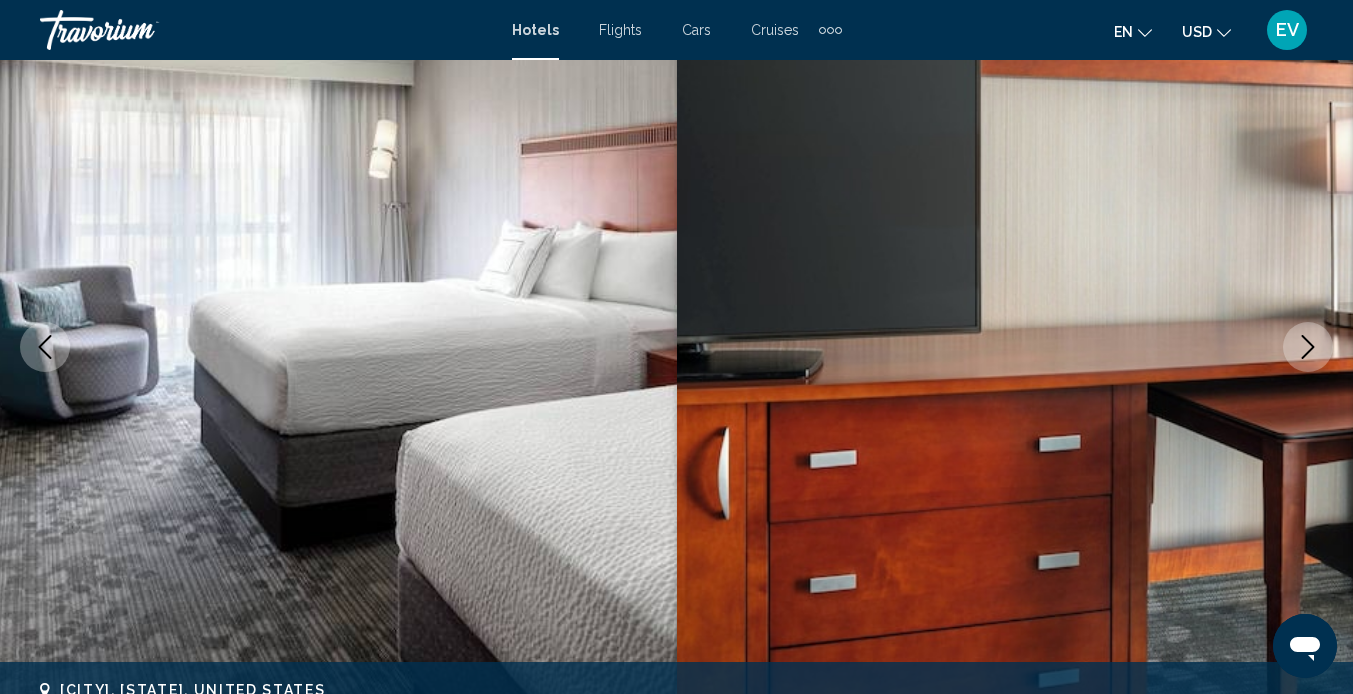 click 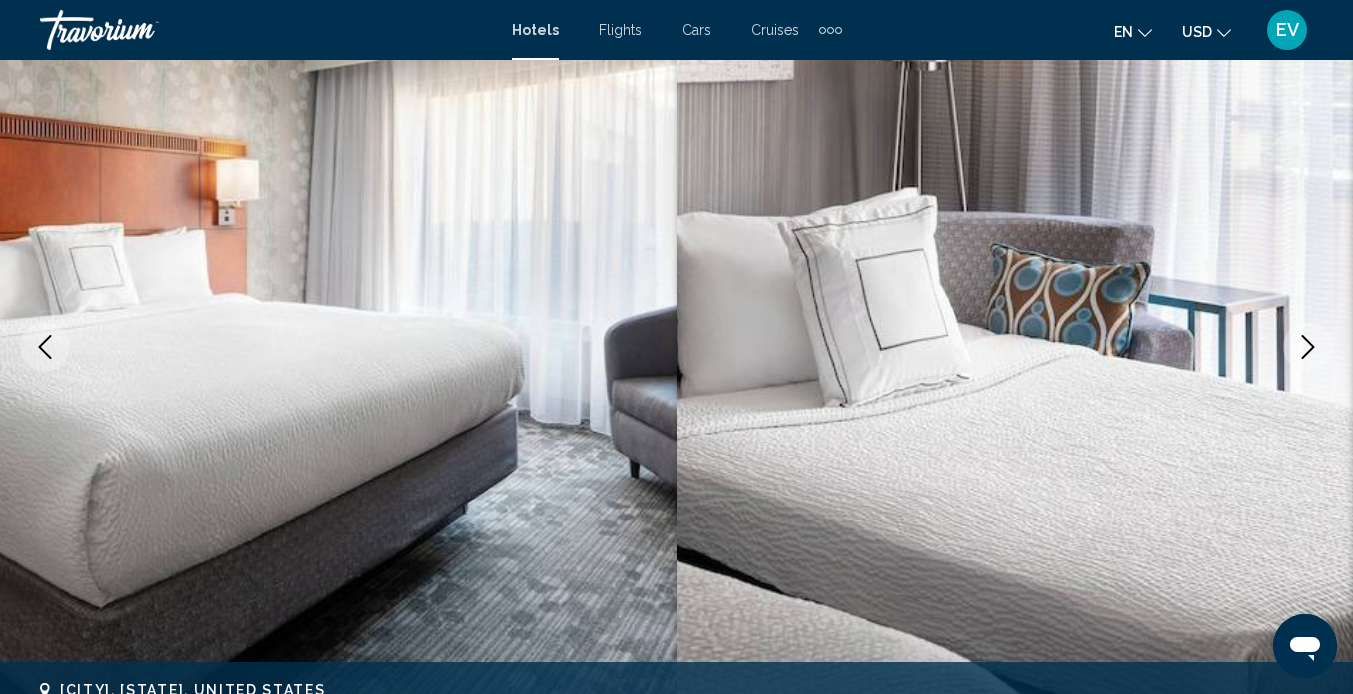 click 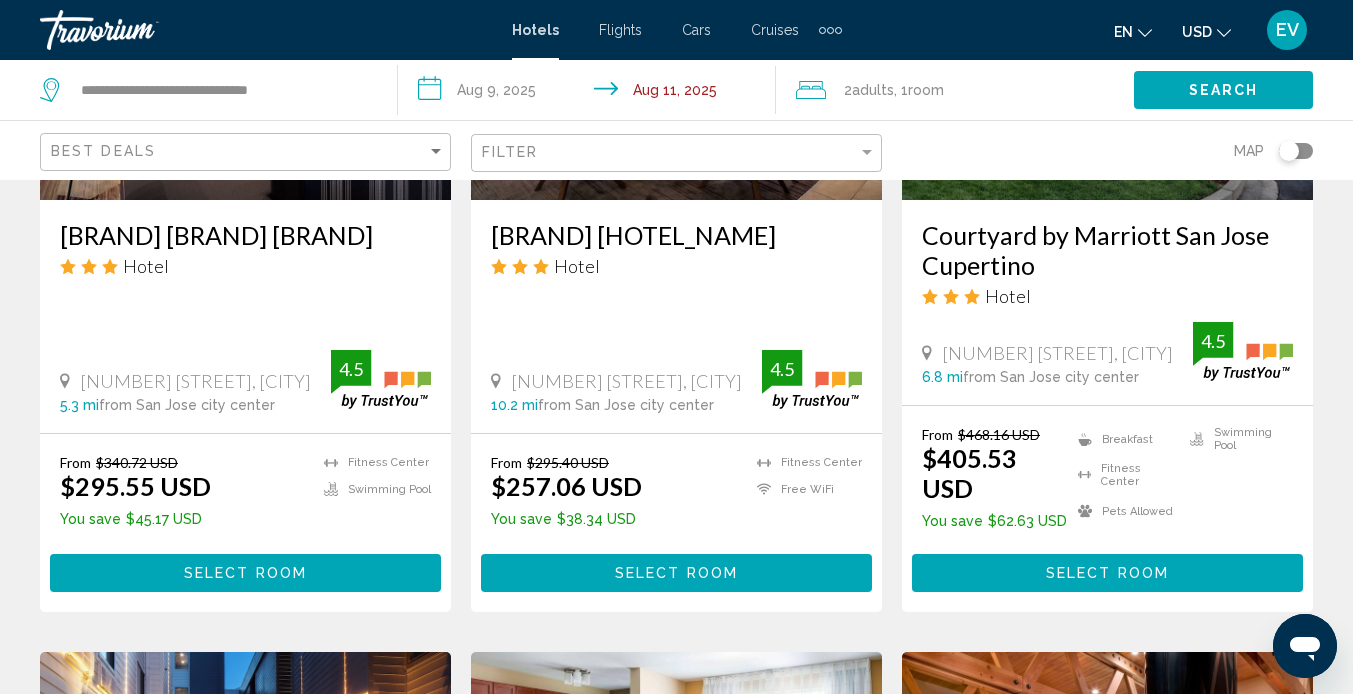 scroll, scrollTop: 949, scrollLeft: 0, axis: vertical 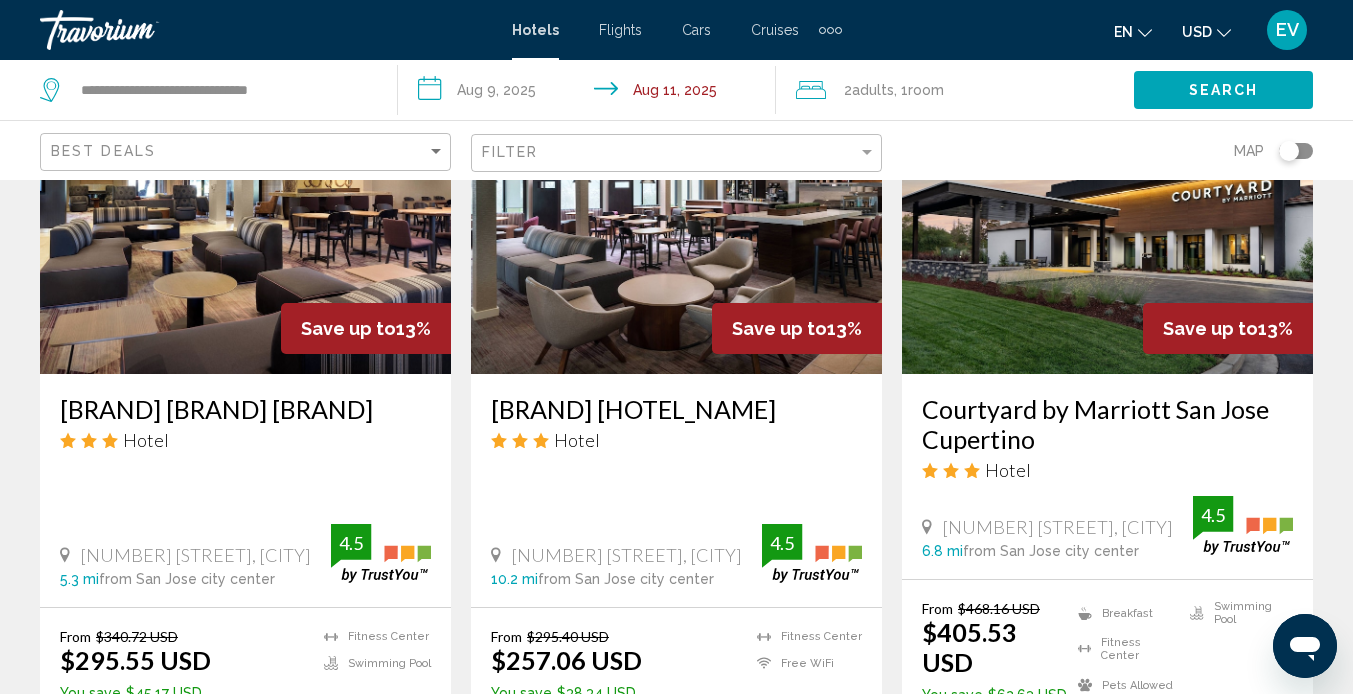 click on "Courtyard by Marriott San Jose Cupertino" at bounding box center (1107, 424) 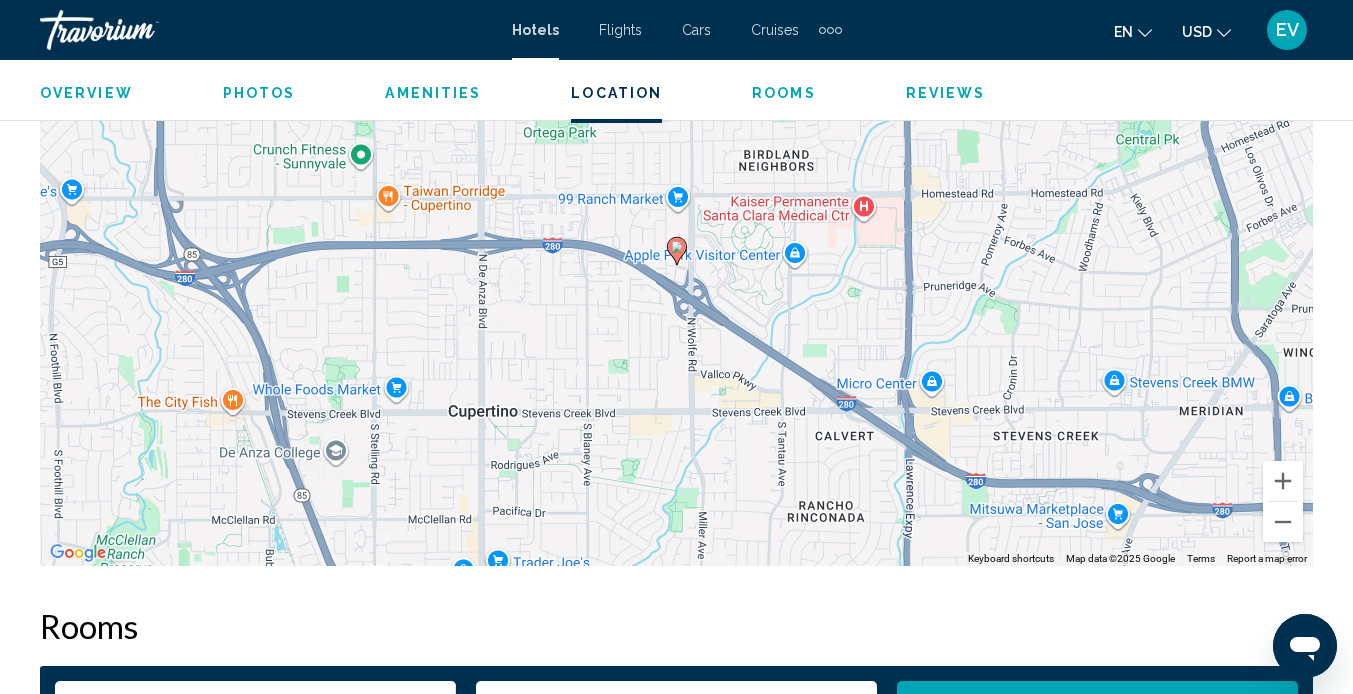 scroll, scrollTop: 2357, scrollLeft: 0, axis: vertical 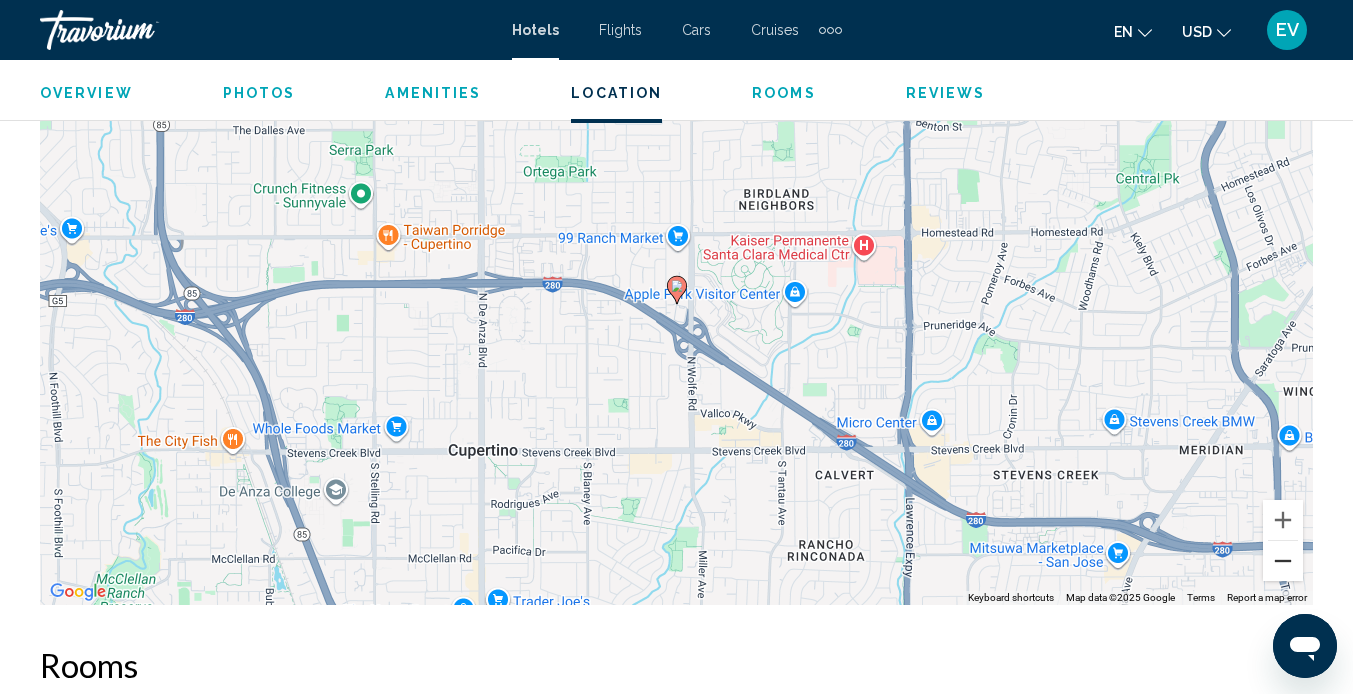 click at bounding box center [1283, 561] 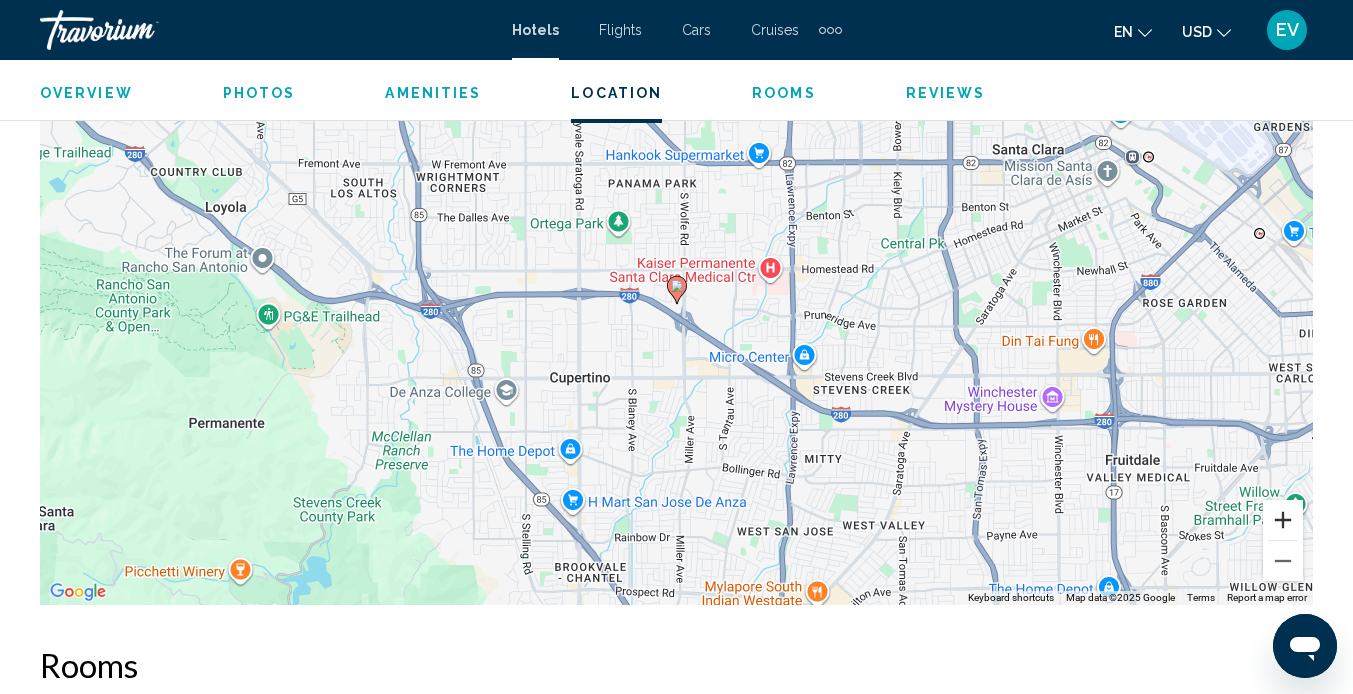 click at bounding box center (1283, 520) 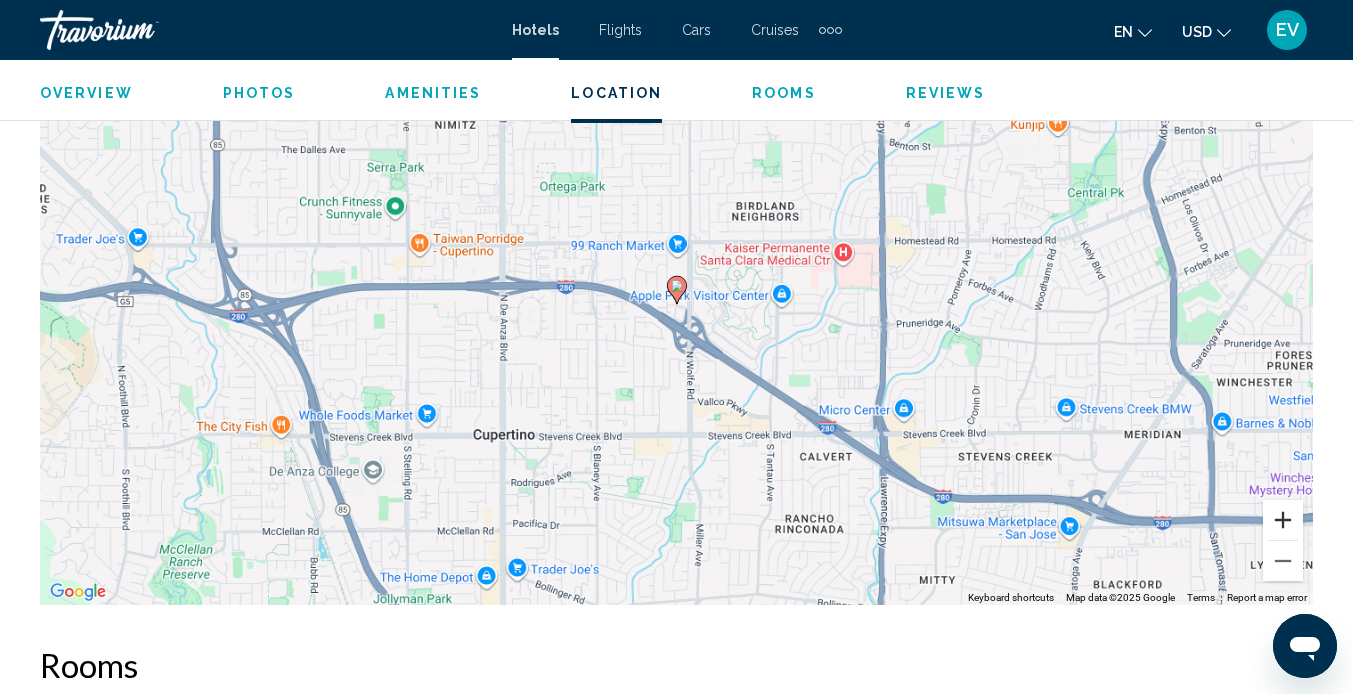 click at bounding box center (1283, 520) 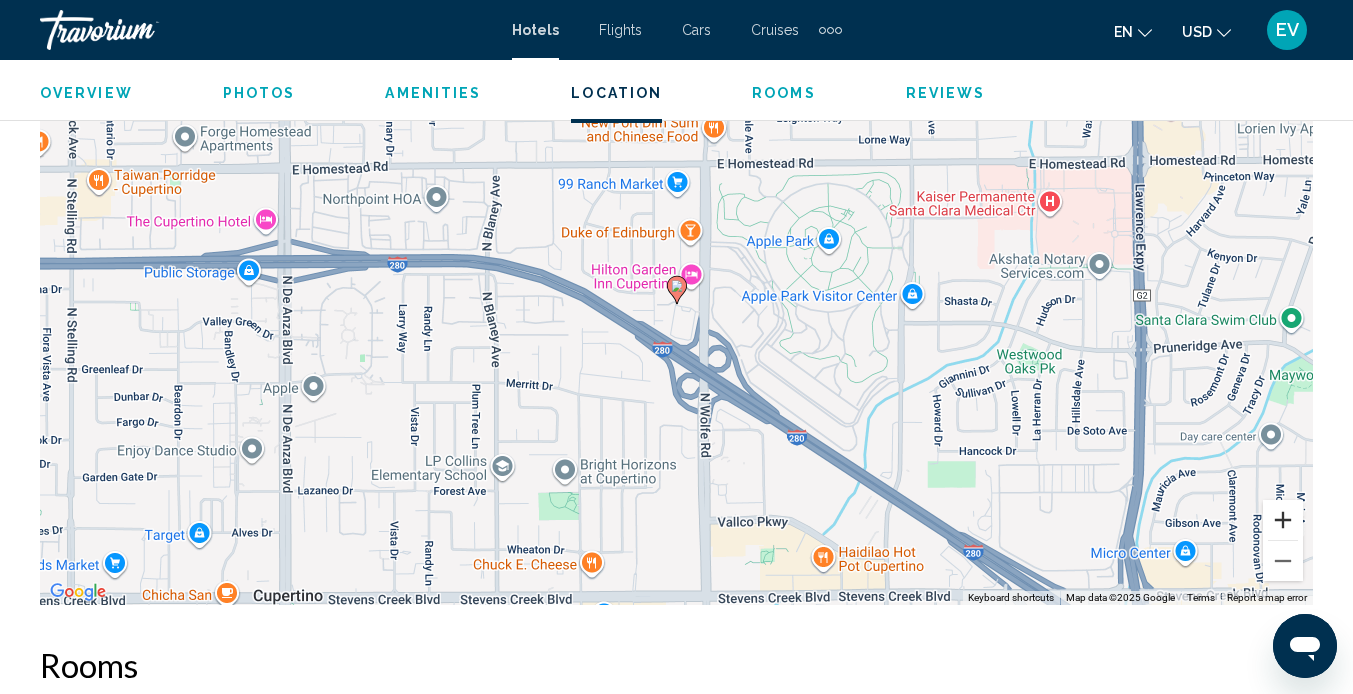 click at bounding box center [1283, 520] 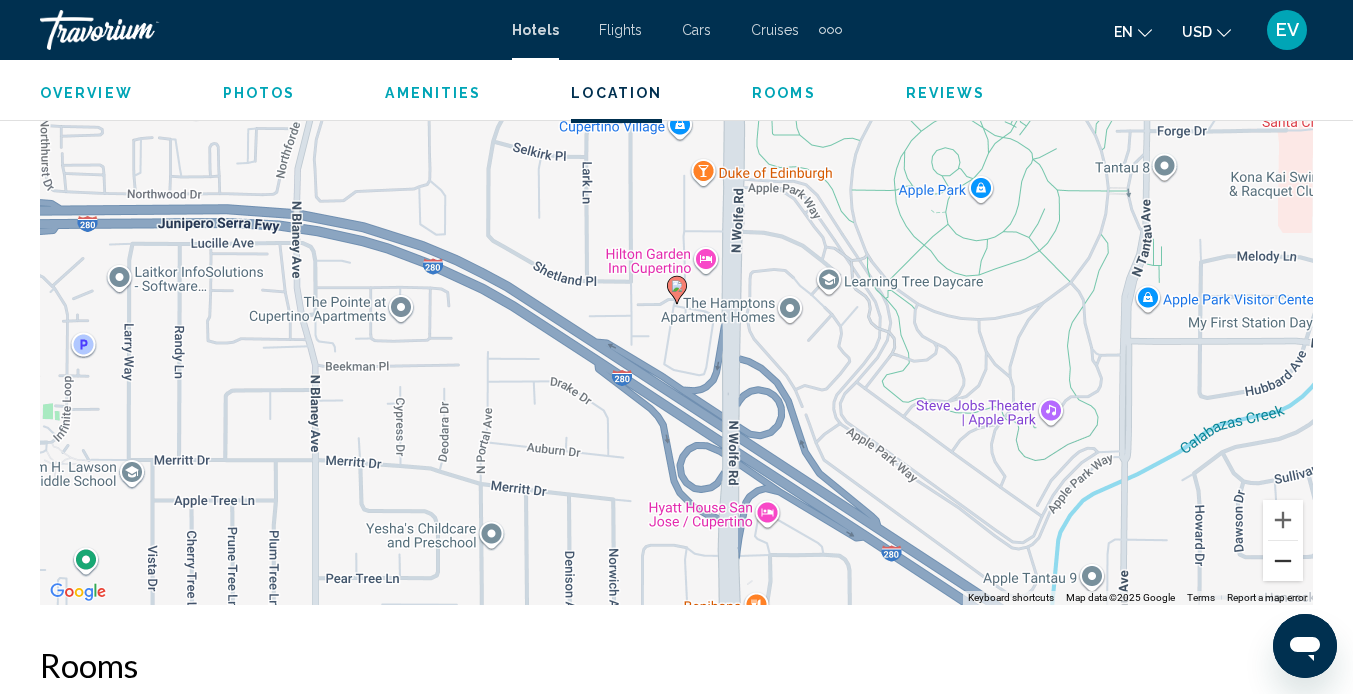 click at bounding box center (1283, 561) 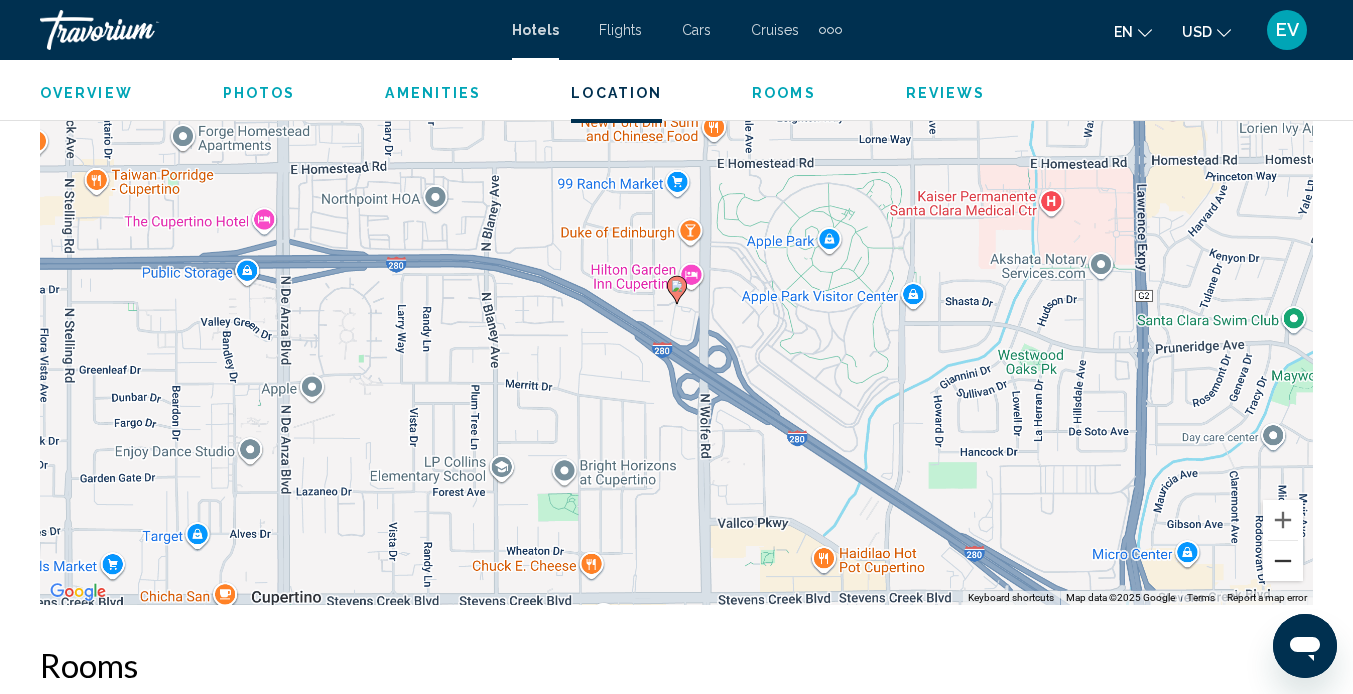 click at bounding box center (1283, 561) 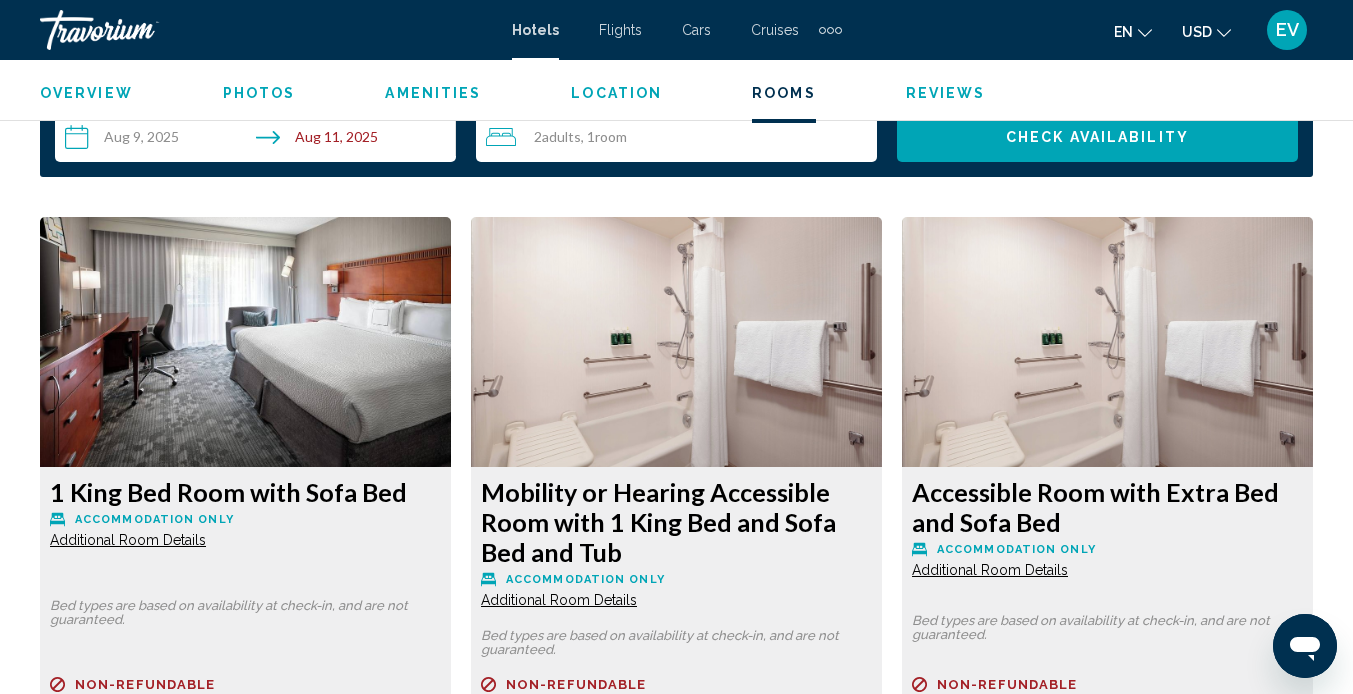 scroll, scrollTop: 2909, scrollLeft: 0, axis: vertical 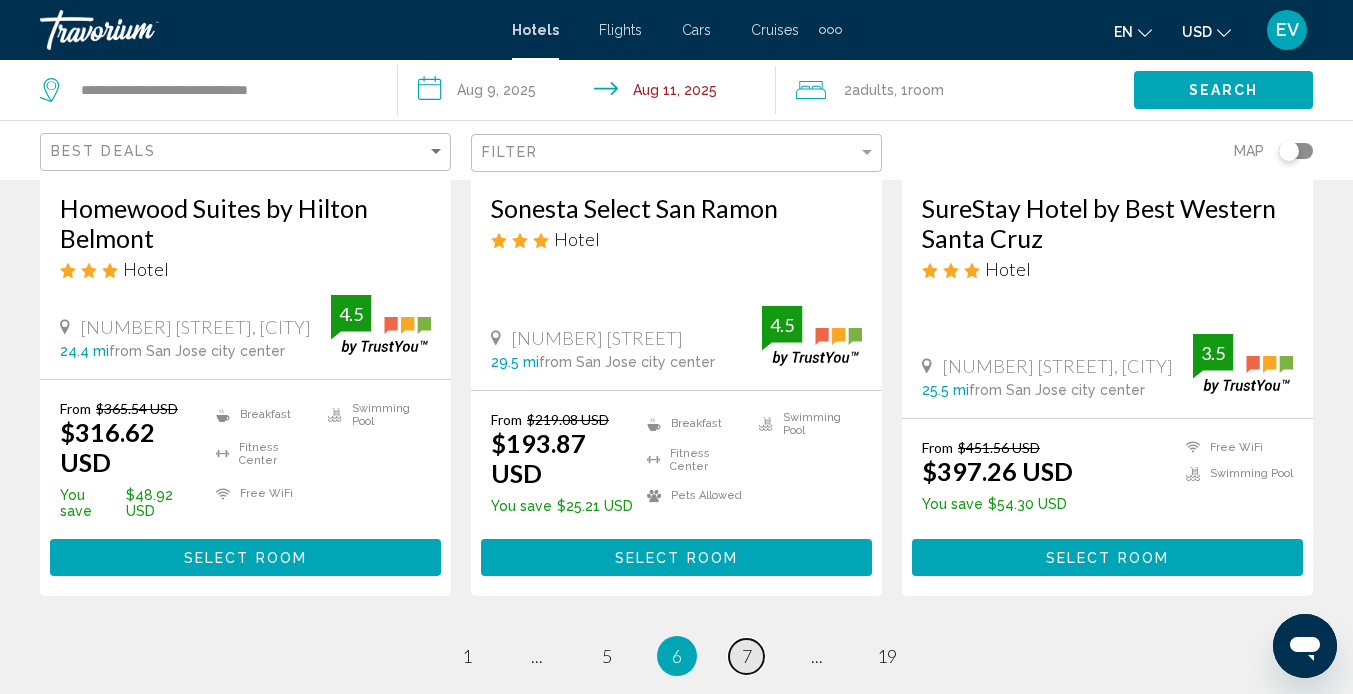 click on "page  7" at bounding box center (746, 656) 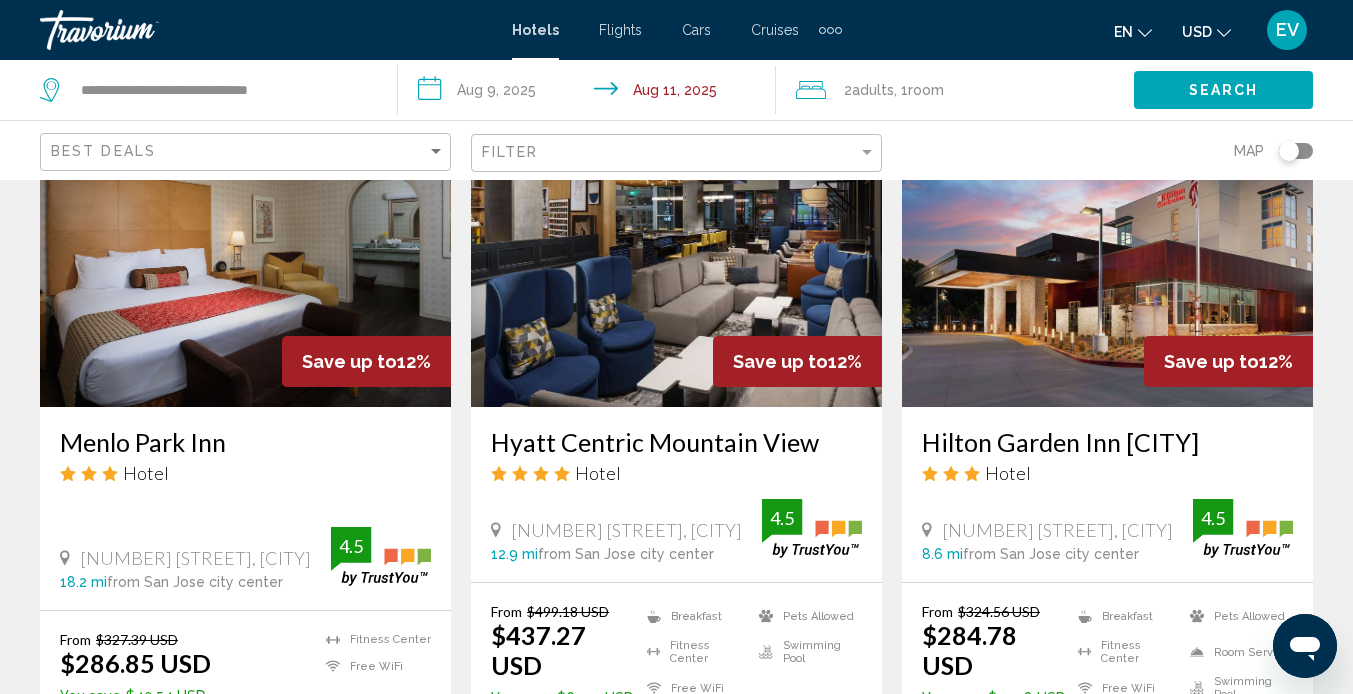scroll, scrollTop: 920, scrollLeft: 0, axis: vertical 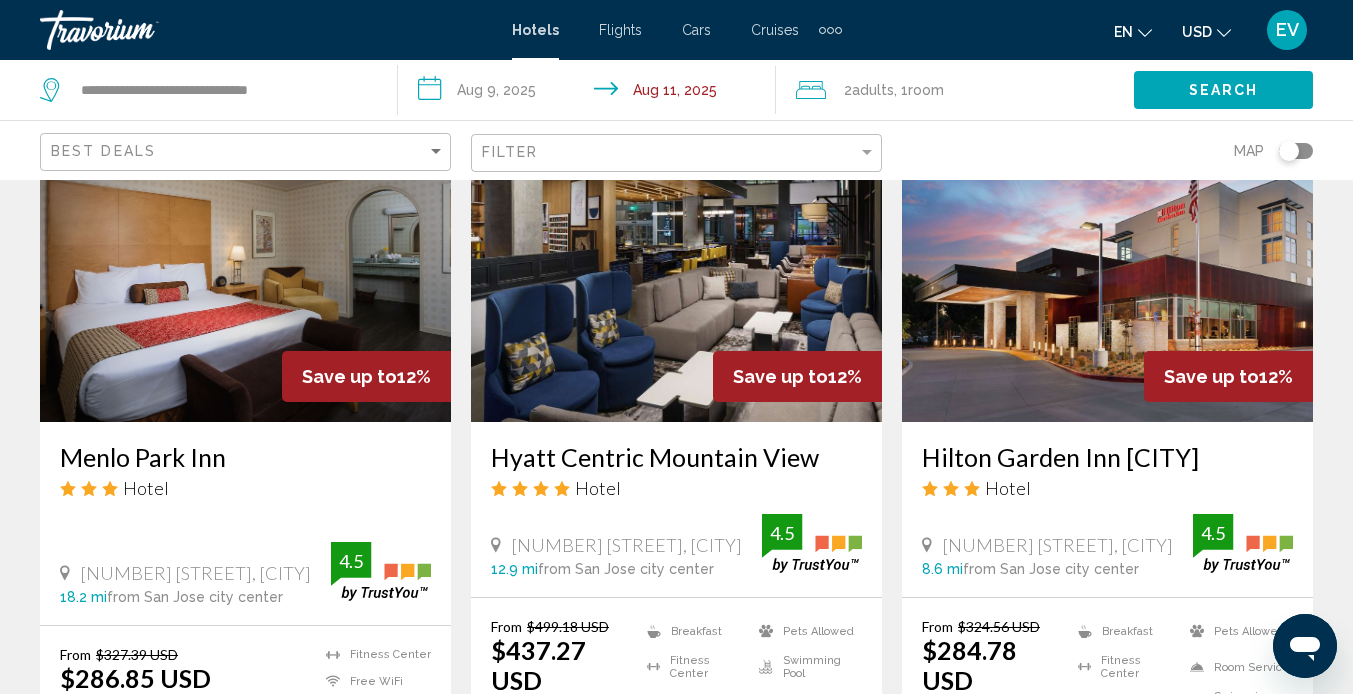 click on "Hilton Garden Inn [CITY]" at bounding box center [1107, 457] 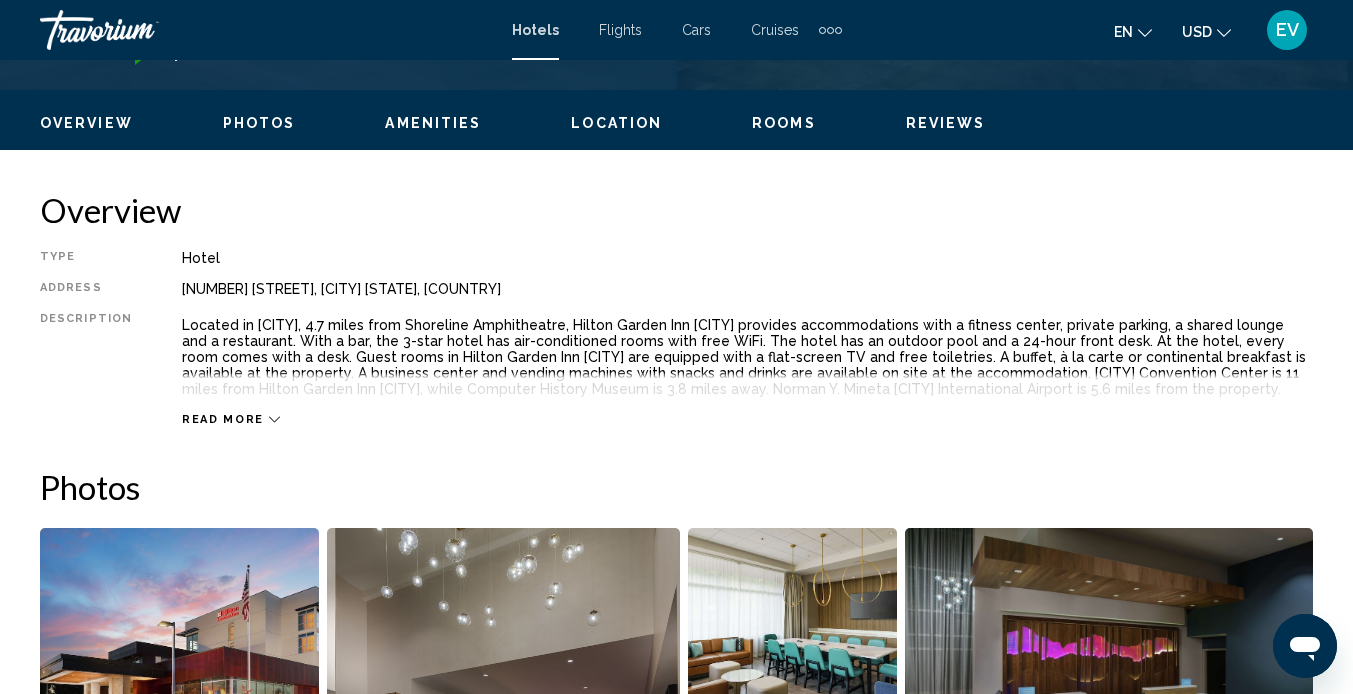 scroll, scrollTop: 188, scrollLeft: 0, axis: vertical 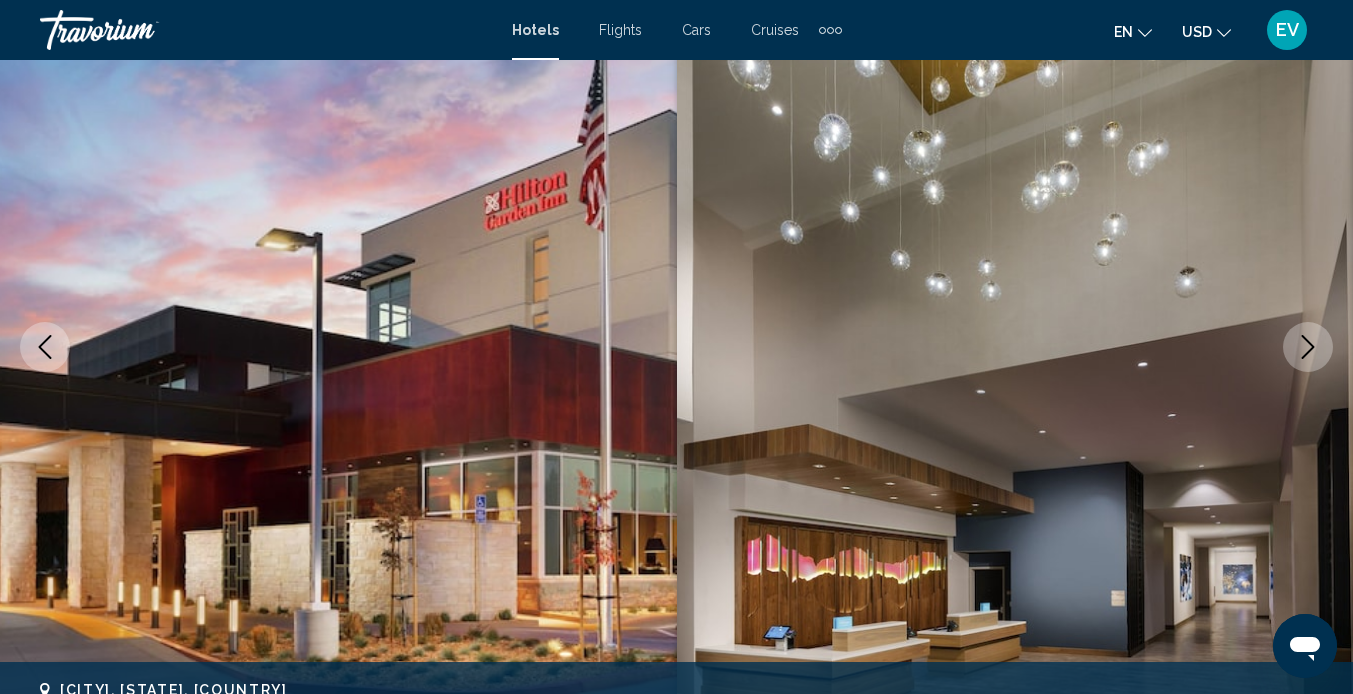 click at bounding box center [1308, 347] 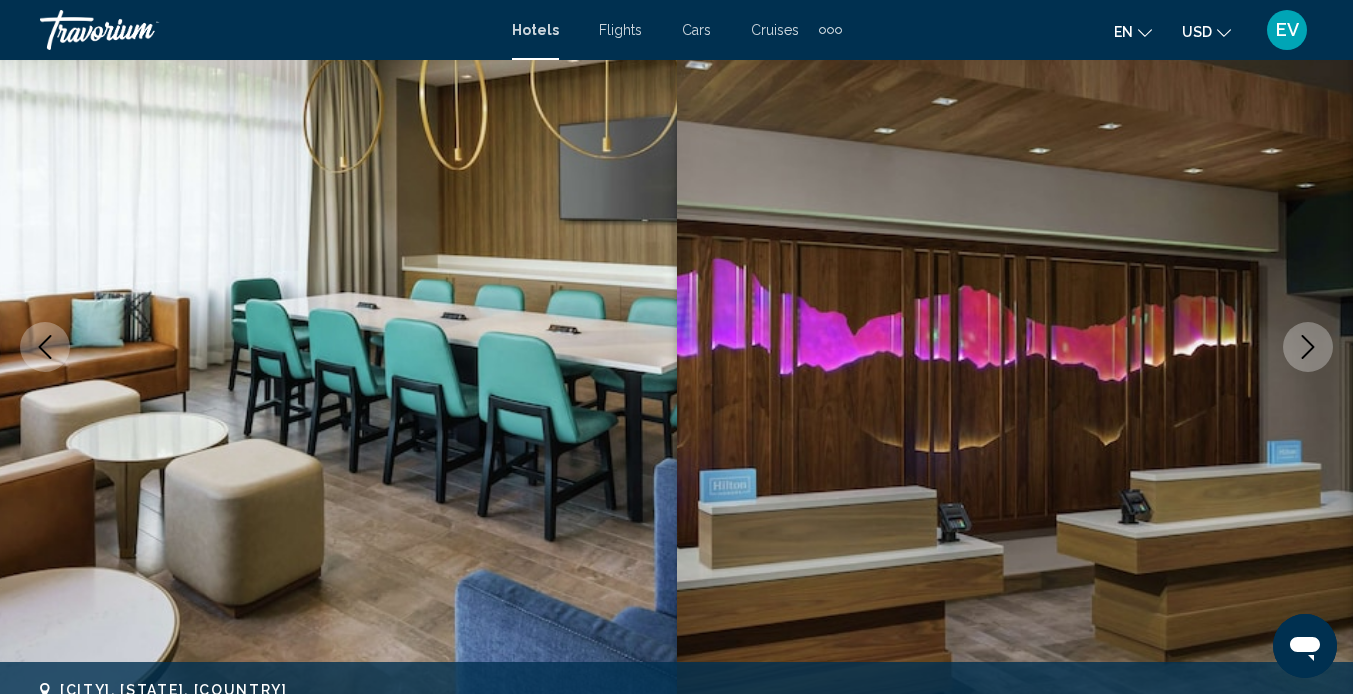 click at bounding box center (1308, 347) 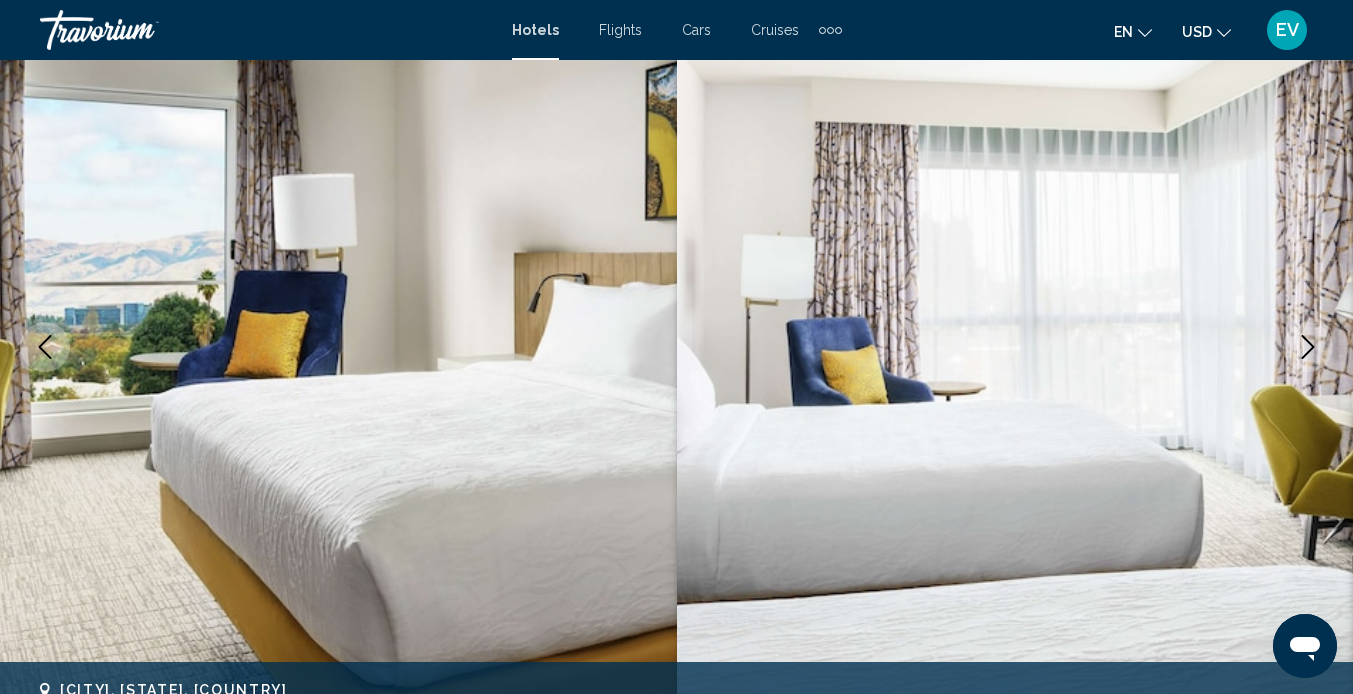 click at bounding box center (1308, 347) 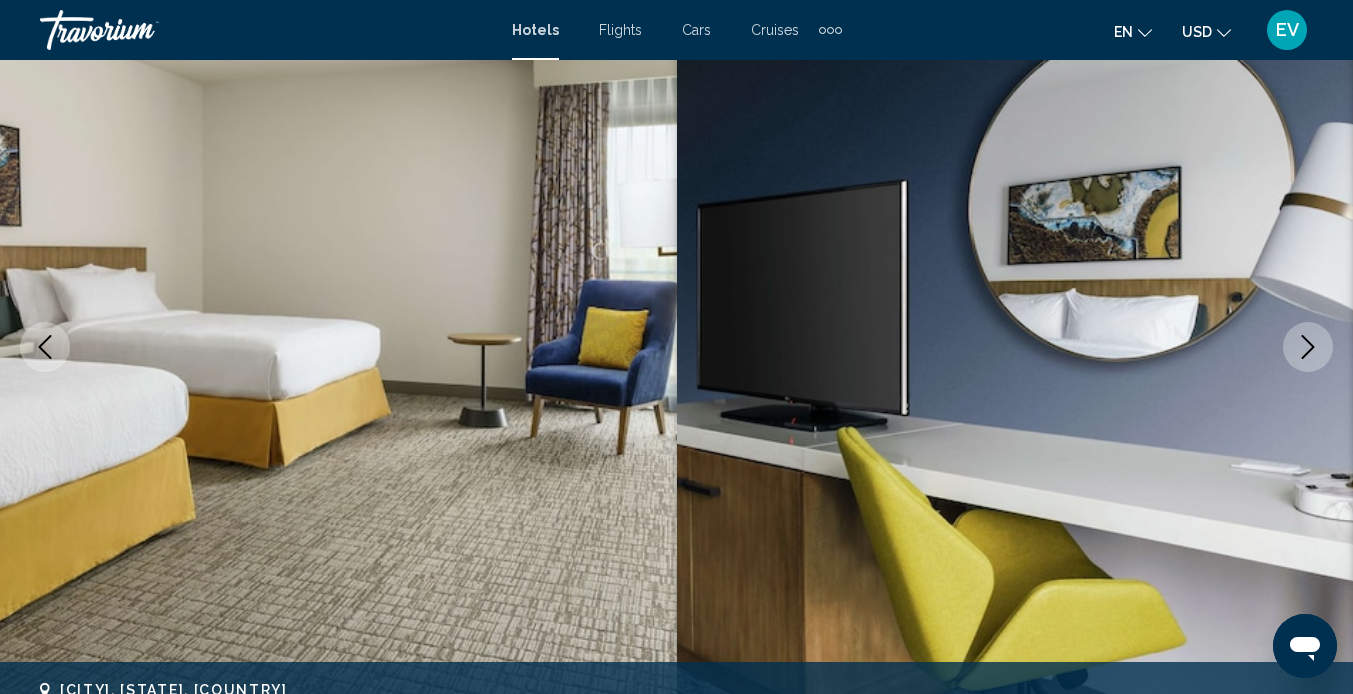 click at bounding box center (1308, 347) 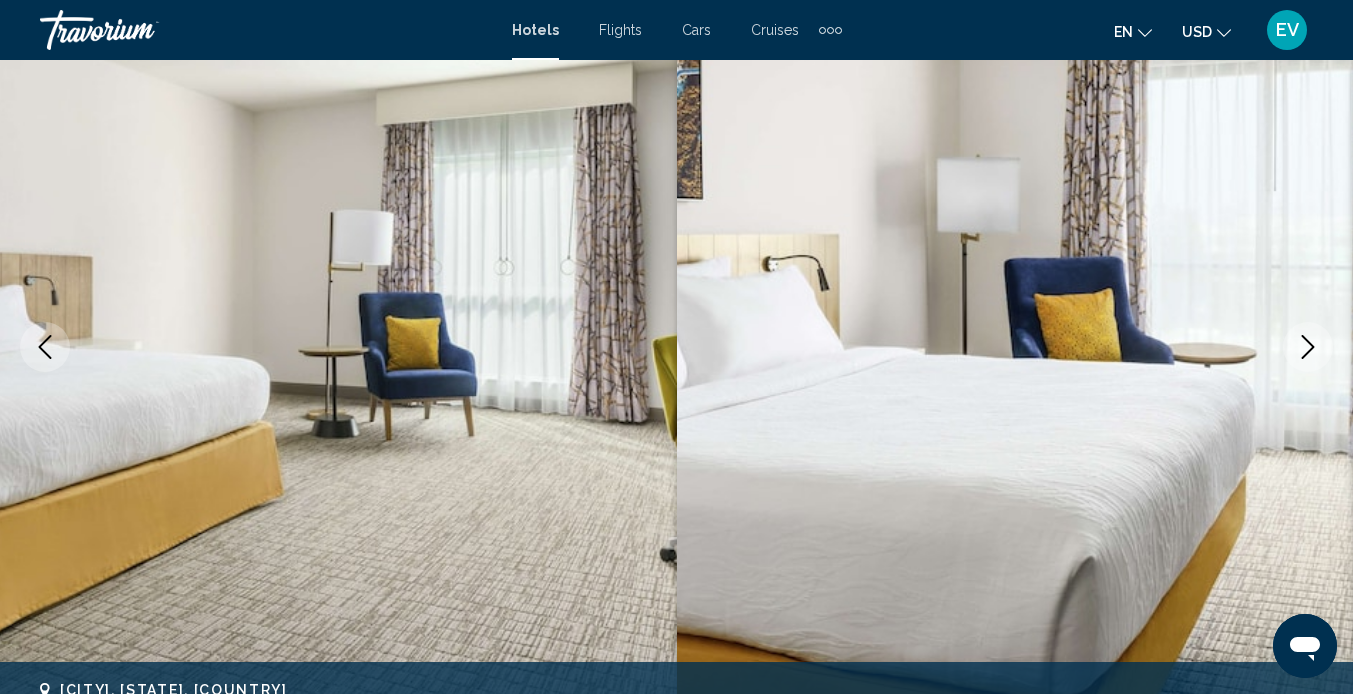 click at bounding box center (1308, 347) 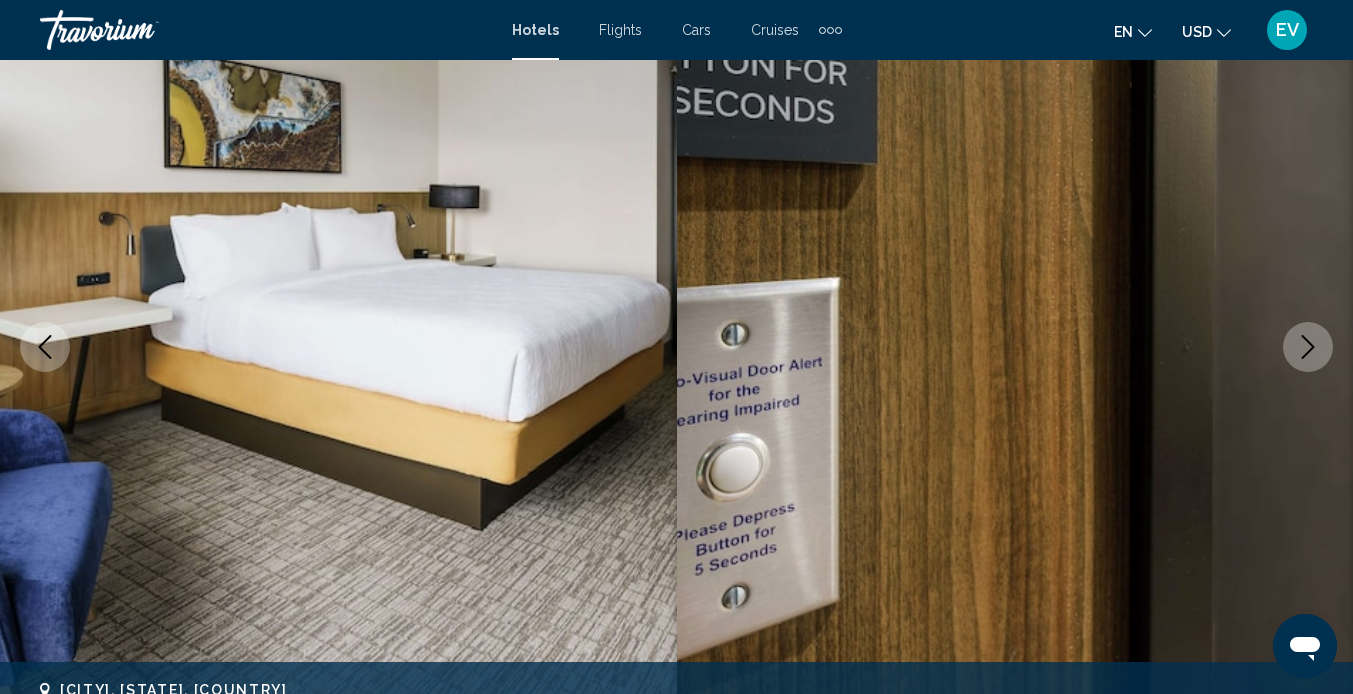 click at bounding box center [1308, 347] 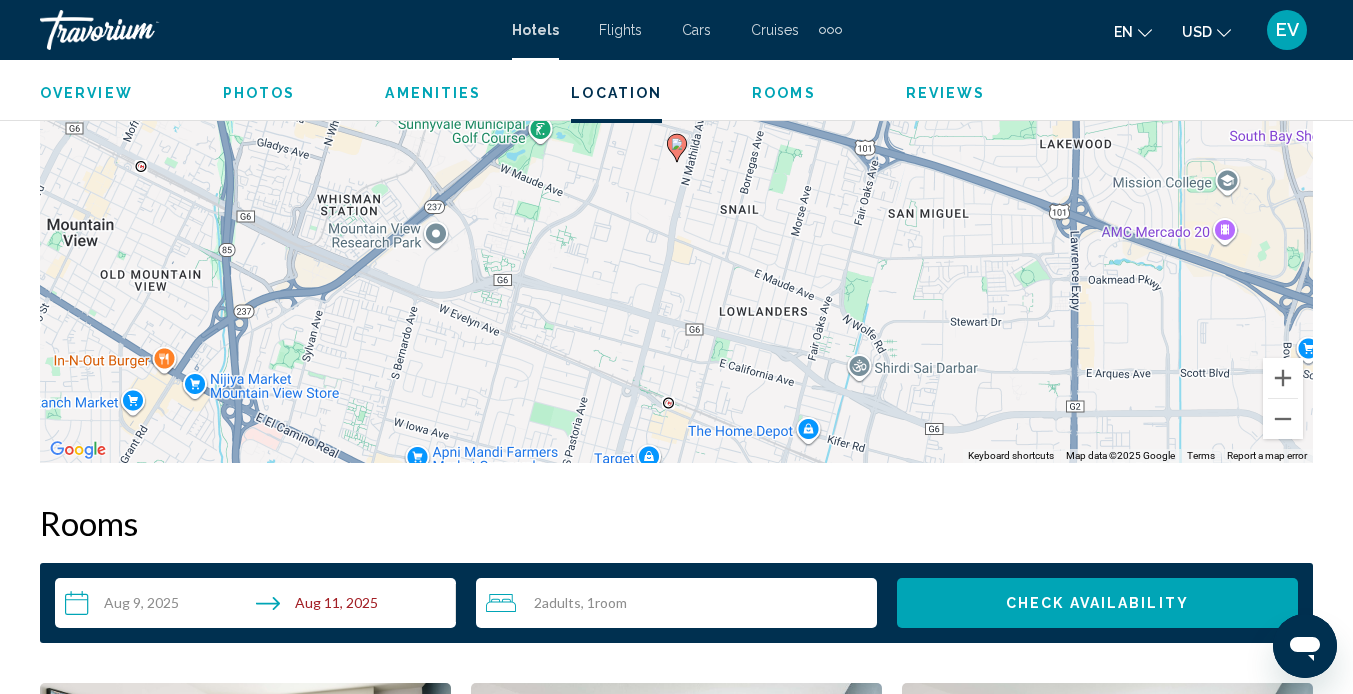 scroll, scrollTop: 2417, scrollLeft: 0, axis: vertical 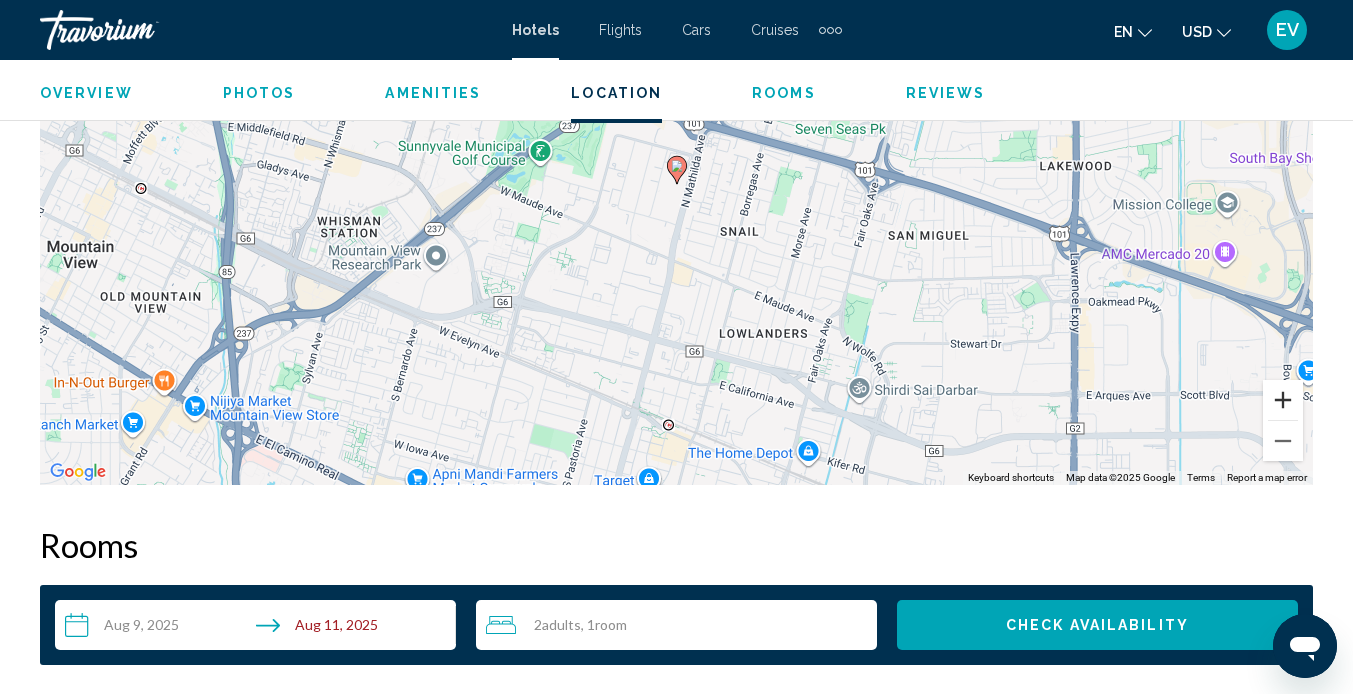 click at bounding box center [1283, 400] 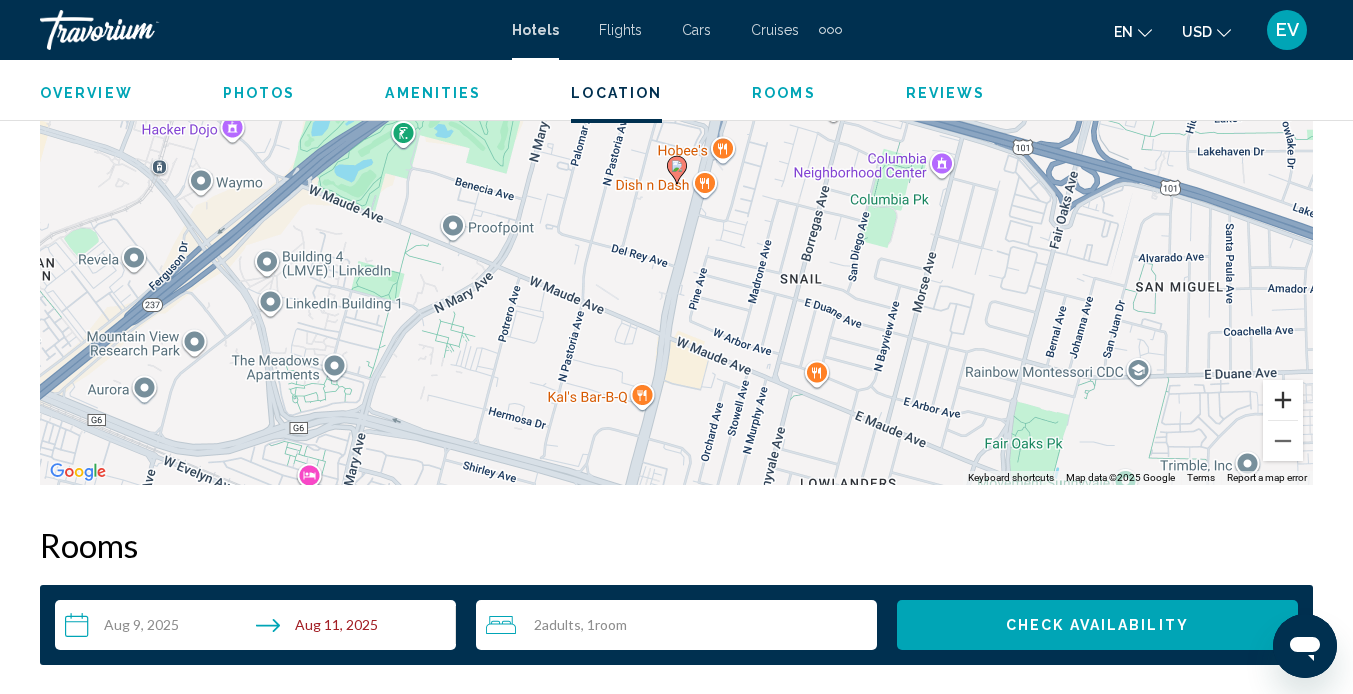 click at bounding box center (1283, 400) 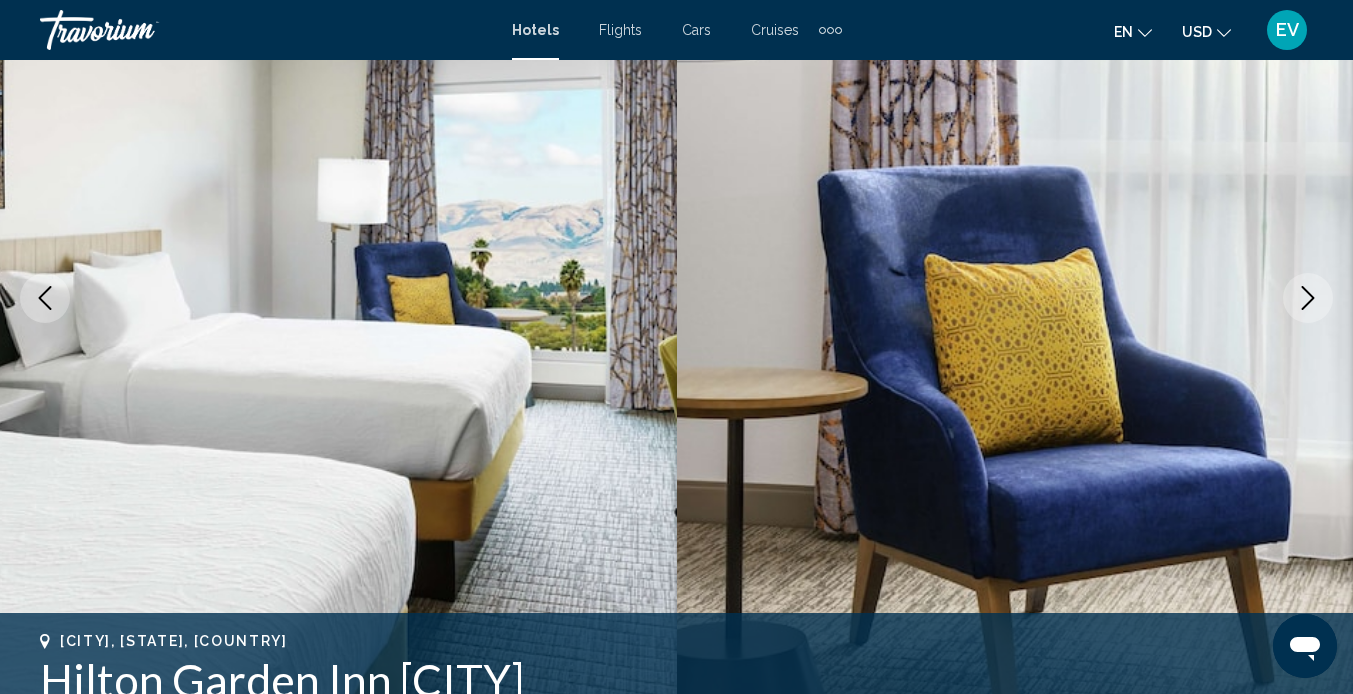scroll, scrollTop: 240, scrollLeft: 0, axis: vertical 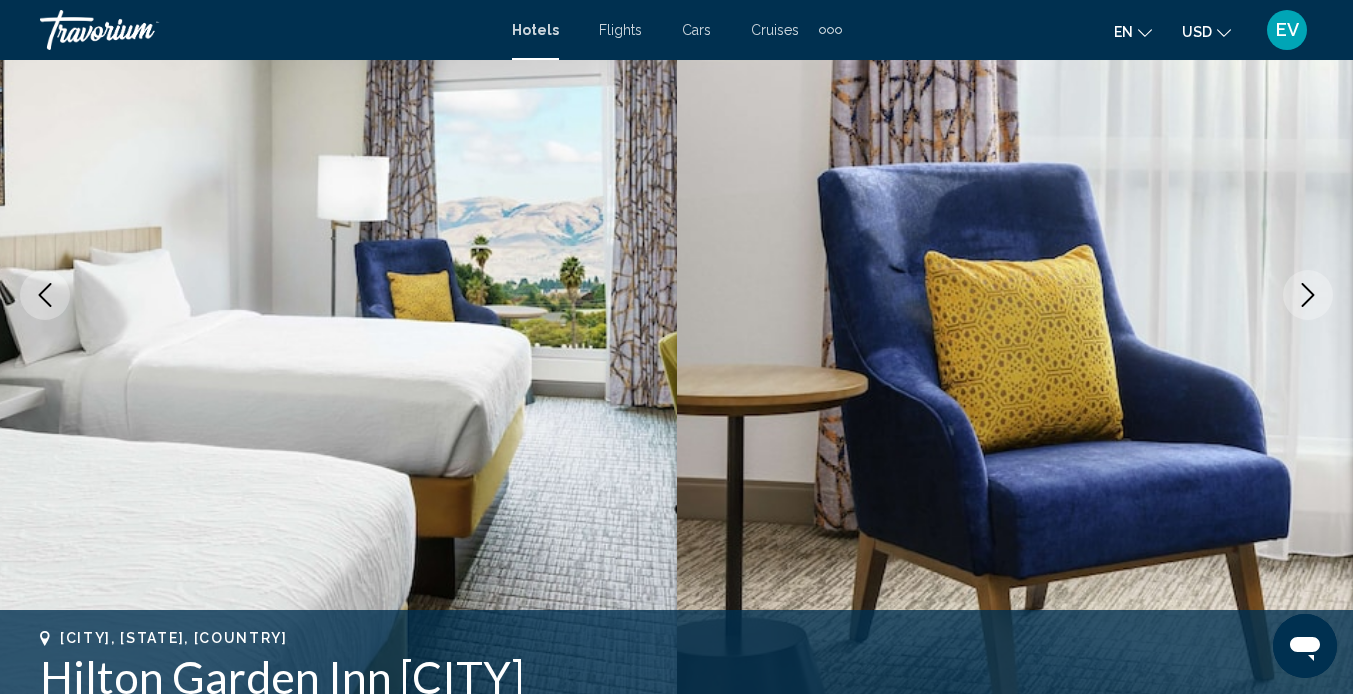 click 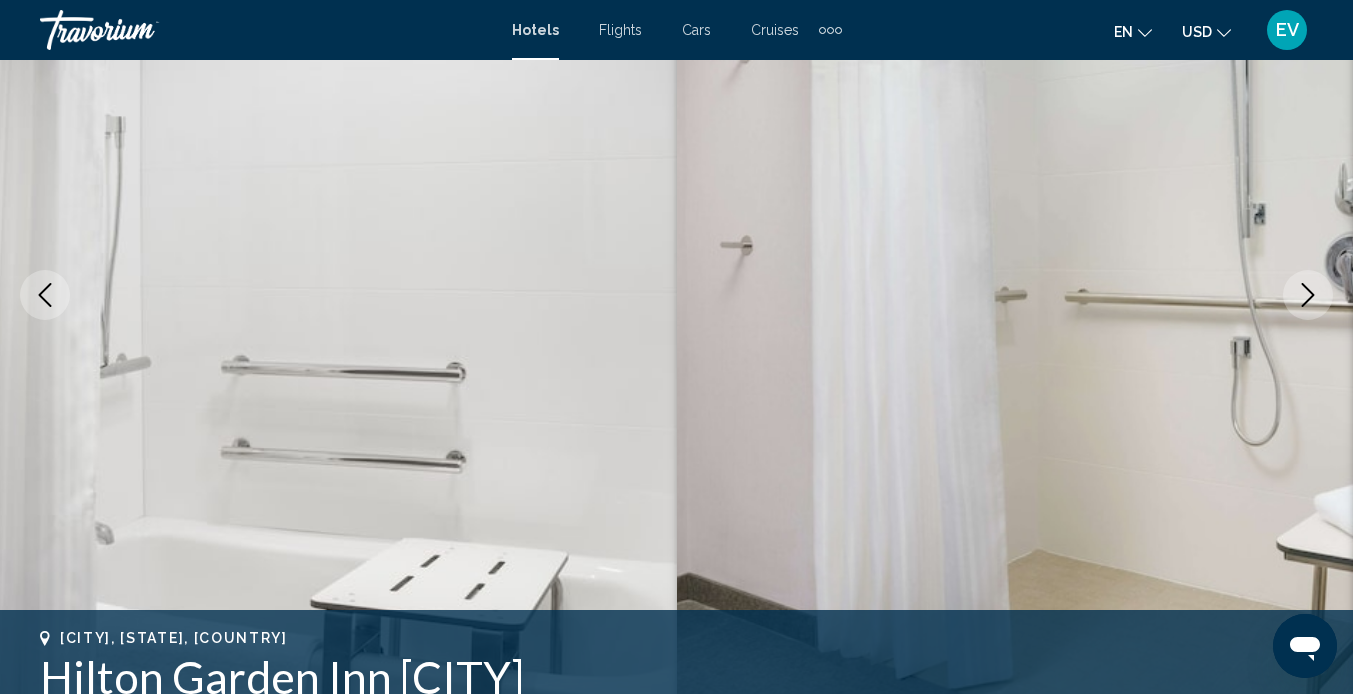 click 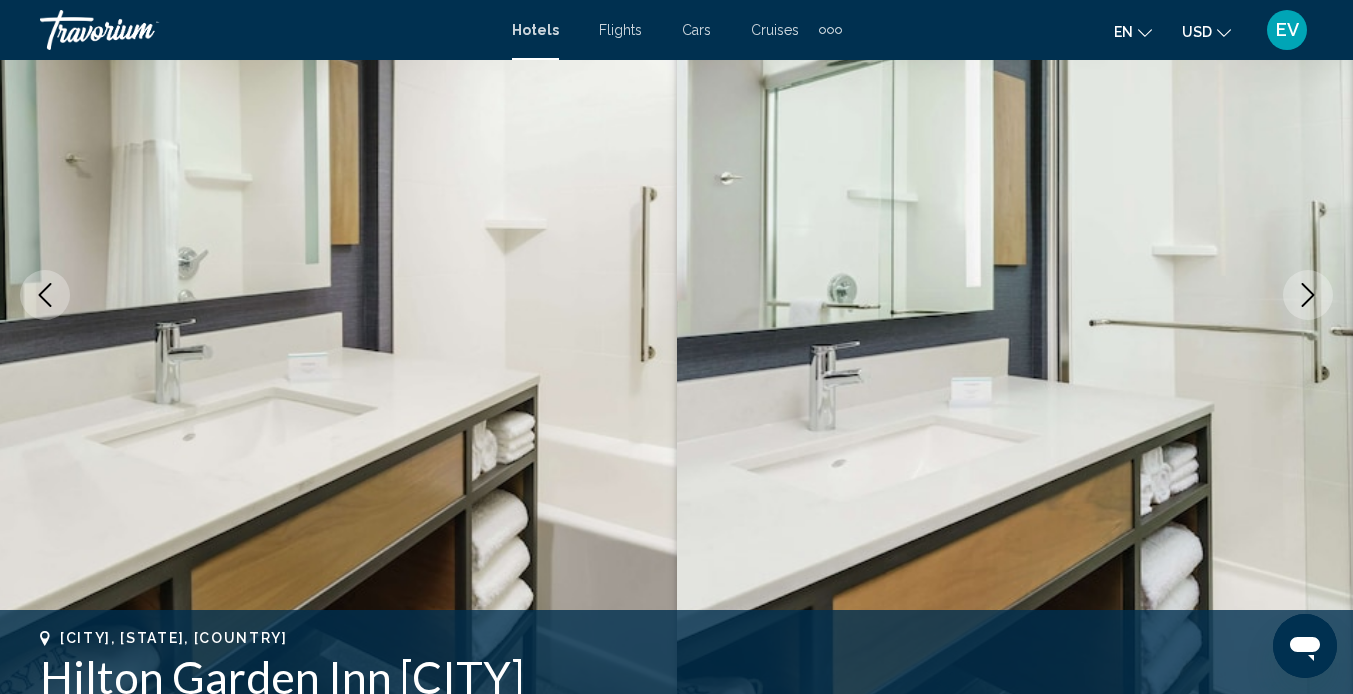 click 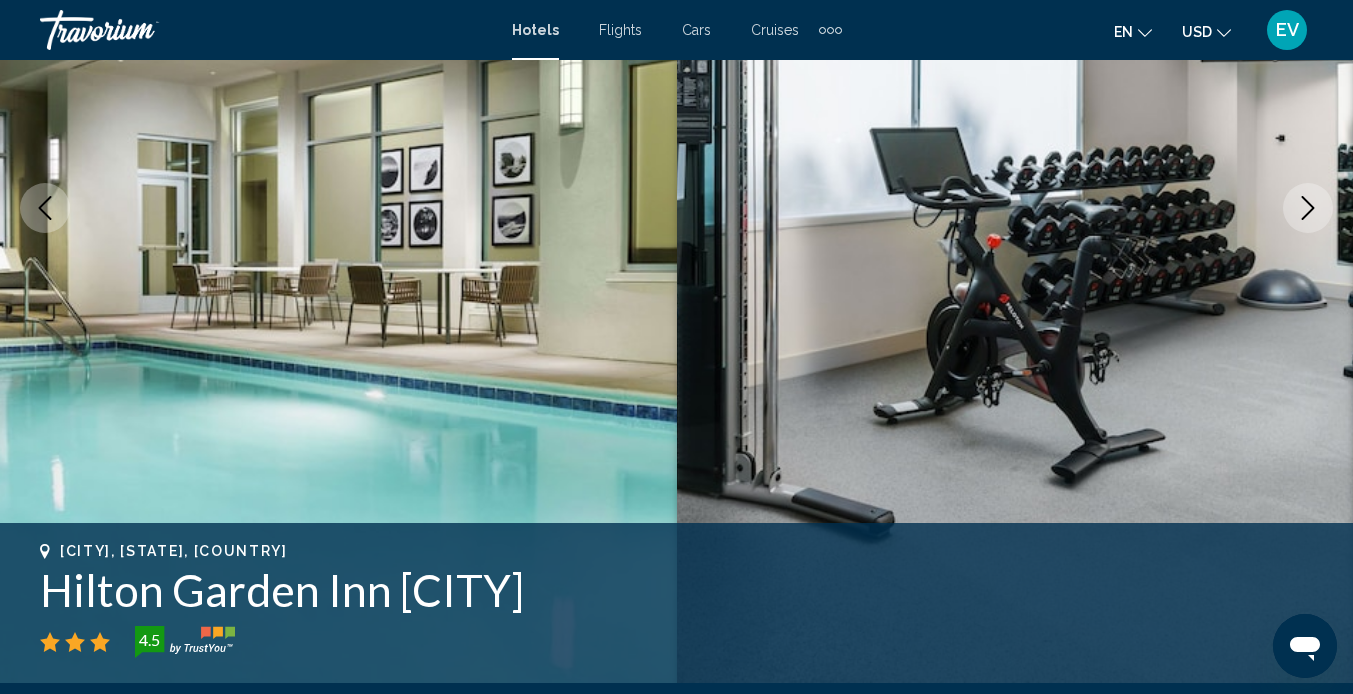 scroll, scrollTop: 371, scrollLeft: 0, axis: vertical 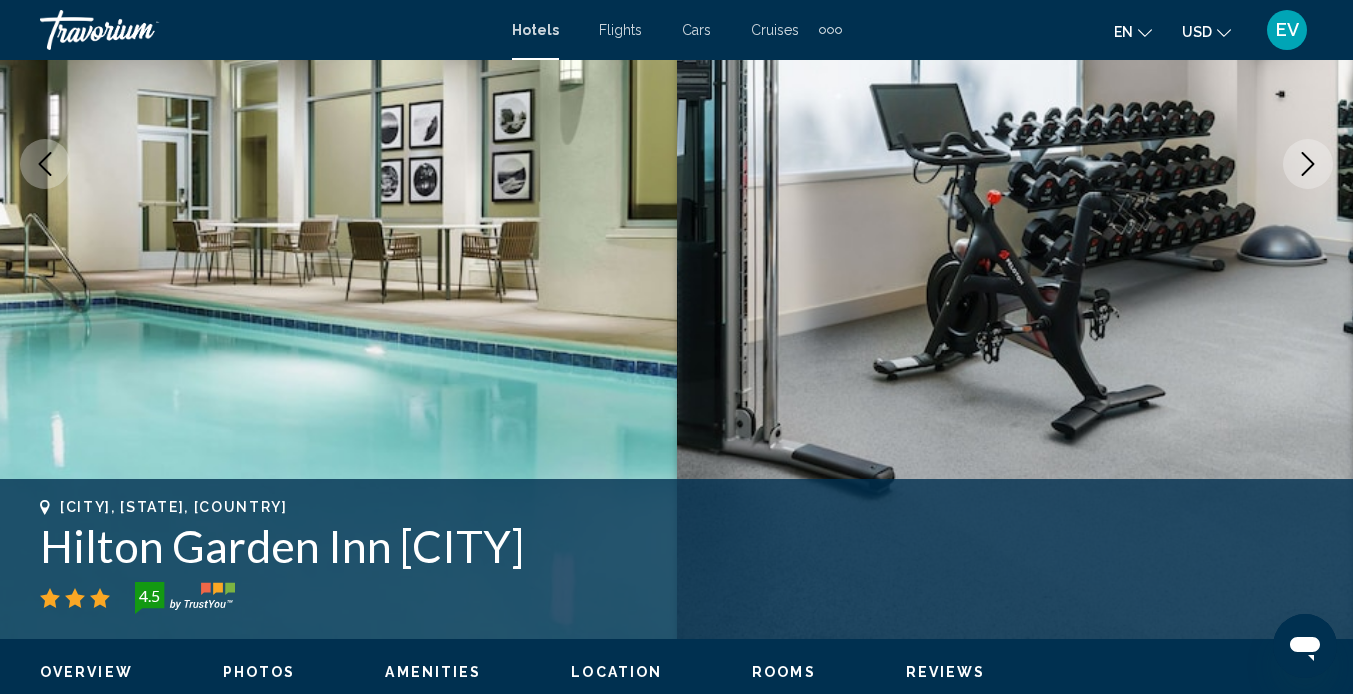 drag, startPoint x: 591, startPoint y: 564, endPoint x: 52, endPoint y: 537, distance: 539.67584 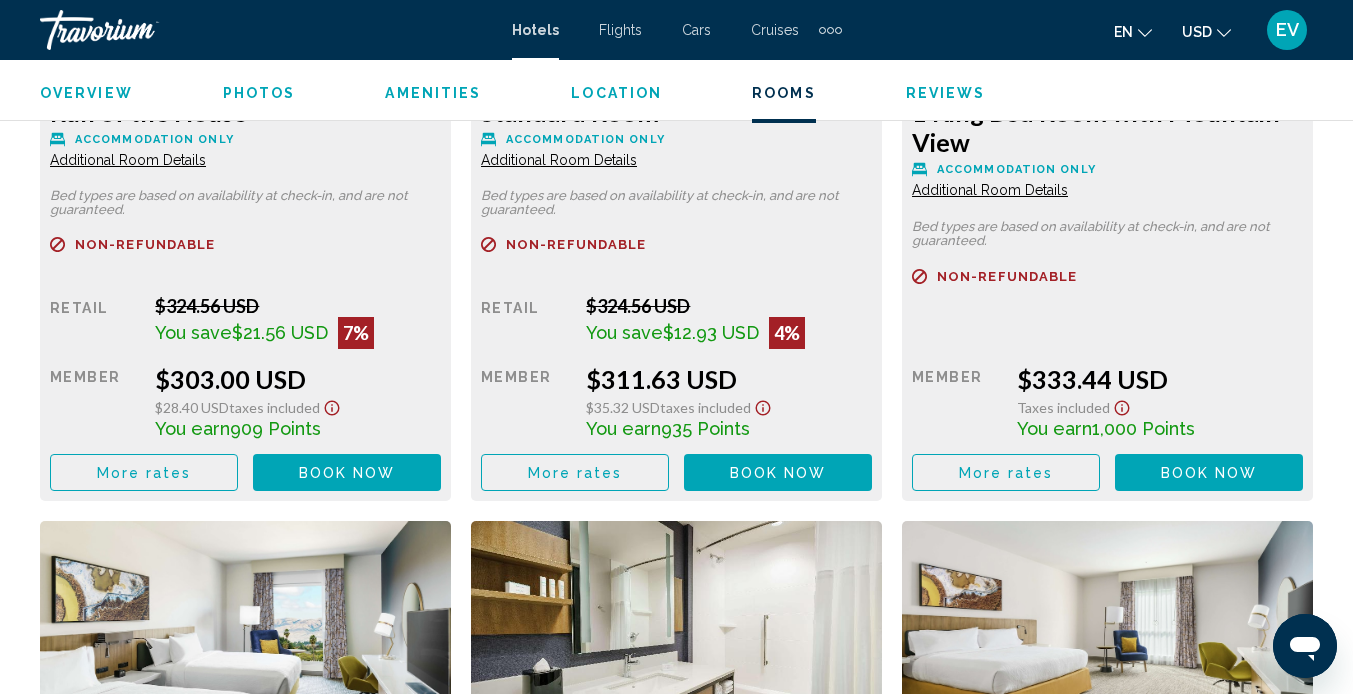 scroll, scrollTop: 5200, scrollLeft: 0, axis: vertical 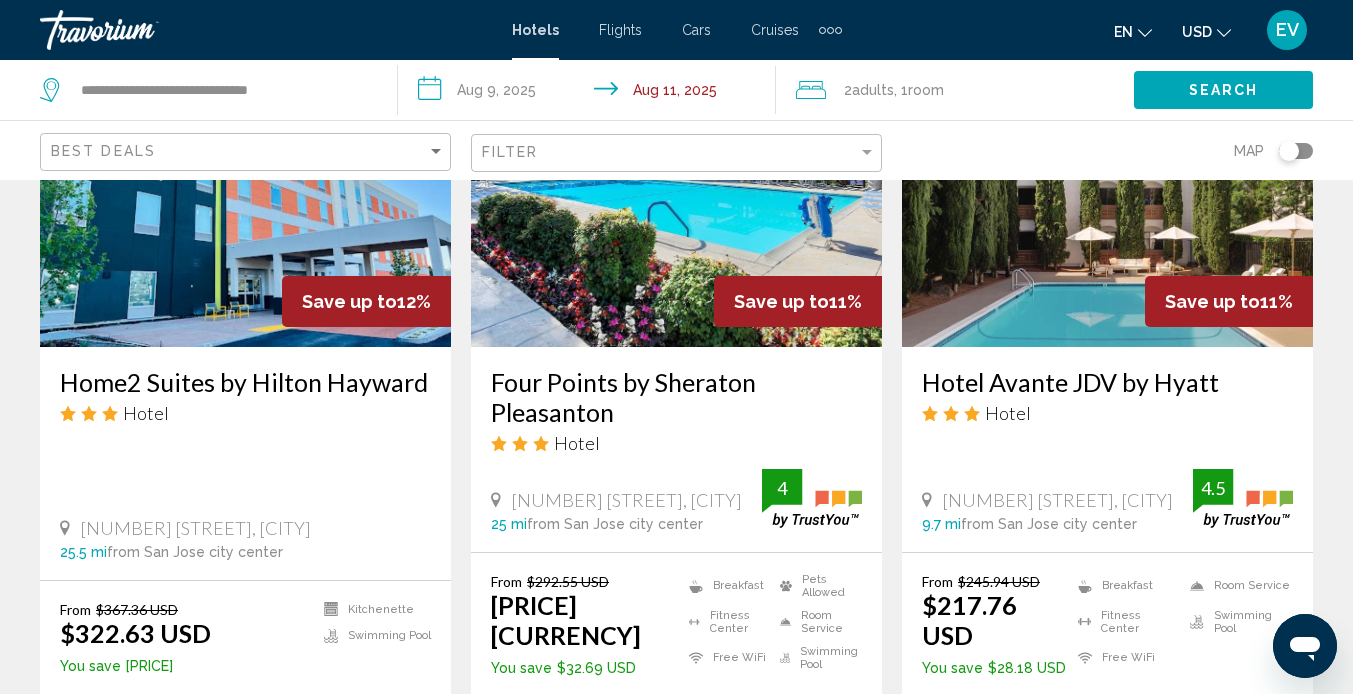 click at bounding box center (1107, 187) 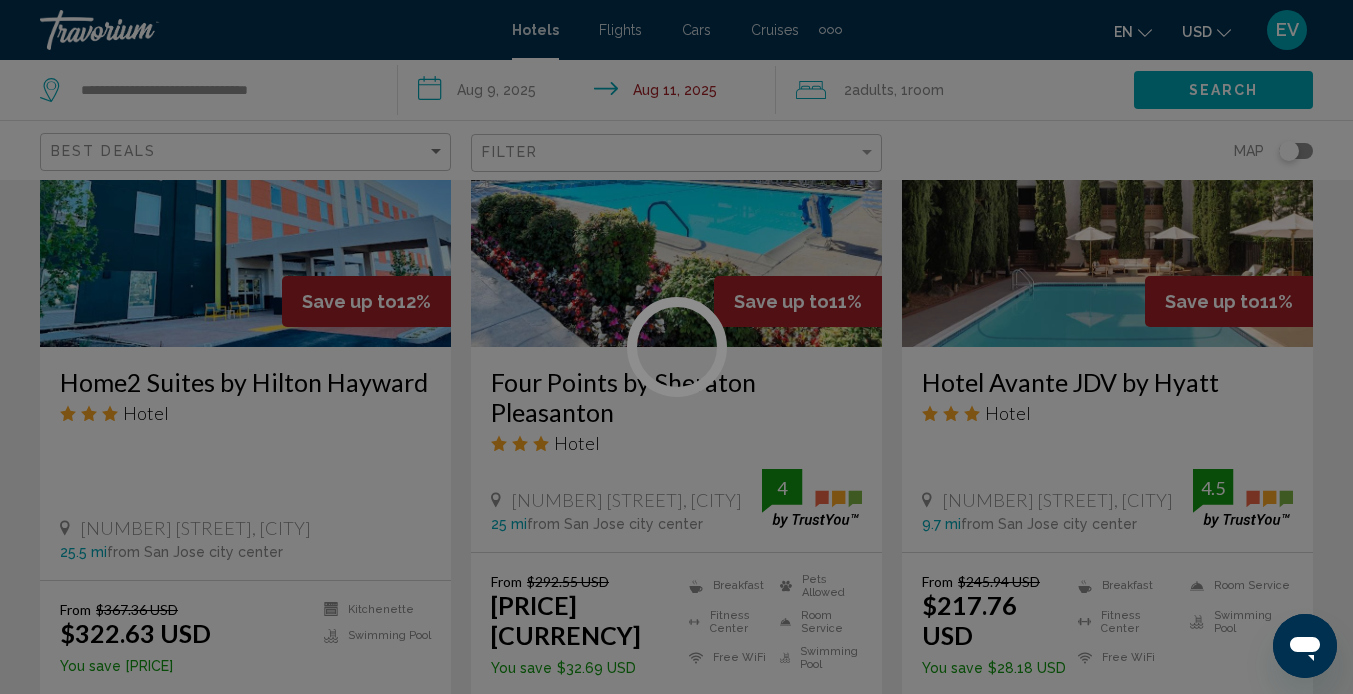 scroll, scrollTop: 188, scrollLeft: 0, axis: vertical 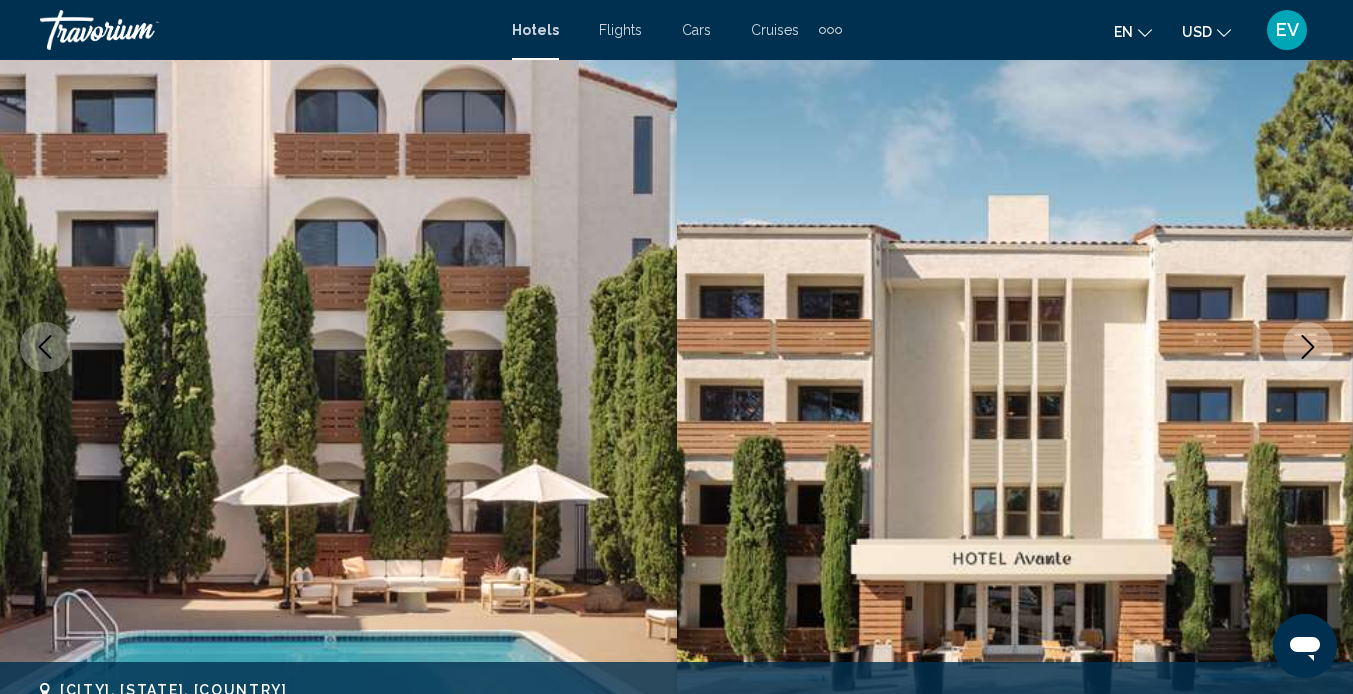 click 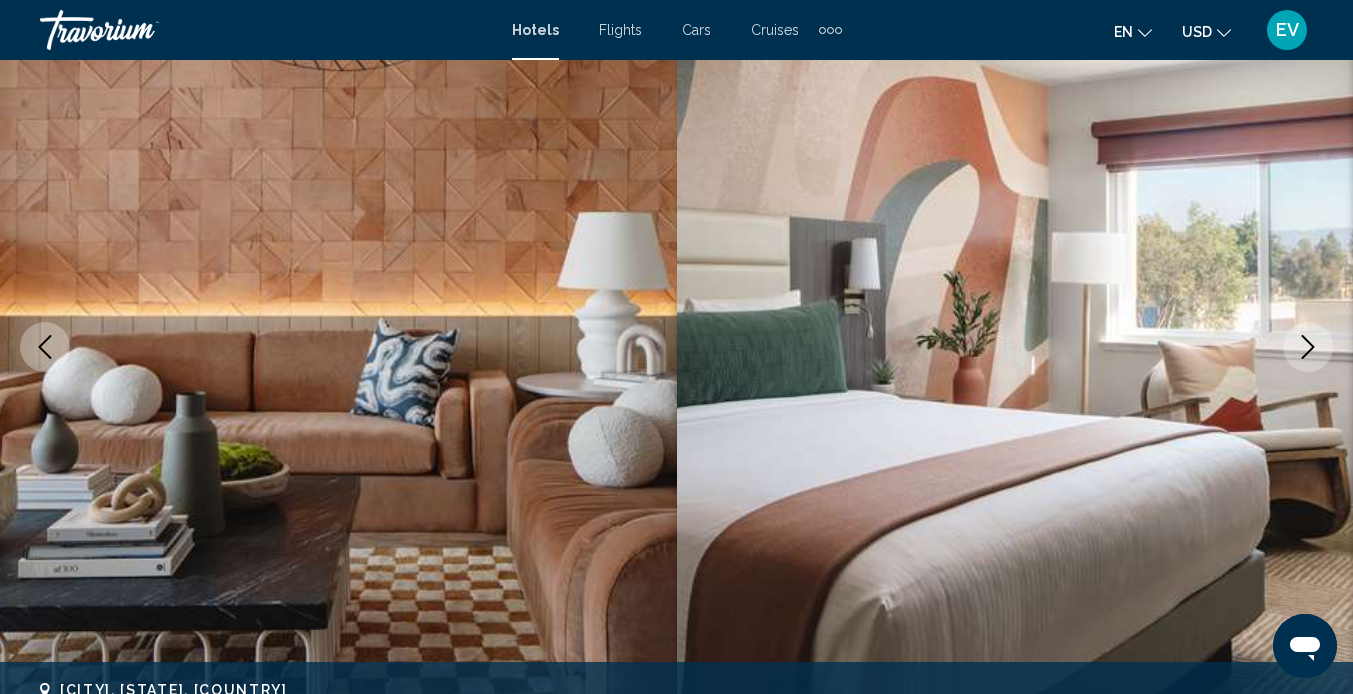 click 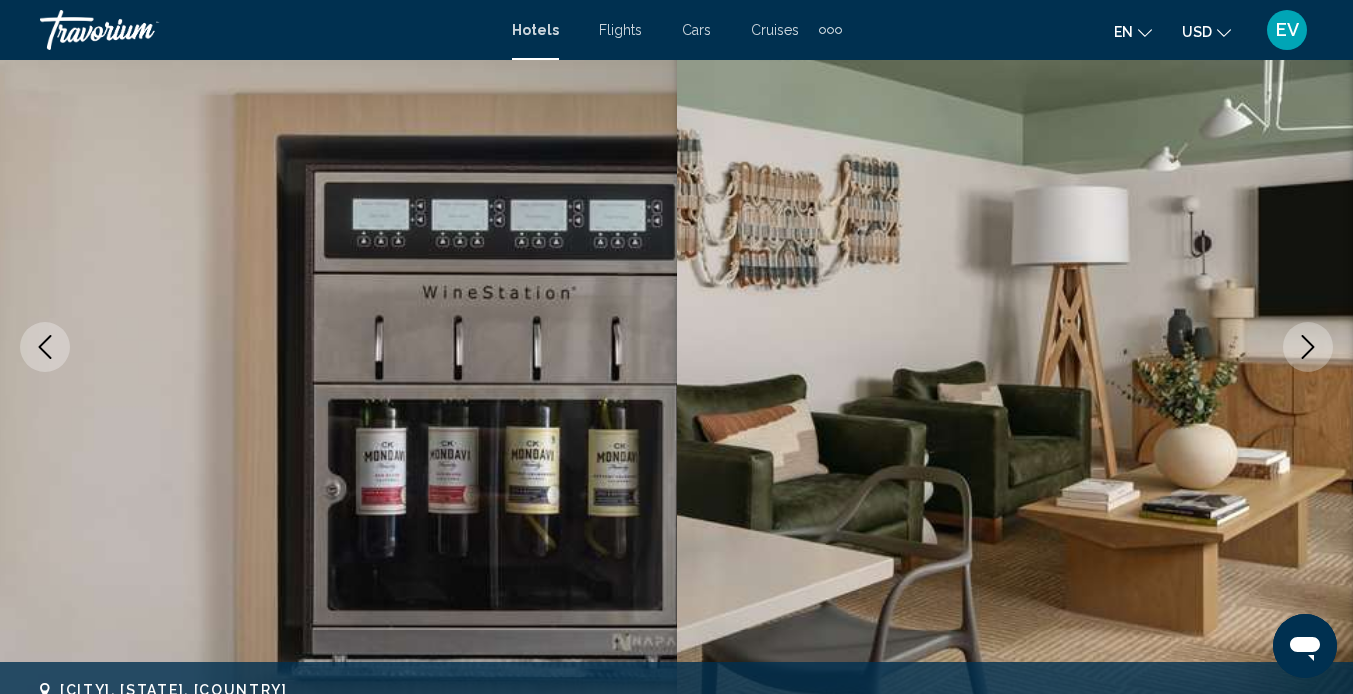 click 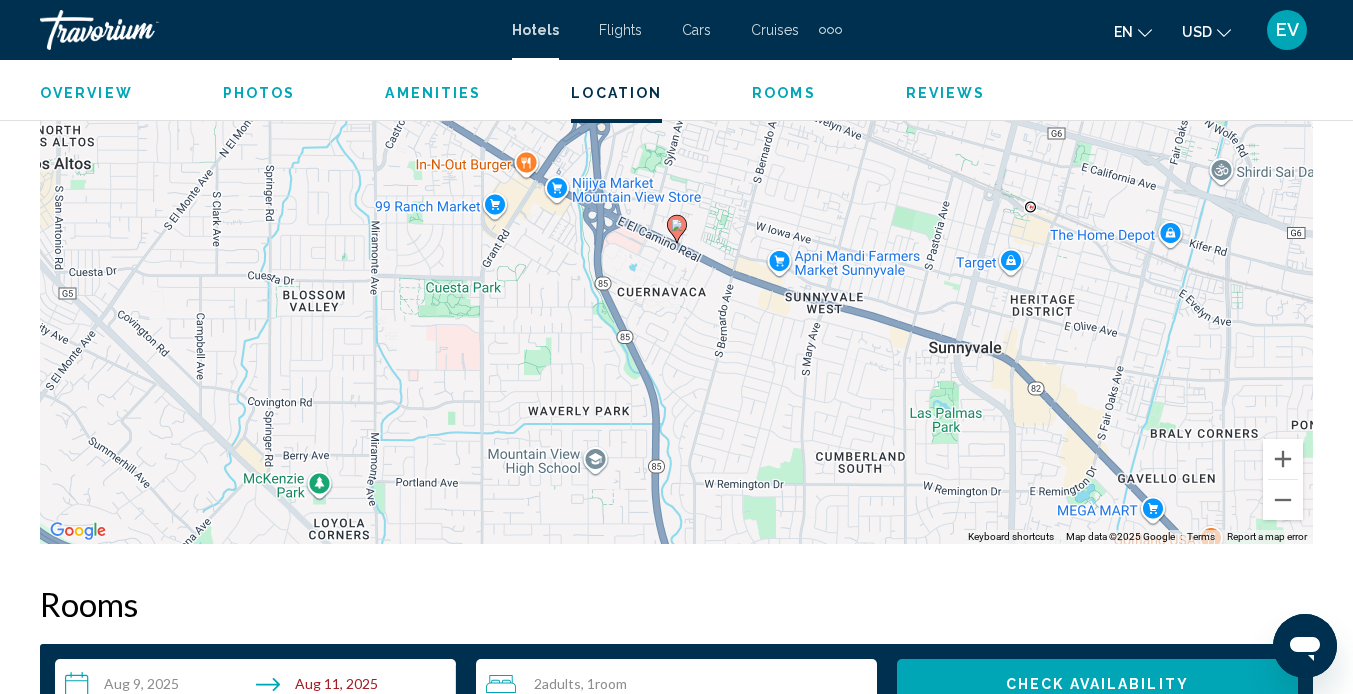 scroll, scrollTop: 2344, scrollLeft: 0, axis: vertical 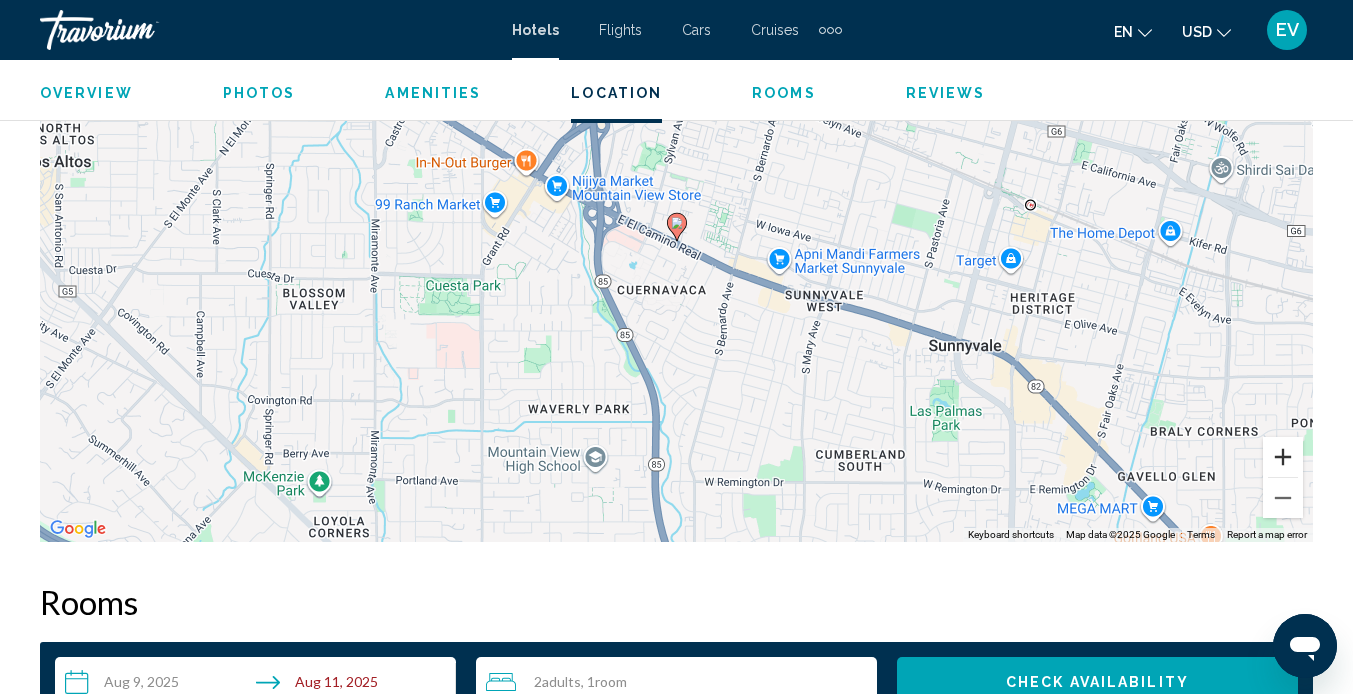 click at bounding box center (1283, 457) 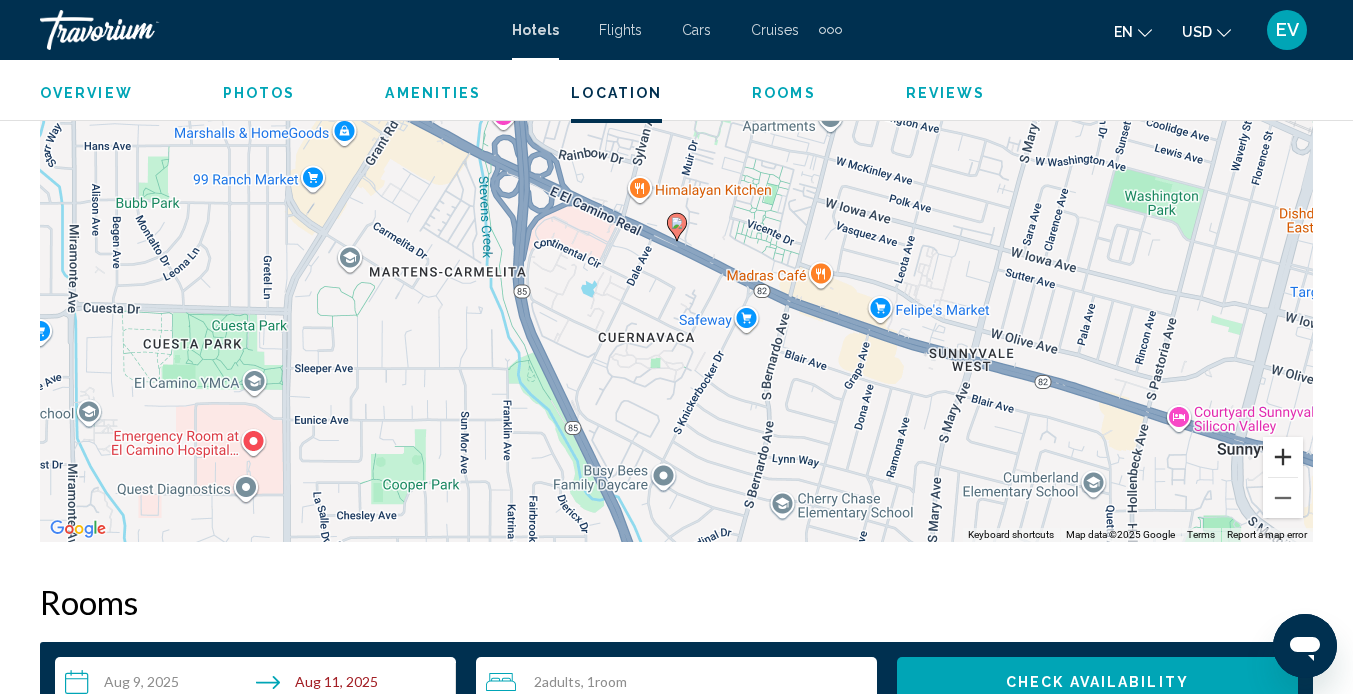 click at bounding box center [1283, 457] 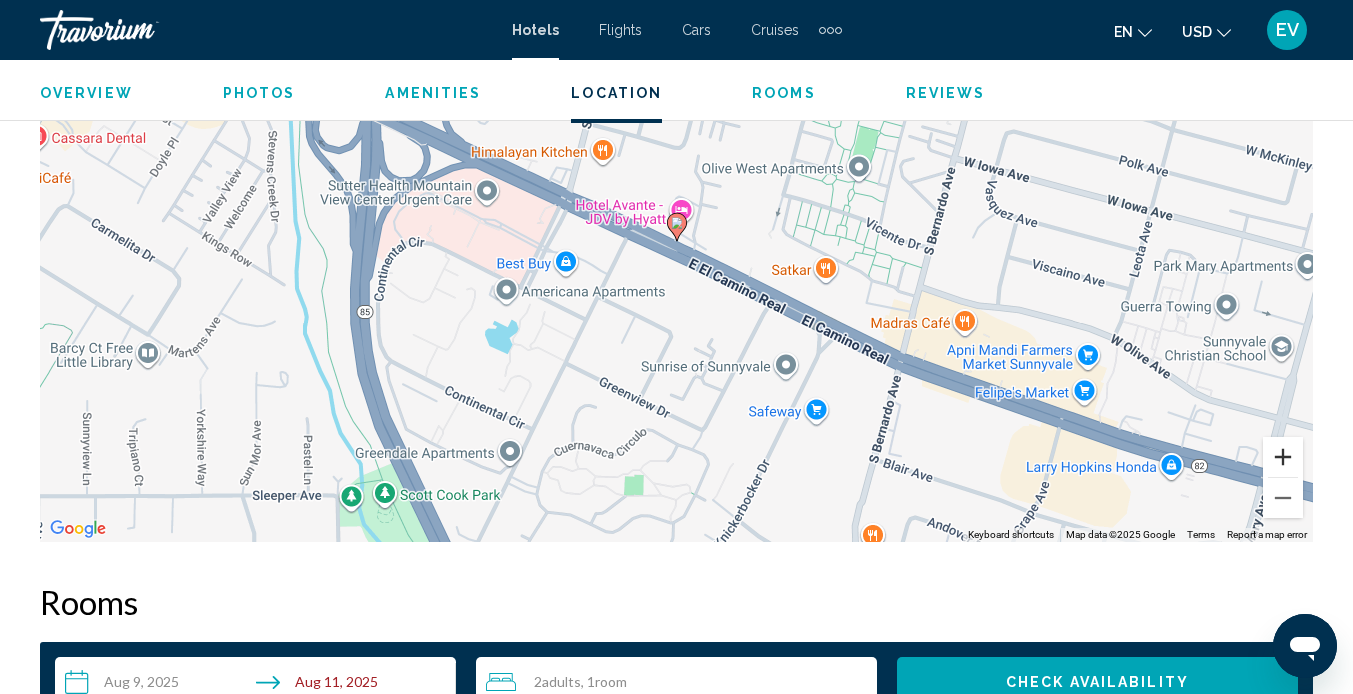 click at bounding box center (1283, 457) 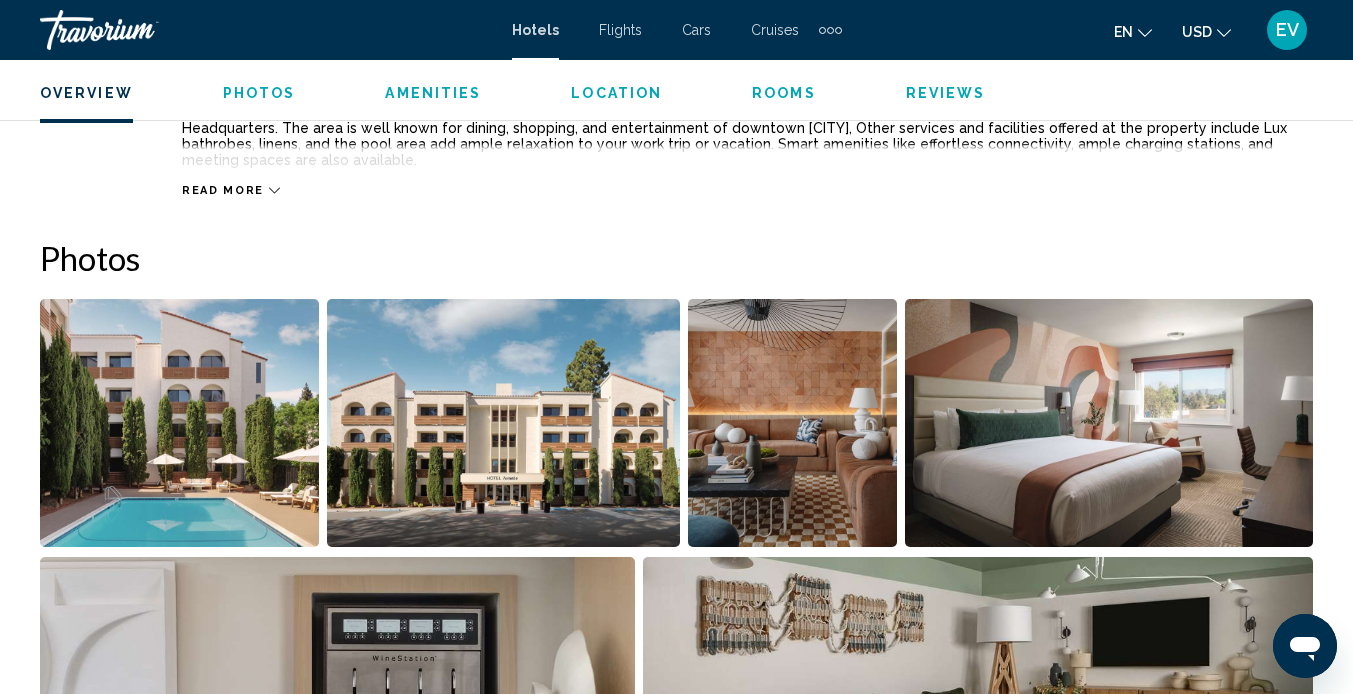 scroll, scrollTop: 0, scrollLeft: 0, axis: both 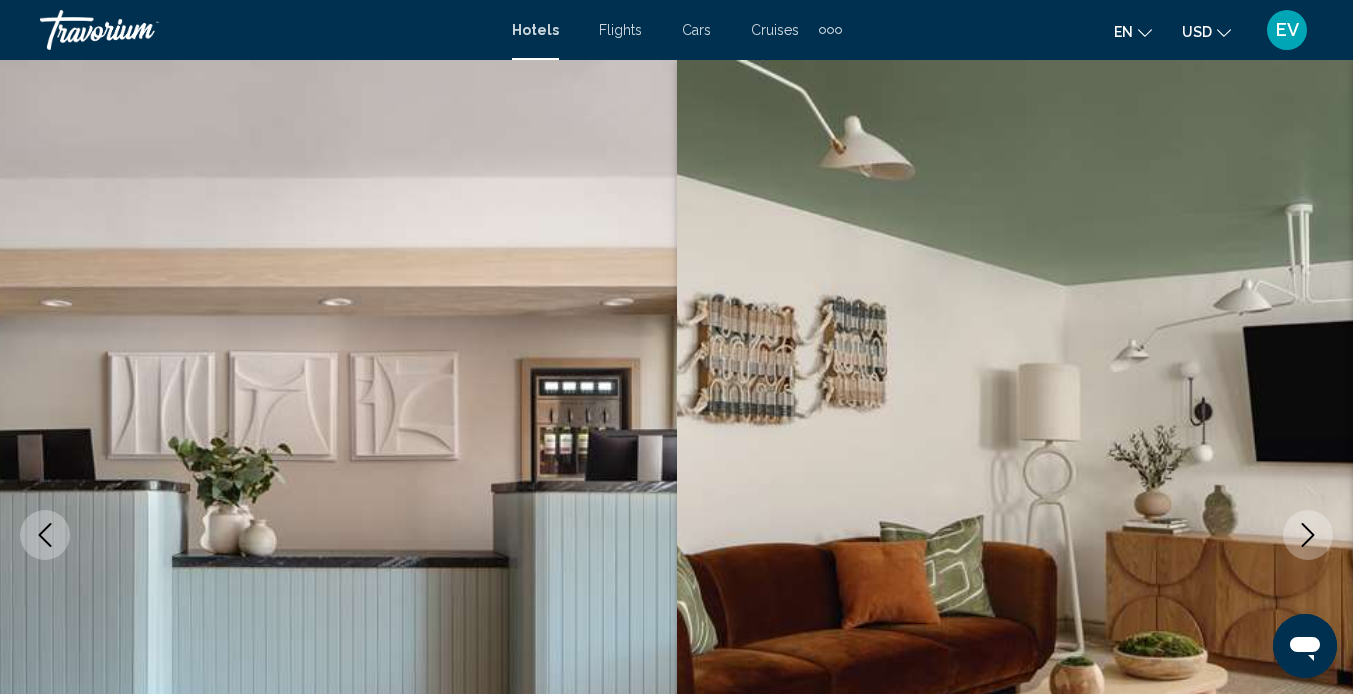 click 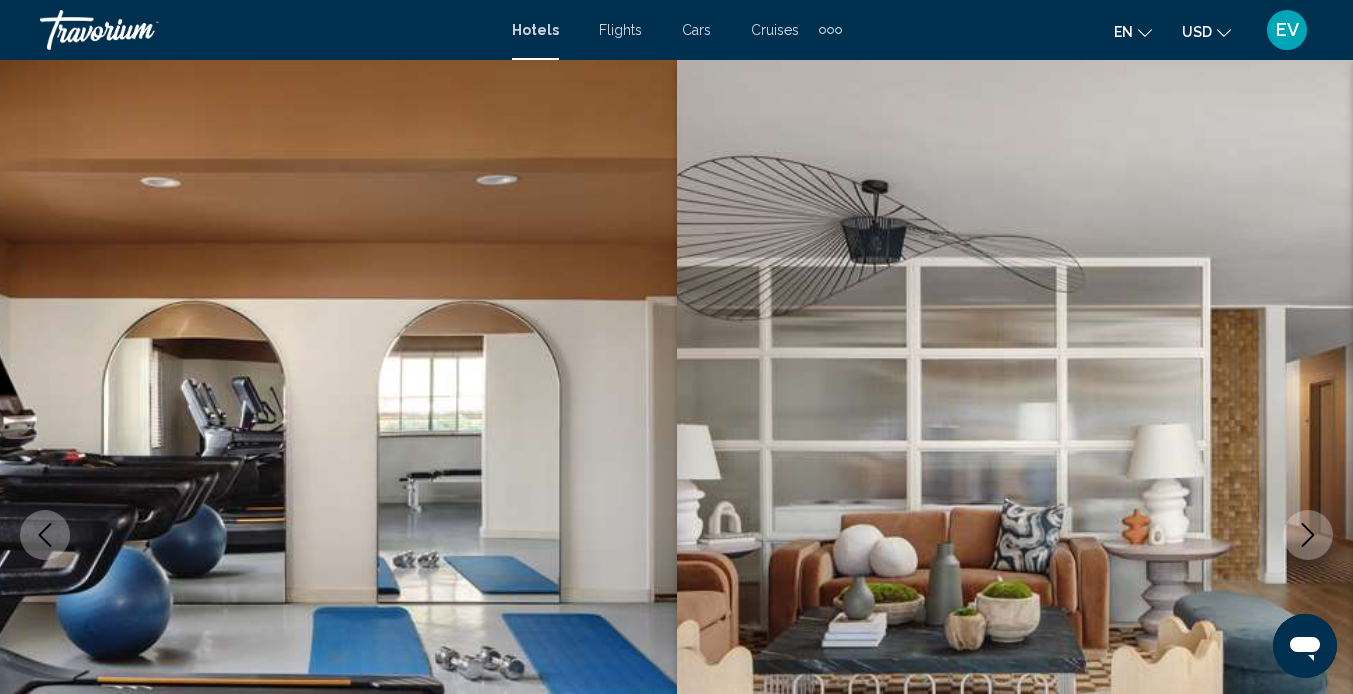 click 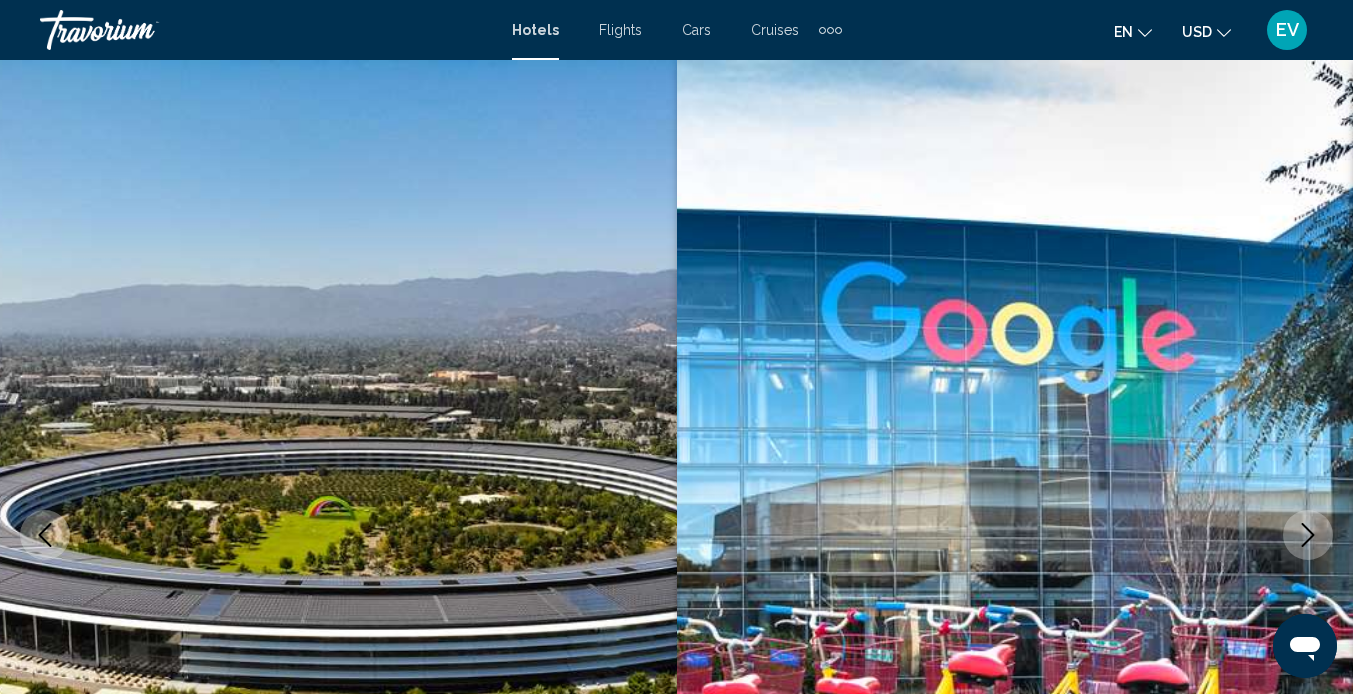 click 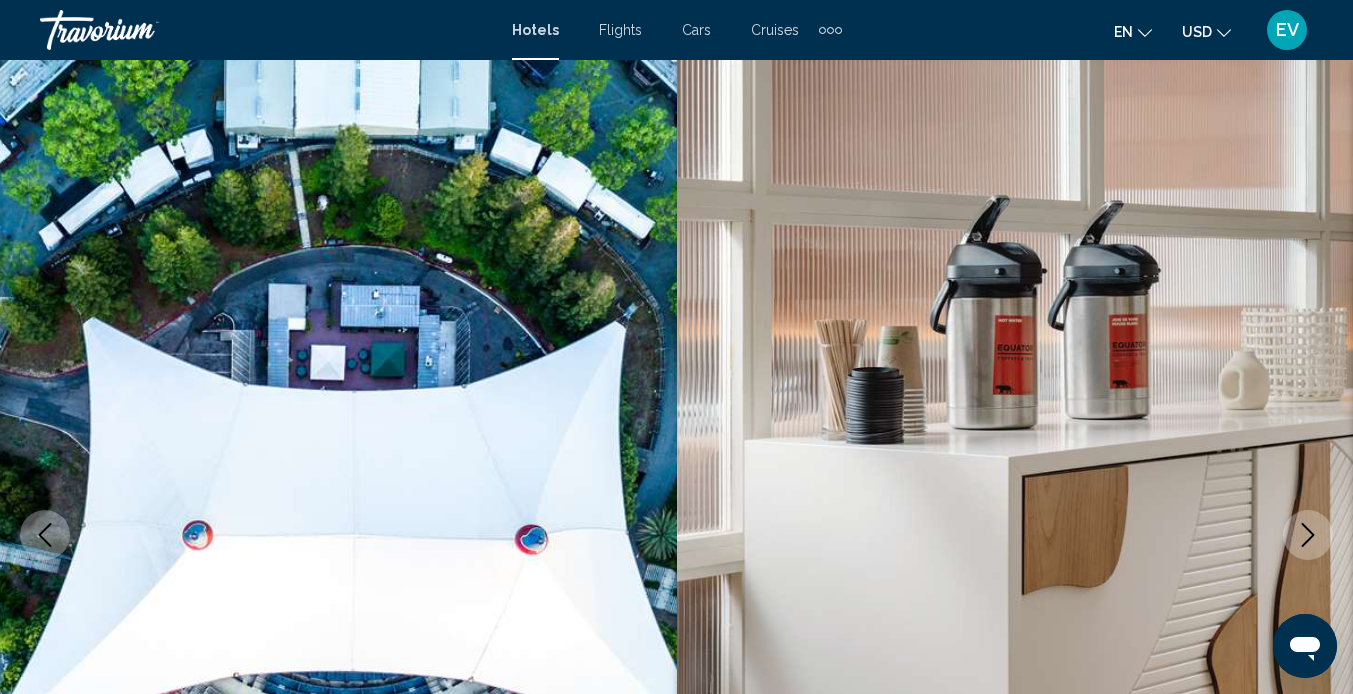 click 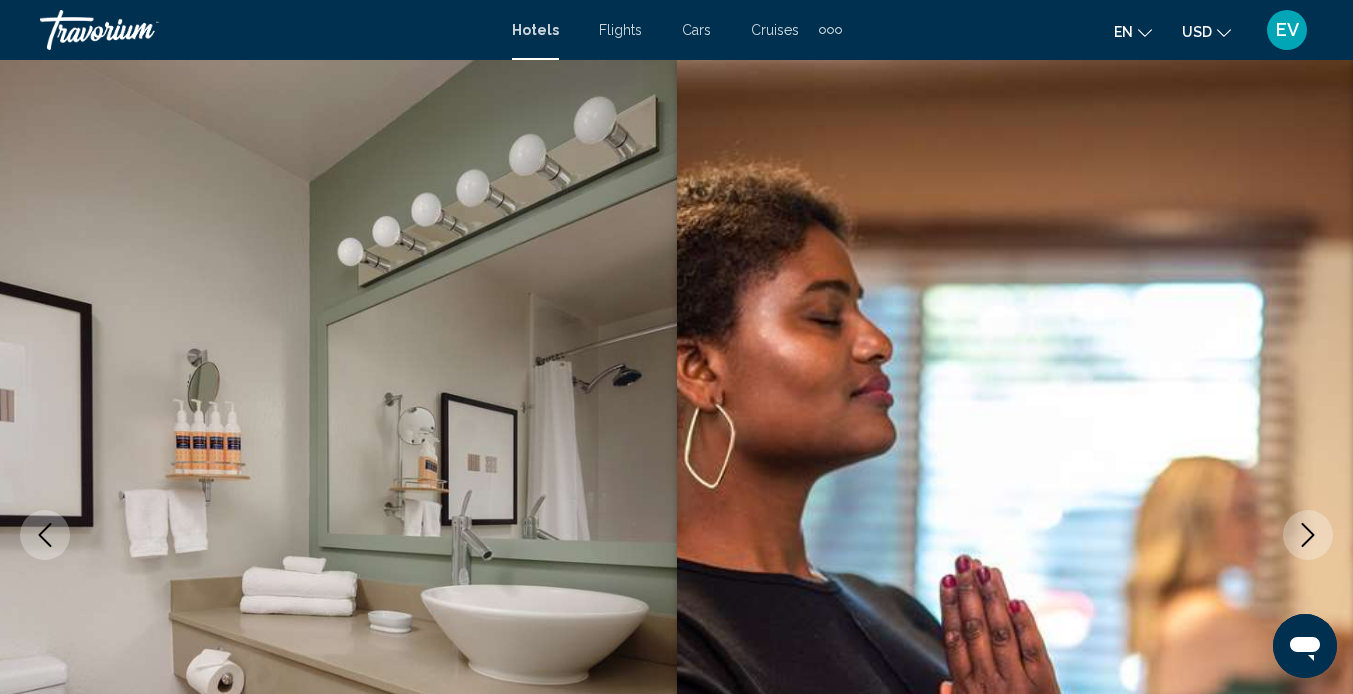 click 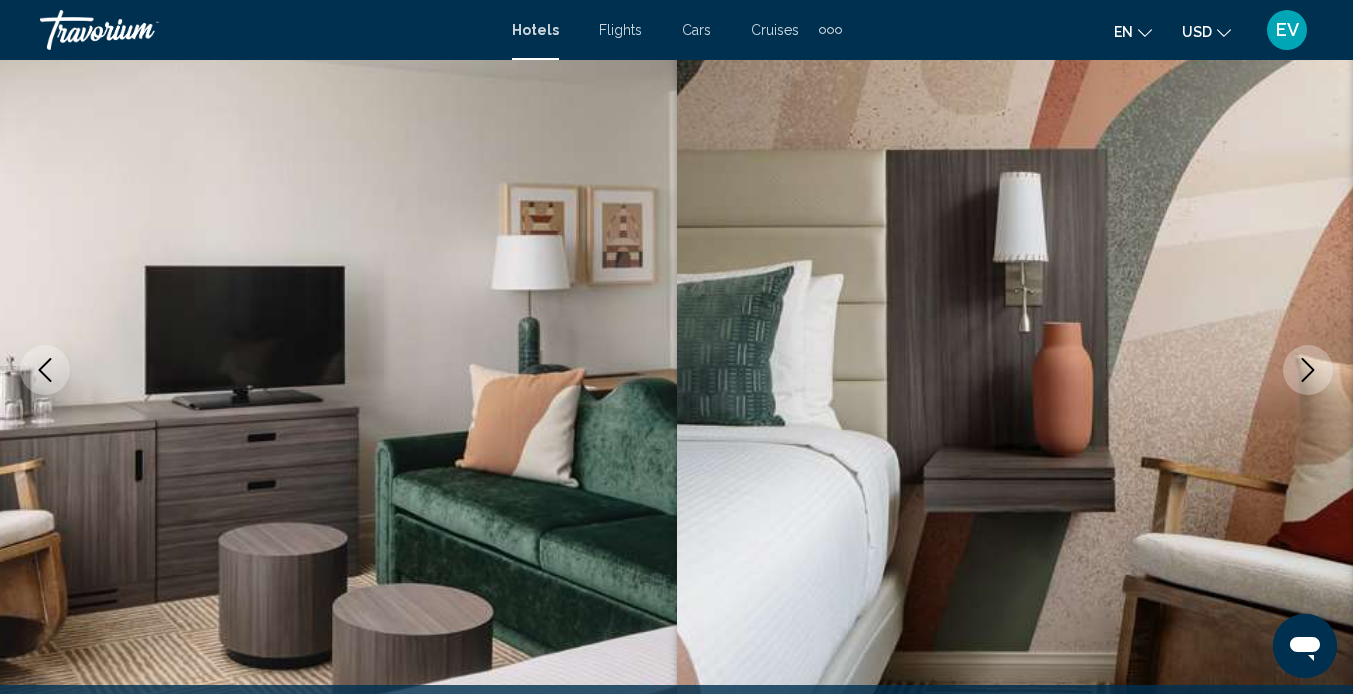 scroll, scrollTop: 456, scrollLeft: 0, axis: vertical 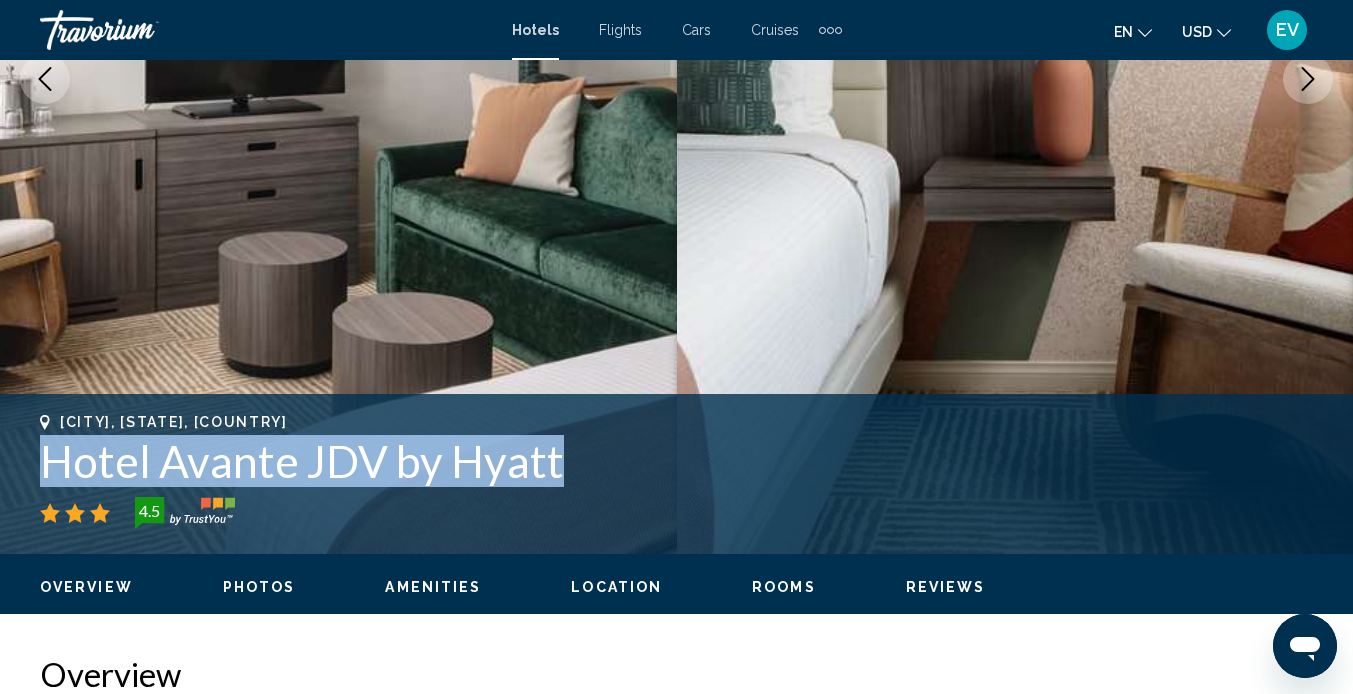 drag, startPoint x: 567, startPoint y: 462, endPoint x: 53, endPoint y: 447, distance: 514.2188 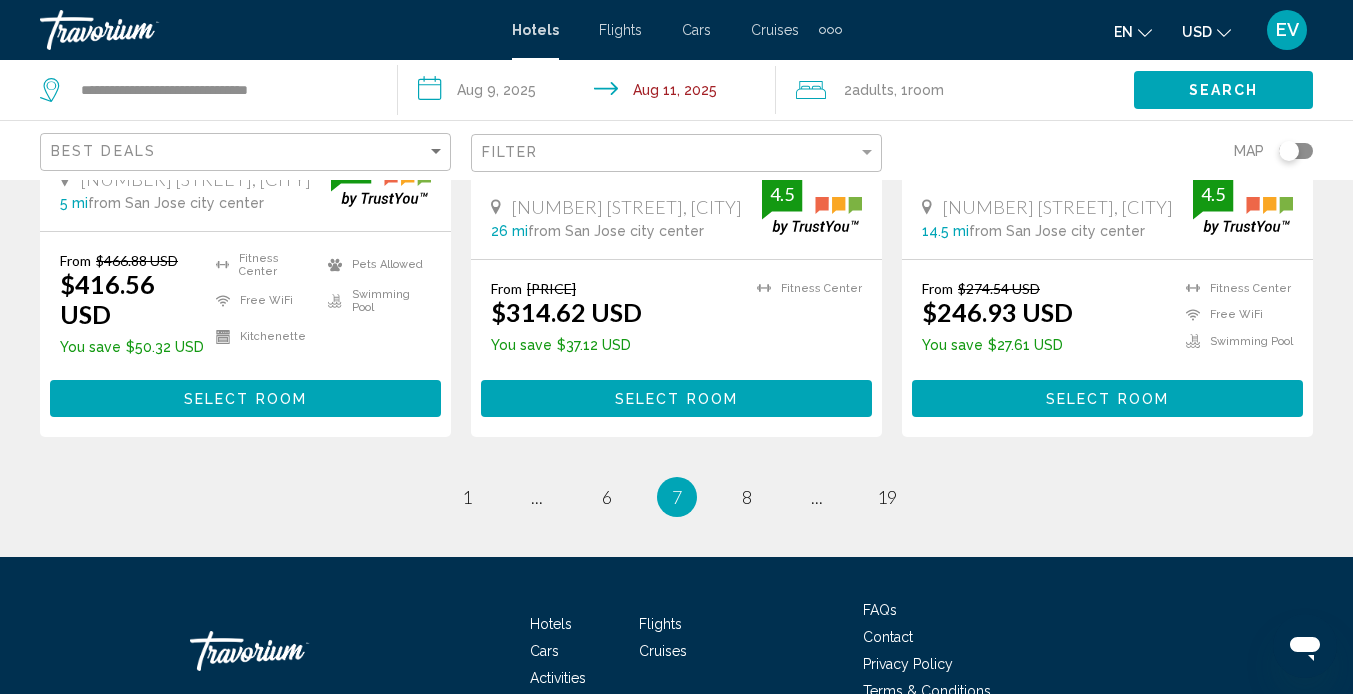 scroll, scrollTop: 2913, scrollLeft: 0, axis: vertical 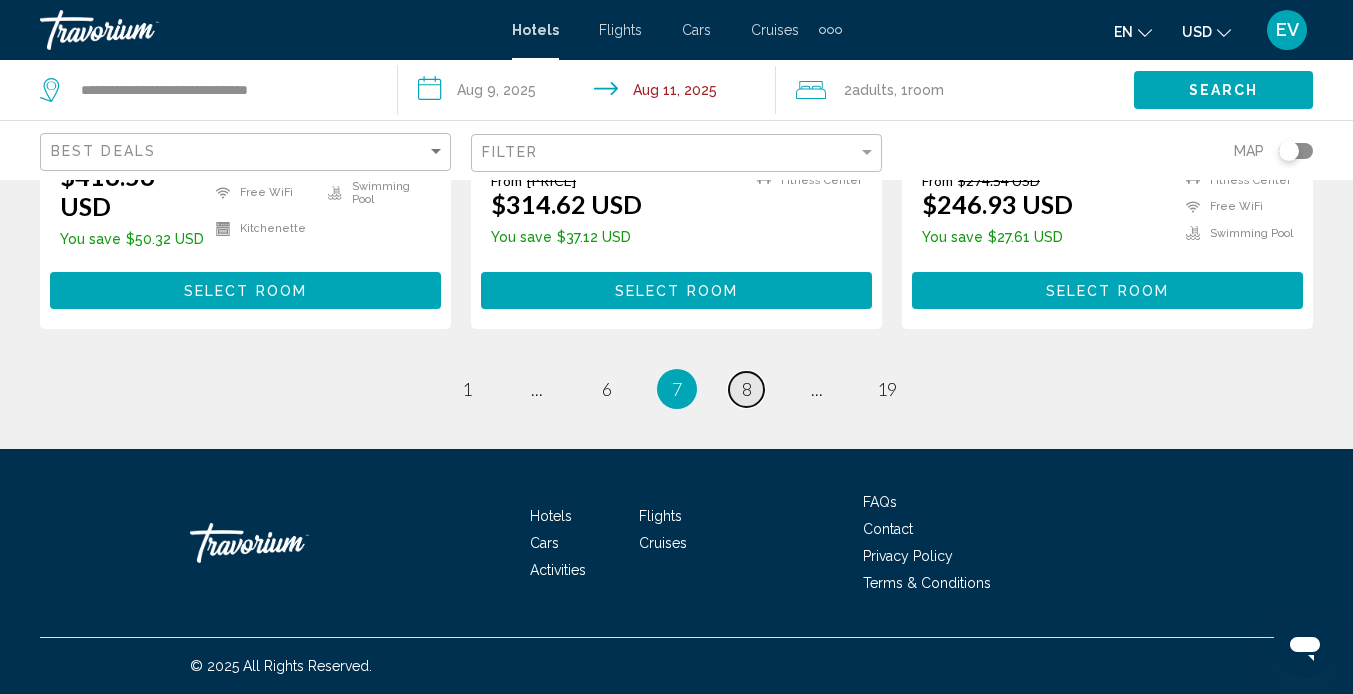click on "8" at bounding box center (747, 389) 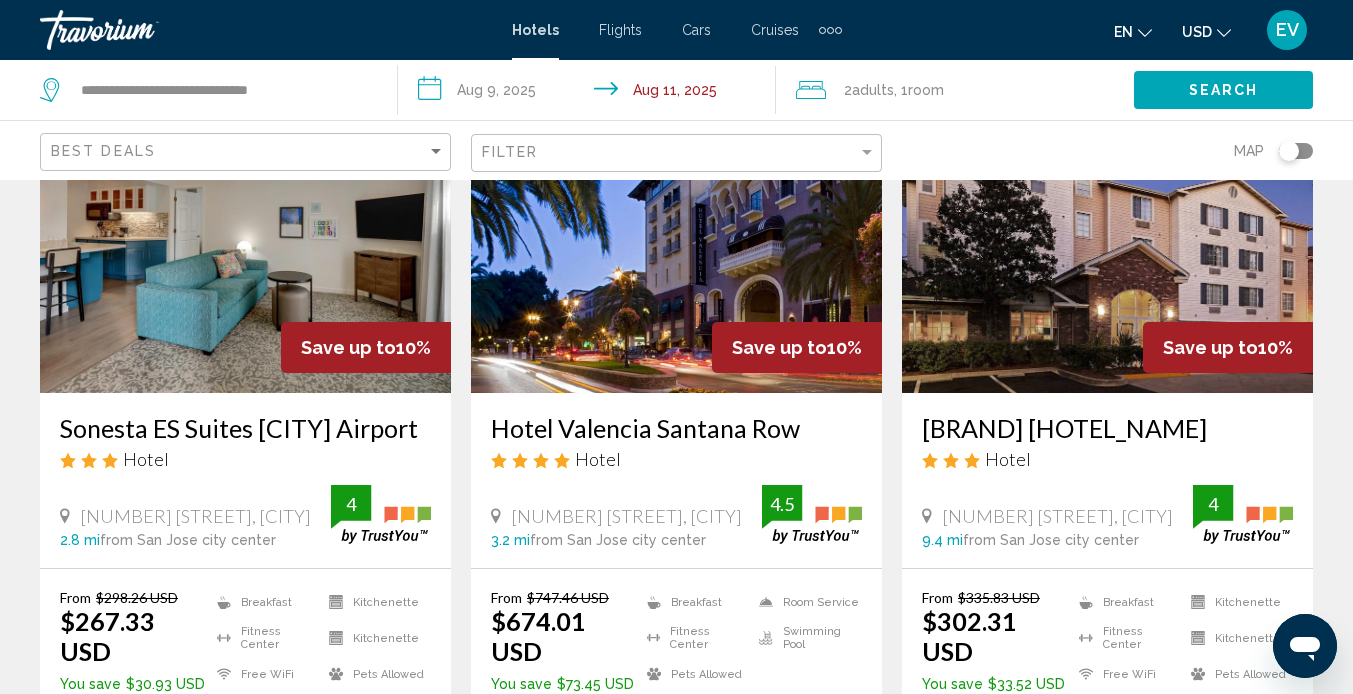 scroll, scrollTop: 179, scrollLeft: 0, axis: vertical 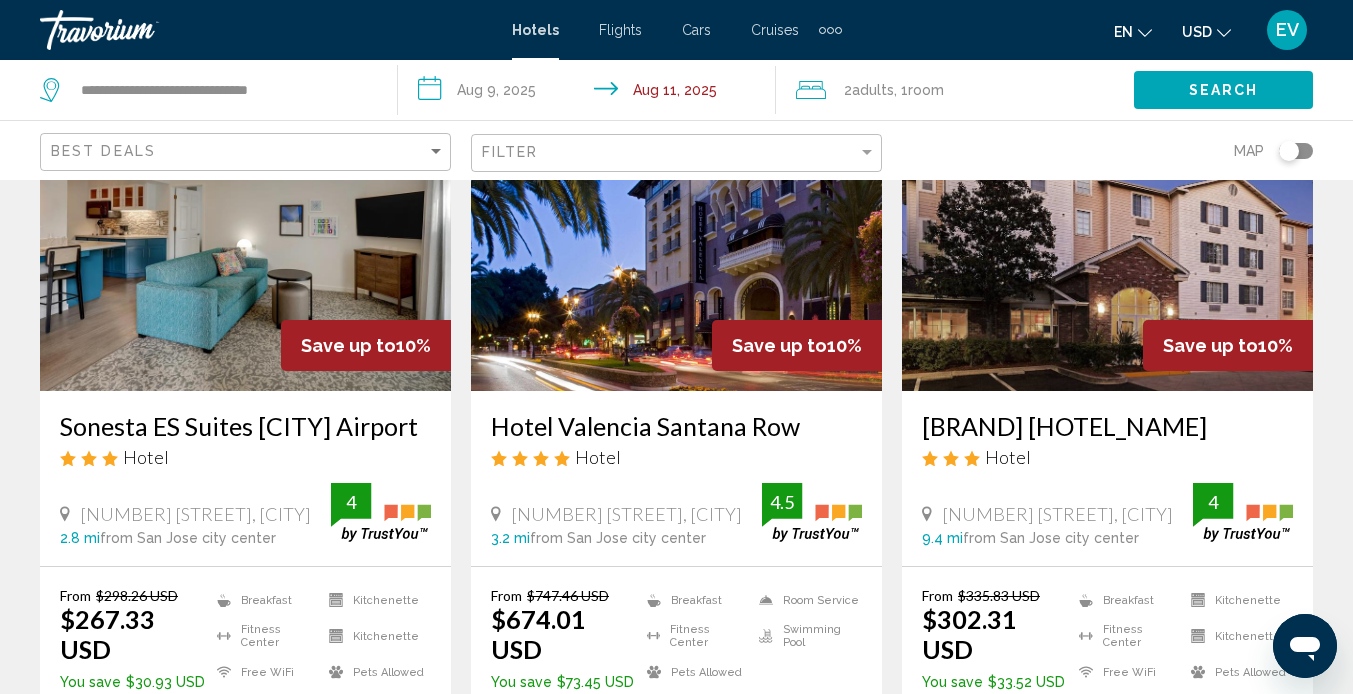 click on "[BRAND] [HOTEL_NAME]" at bounding box center (1107, 426) 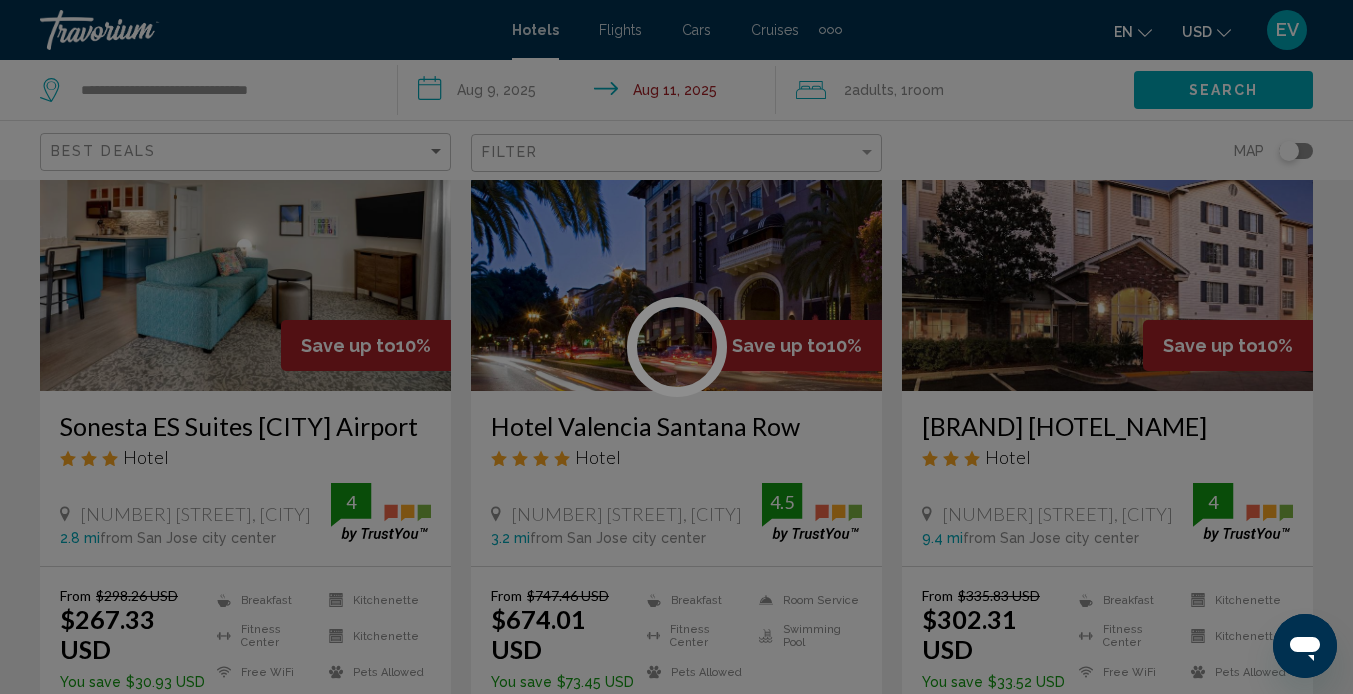 scroll, scrollTop: 188, scrollLeft: 0, axis: vertical 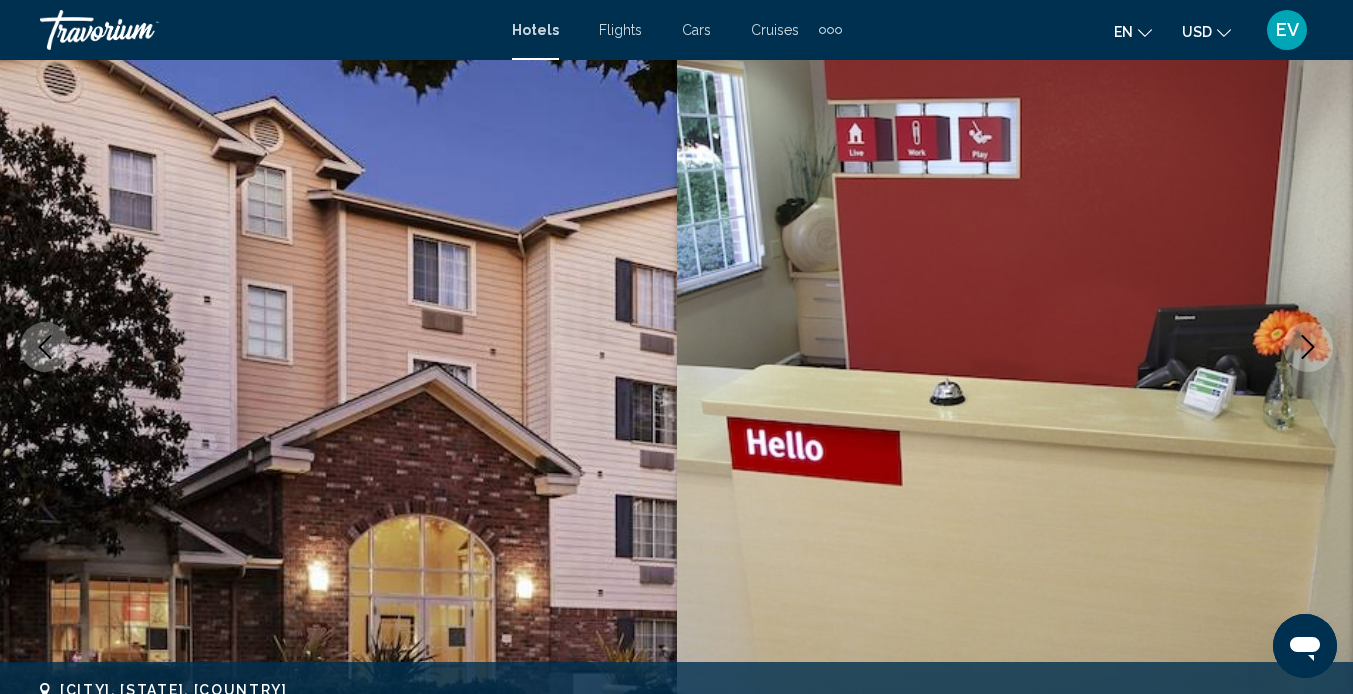 click 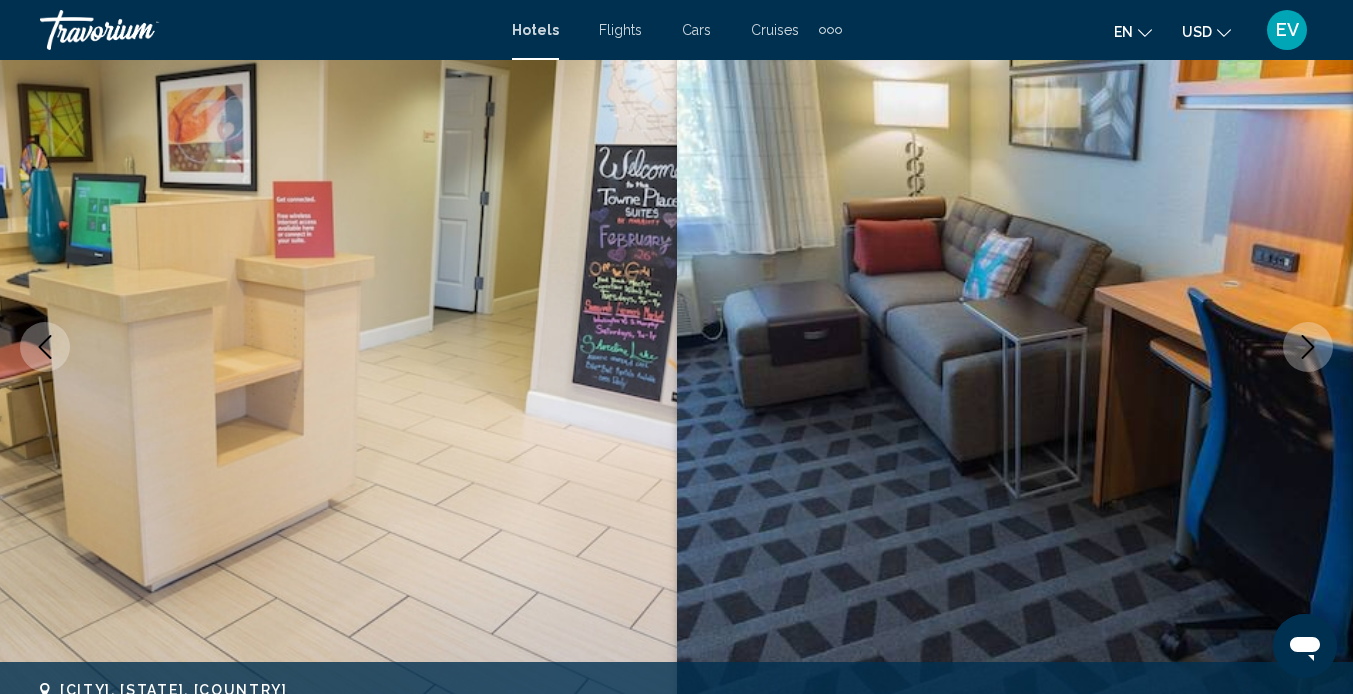 click 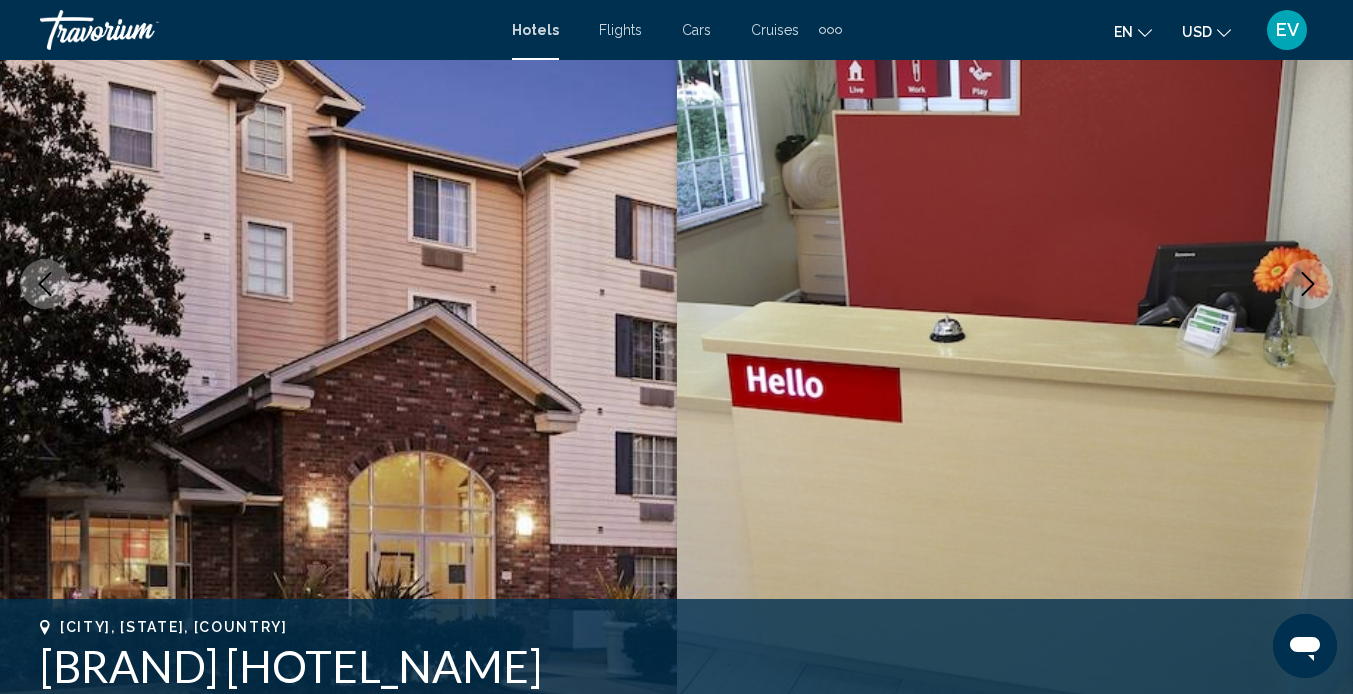 scroll, scrollTop: 230, scrollLeft: 0, axis: vertical 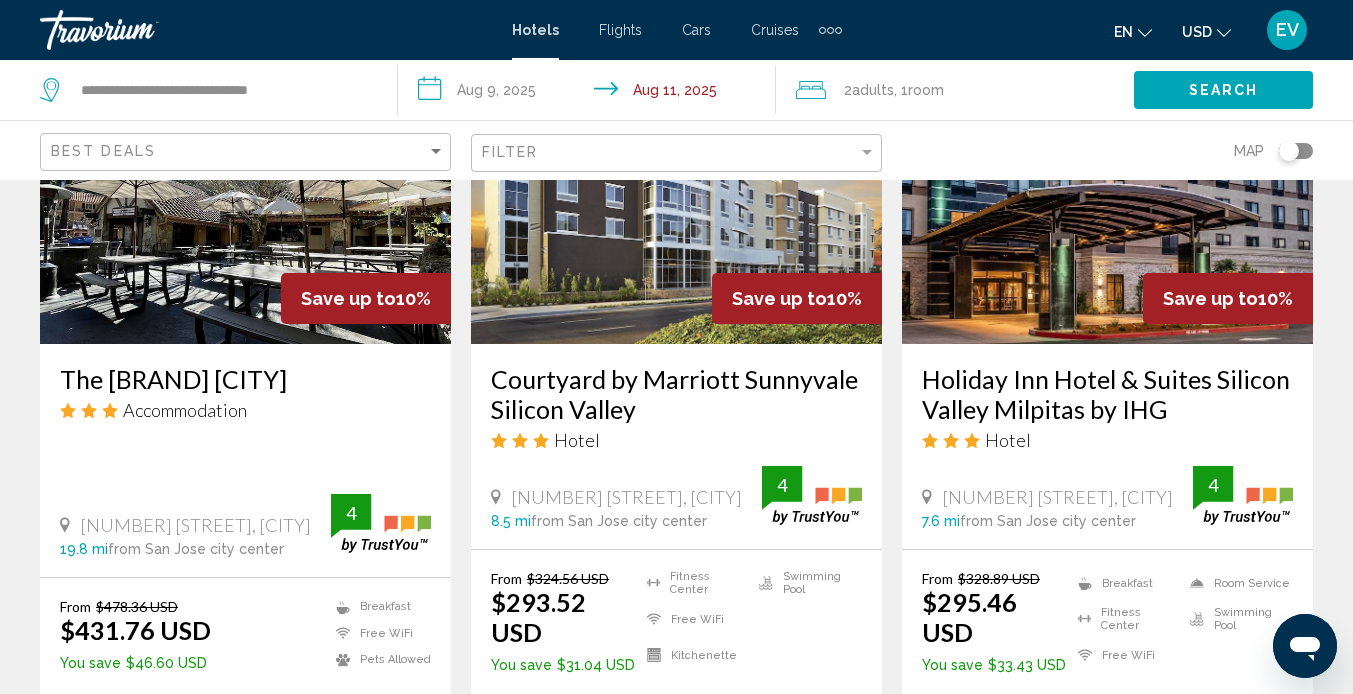 drag, startPoint x: 551, startPoint y: 407, endPoint x: 536, endPoint y: 393, distance: 20.518284 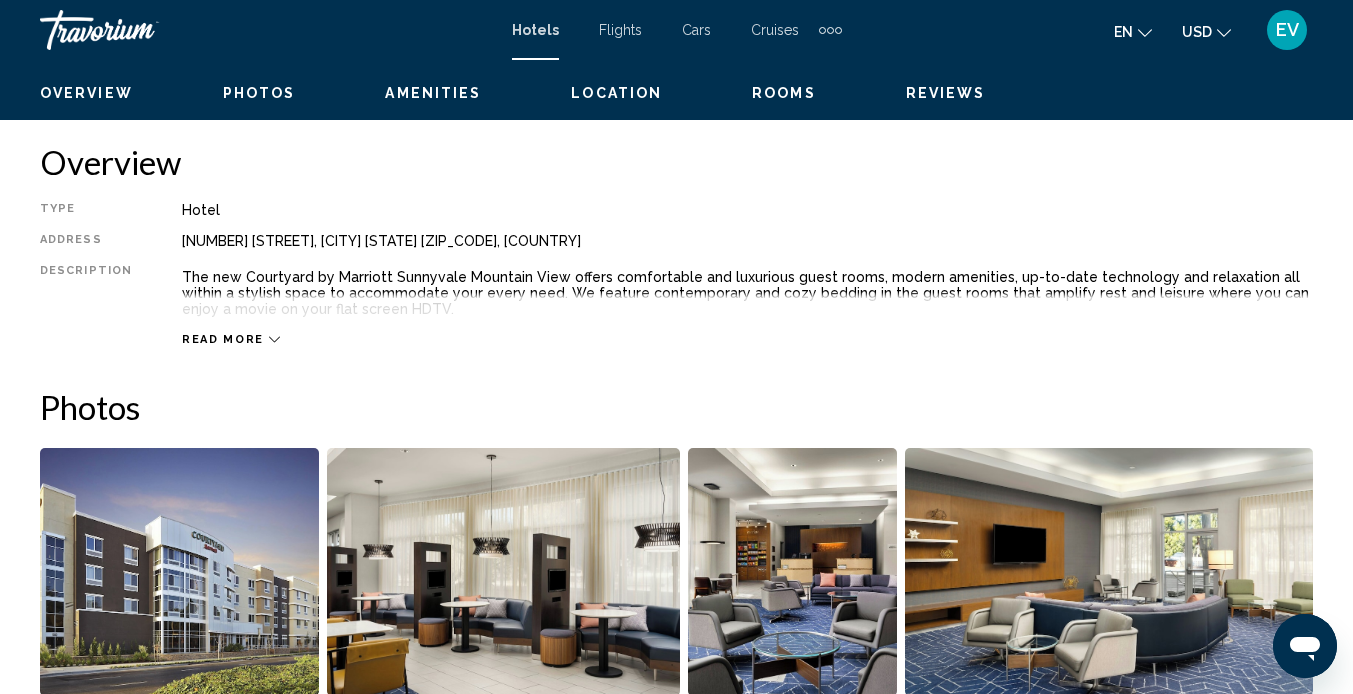 scroll, scrollTop: 188, scrollLeft: 0, axis: vertical 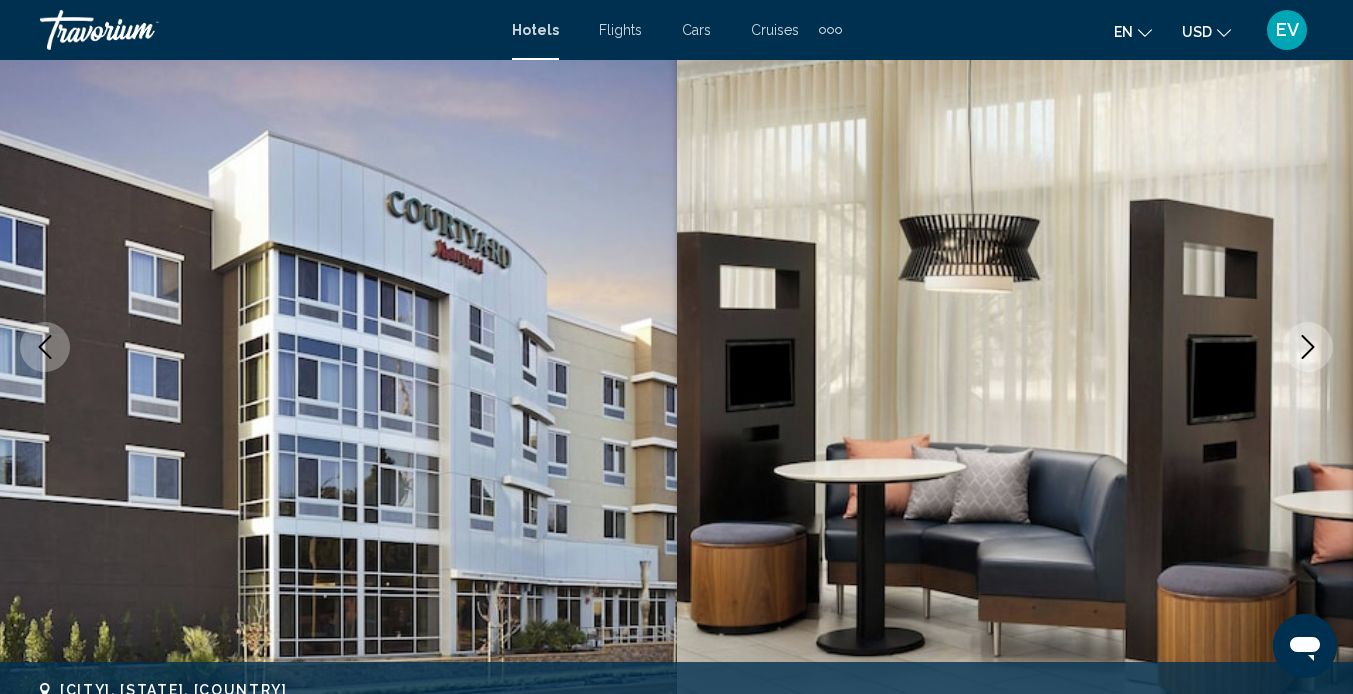 click at bounding box center [1308, 347] 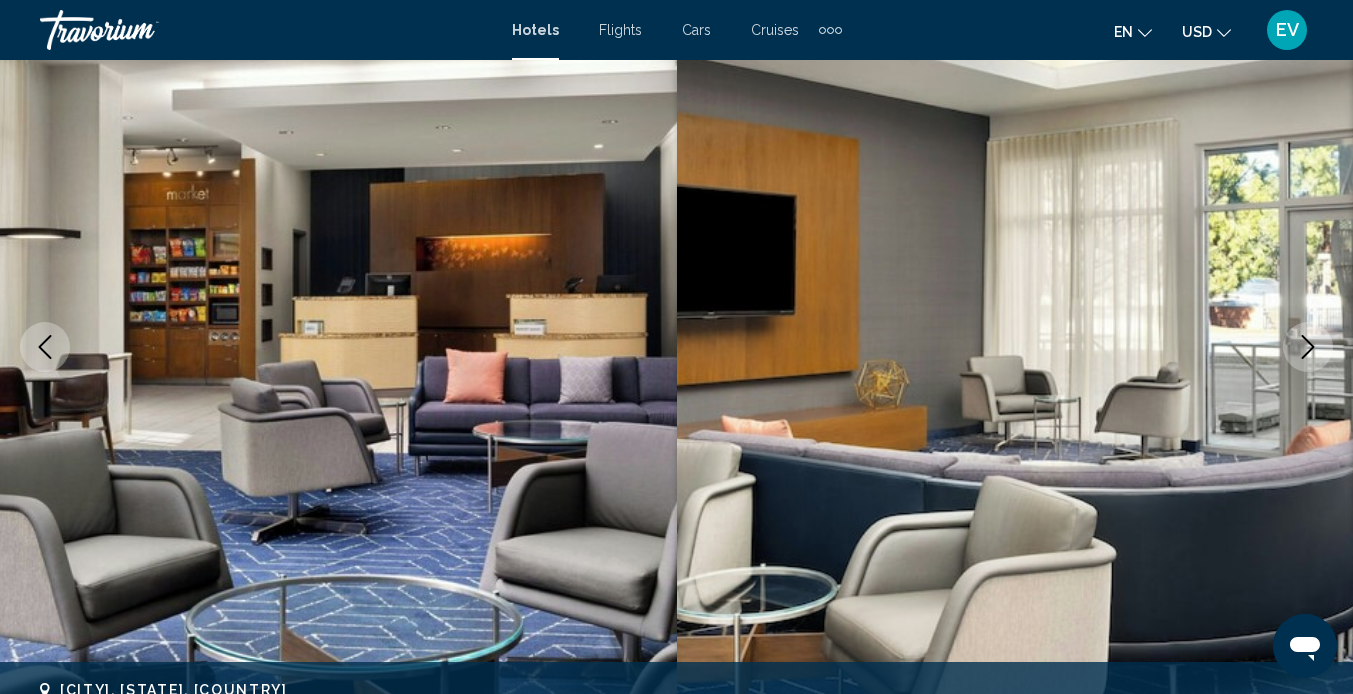 click at bounding box center [1308, 347] 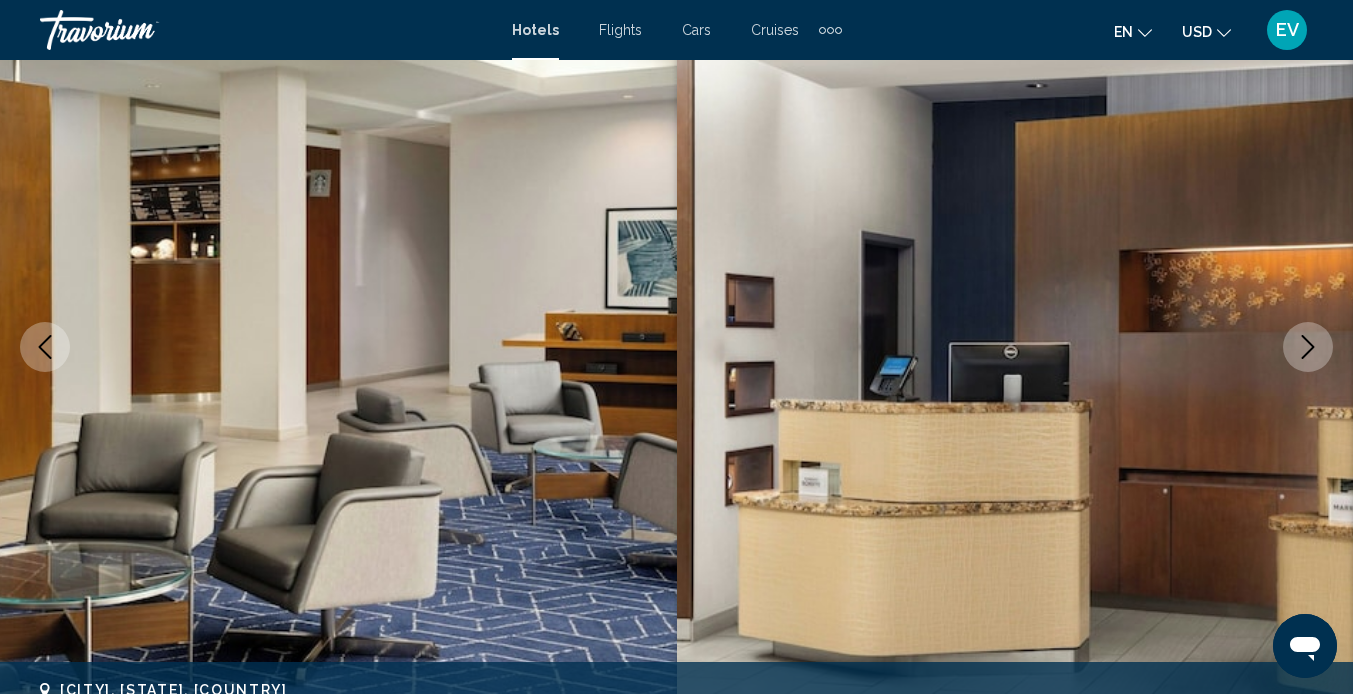 click at bounding box center [1308, 347] 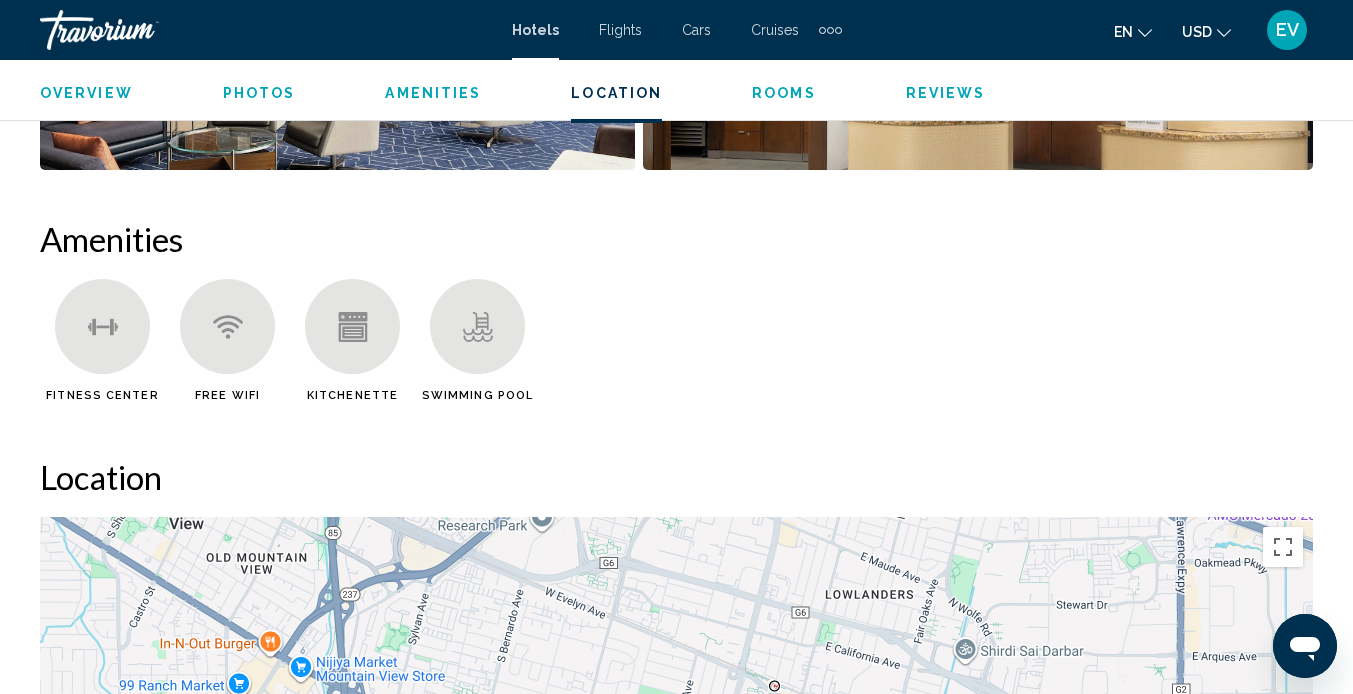 scroll, scrollTop: 2244, scrollLeft: 0, axis: vertical 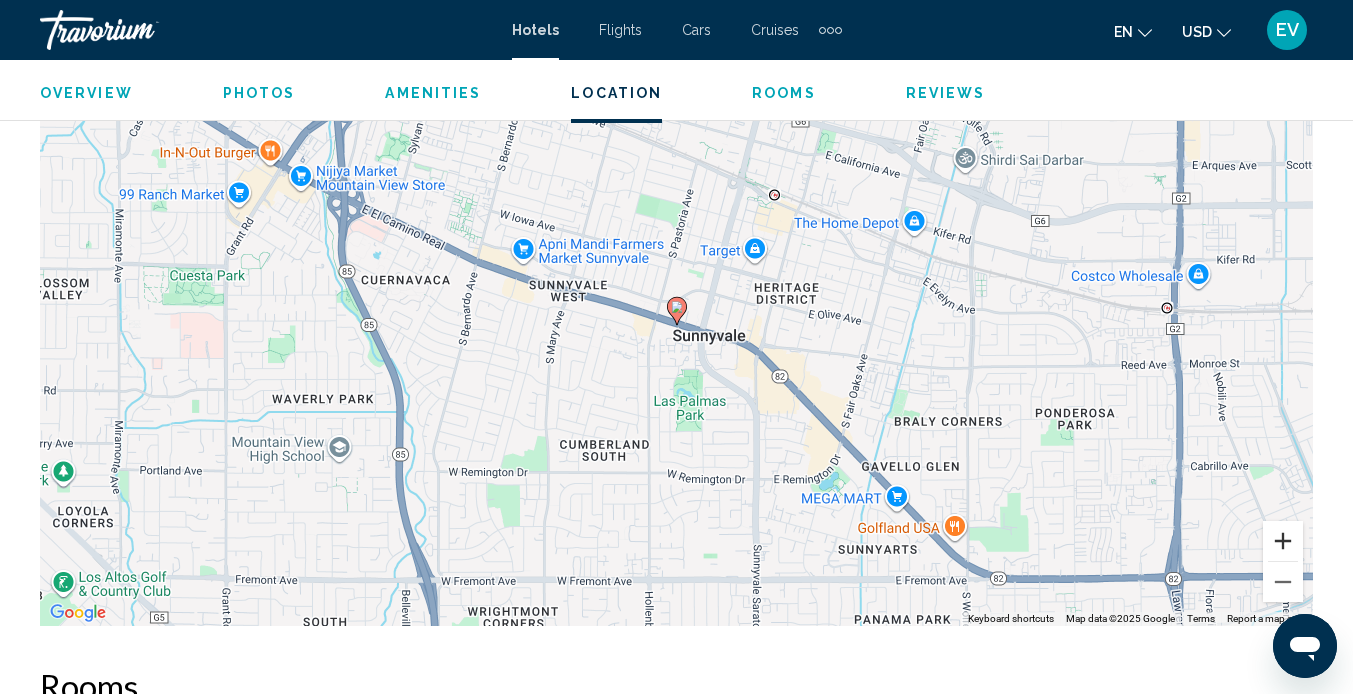 click at bounding box center (1283, 541) 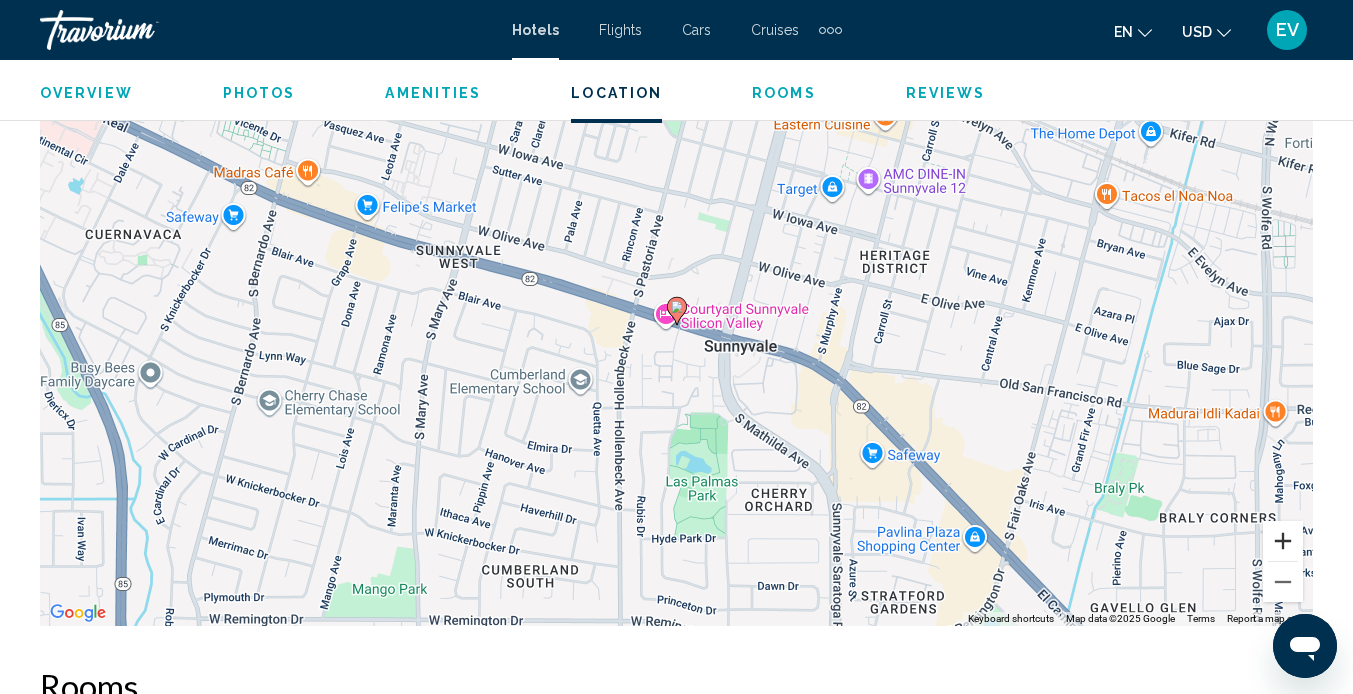 click at bounding box center (1283, 541) 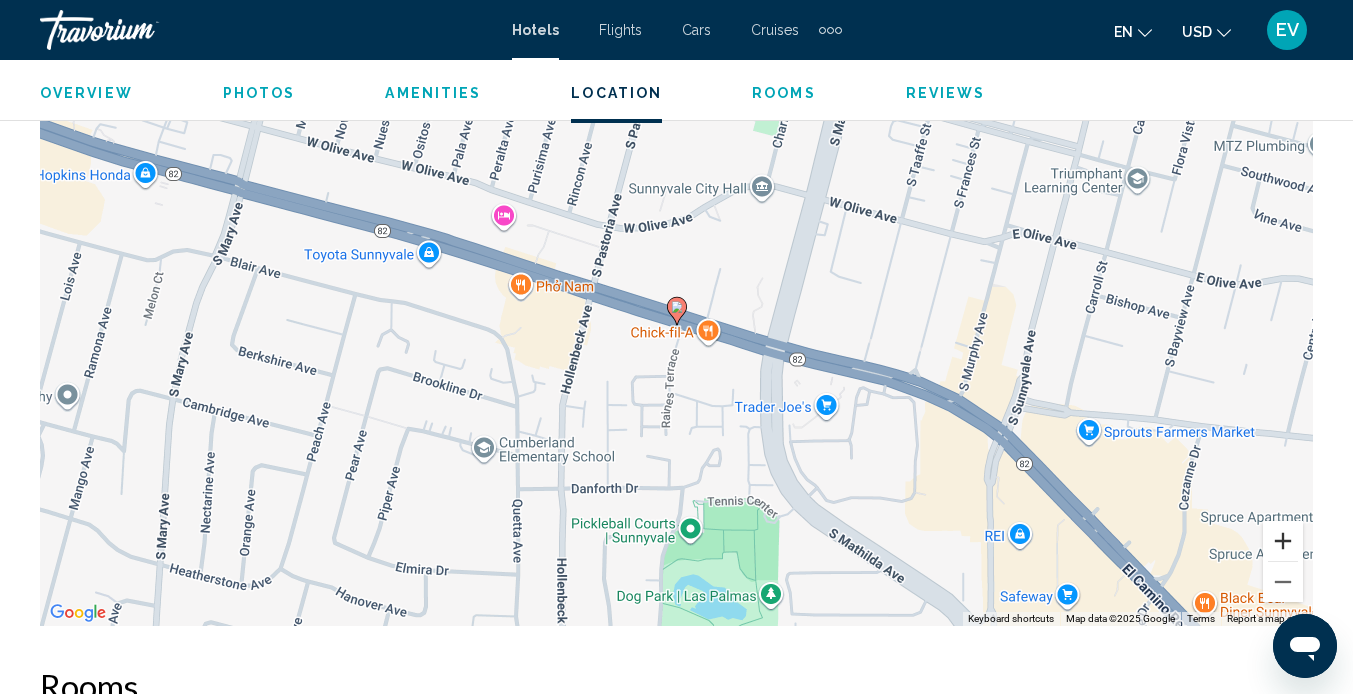click at bounding box center [1283, 541] 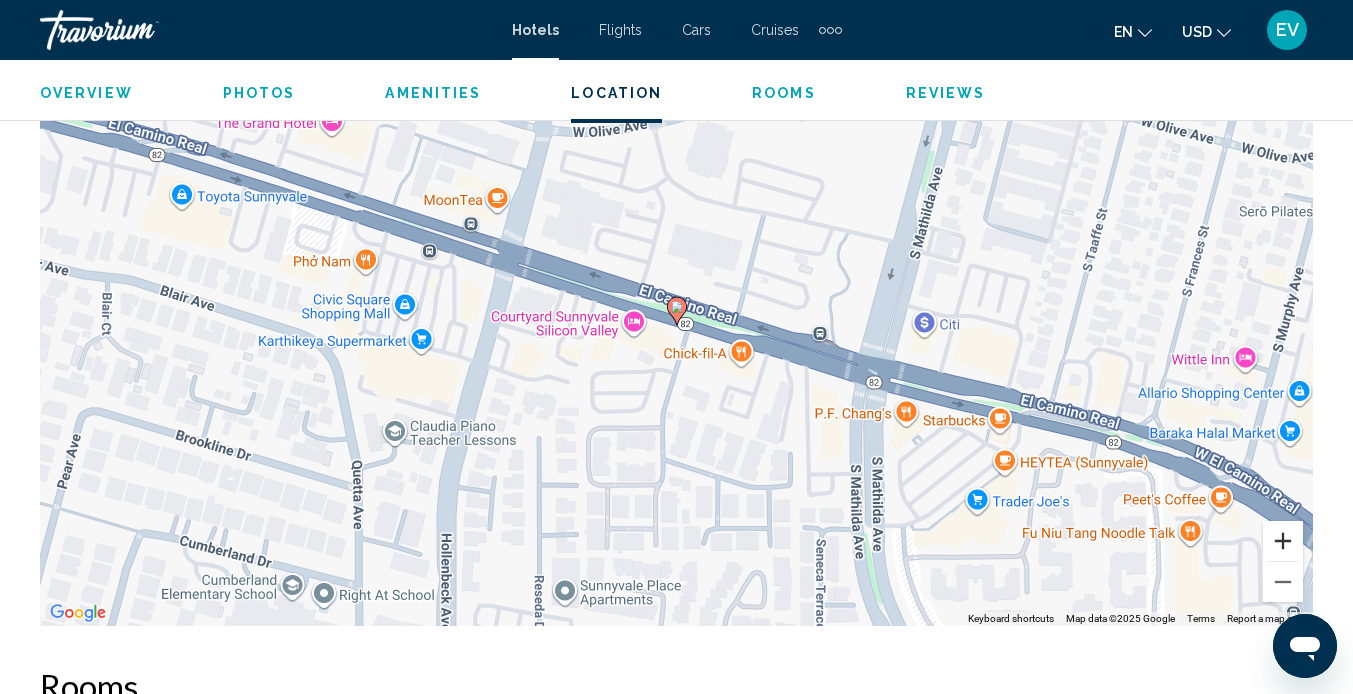 click at bounding box center (1283, 541) 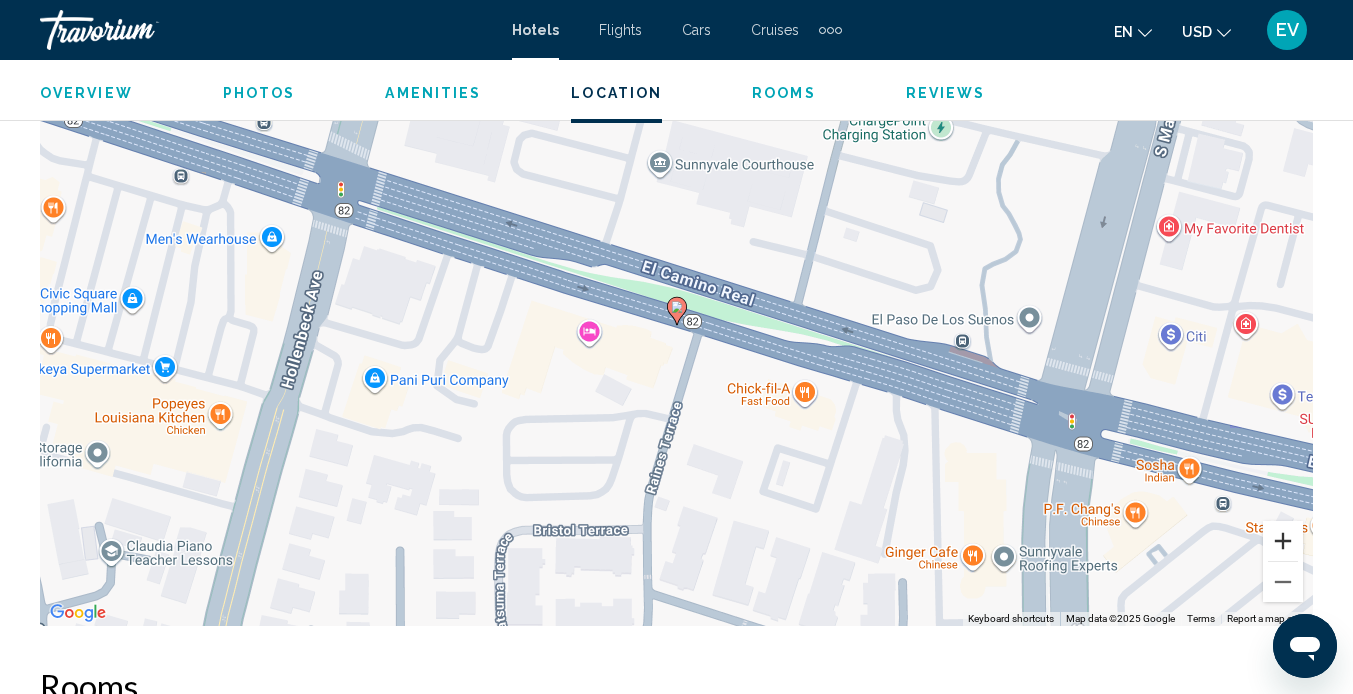 click at bounding box center (1283, 541) 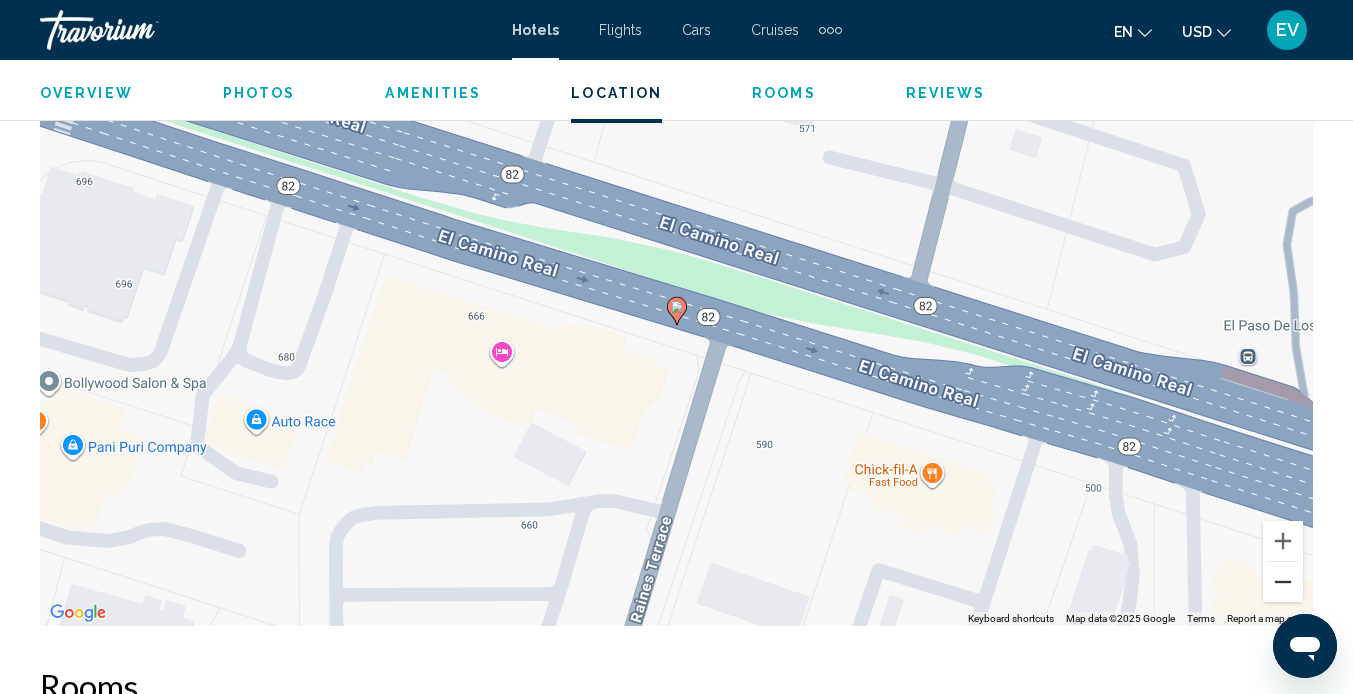 click at bounding box center (1283, 582) 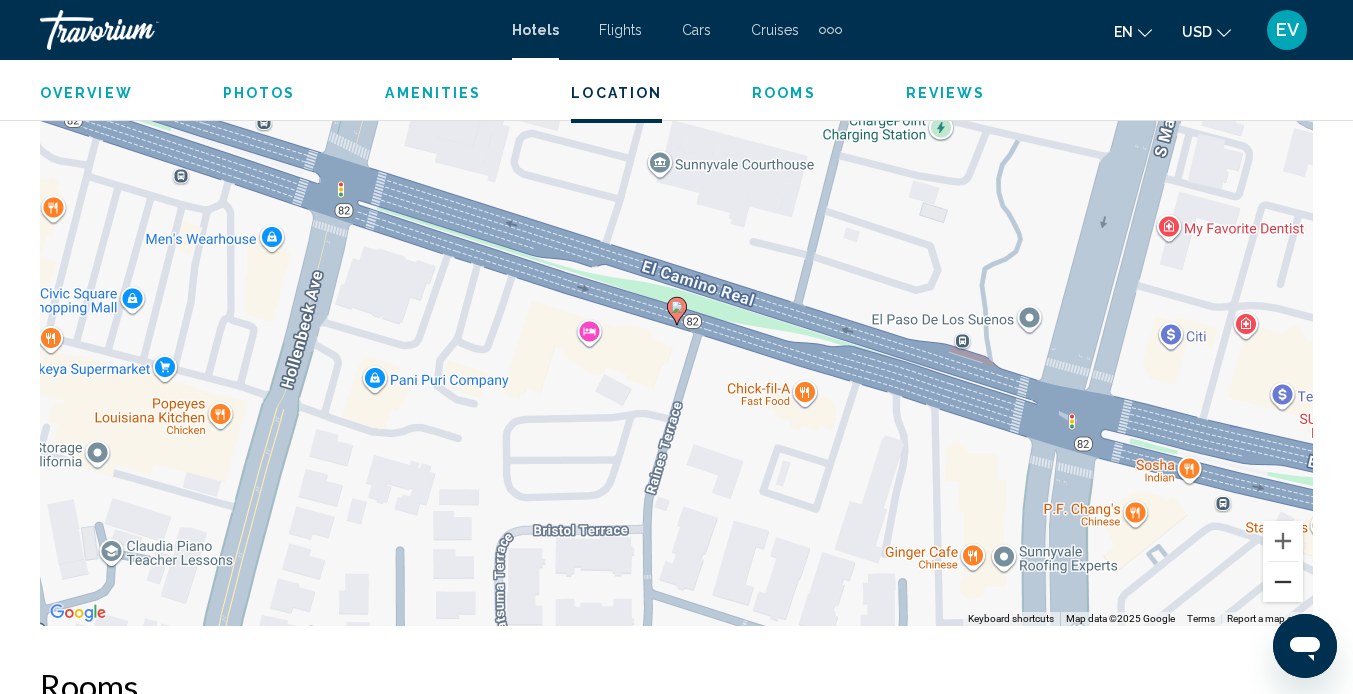 click at bounding box center [1283, 582] 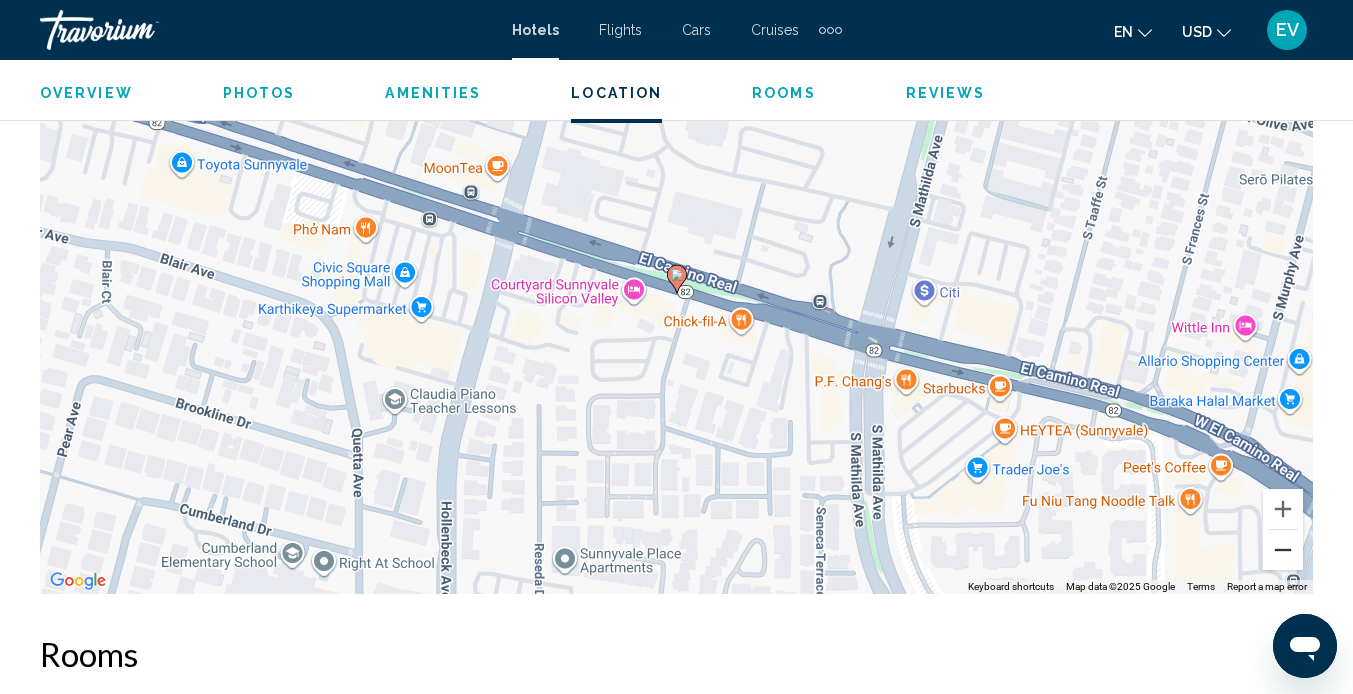 scroll, scrollTop: 2274, scrollLeft: 0, axis: vertical 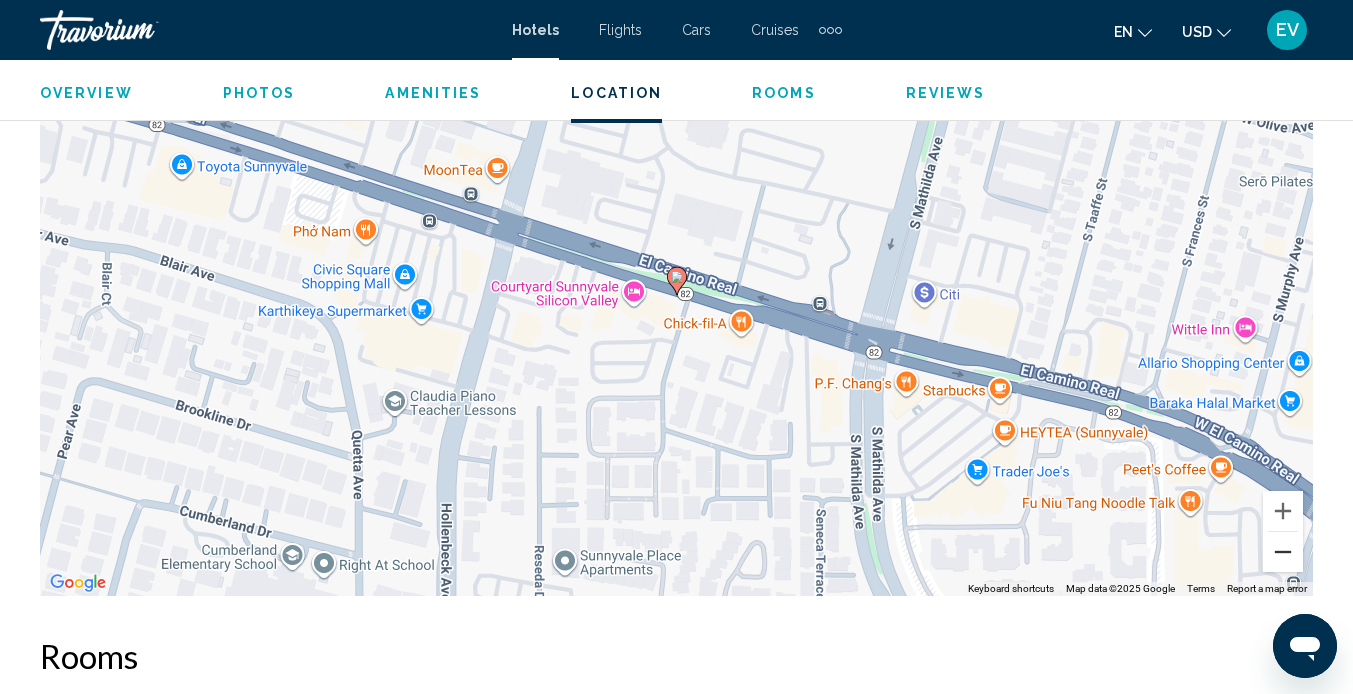 click at bounding box center [1283, 552] 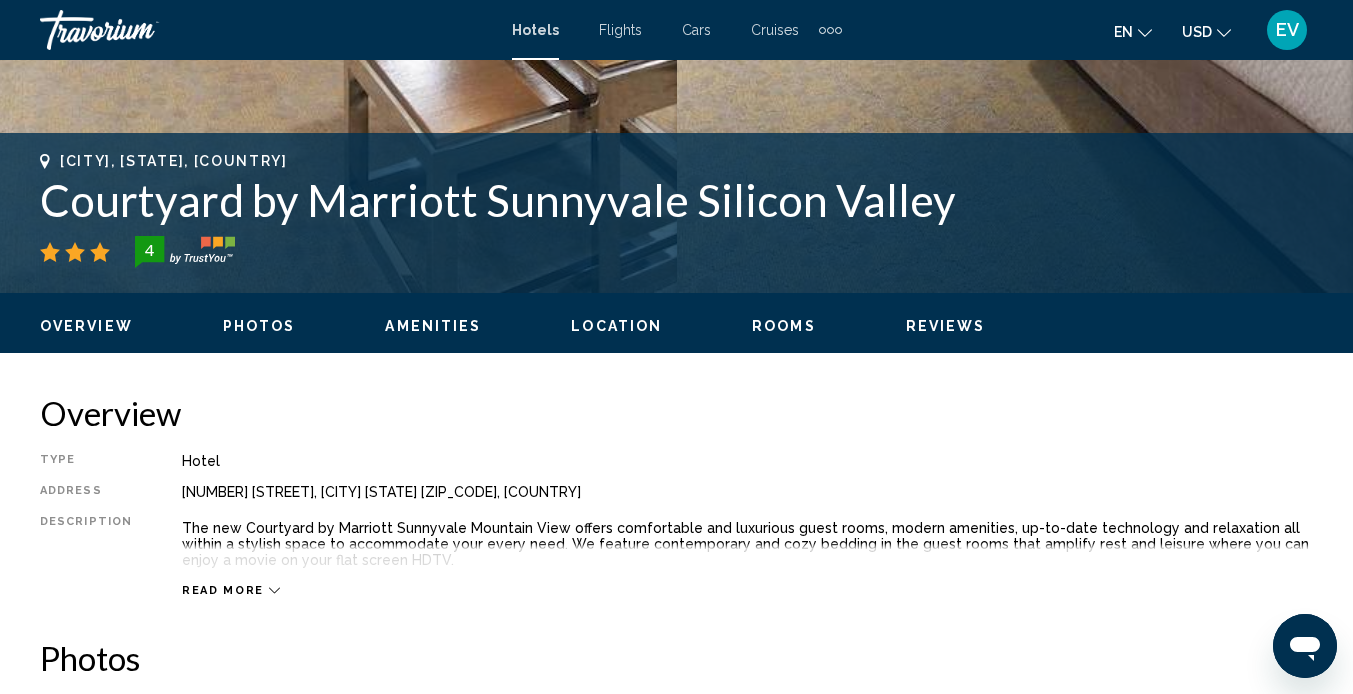 scroll, scrollTop: 363, scrollLeft: 0, axis: vertical 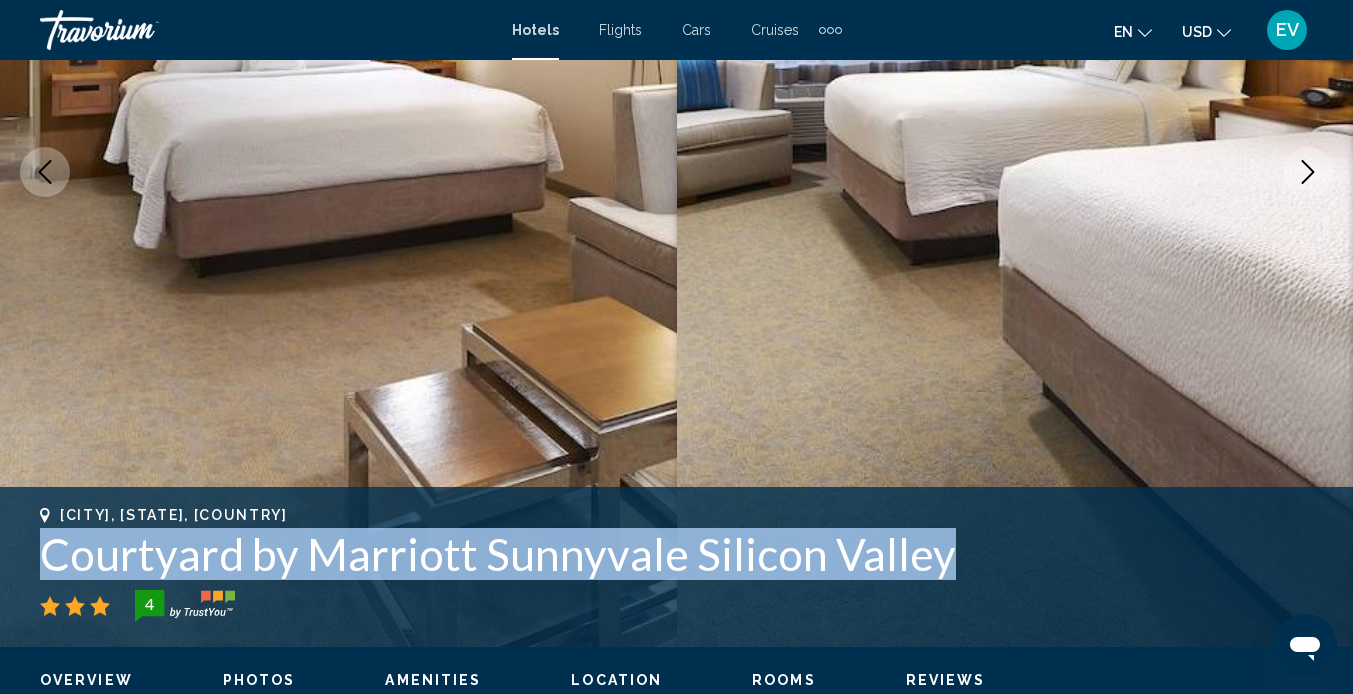 drag, startPoint x: 953, startPoint y: 581, endPoint x: 45, endPoint y: 548, distance: 908.5995 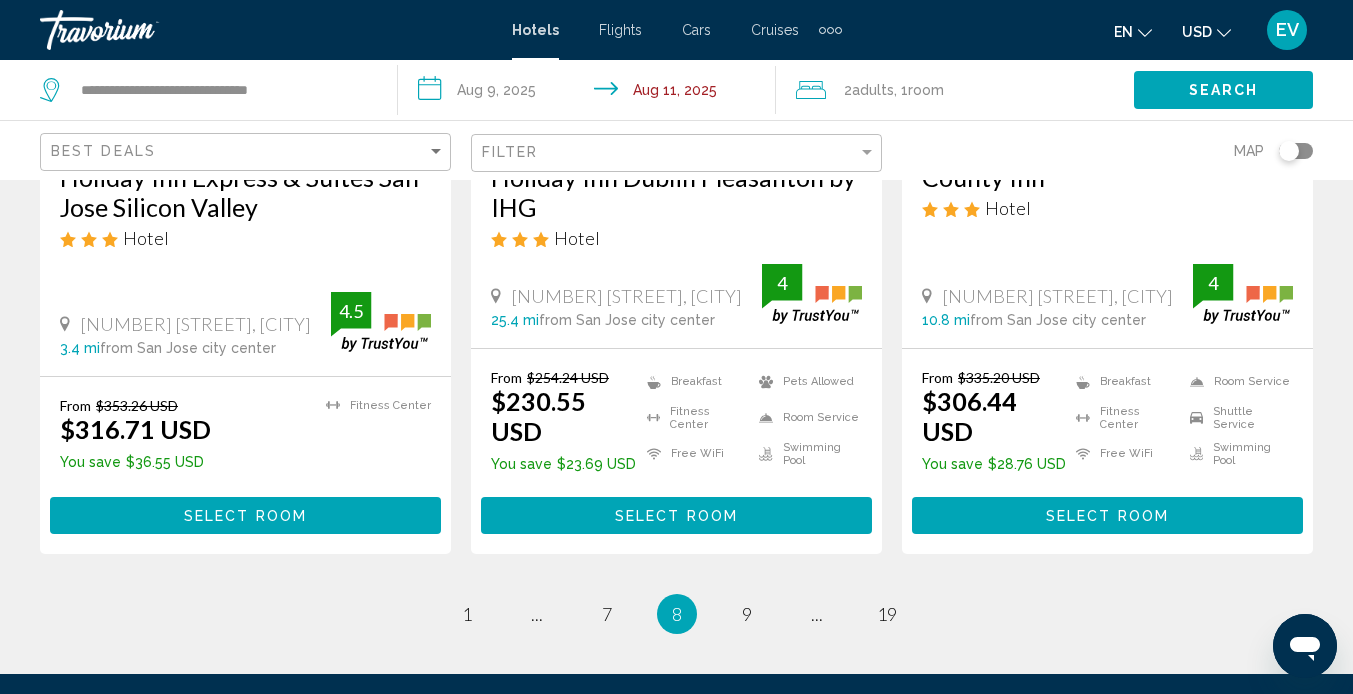 scroll, scrollTop: 2689, scrollLeft: 0, axis: vertical 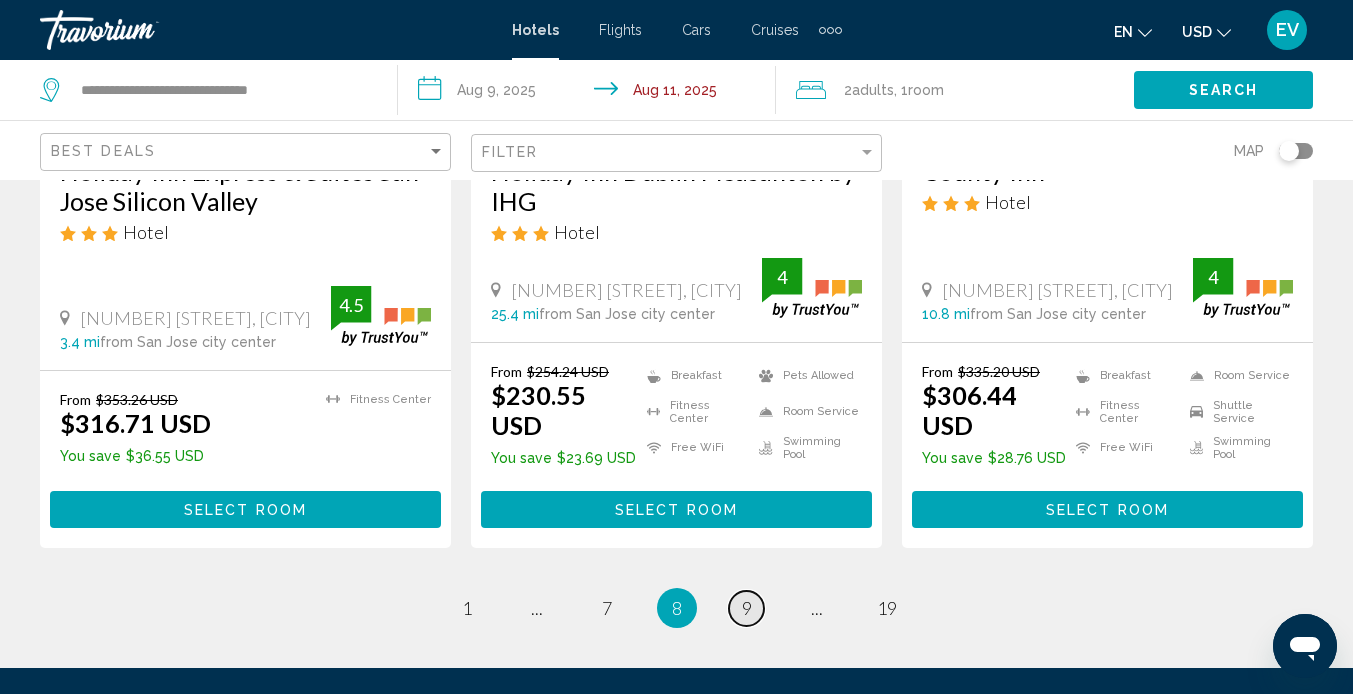 click on "9" at bounding box center [747, 608] 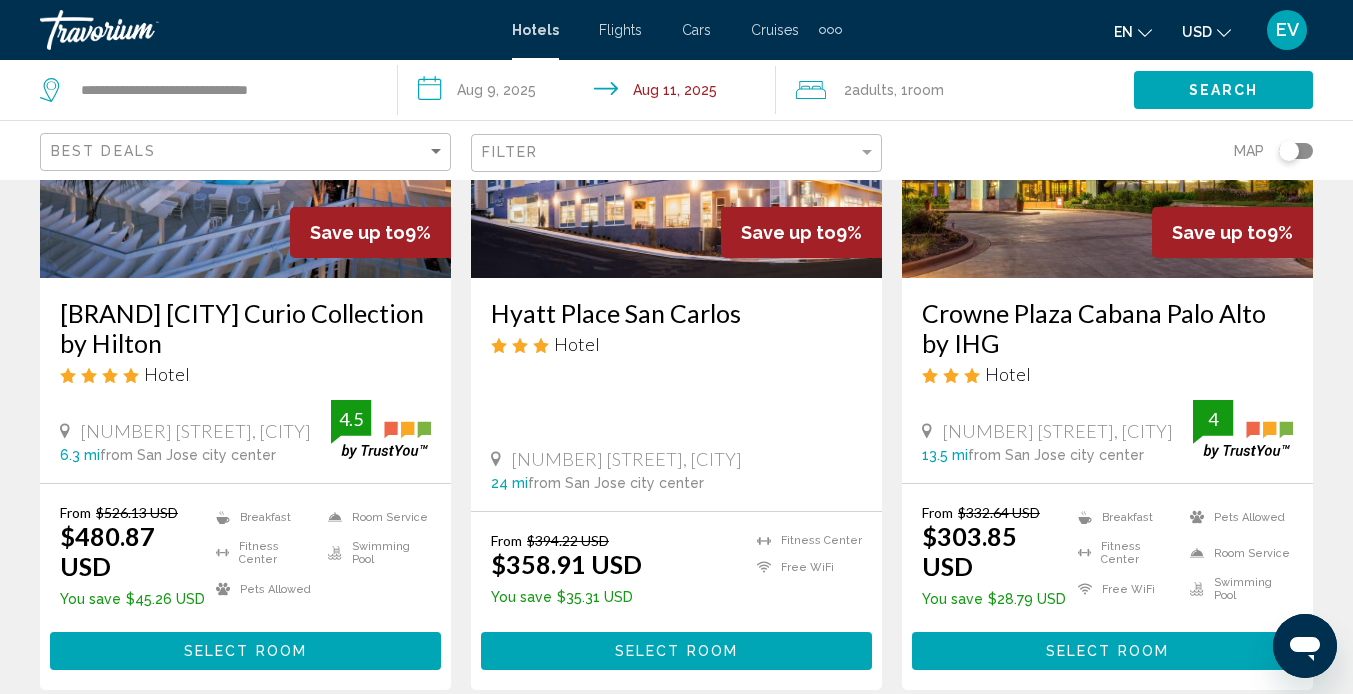 scroll, scrollTop: 98, scrollLeft: 0, axis: vertical 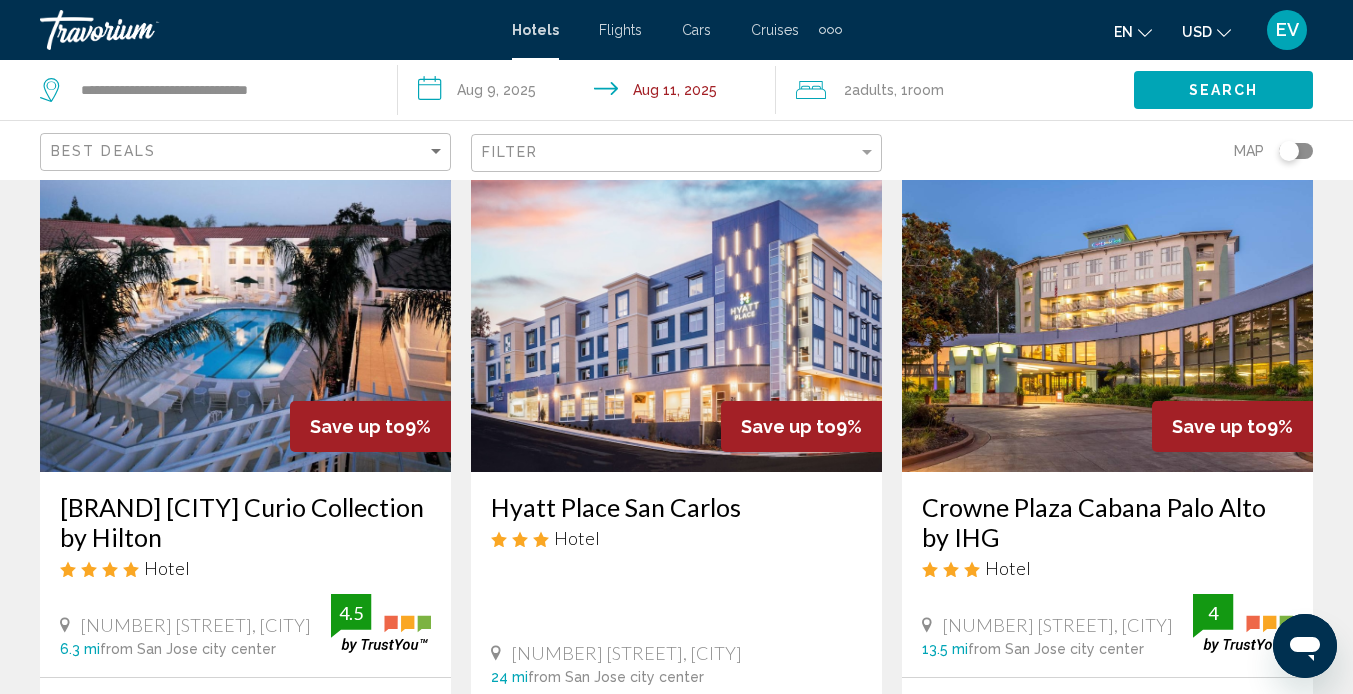 click on "Crowne Plaza Cabana Palo Alto by IHG" at bounding box center (1107, 522) 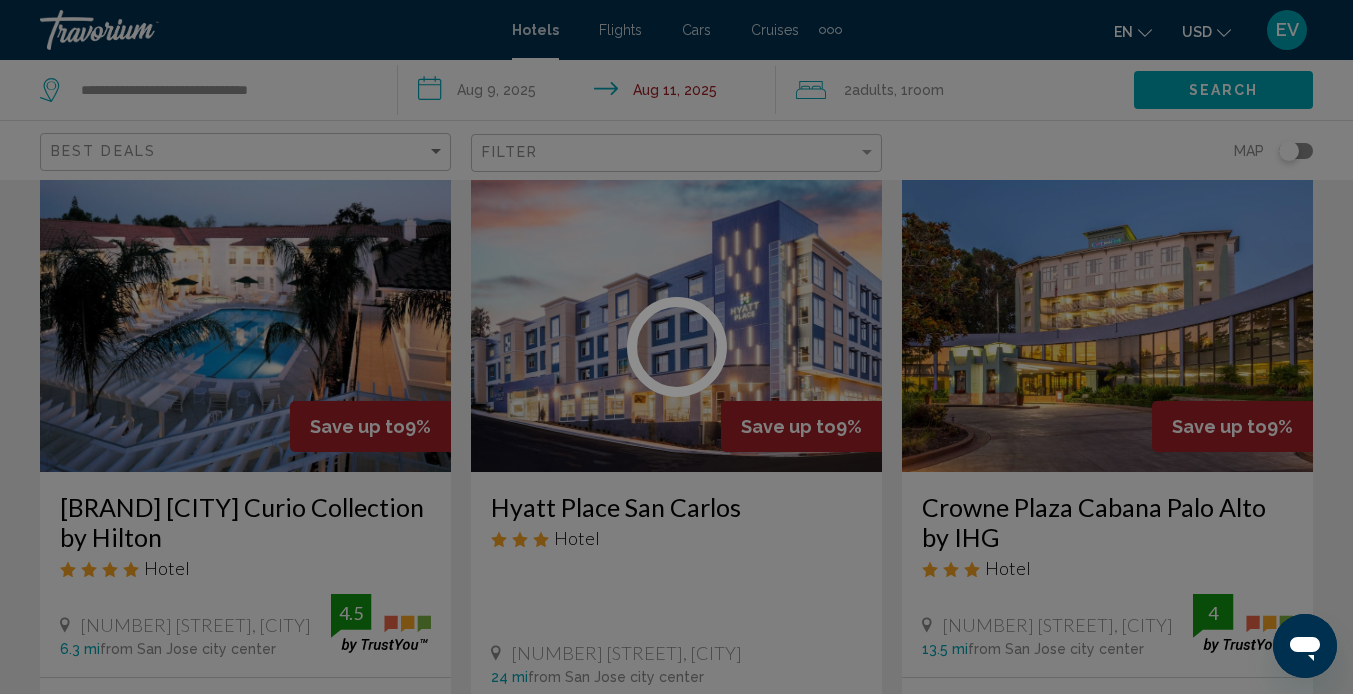 scroll, scrollTop: 188, scrollLeft: 0, axis: vertical 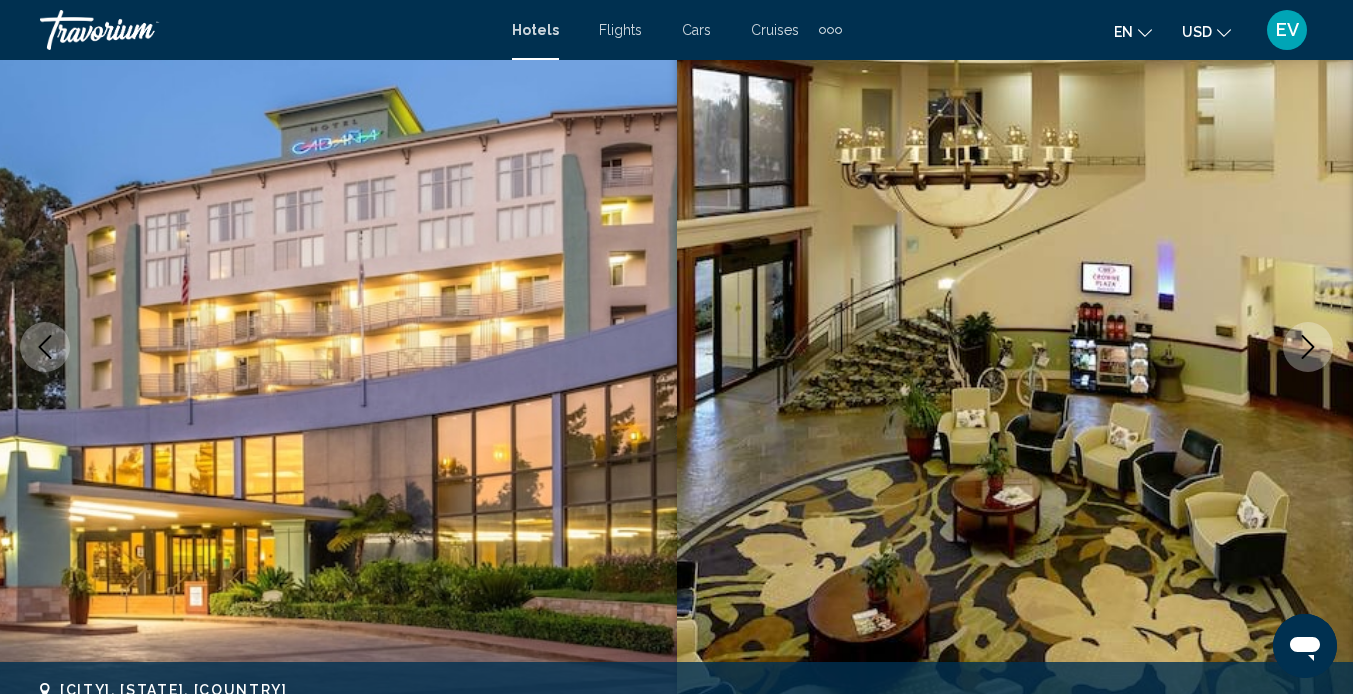 click 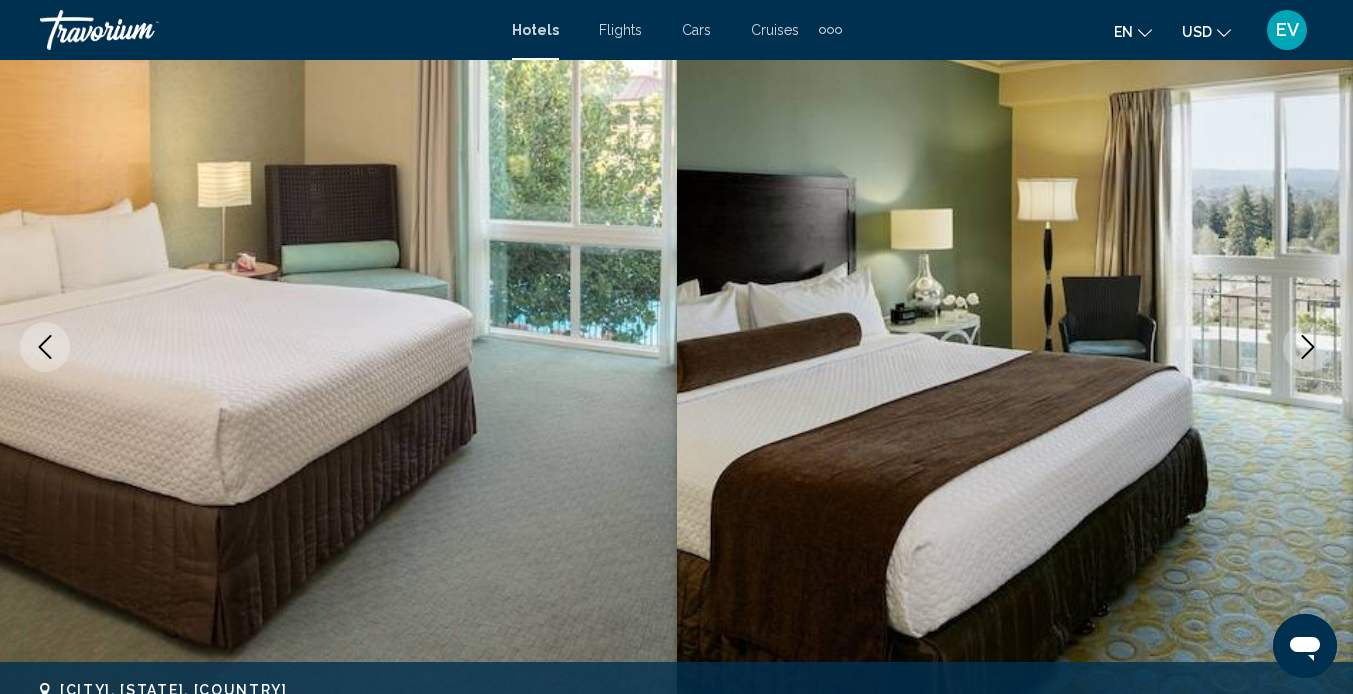 click 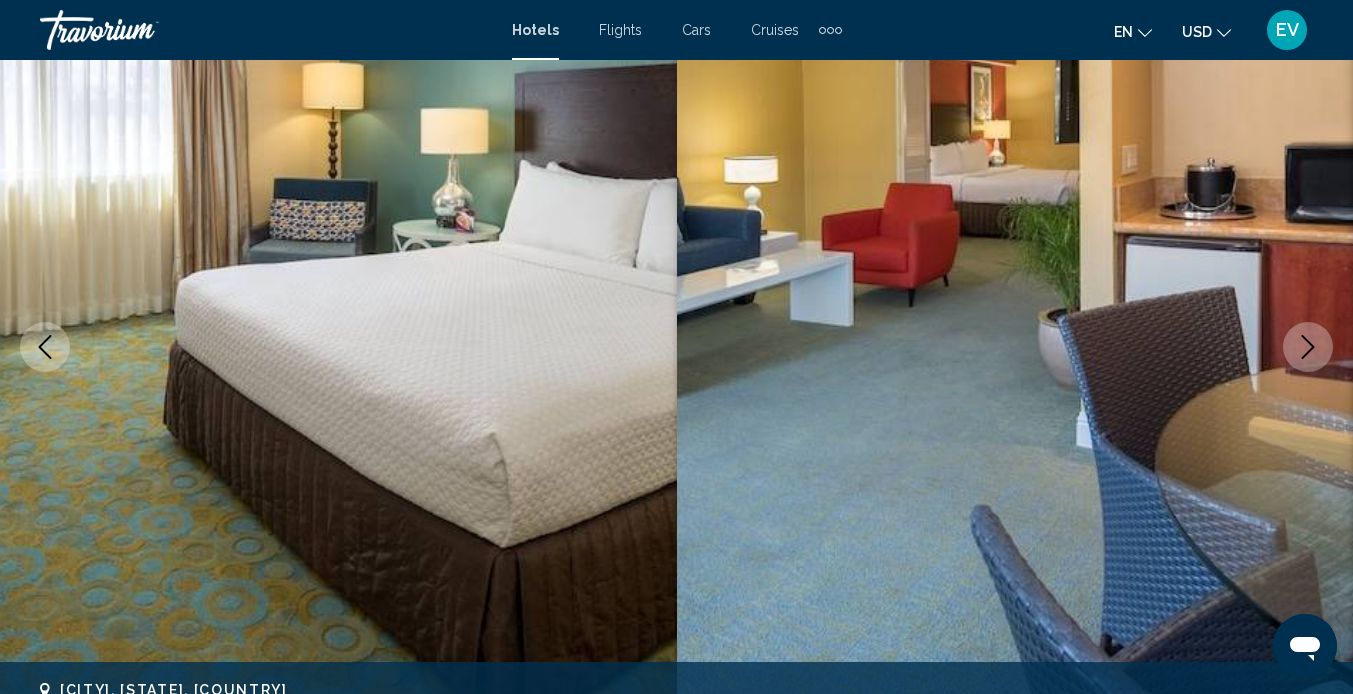click 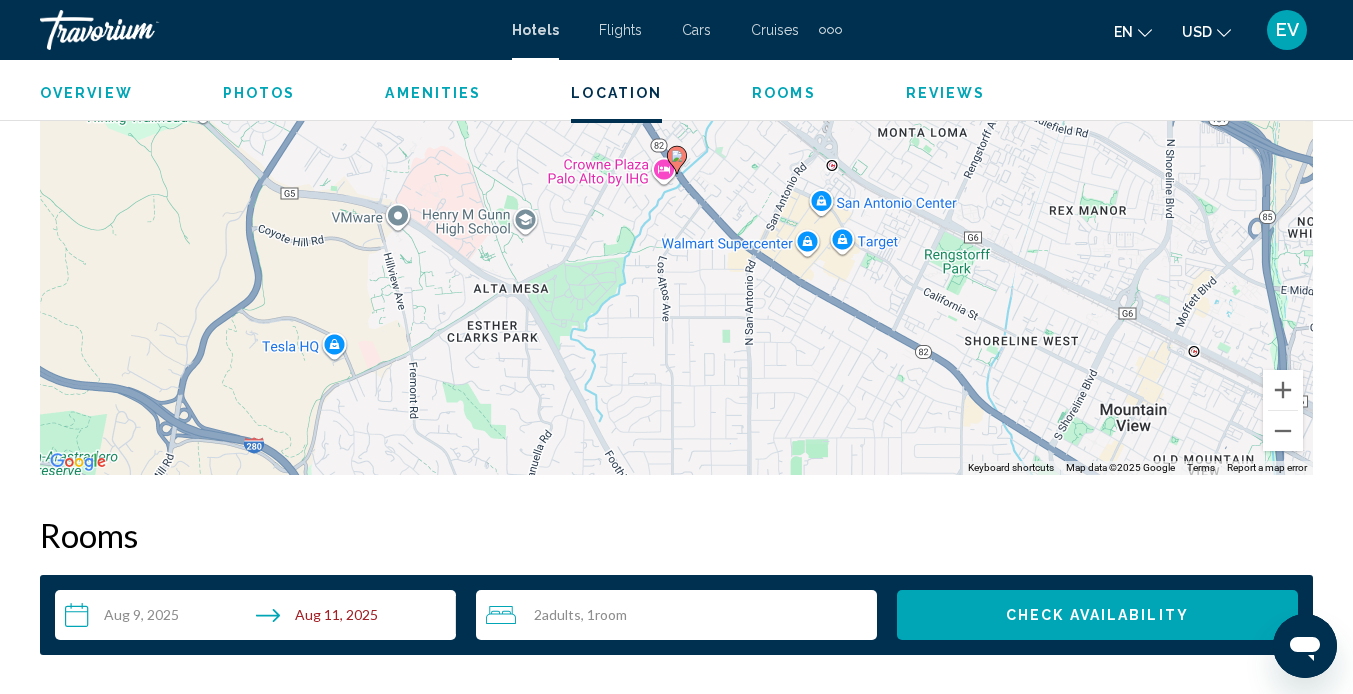 scroll, scrollTop: 2491, scrollLeft: 0, axis: vertical 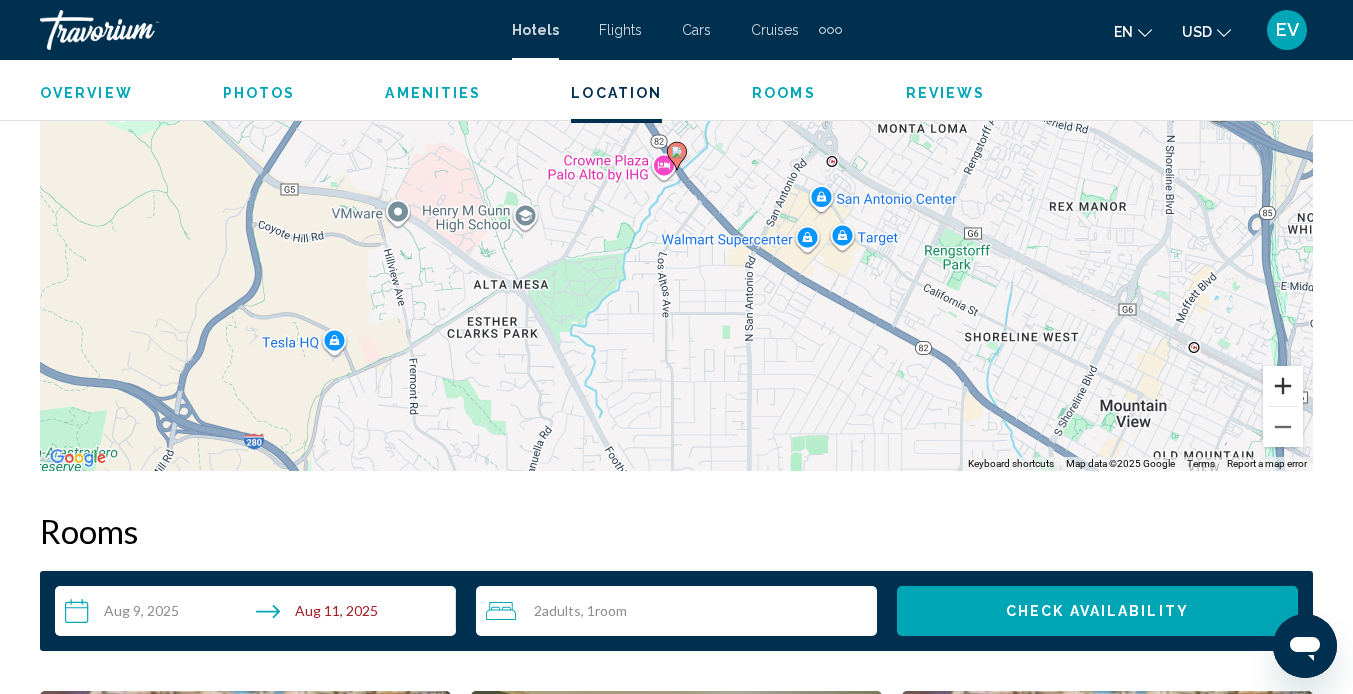 click at bounding box center (1283, 386) 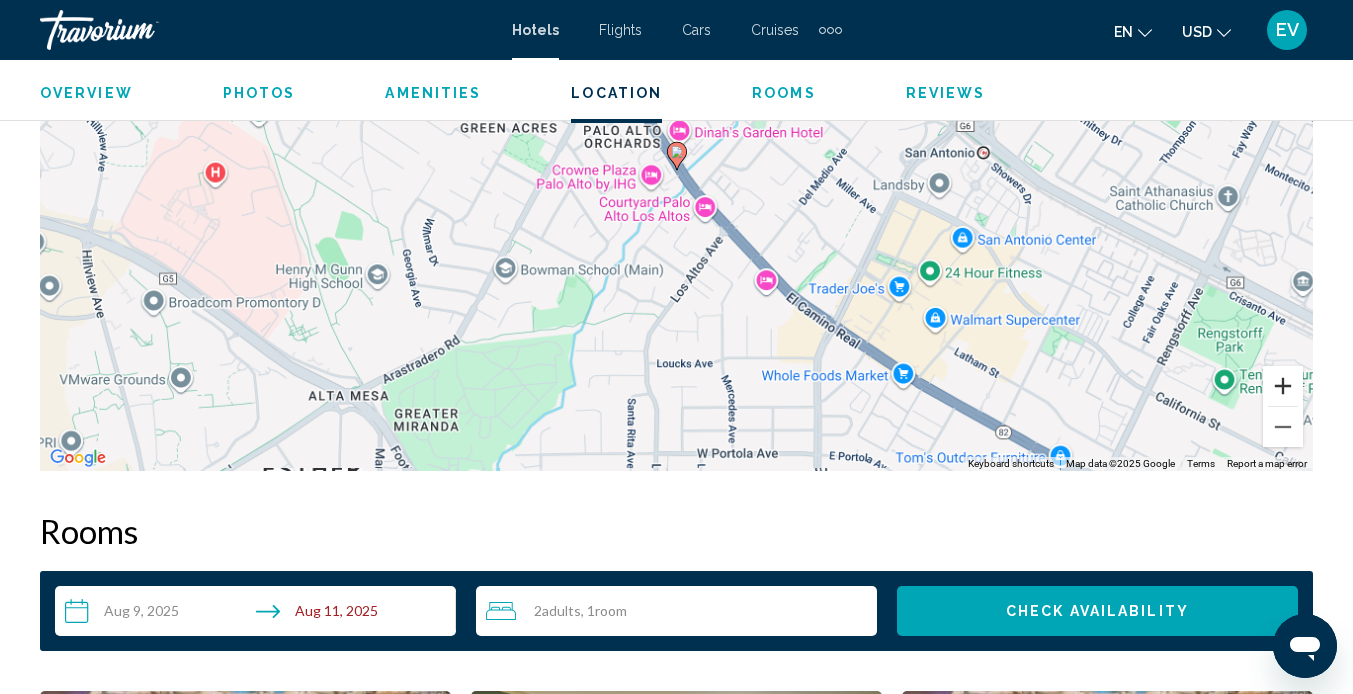 click at bounding box center (1283, 386) 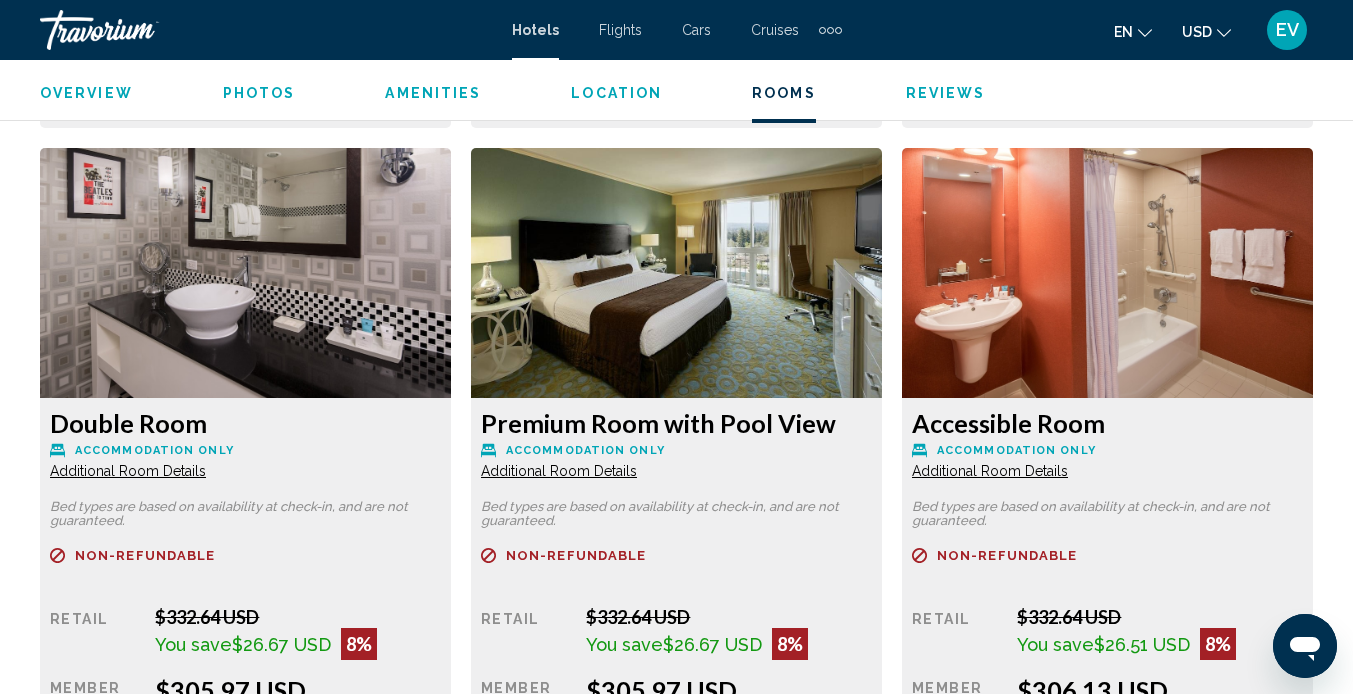 scroll, scrollTop: 3757, scrollLeft: 0, axis: vertical 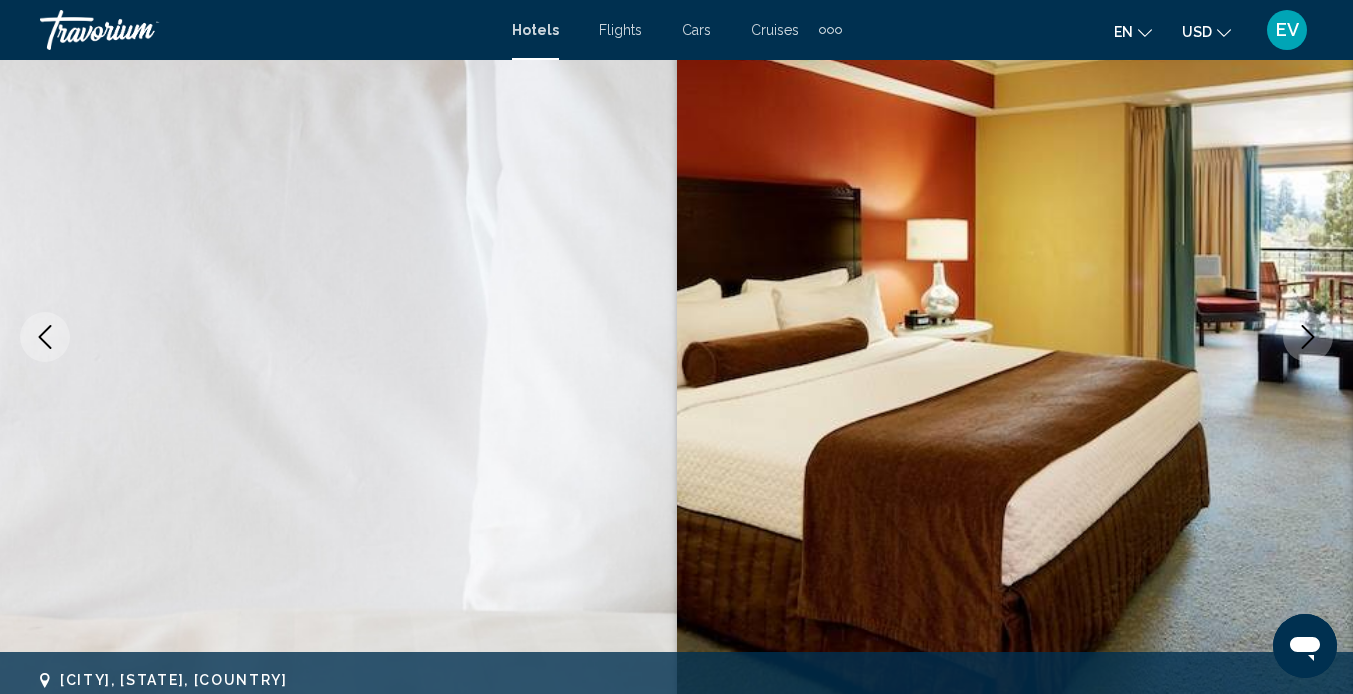 click at bounding box center (1308, 337) 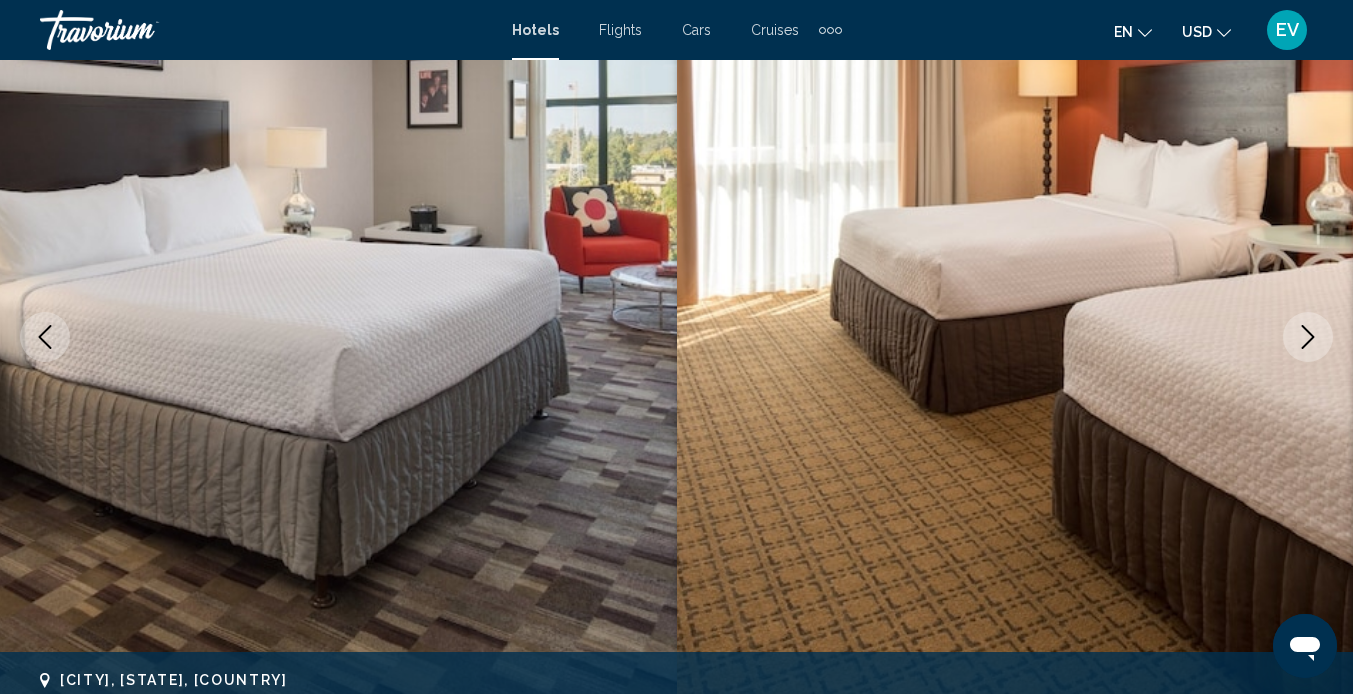 click 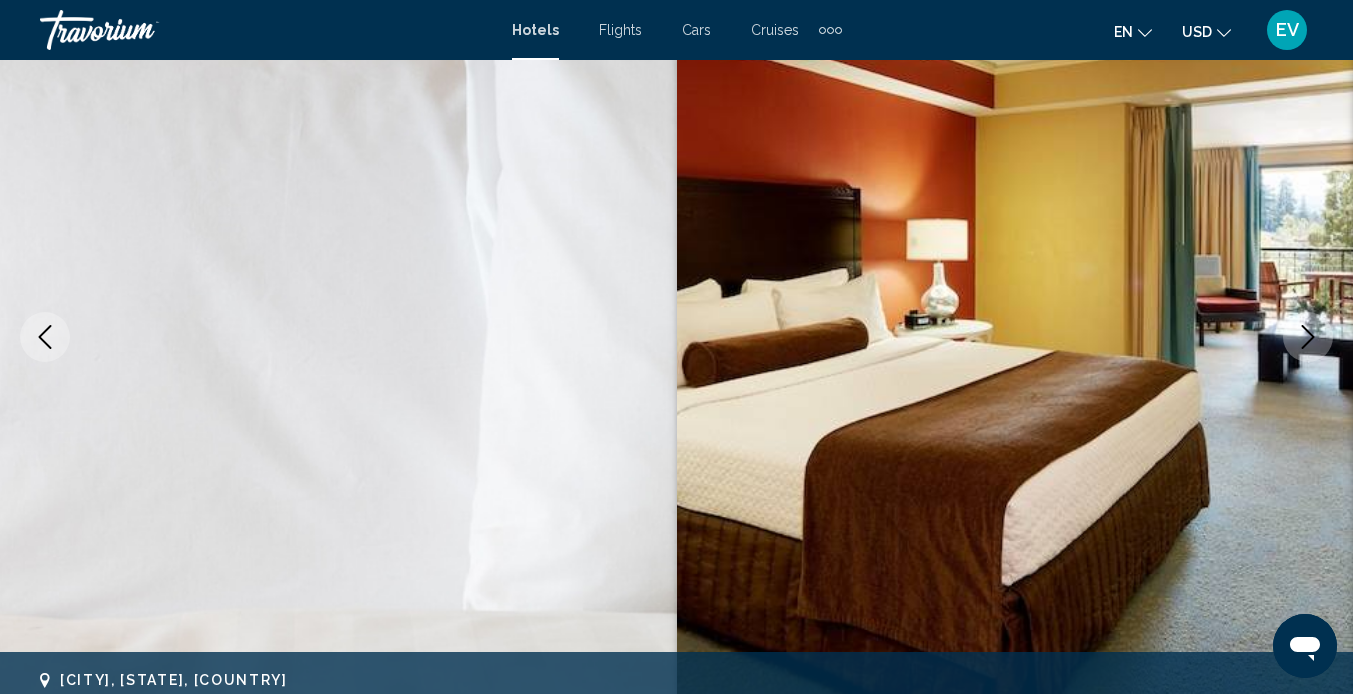 click 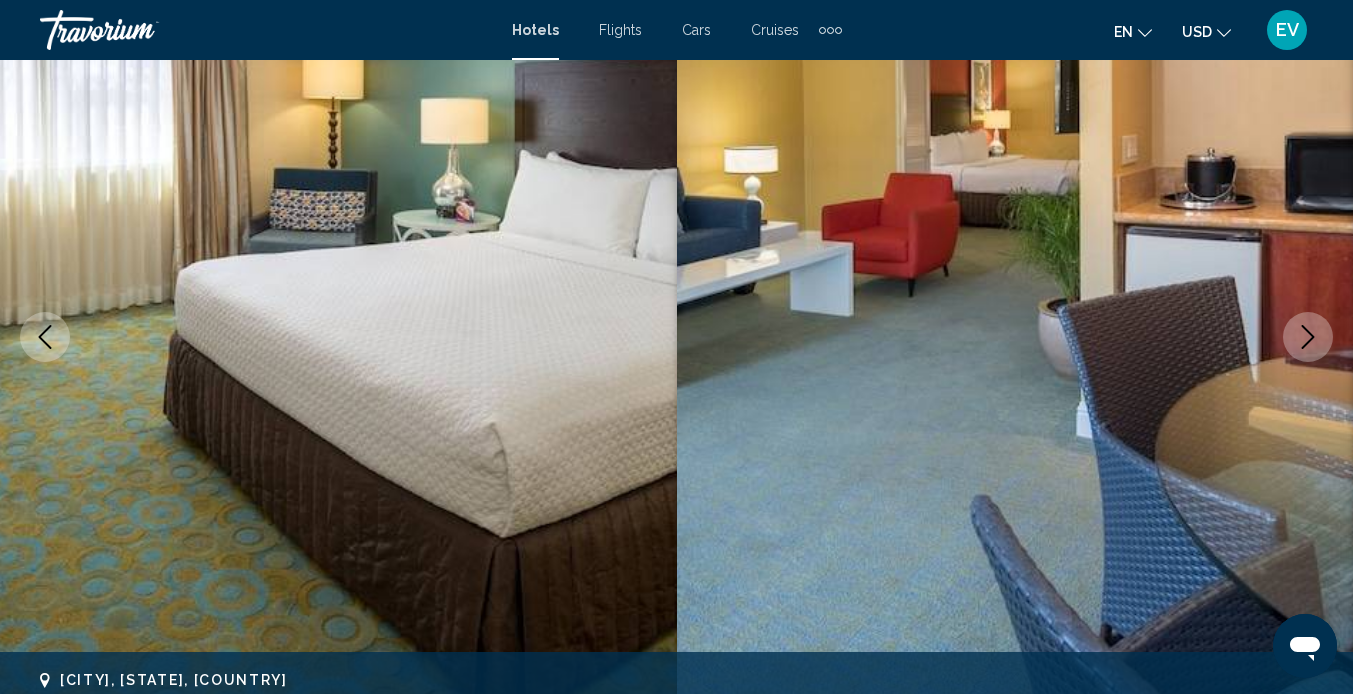 click 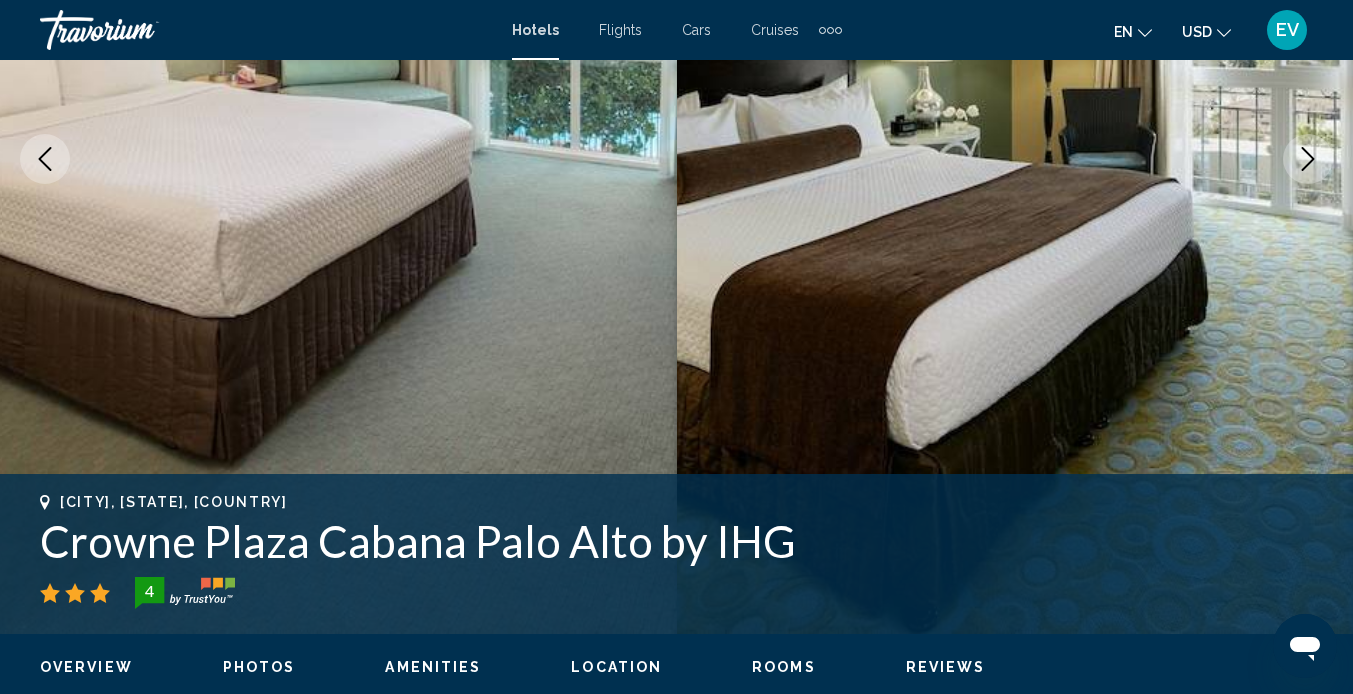 scroll, scrollTop: 653, scrollLeft: 0, axis: vertical 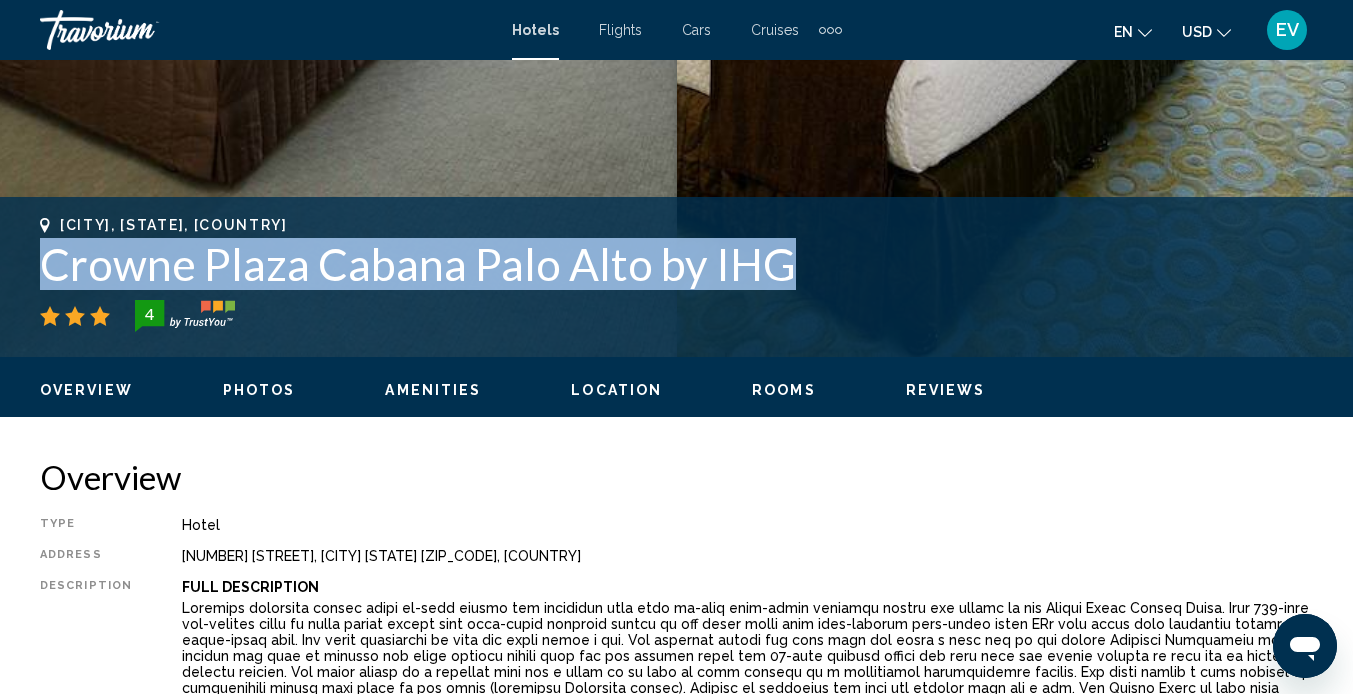 drag, startPoint x: 805, startPoint y: 267, endPoint x: 56, endPoint y: 277, distance: 749.0668 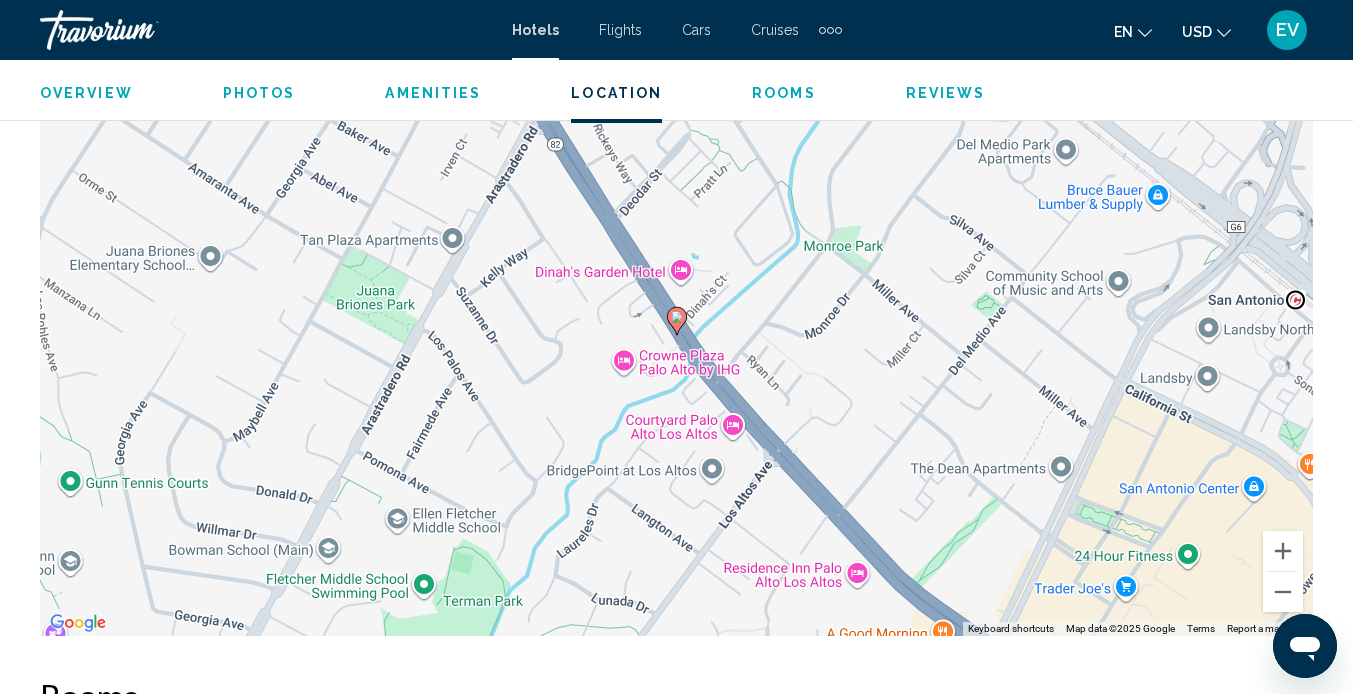scroll, scrollTop: 2328, scrollLeft: 0, axis: vertical 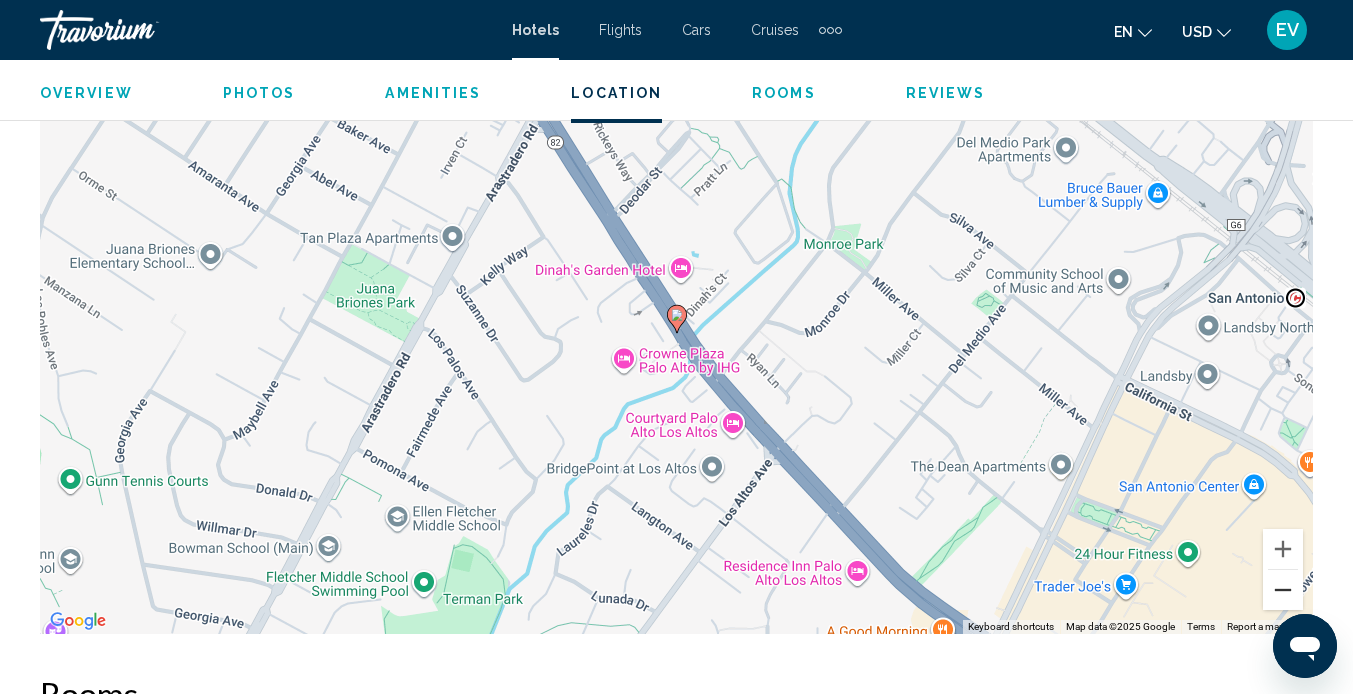 click at bounding box center [1283, 590] 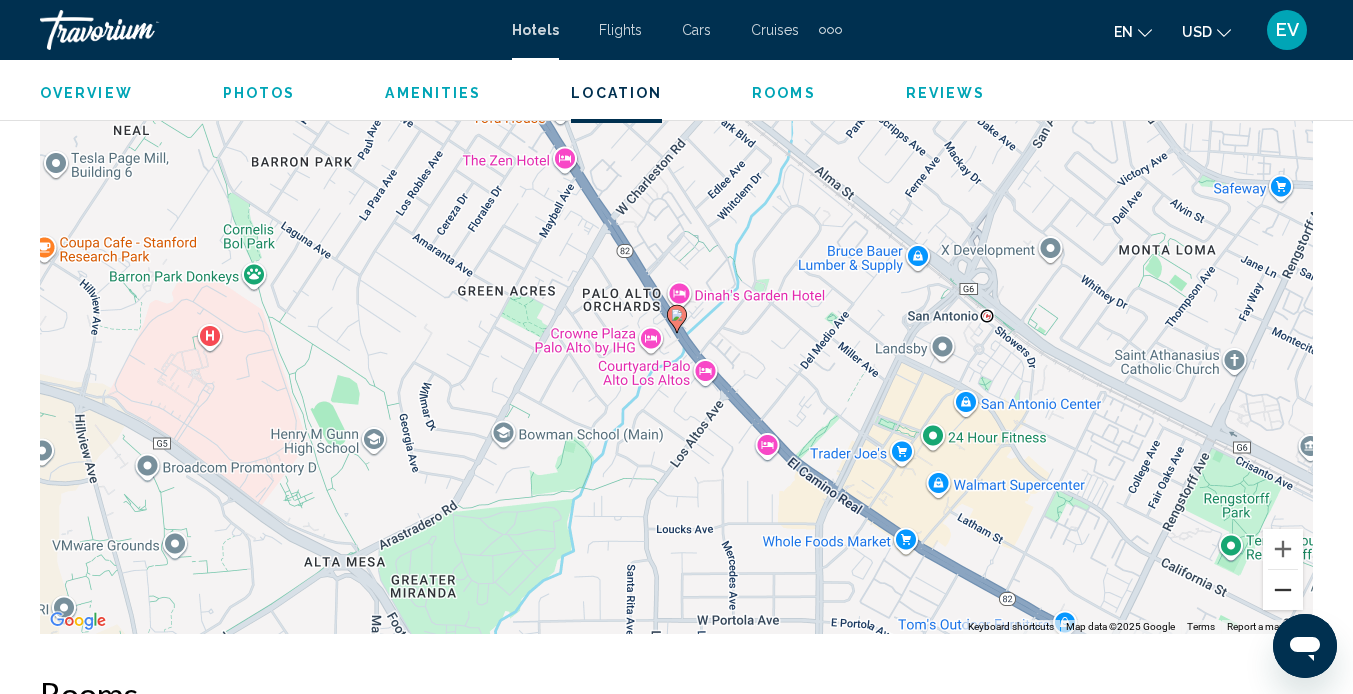 click at bounding box center (1283, 590) 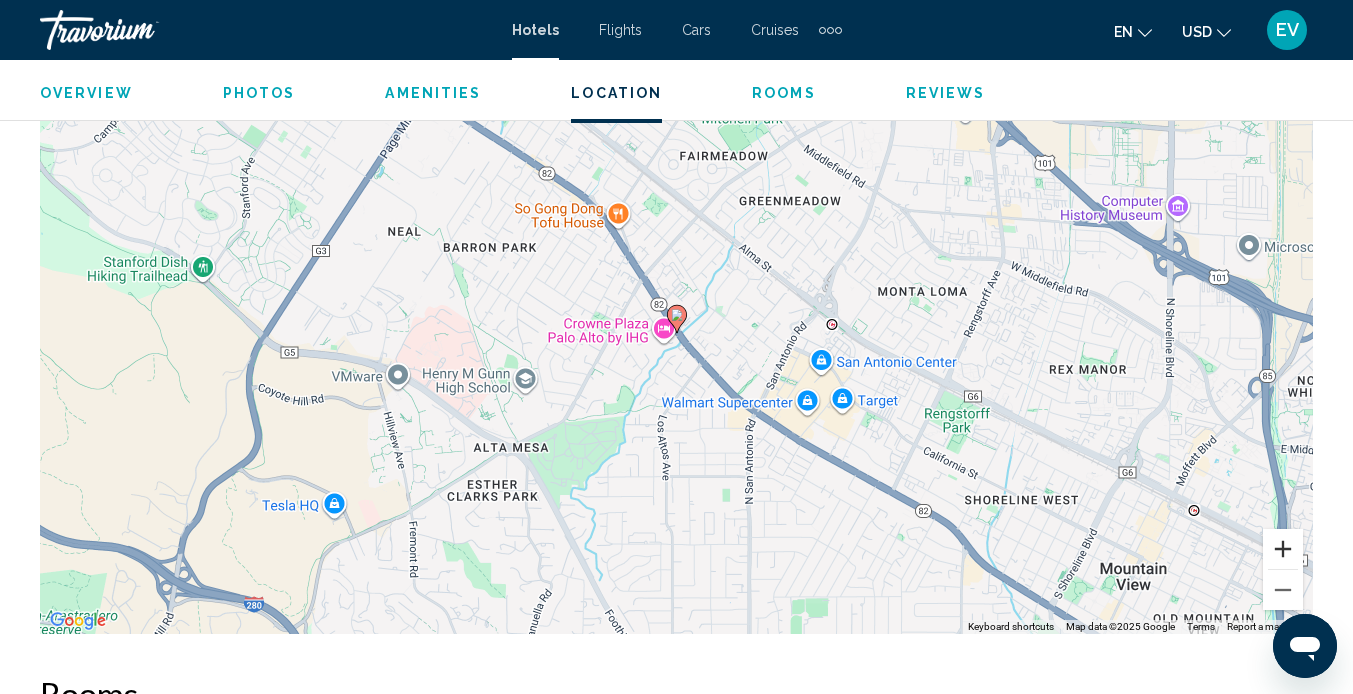 click at bounding box center (1283, 549) 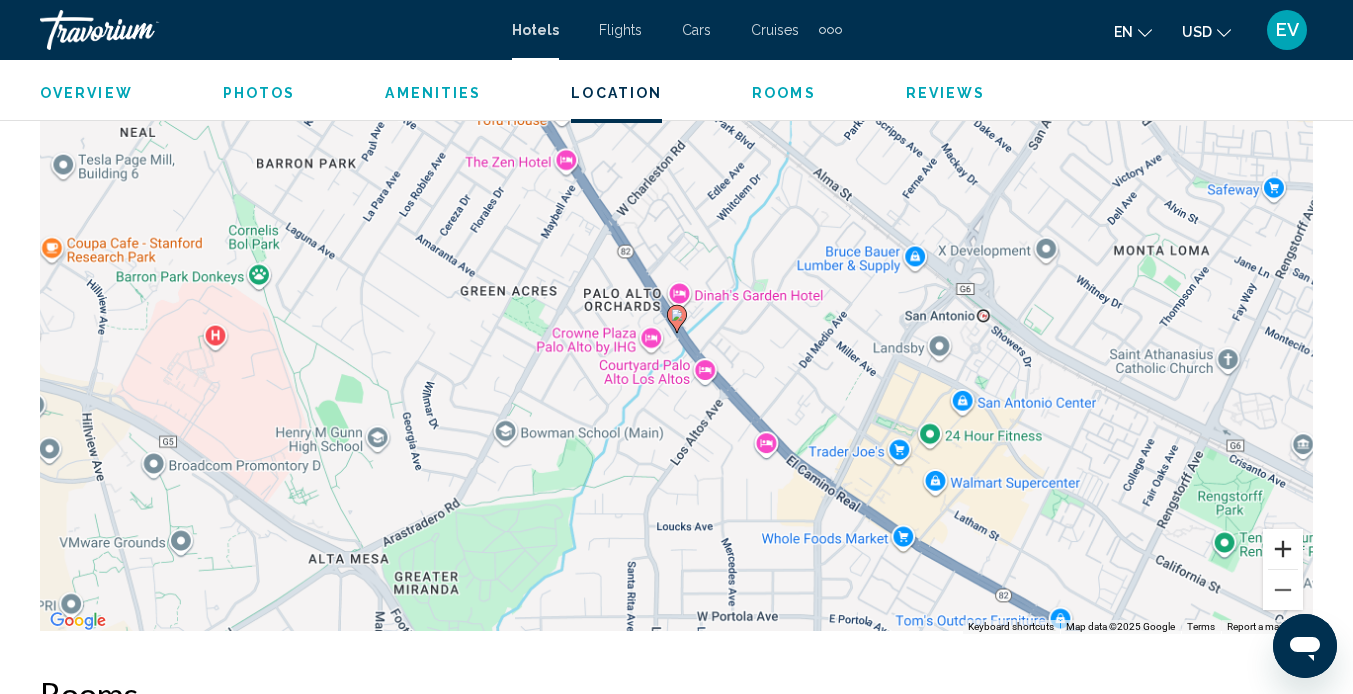 click at bounding box center (1283, 549) 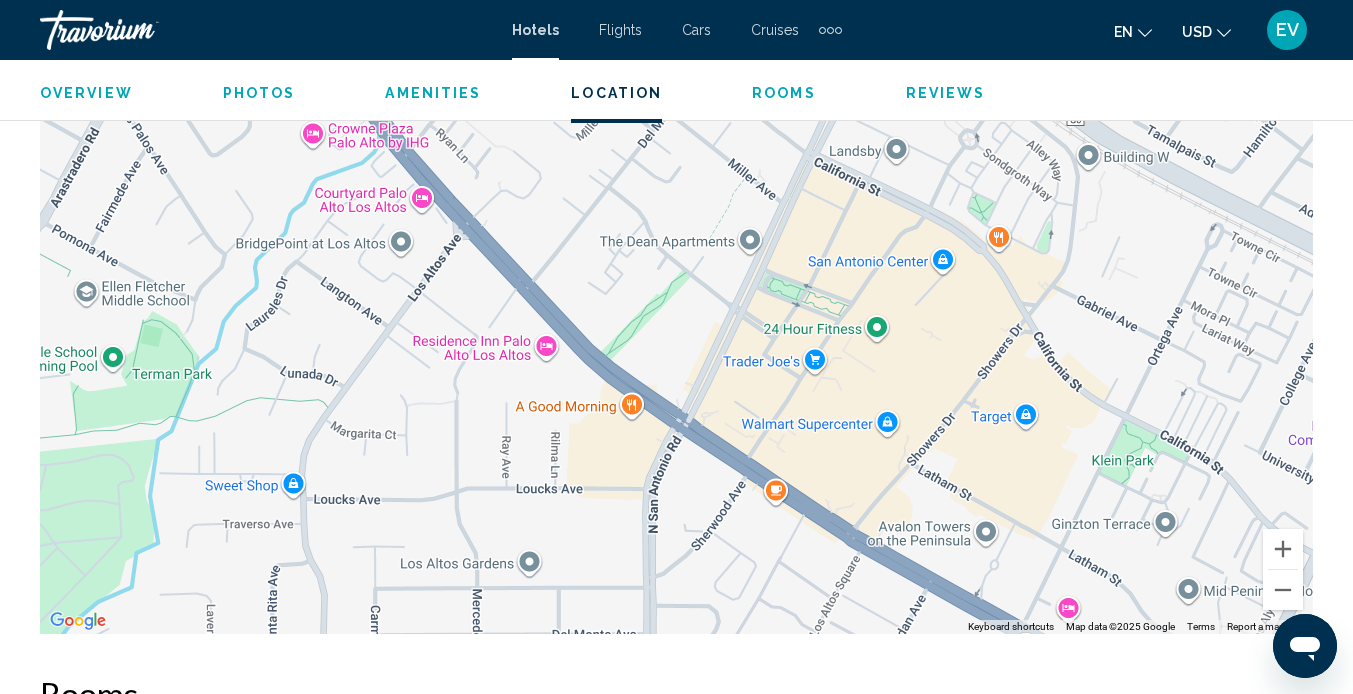 drag, startPoint x: 1191, startPoint y: 570, endPoint x: 871, endPoint y: 340, distance: 394.0812 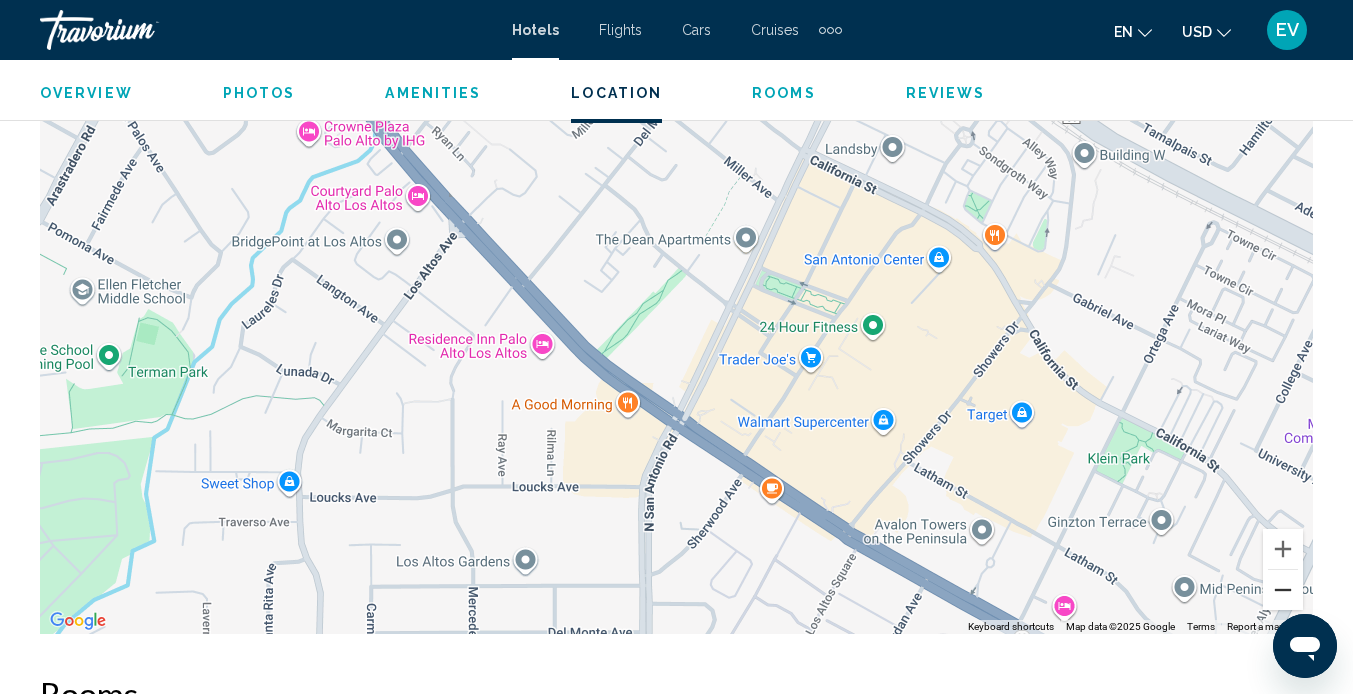 click at bounding box center (1283, 590) 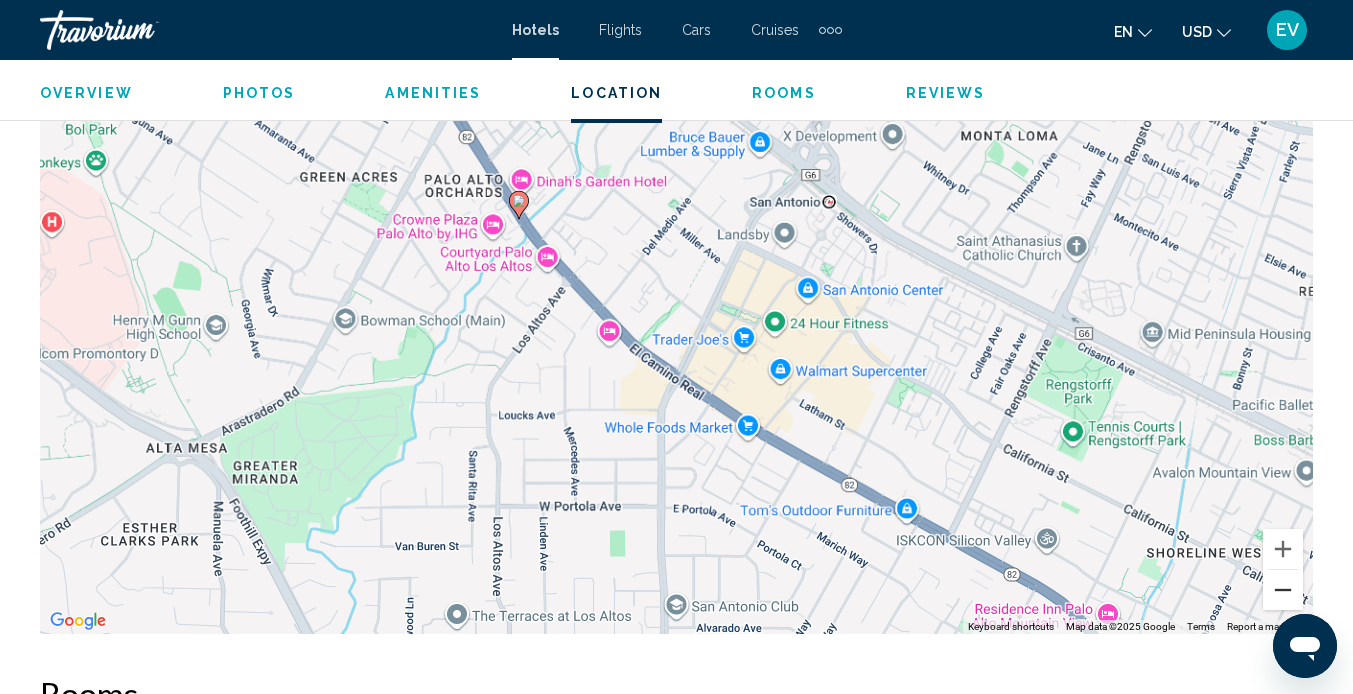 click at bounding box center [1283, 590] 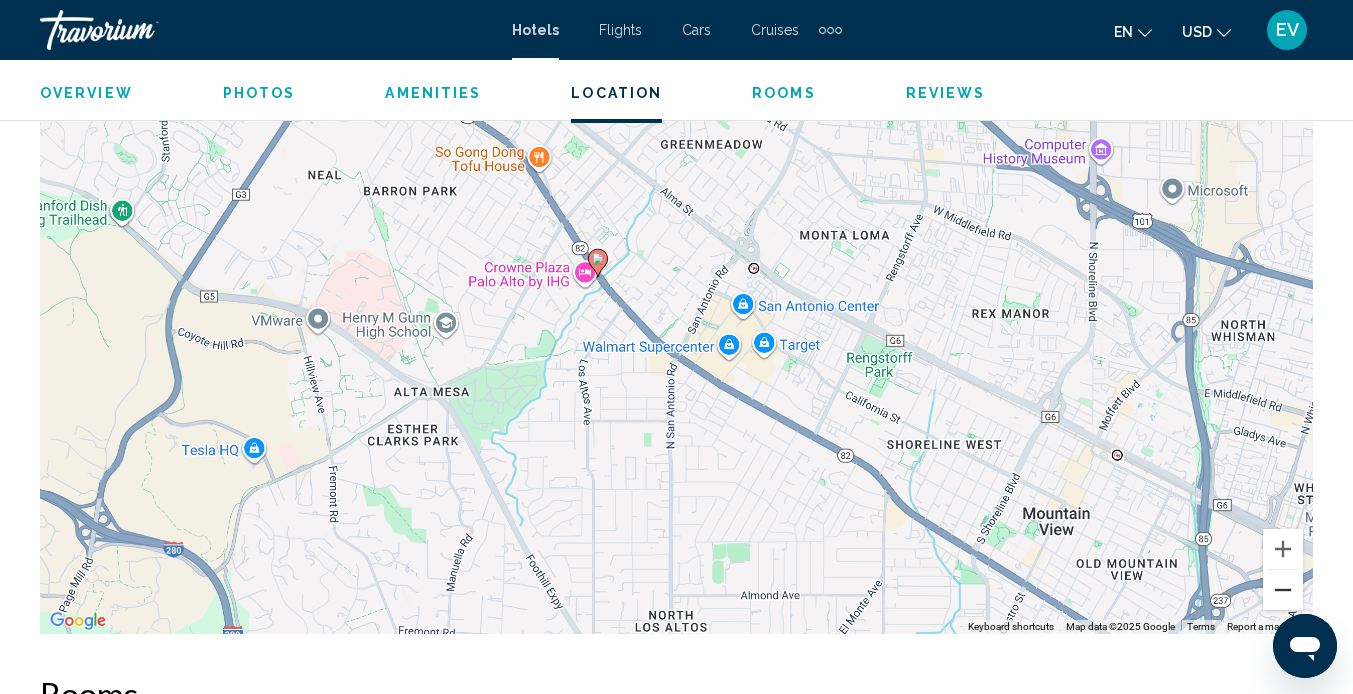 click at bounding box center [1283, 590] 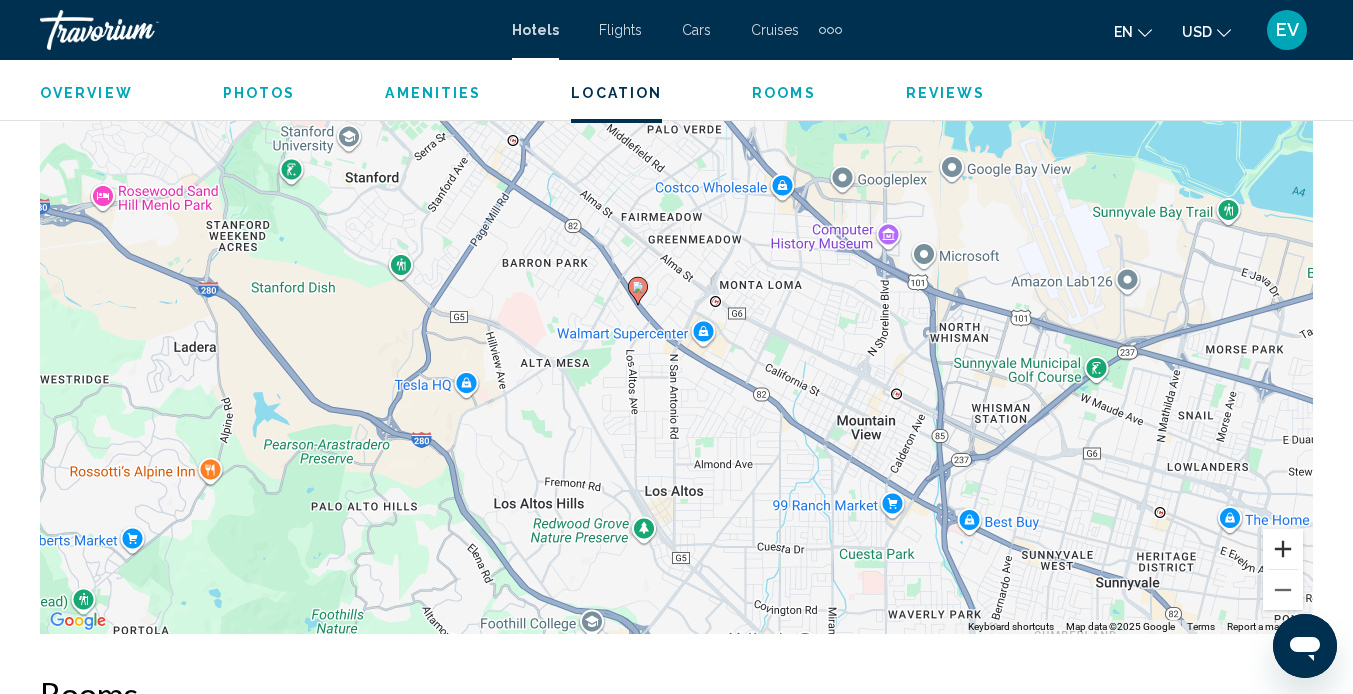 click at bounding box center [1283, 549] 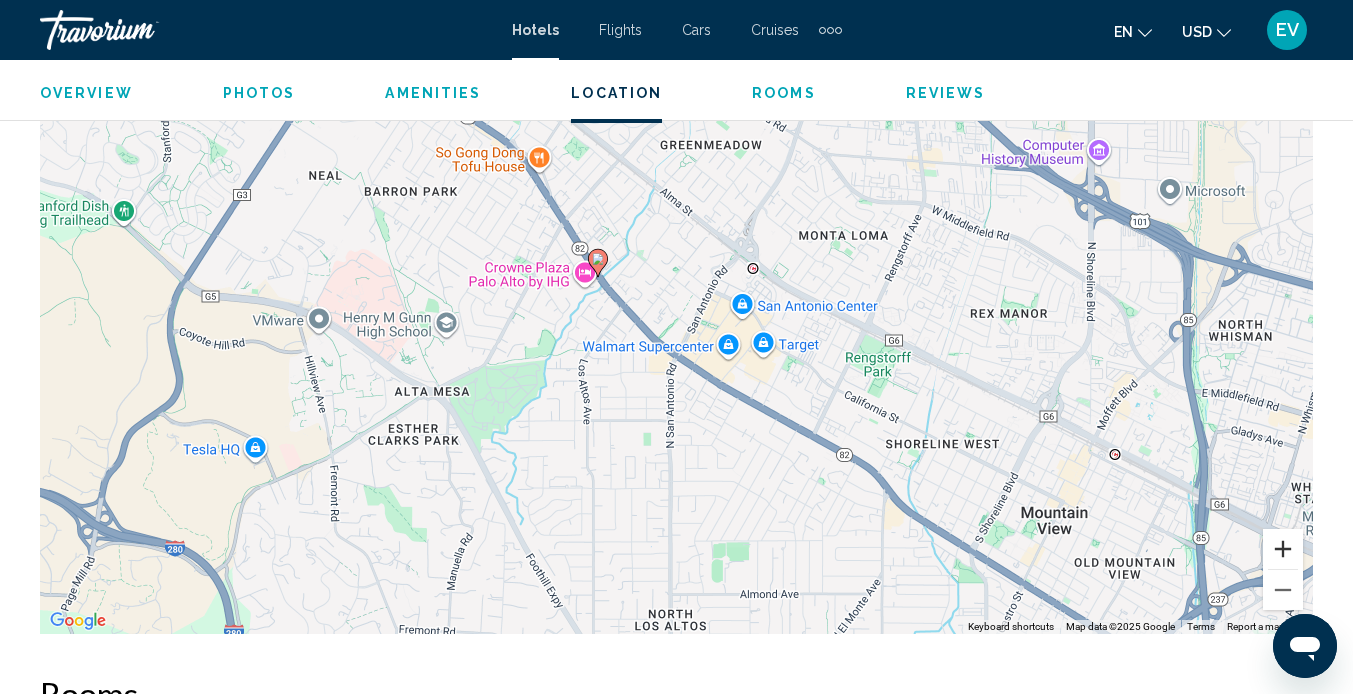 click at bounding box center (1283, 549) 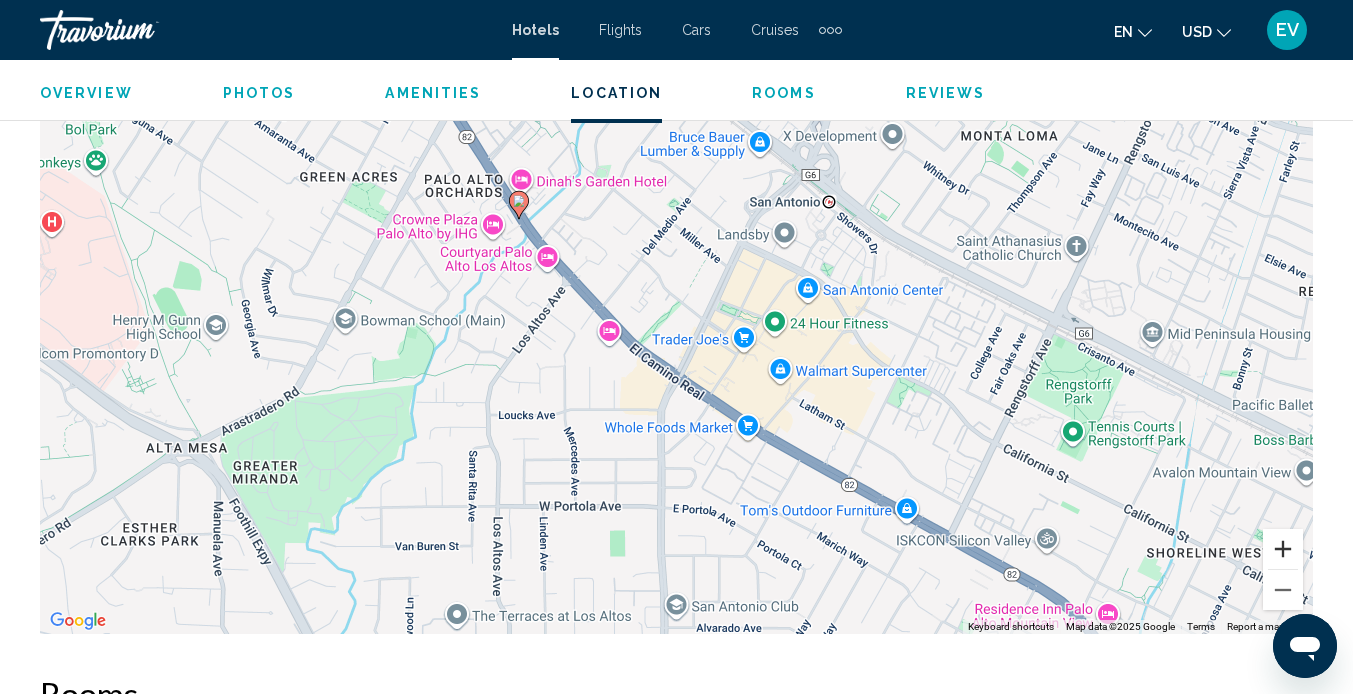click at bounding box center (1283, 549) 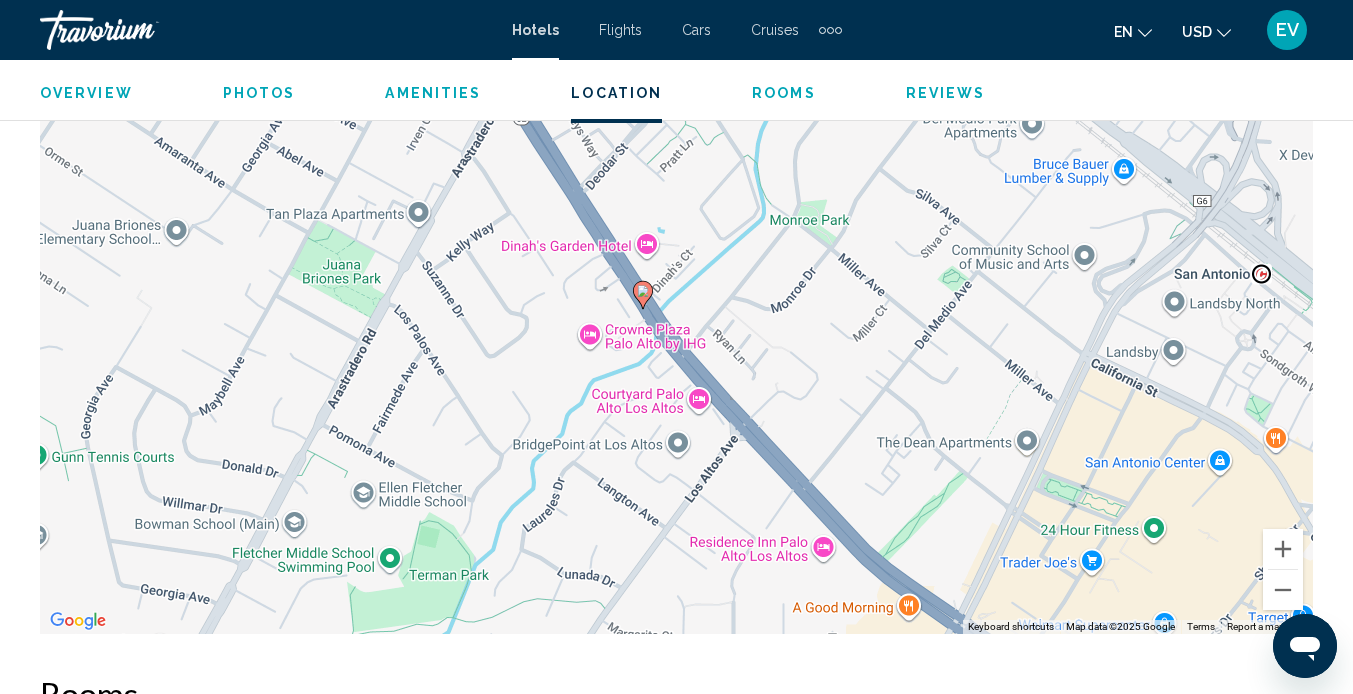 drag, startPoint x: 692, startPoint y: 387, endPoint x: 975, endPoint y: 586, distance: 345.96243 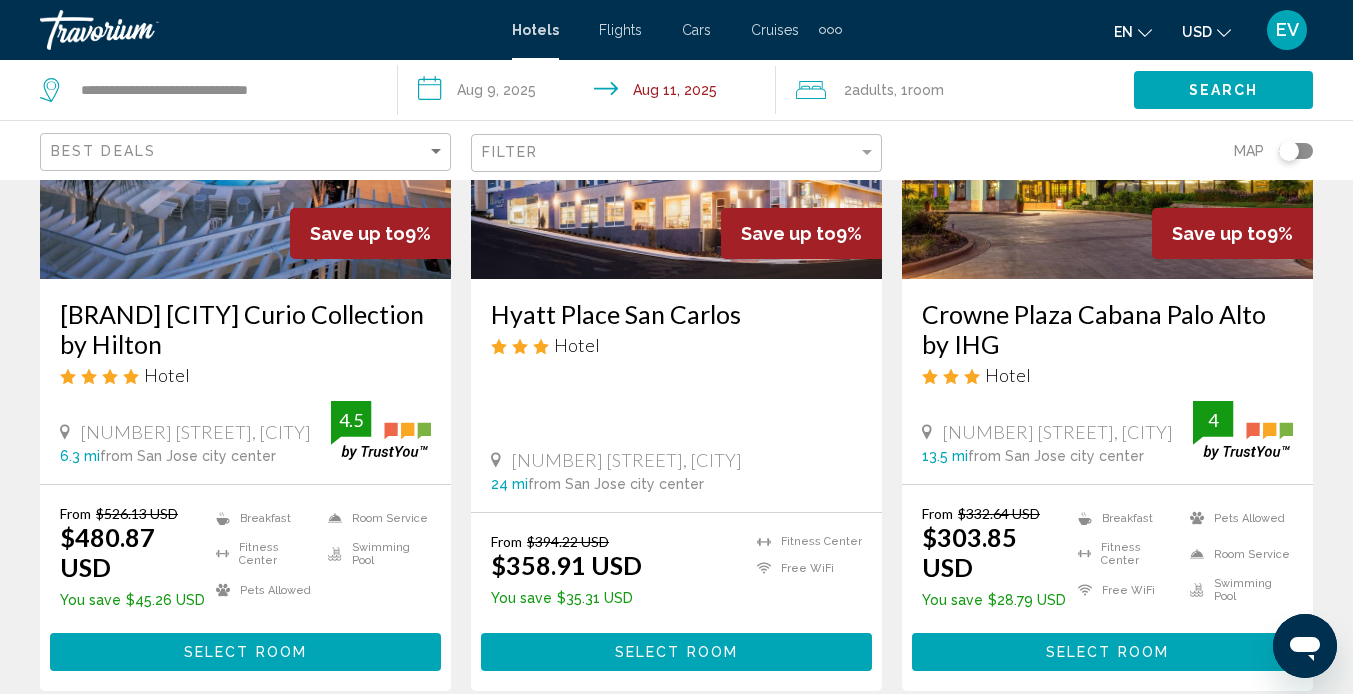 scroll, scrollTop: 272, scrollLeft: 0, axis: vertical 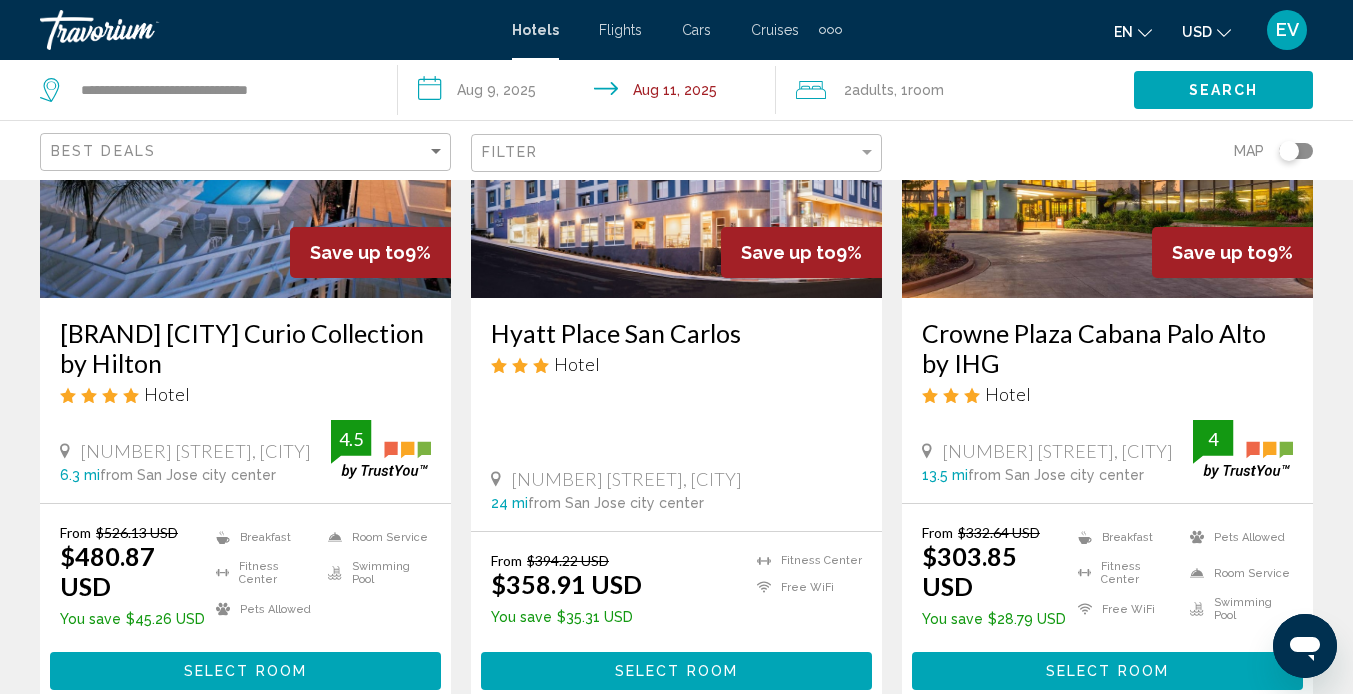 click on "Crowne Plaza Cabana Palo Alto by IHG" at bounding box center [1107, 348] 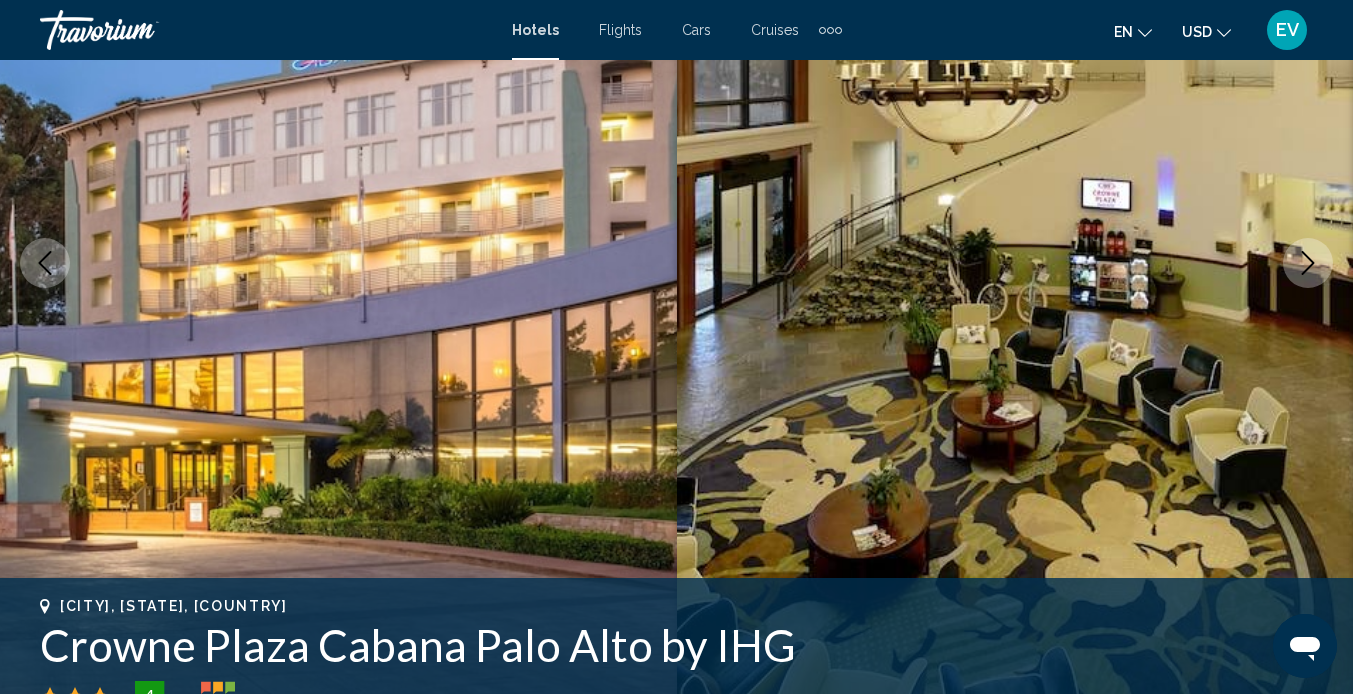 scroll, scrollTop: 188, scrollLeft: 0, axis: vertical 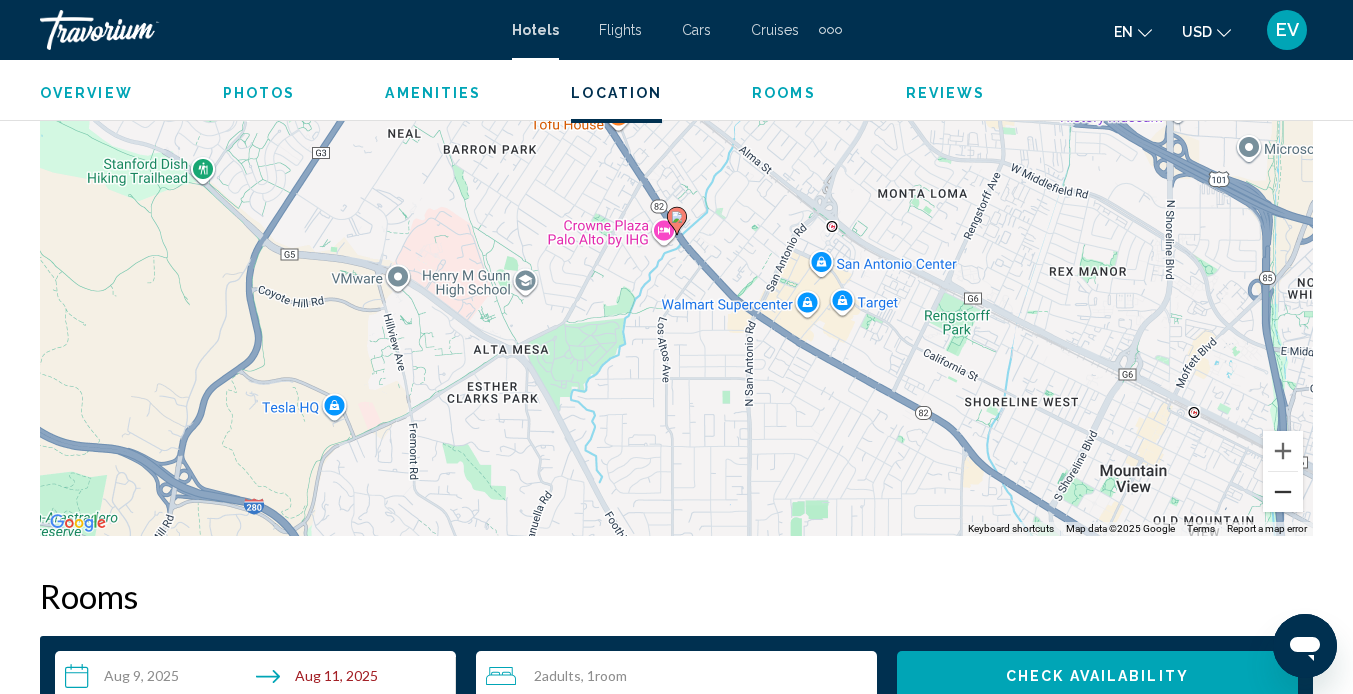 click at bounding box center [1283, 492] 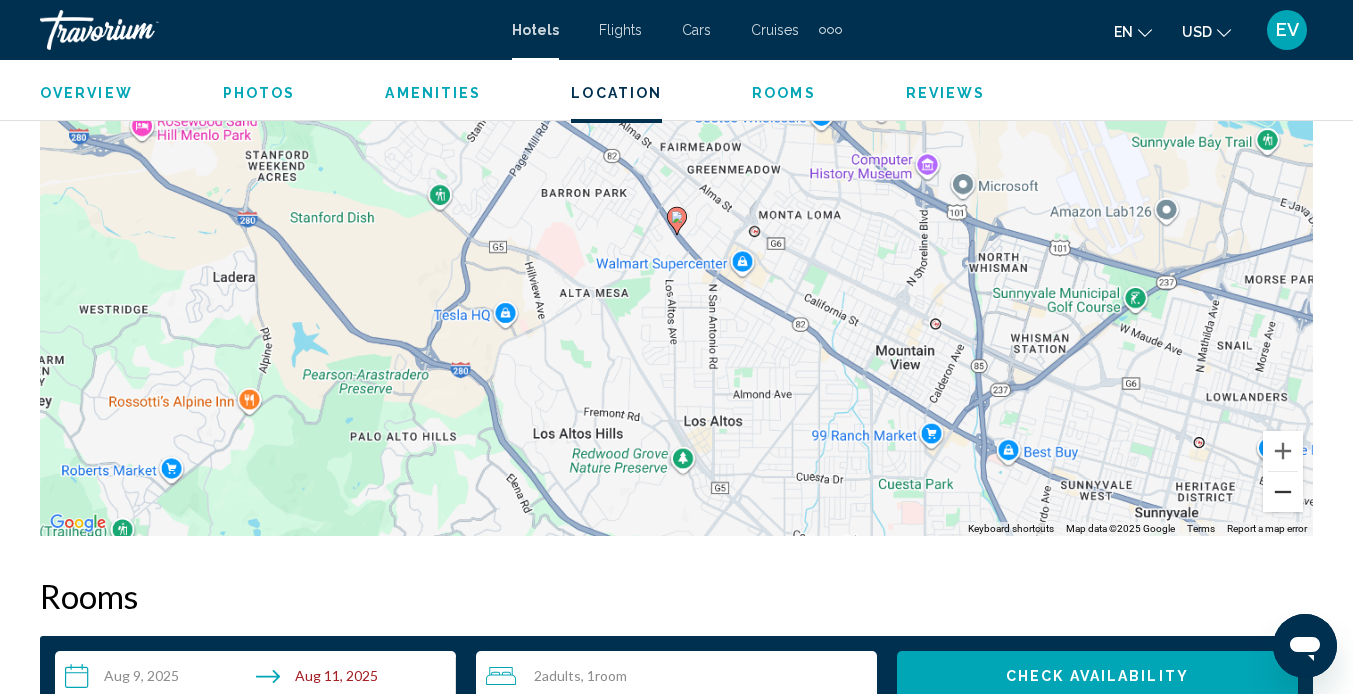 click at bounding box center (1283, 492) 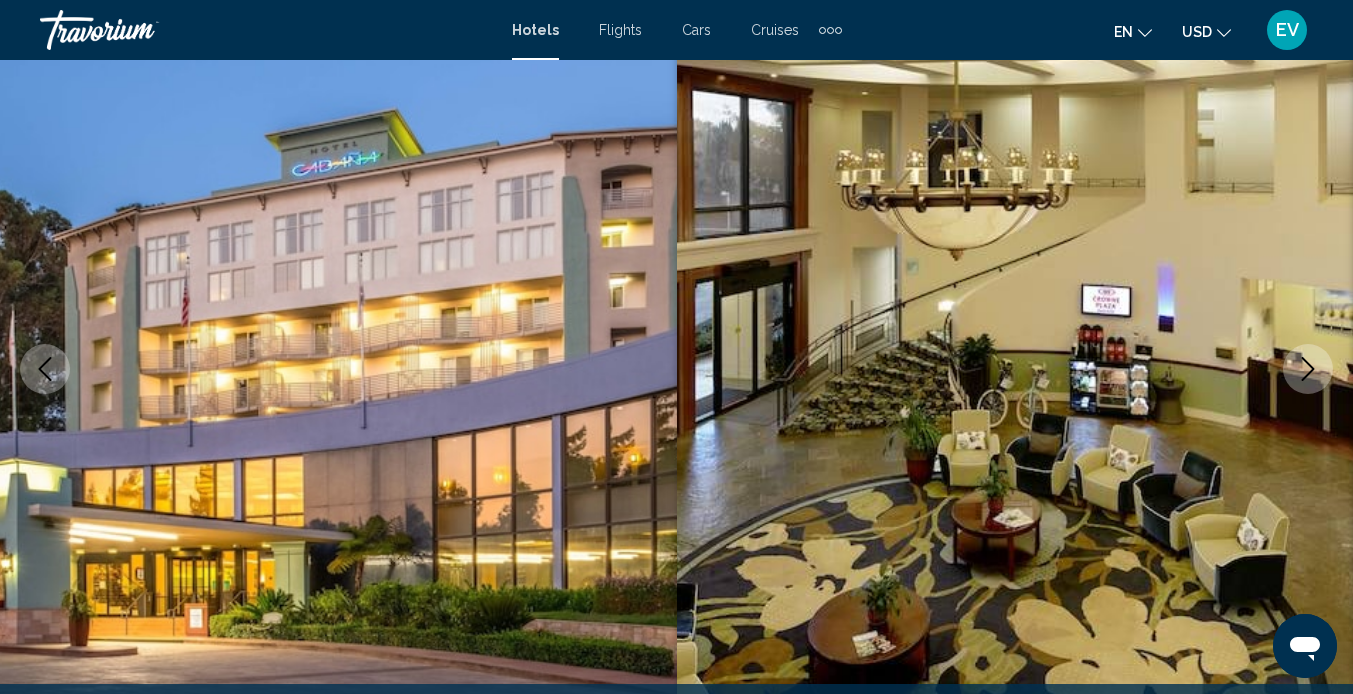scroll, scrollTop: 157, scrollLeft: 0, axis: vertical 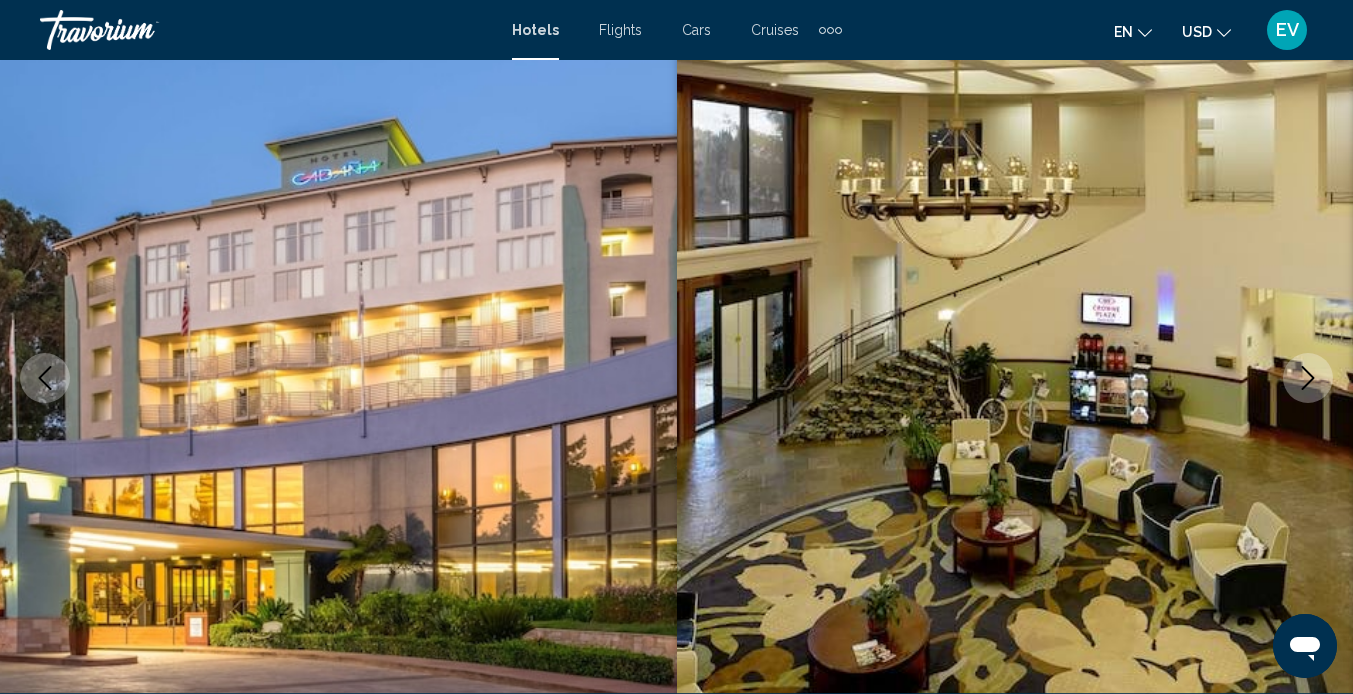 click at bounding box center [1308, 378] 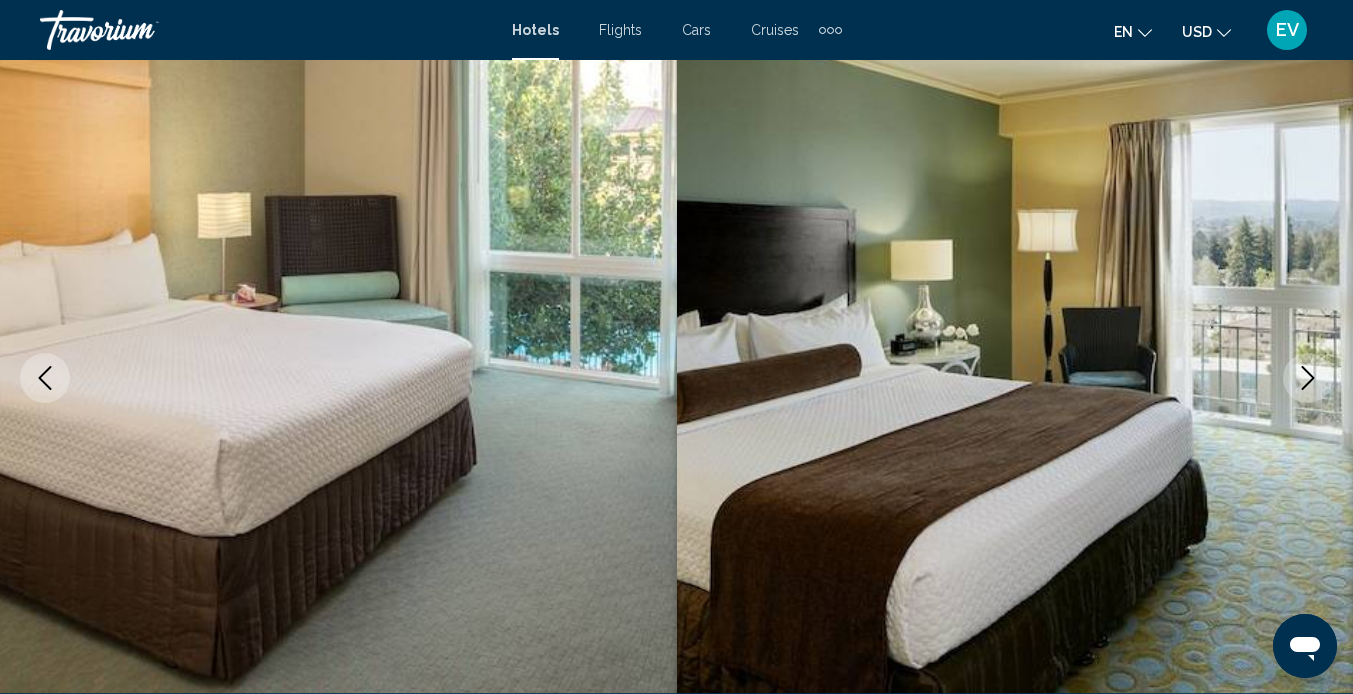 click at bounding box center (1308, 378) 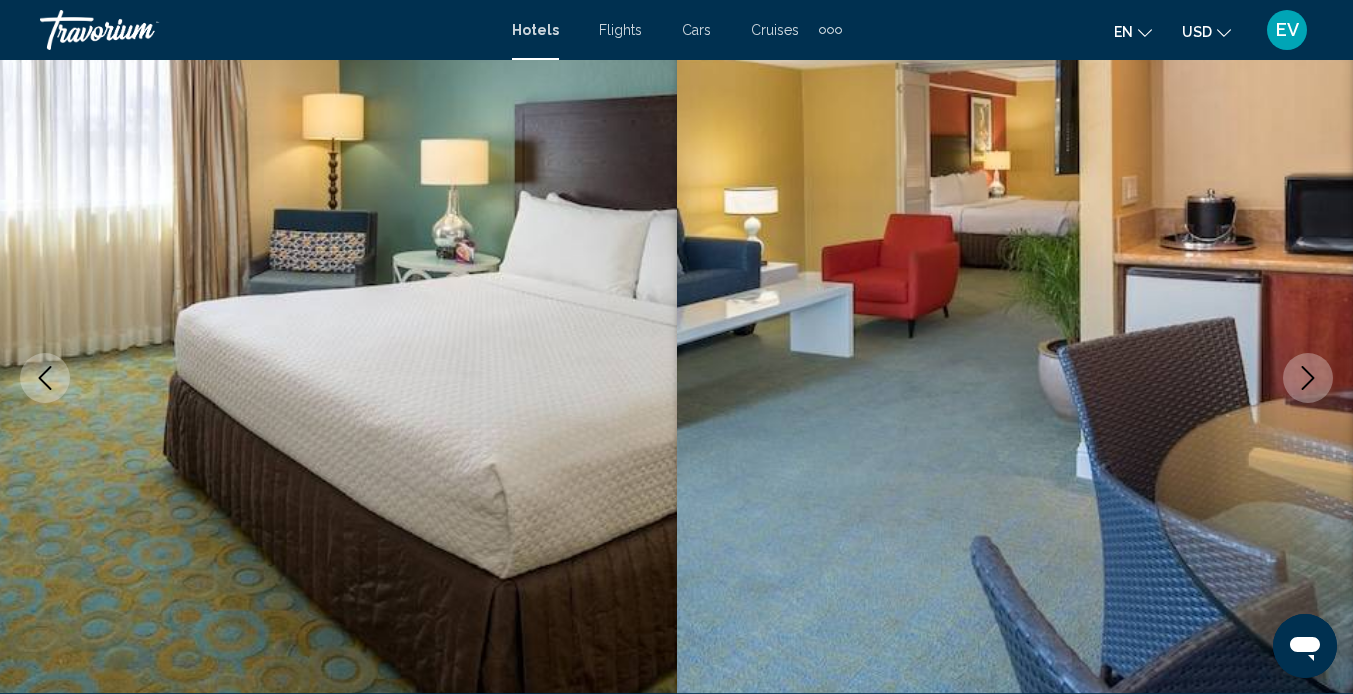 click at bounding box center [1308, 378] 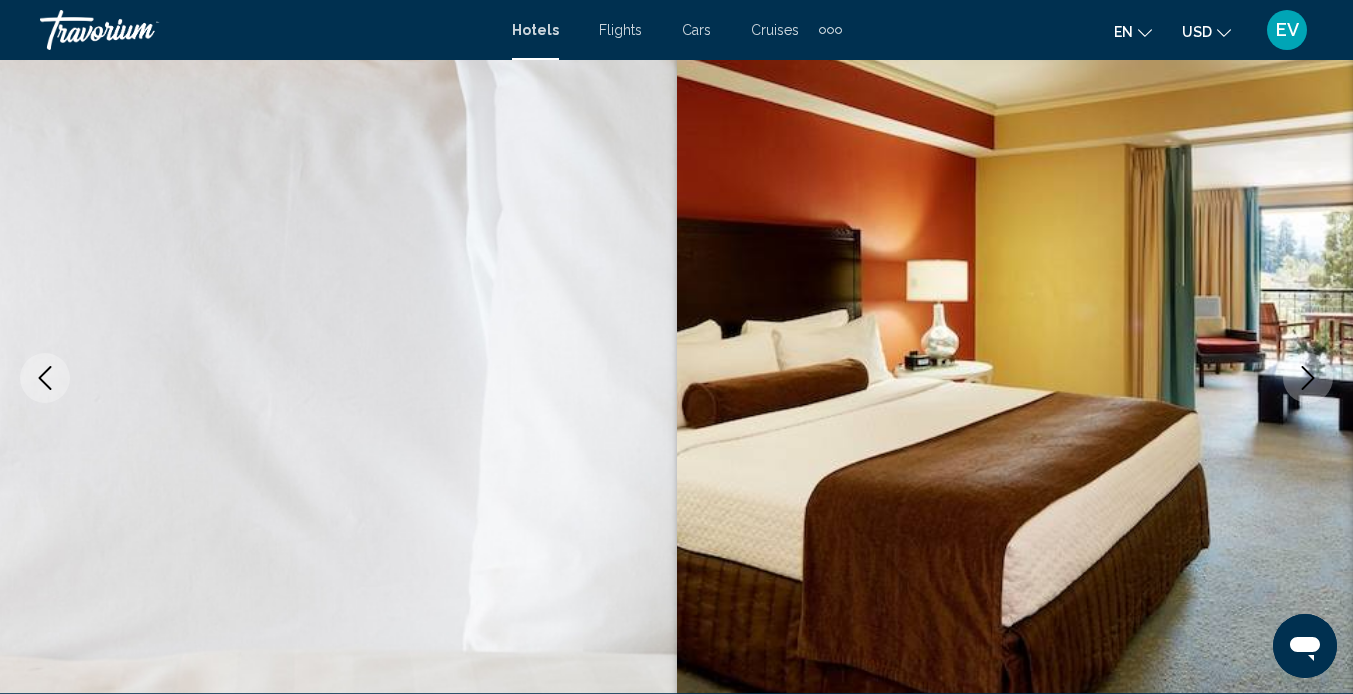 click 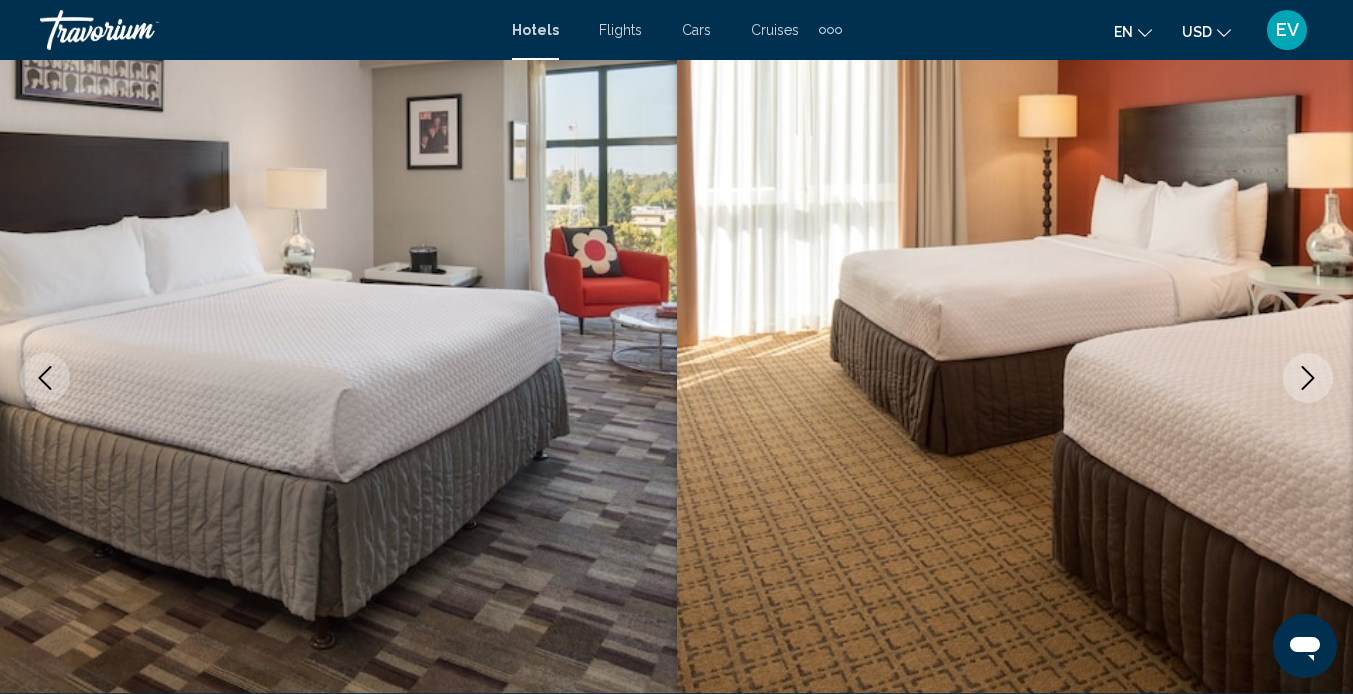 click at bounding box center [1308, 378] 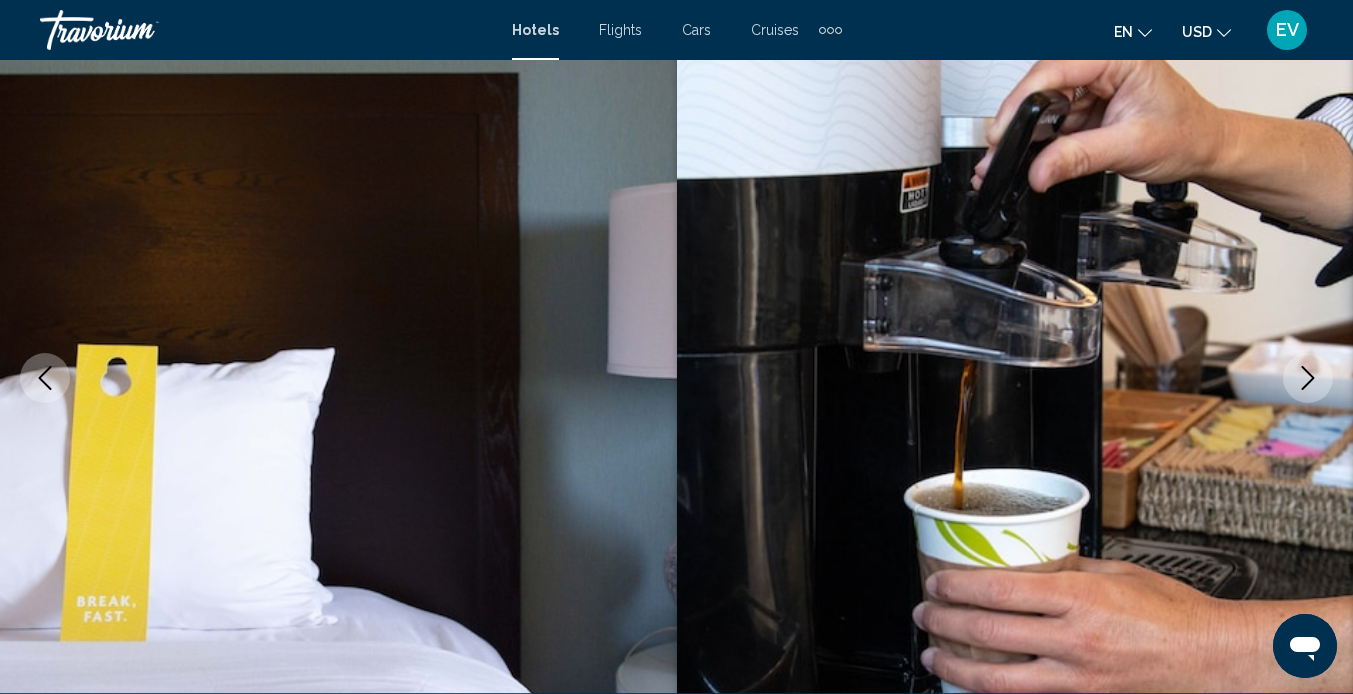 click at bounding box center [1308, 378] 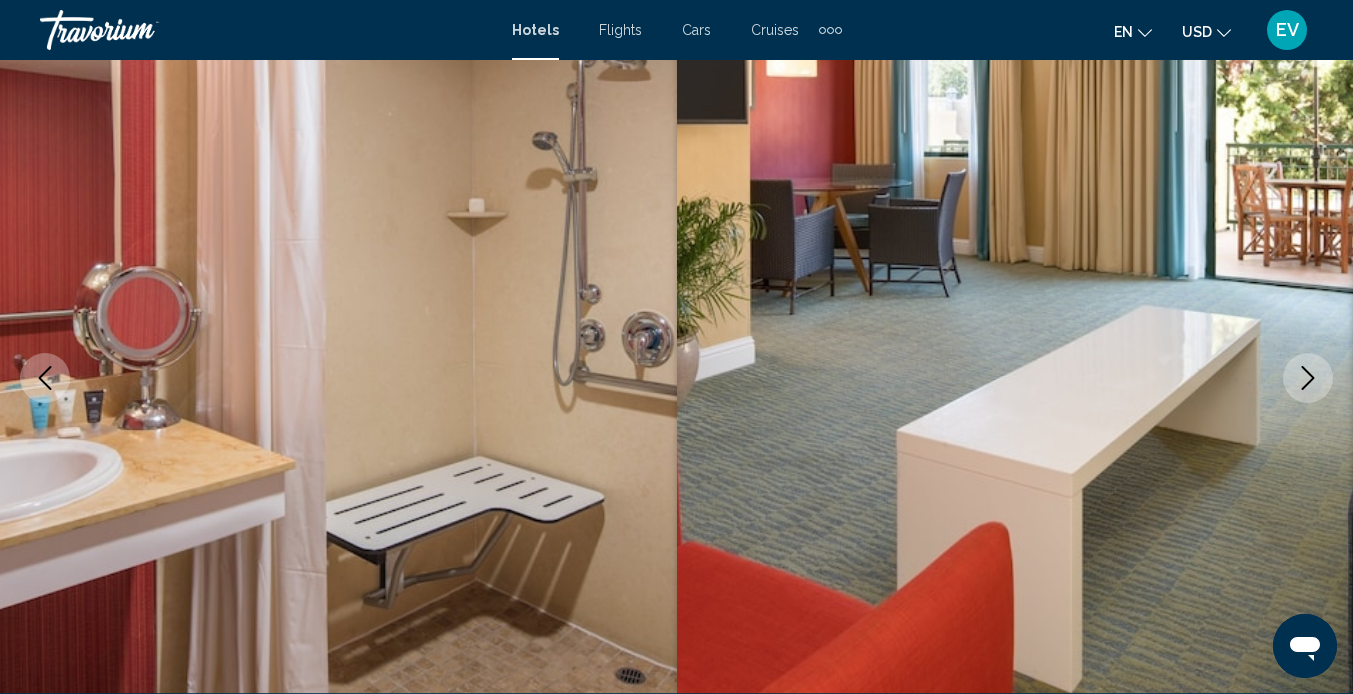 click at bounding box center [1308, 378] 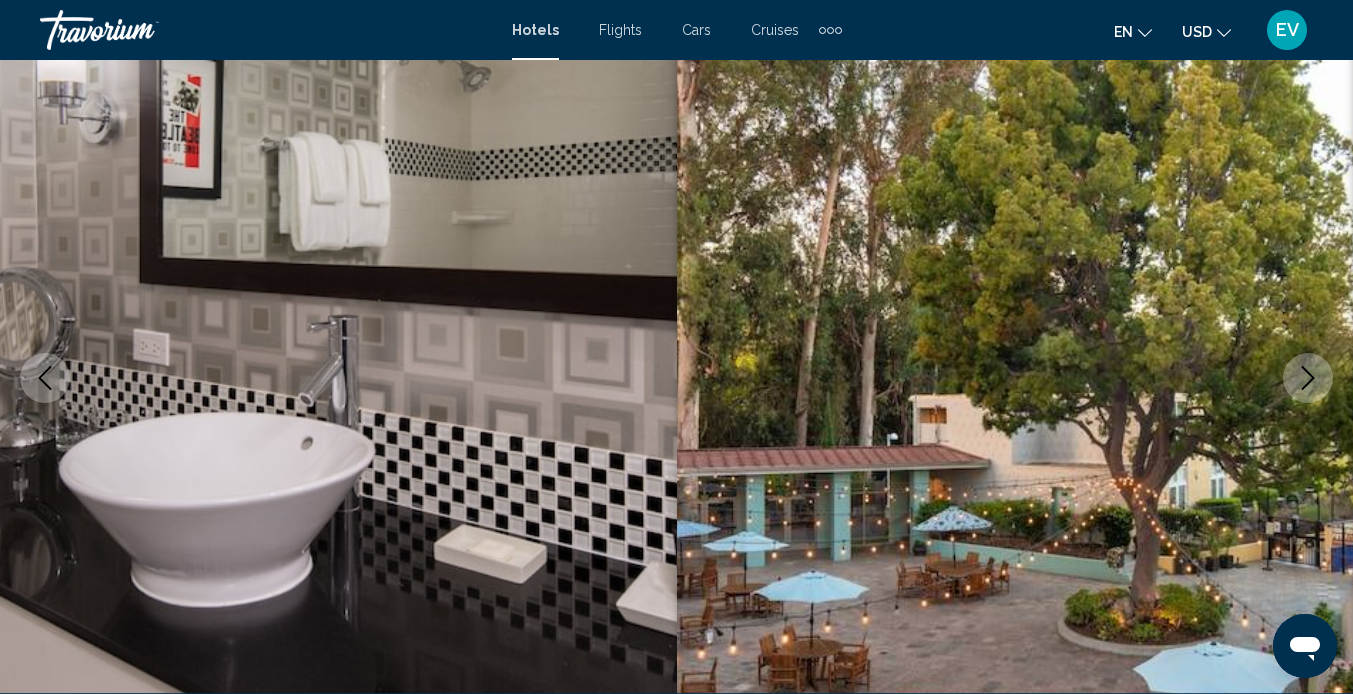 click 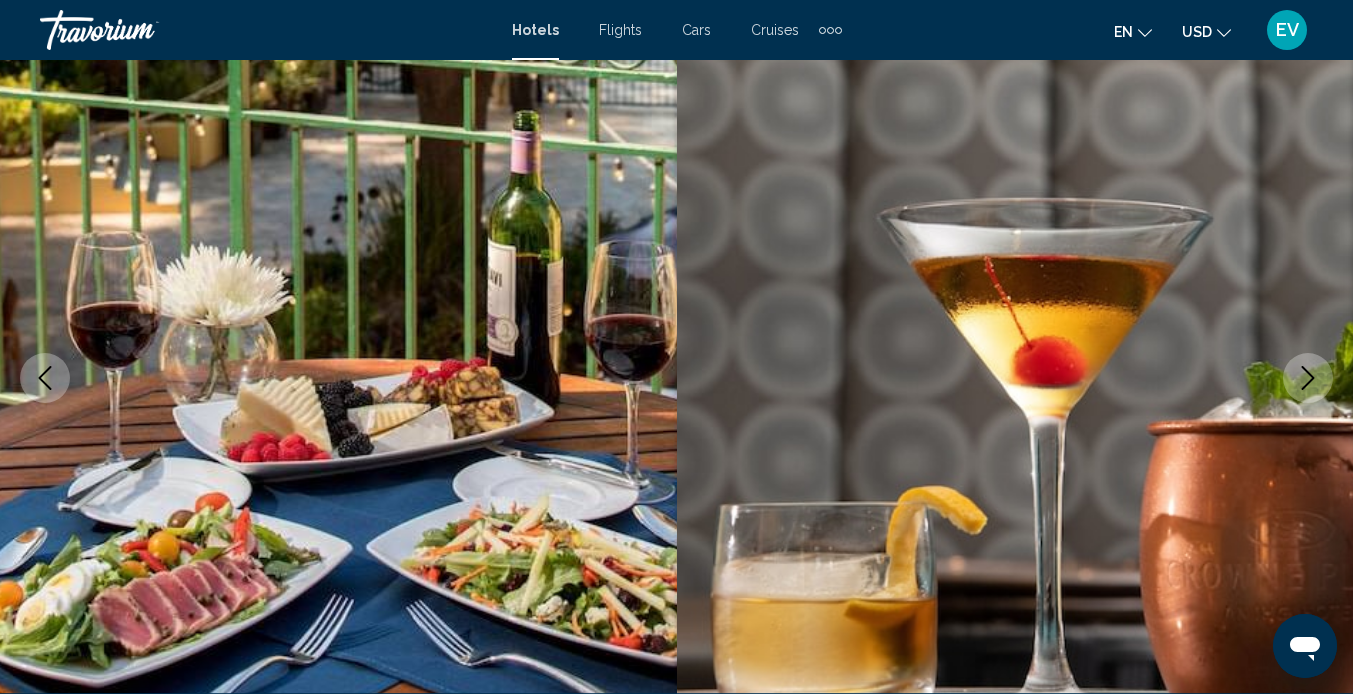 click 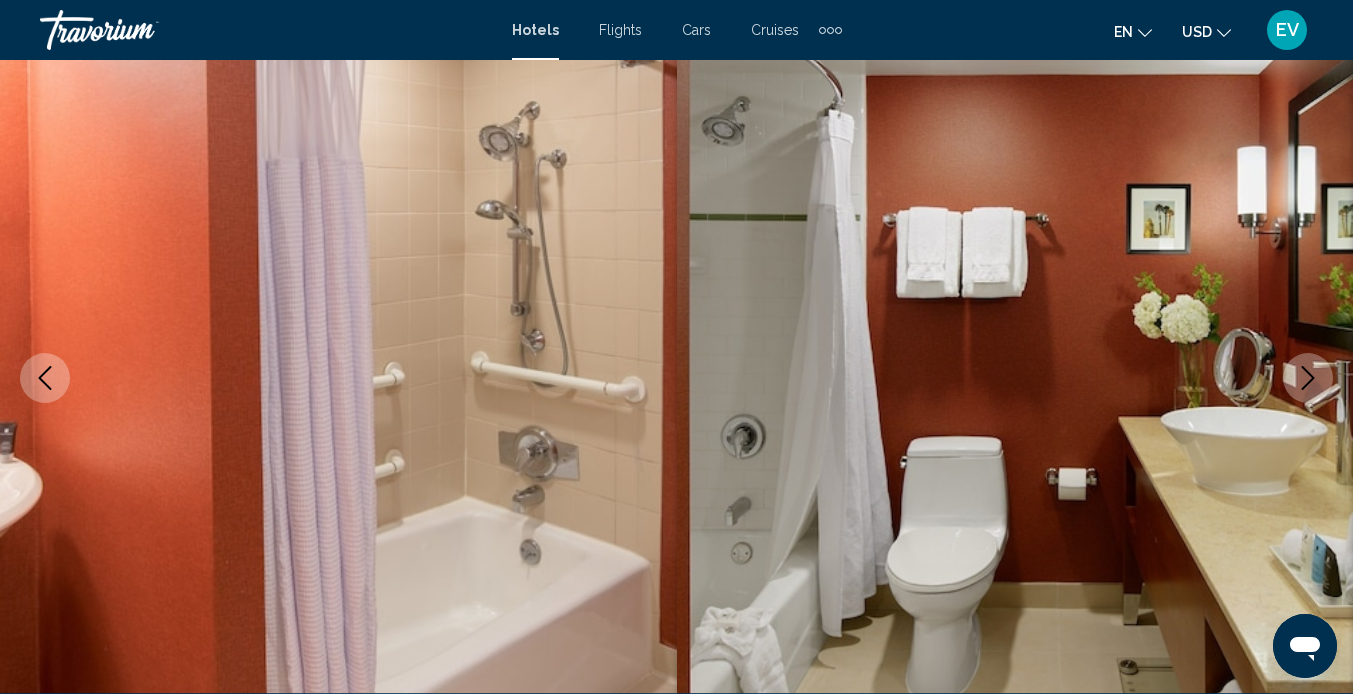 click 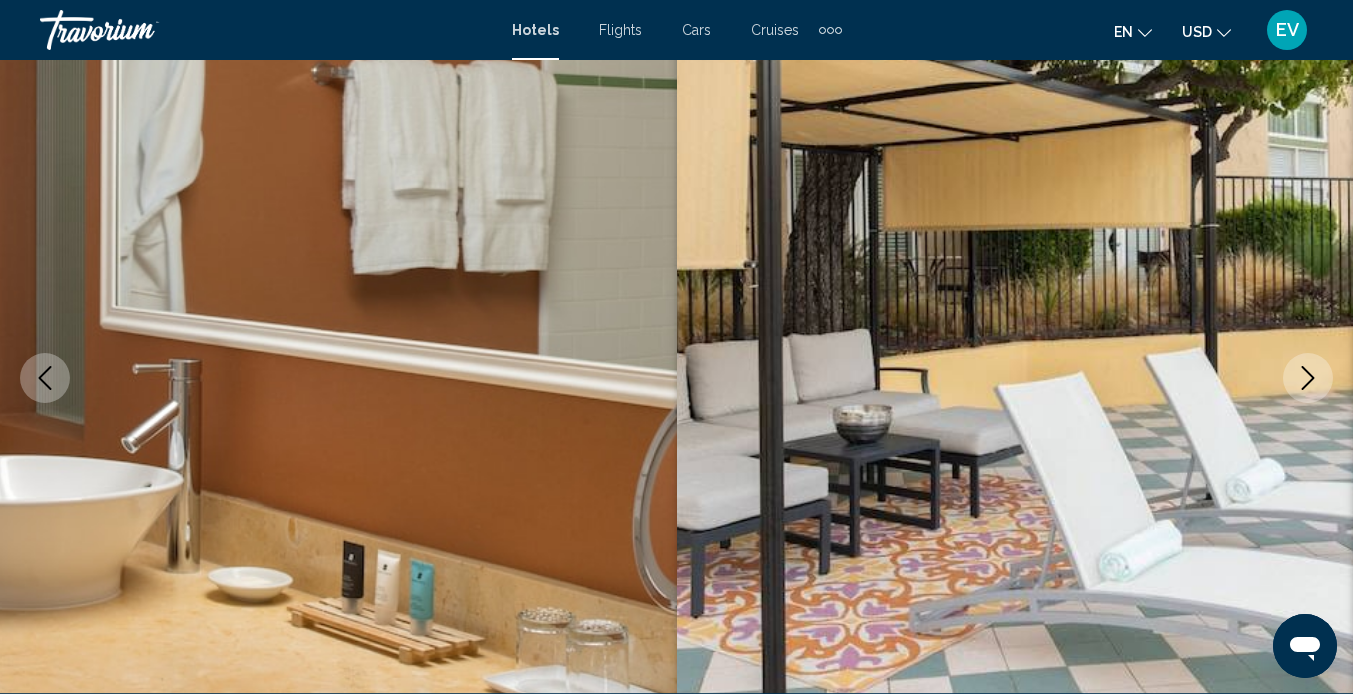 click 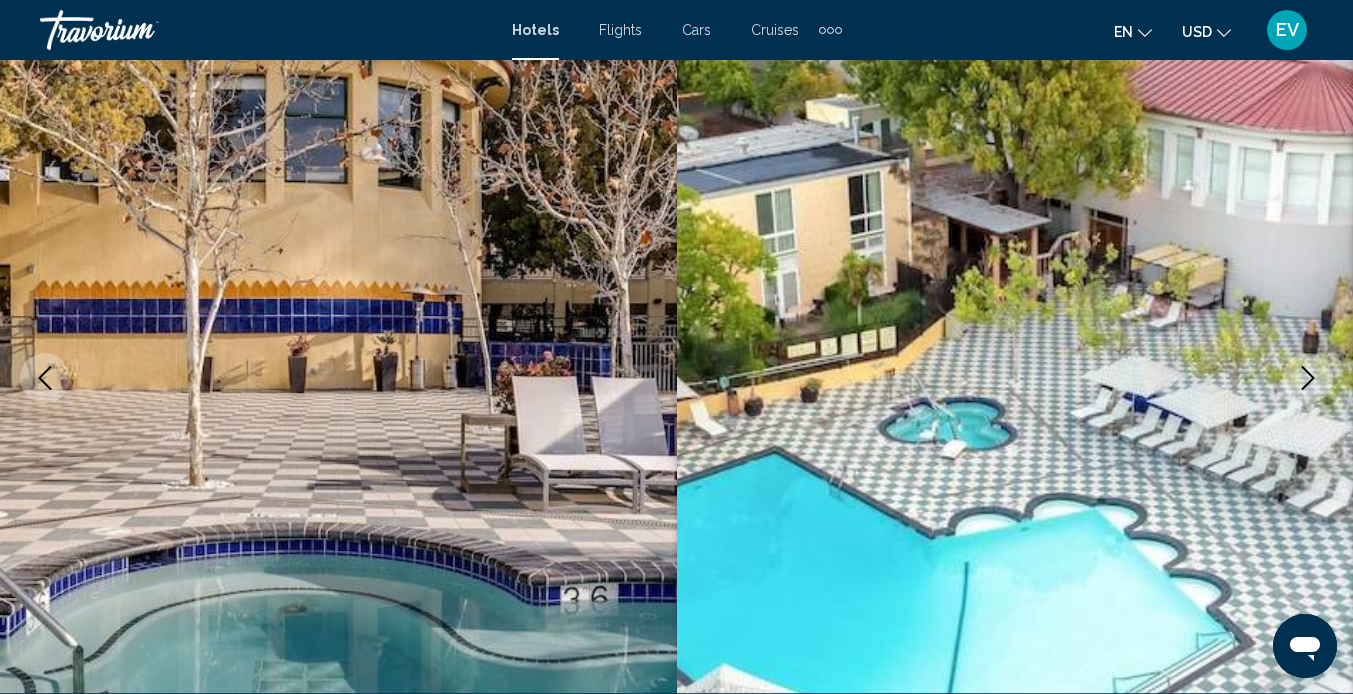 click 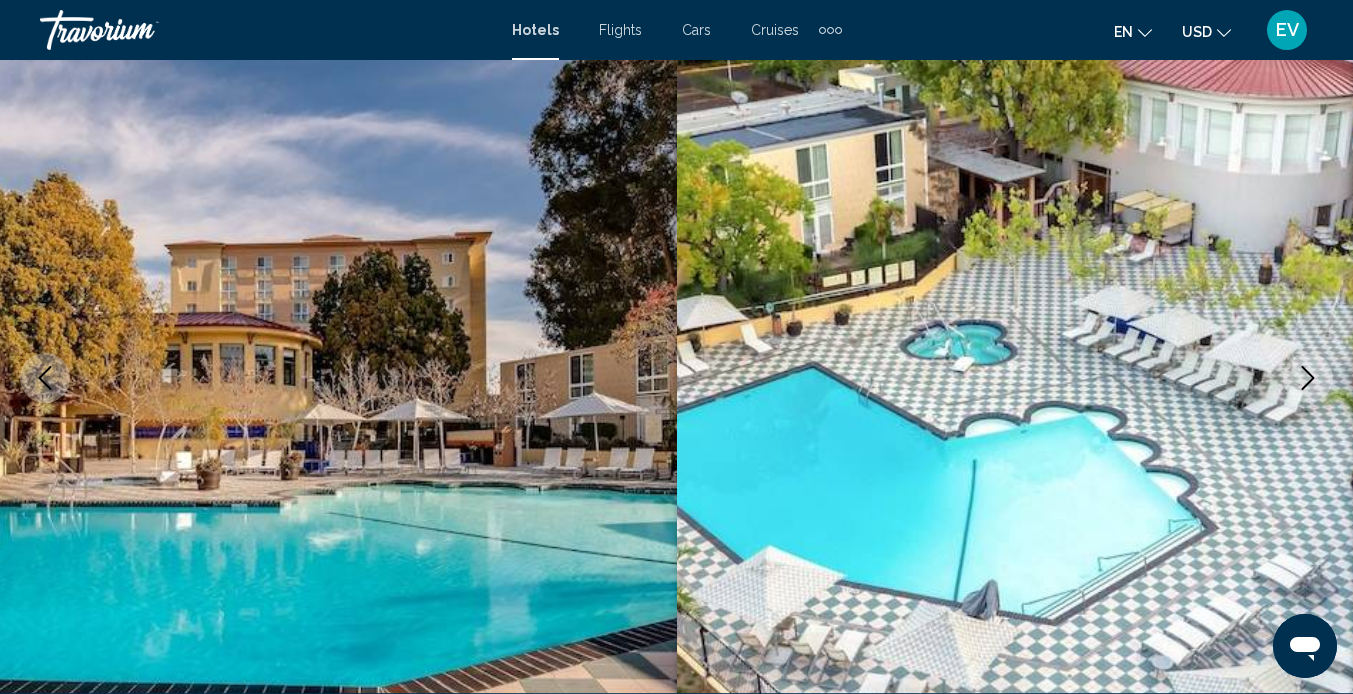 click 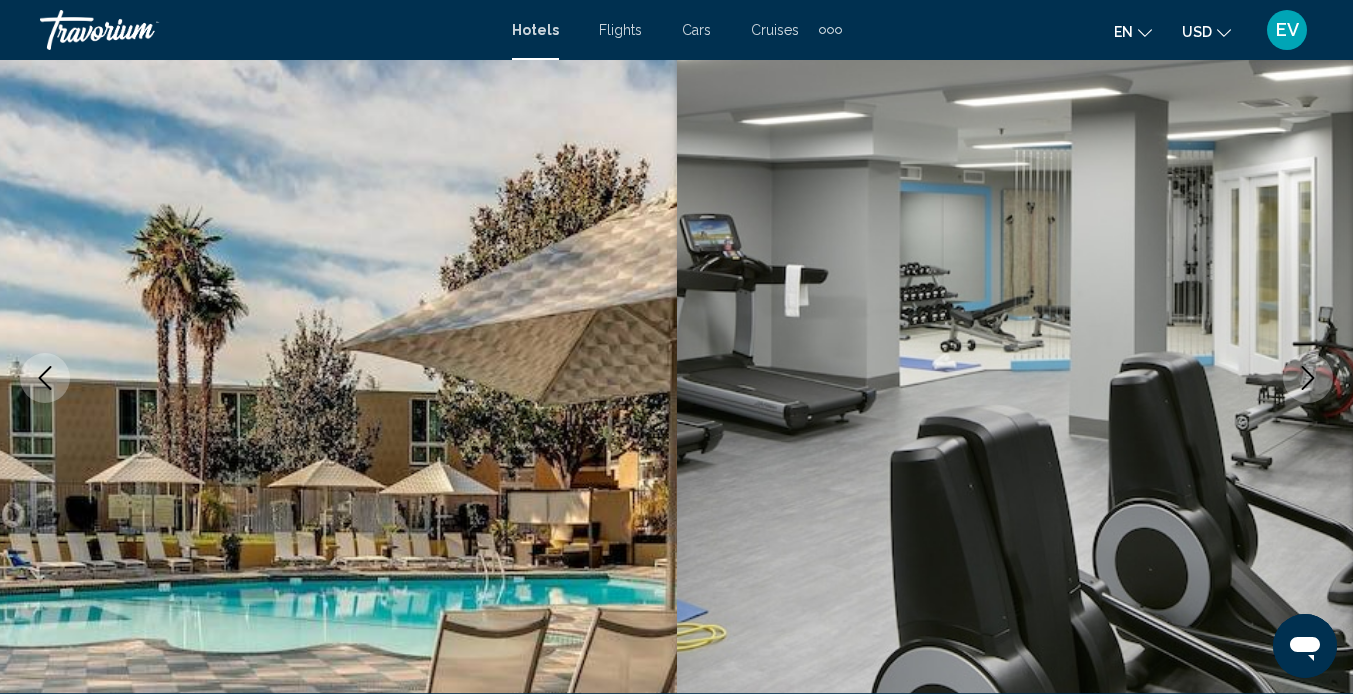 click 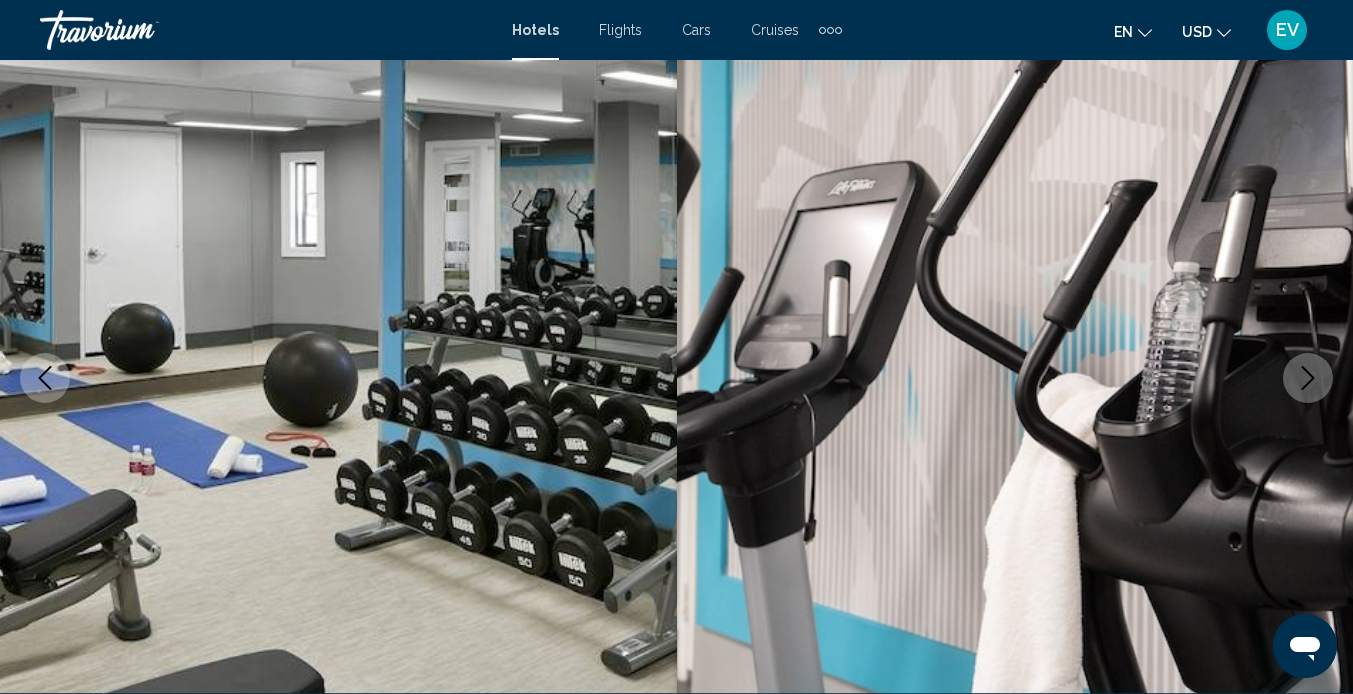 click 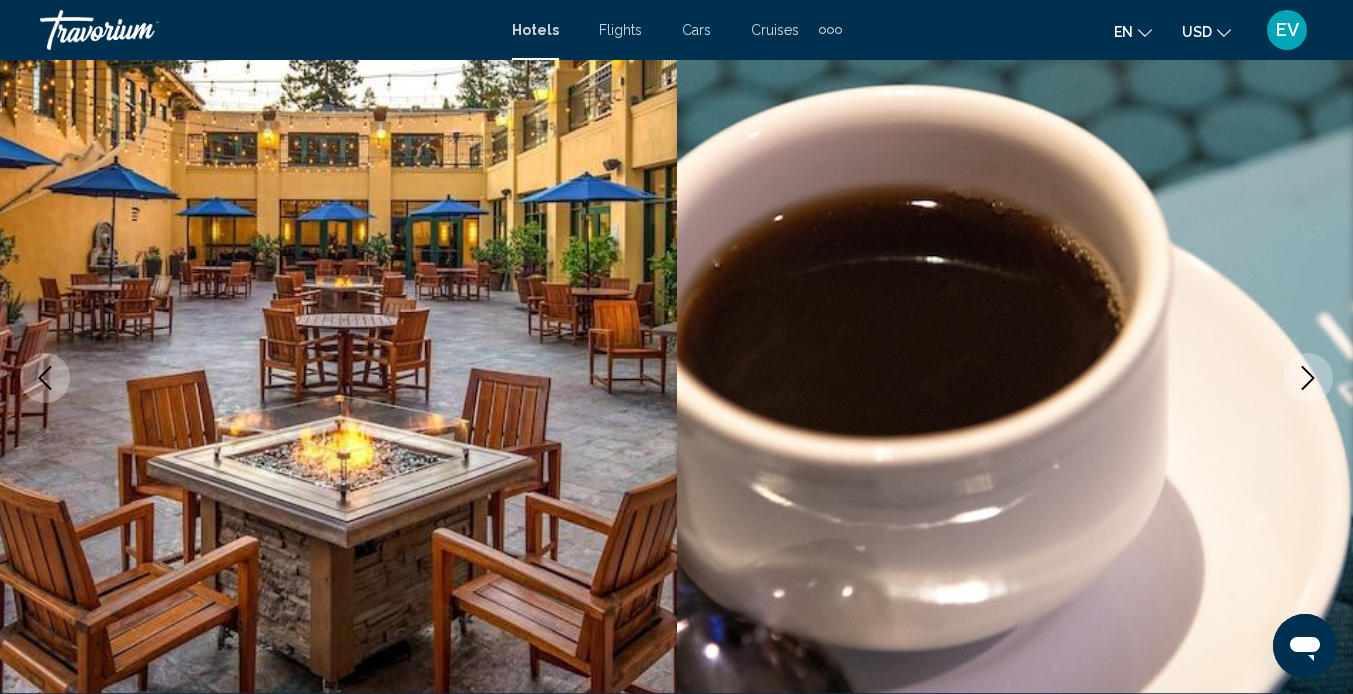 click 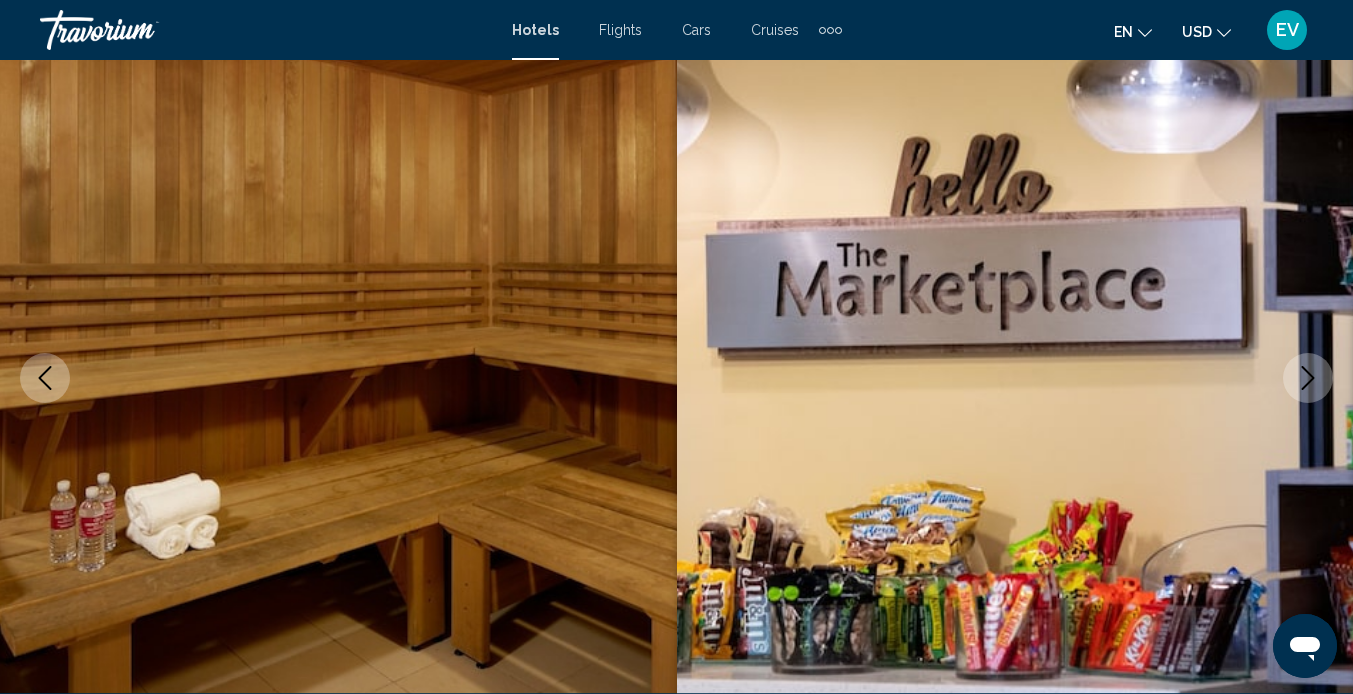 click 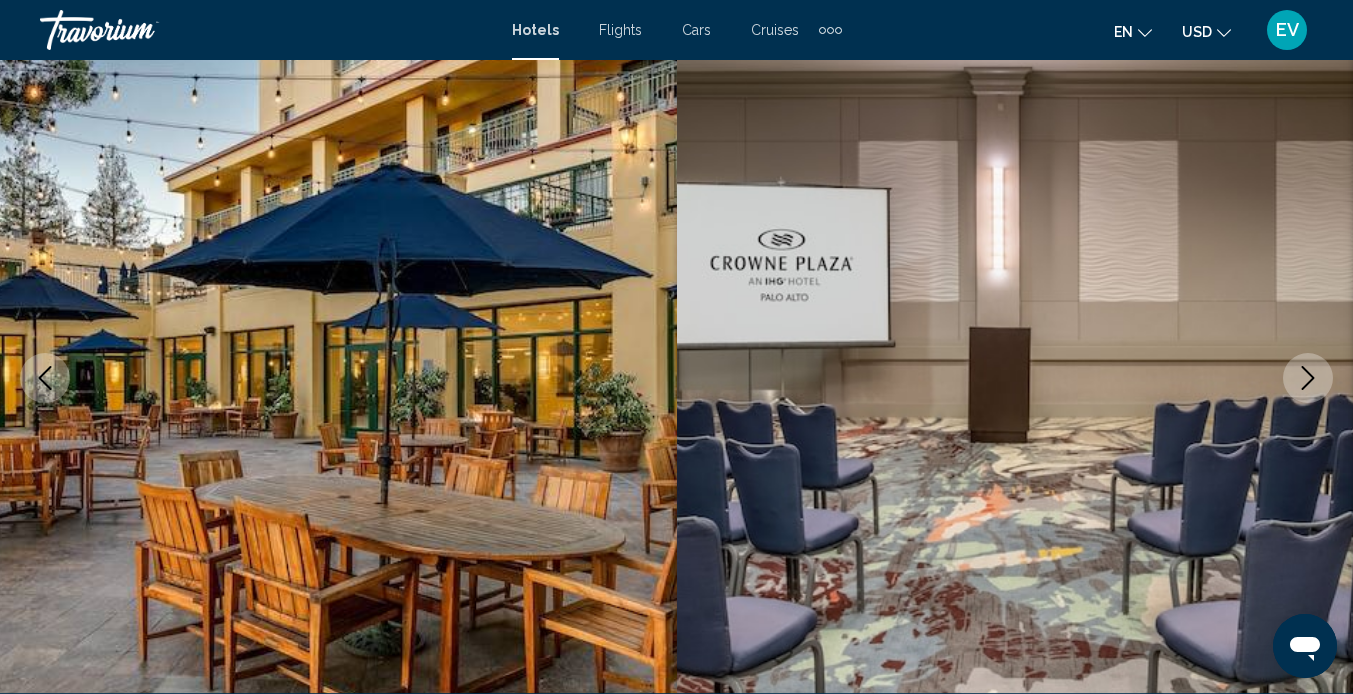 click at bounding box center (1308, 378) 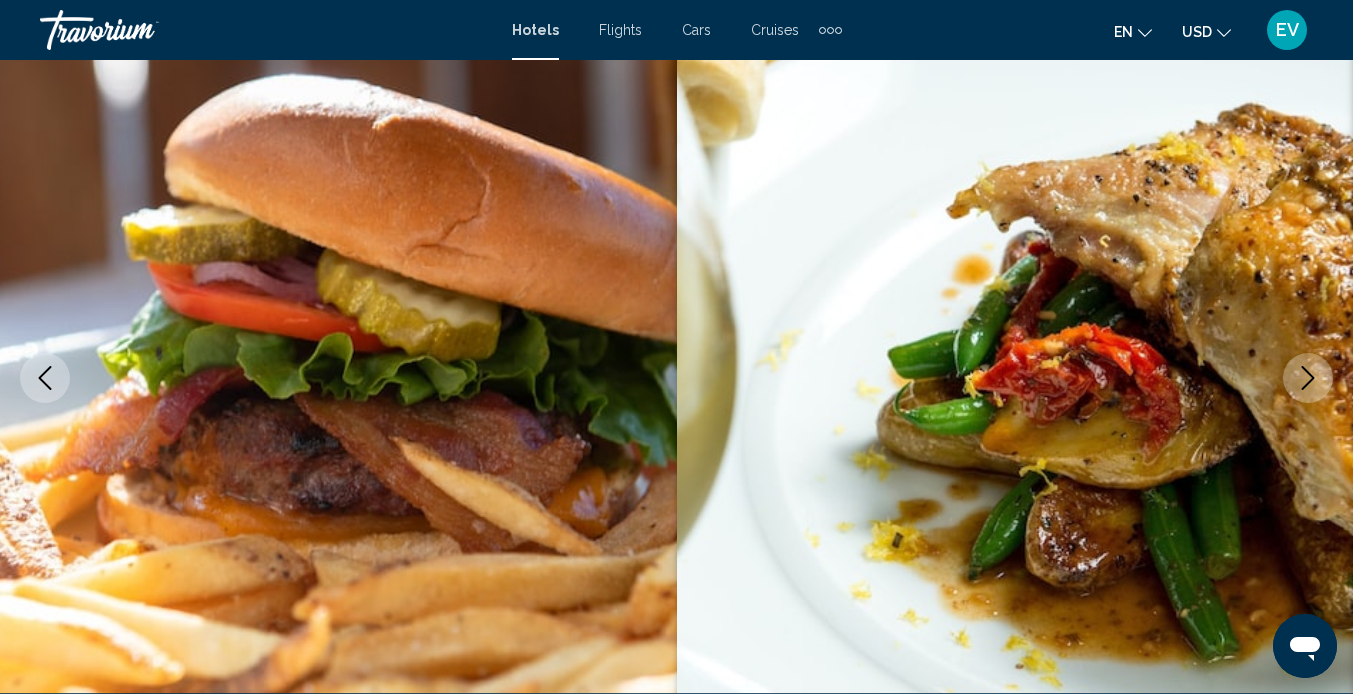 click at bounding box center [1308, 378] 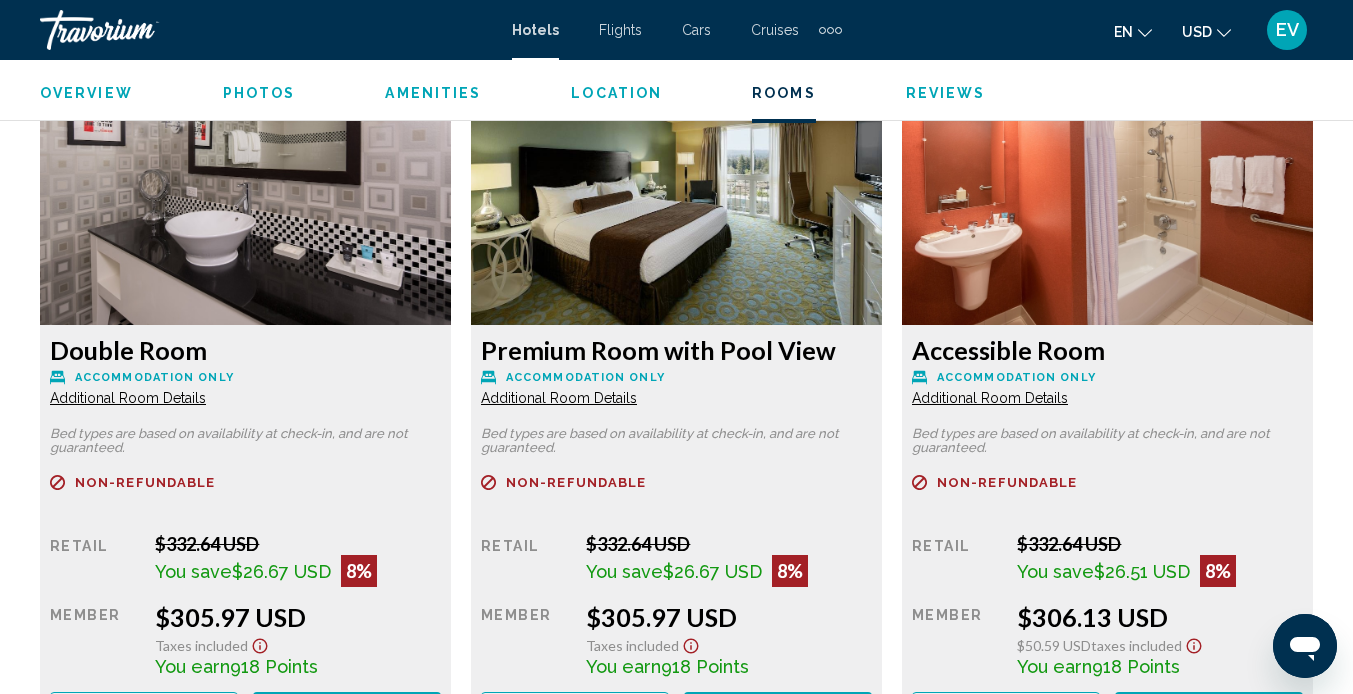 scroll, scrollTop: 3810, scrollLeft: 0, axis: vertical 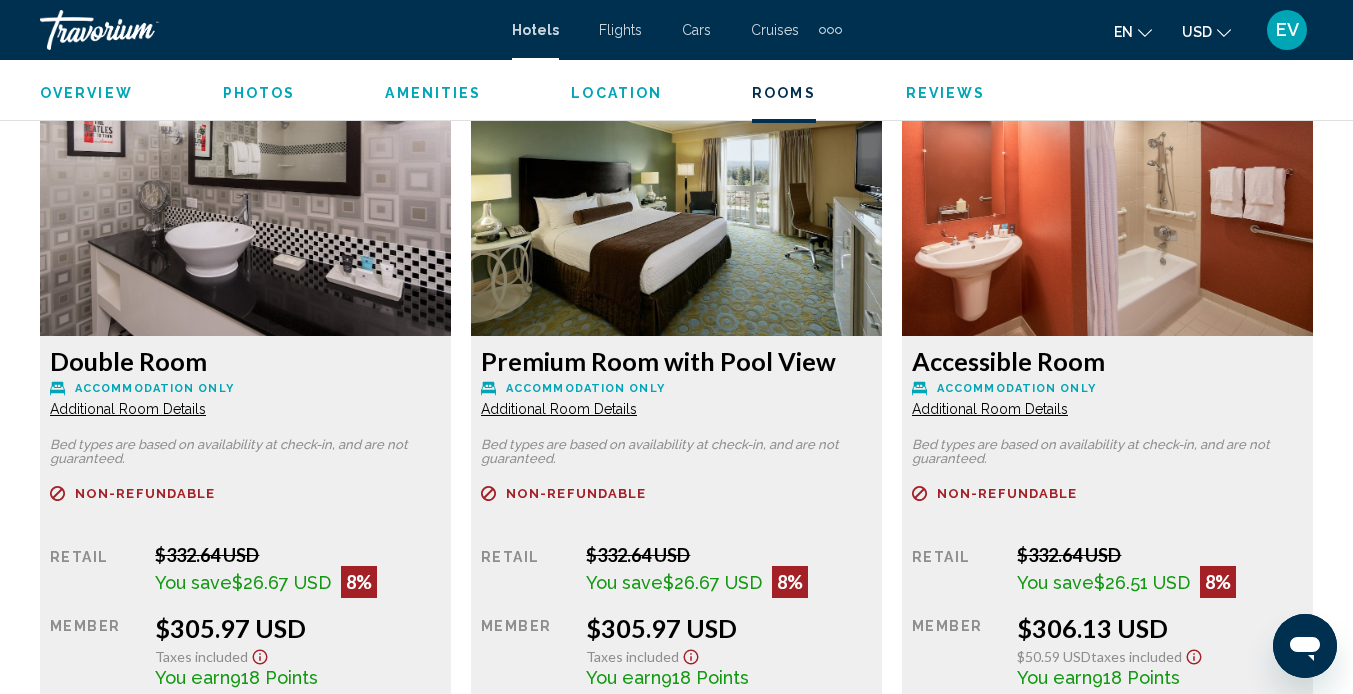 click on "Additional Room Details" at bounding box center (128, -275) 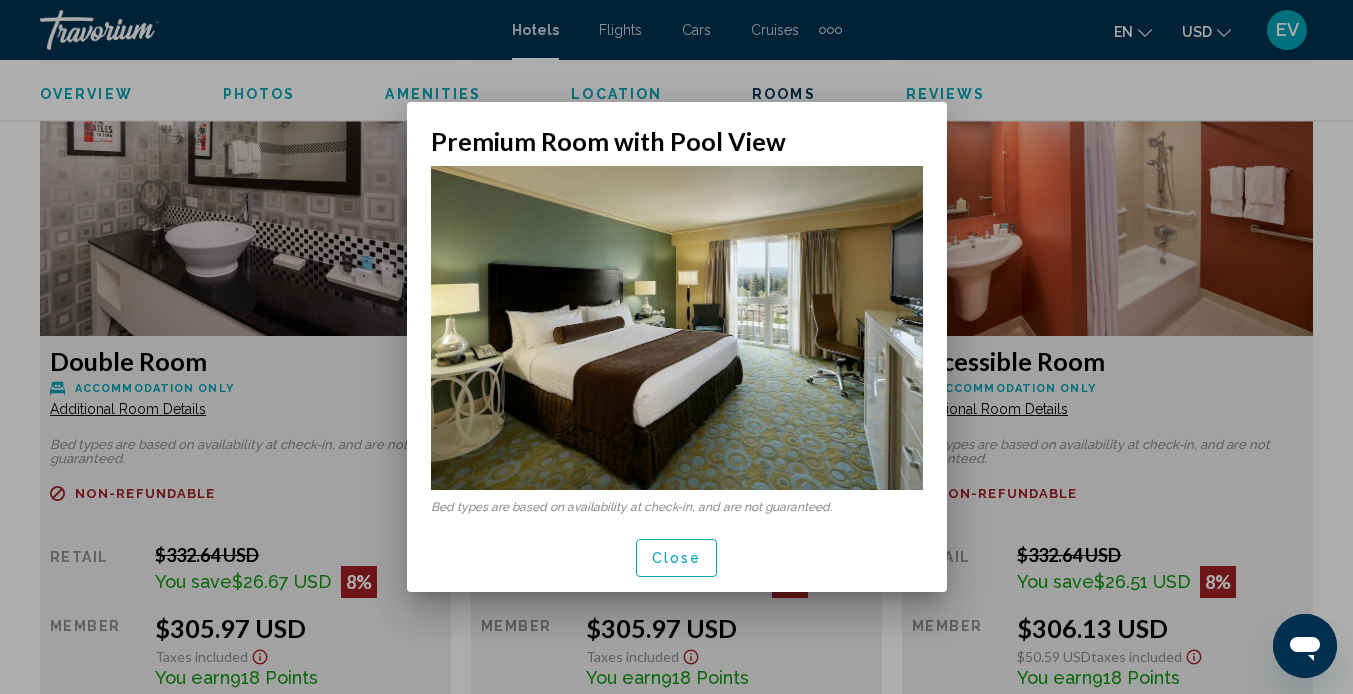 click on "Close" at bounding box center (677, 559) 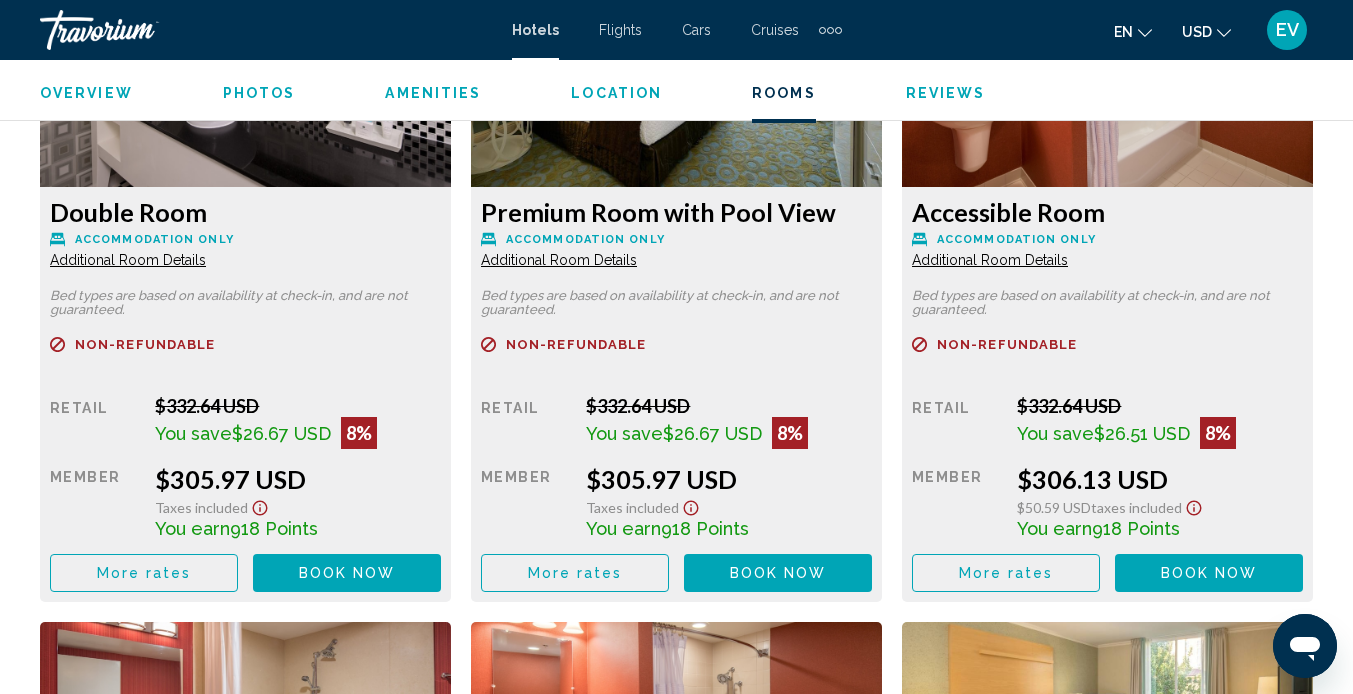 scroll, scrollTop: 4042, scrollLeft: 0, axis: vertical 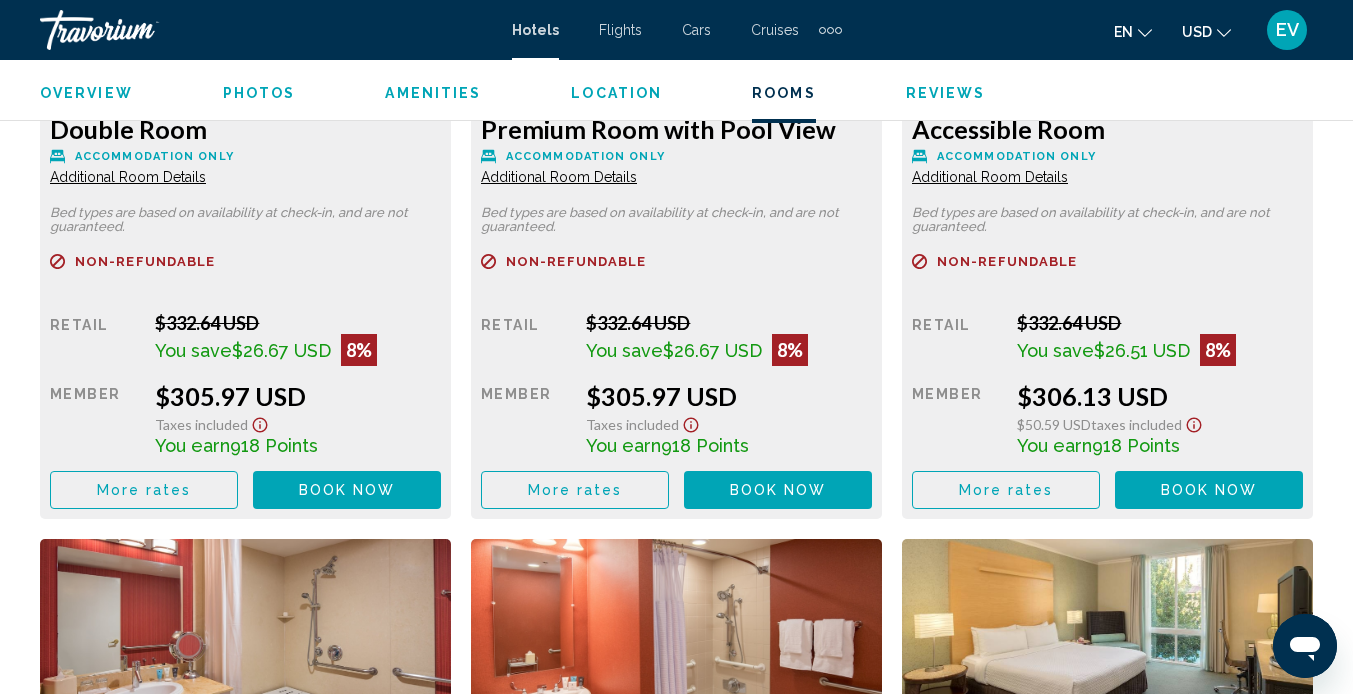 click on "$305.97 USD" at bounding box center [298, -288] 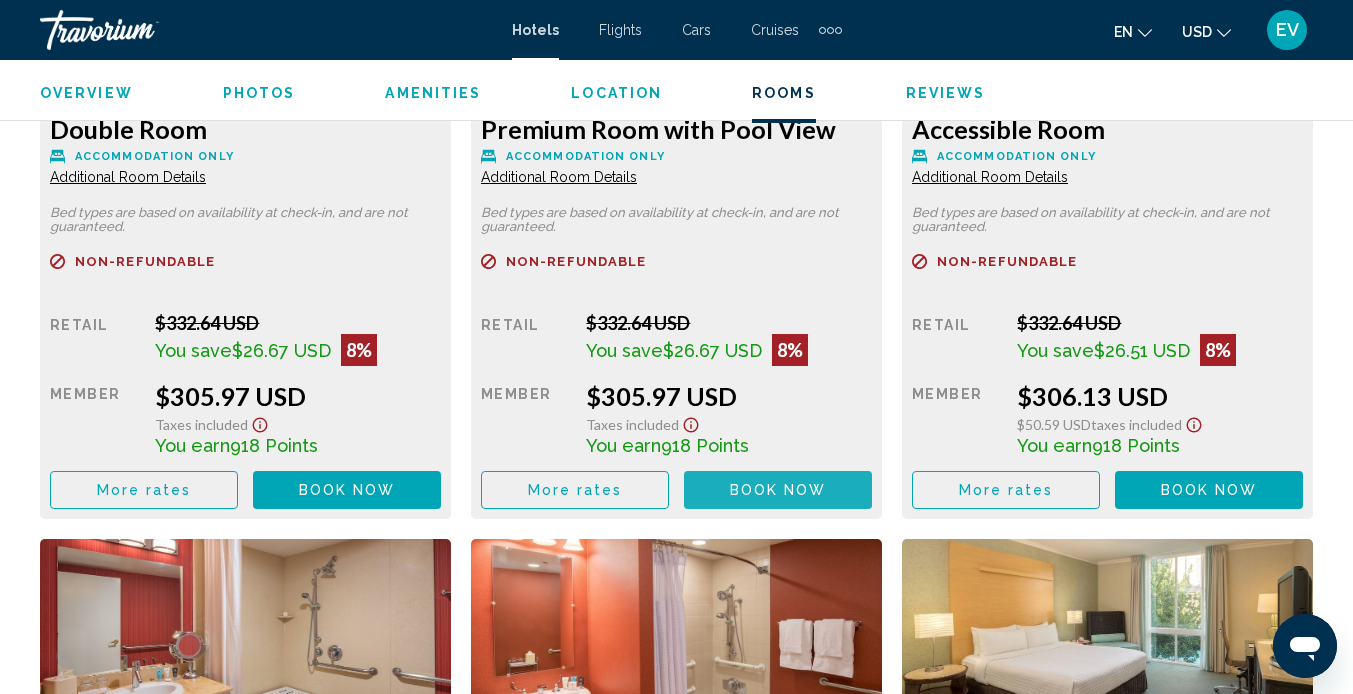 click on "Book now" at bounding box center [778, 491] 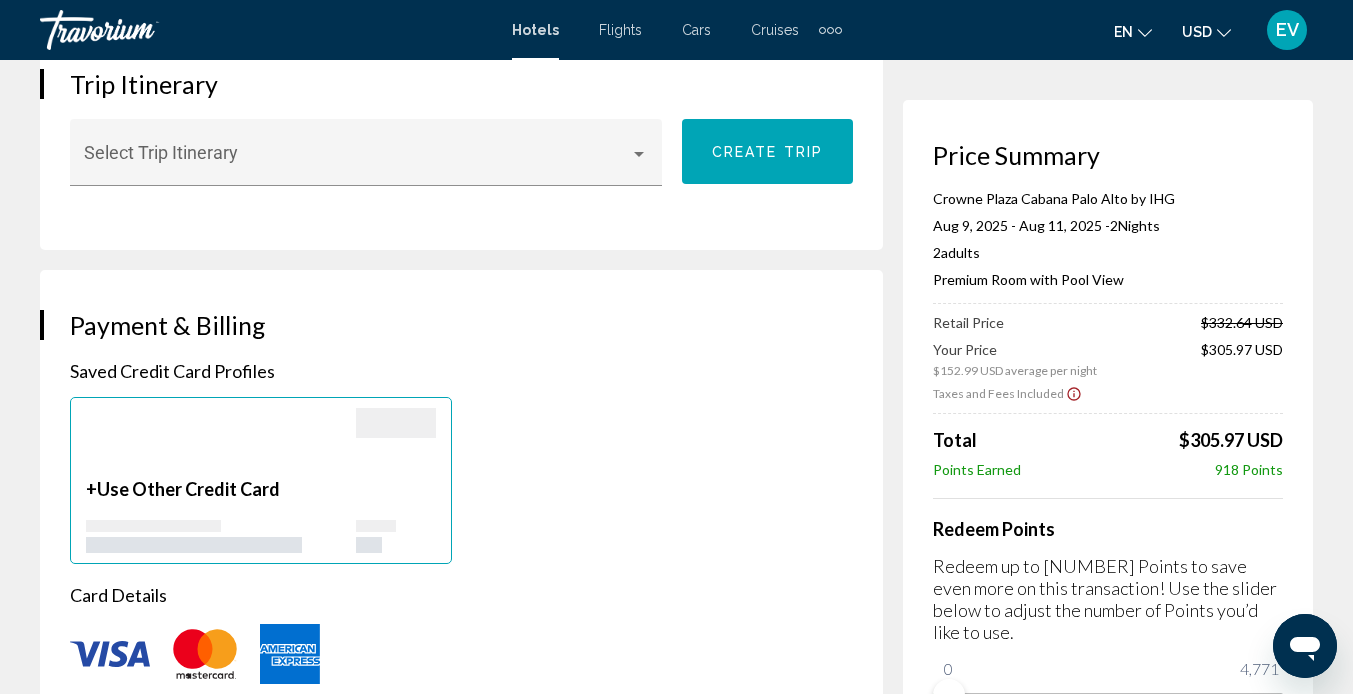 scroll, scrollTop: 1337, scrollLeft: 0, axis: vertical 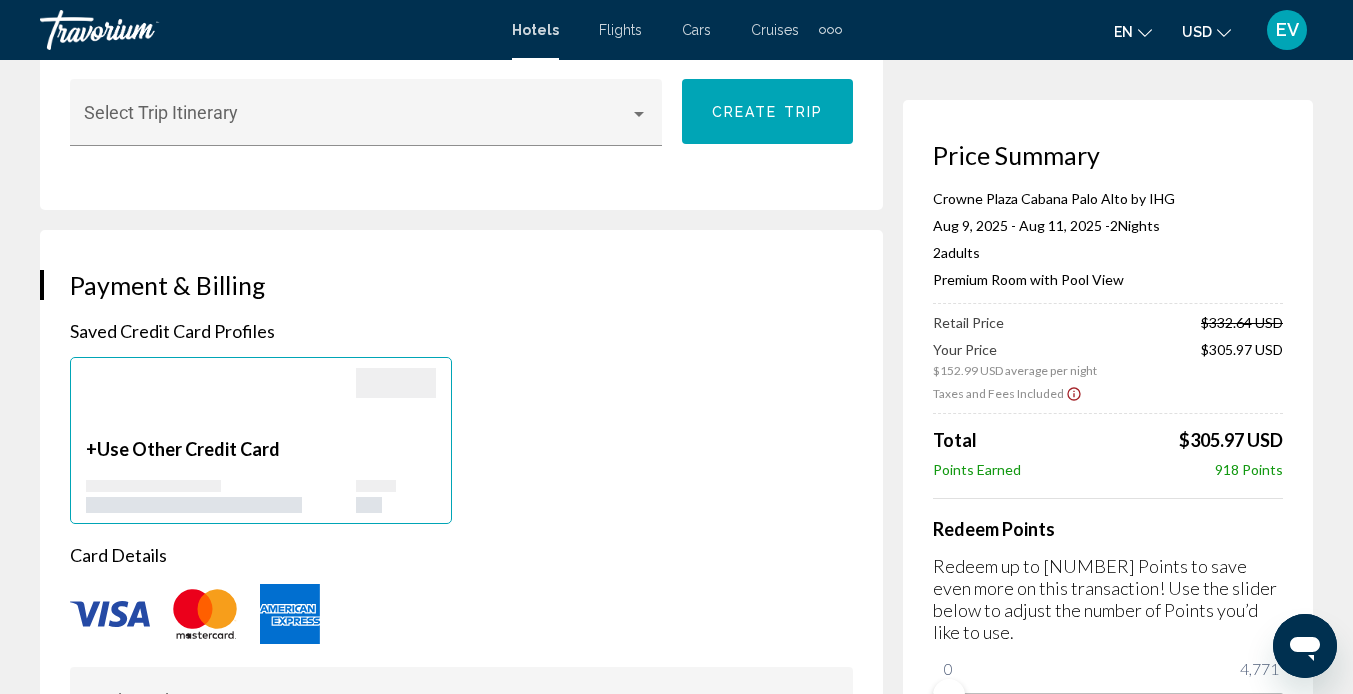 click at bounding box center (221, 496) 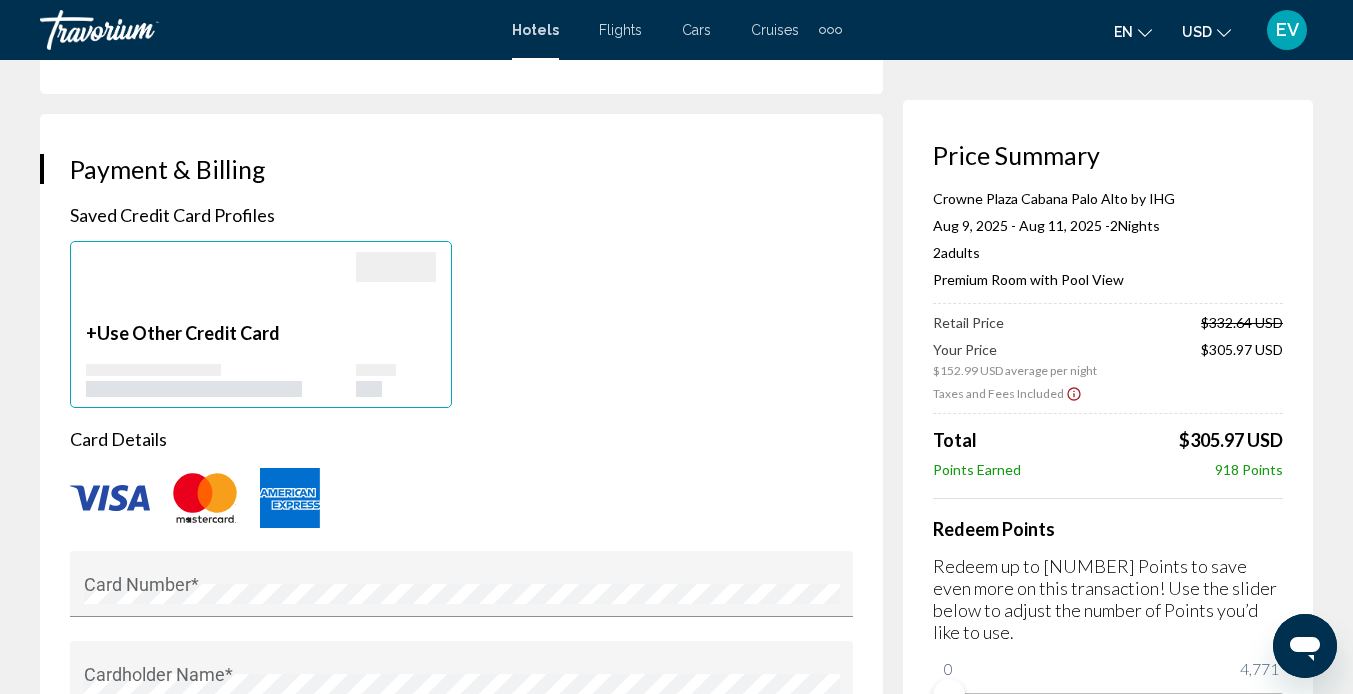 scroll, scrollTop: 1466, scrollLeft: 0, axis: vertical 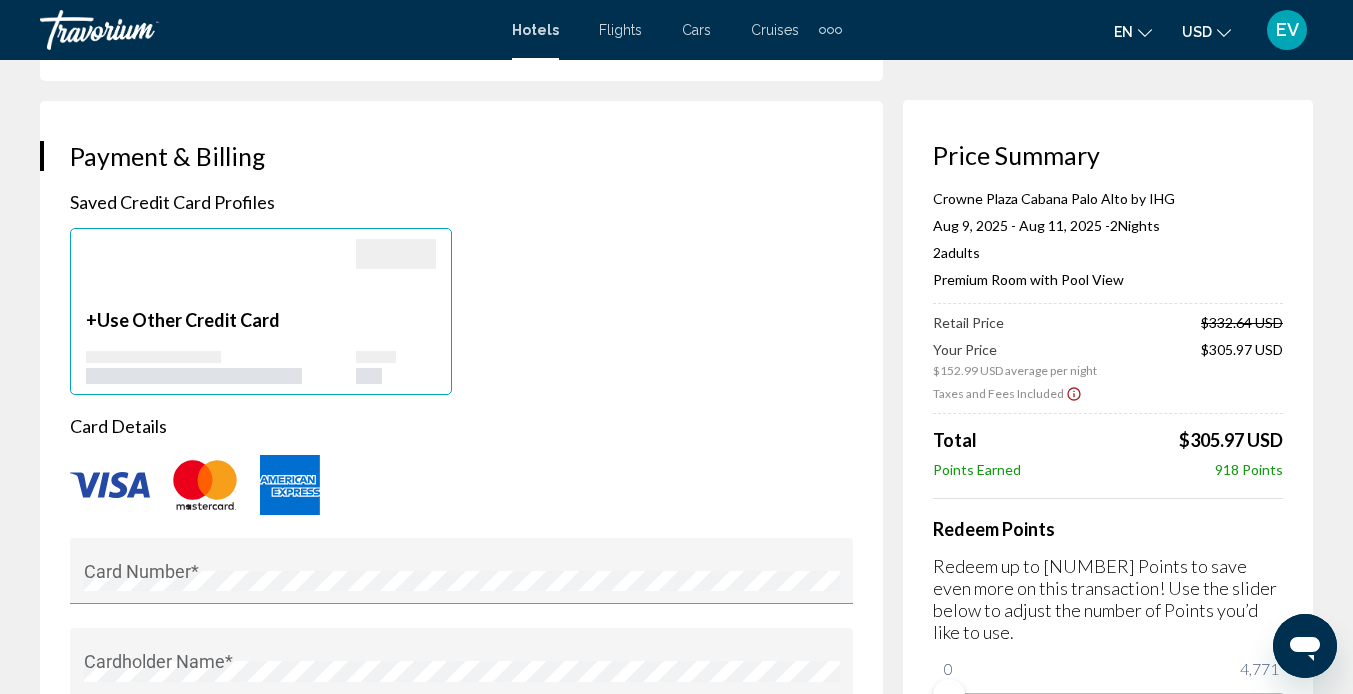 click on "Card Number  *" at bounding box center [461, 583] 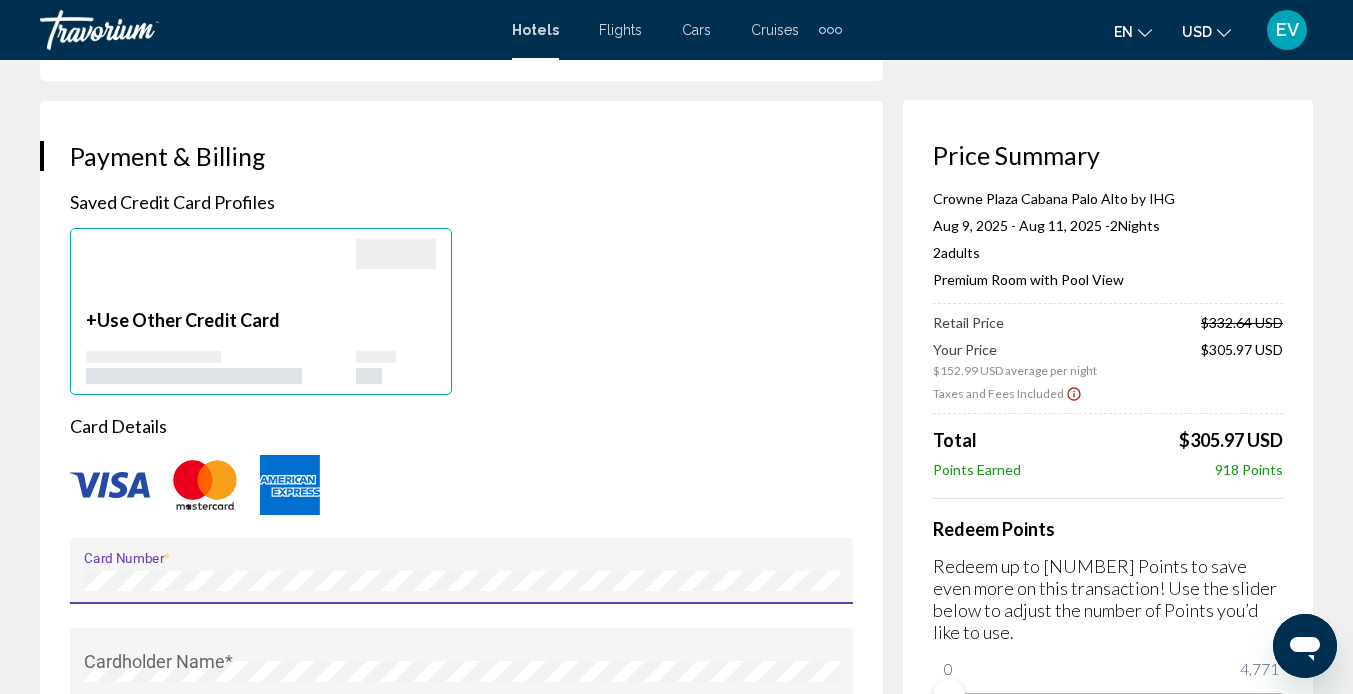 scroll, scrollTop: 1562, scrollLeft: 0, axis: vertical 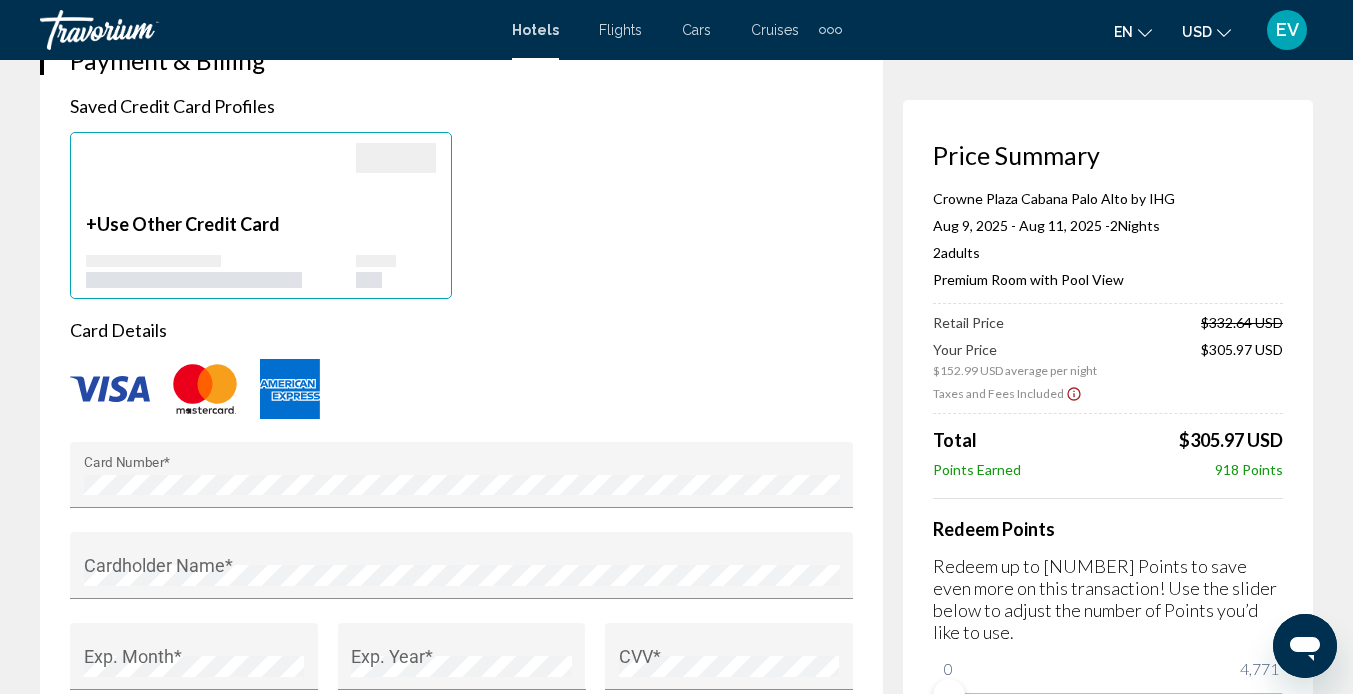 click on "Card Number  *" at bounding box center [461, 487] 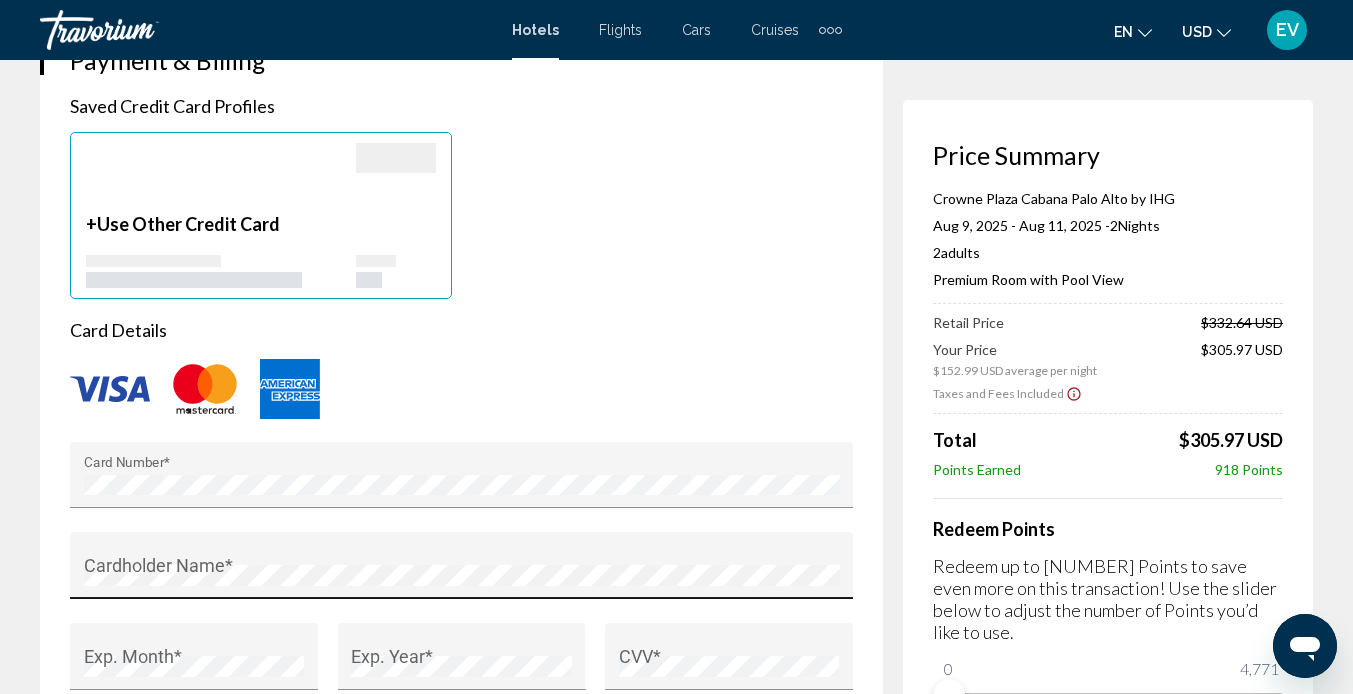 click on "Cardholder Name  *" at bounding box center [462, 572] 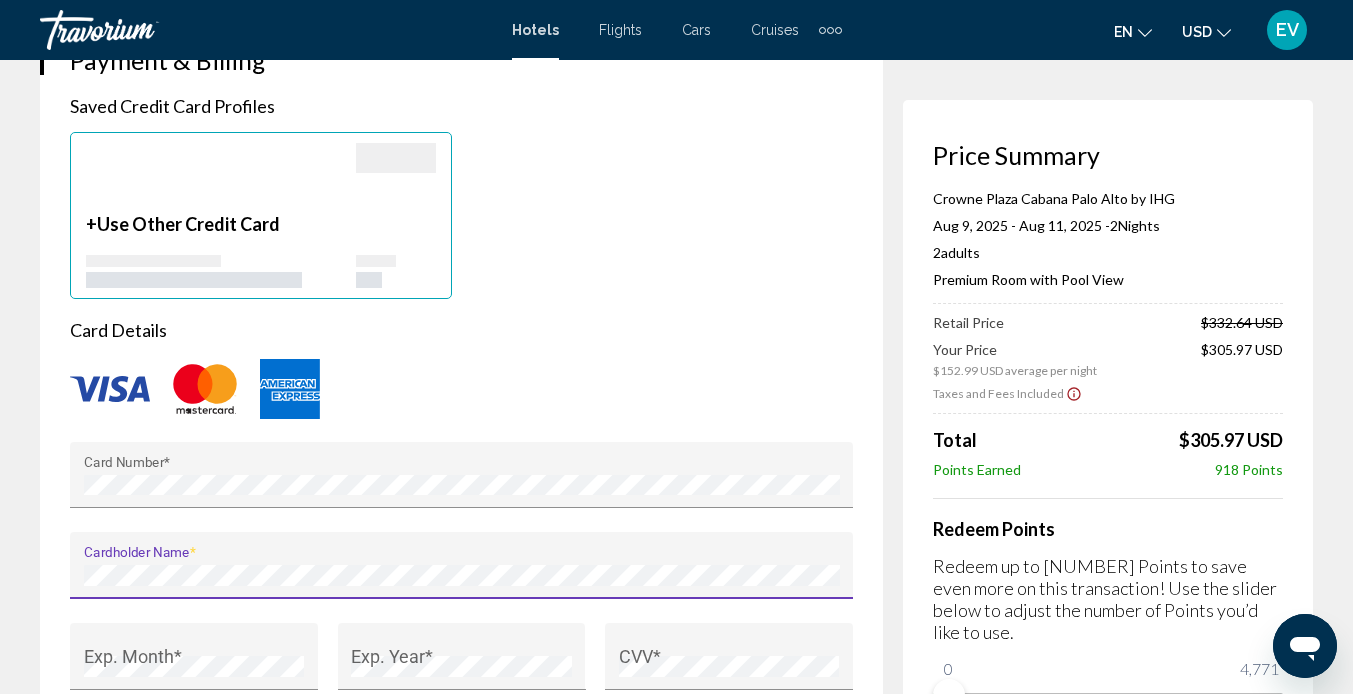 scroll, scrollTop: 1711, scrollLeft: 0, axis: vertical 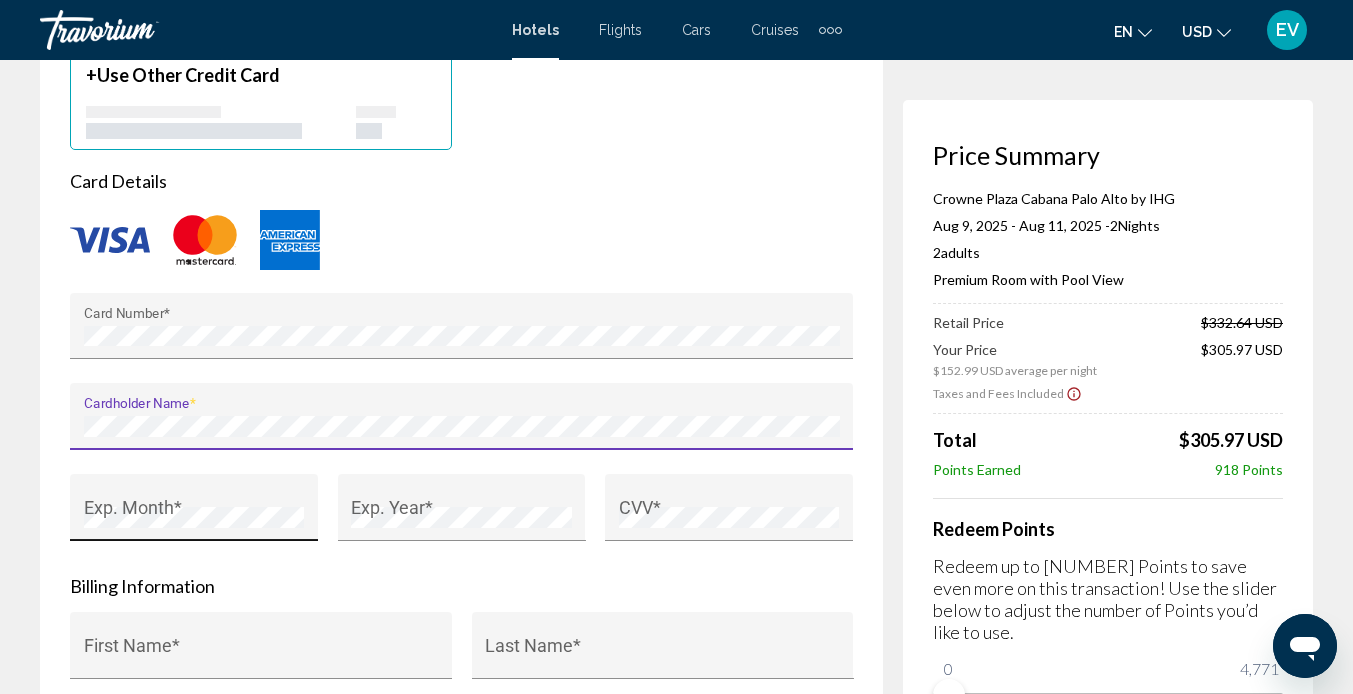 click on "Exp. Month  *" at bounding box center (194, 514) 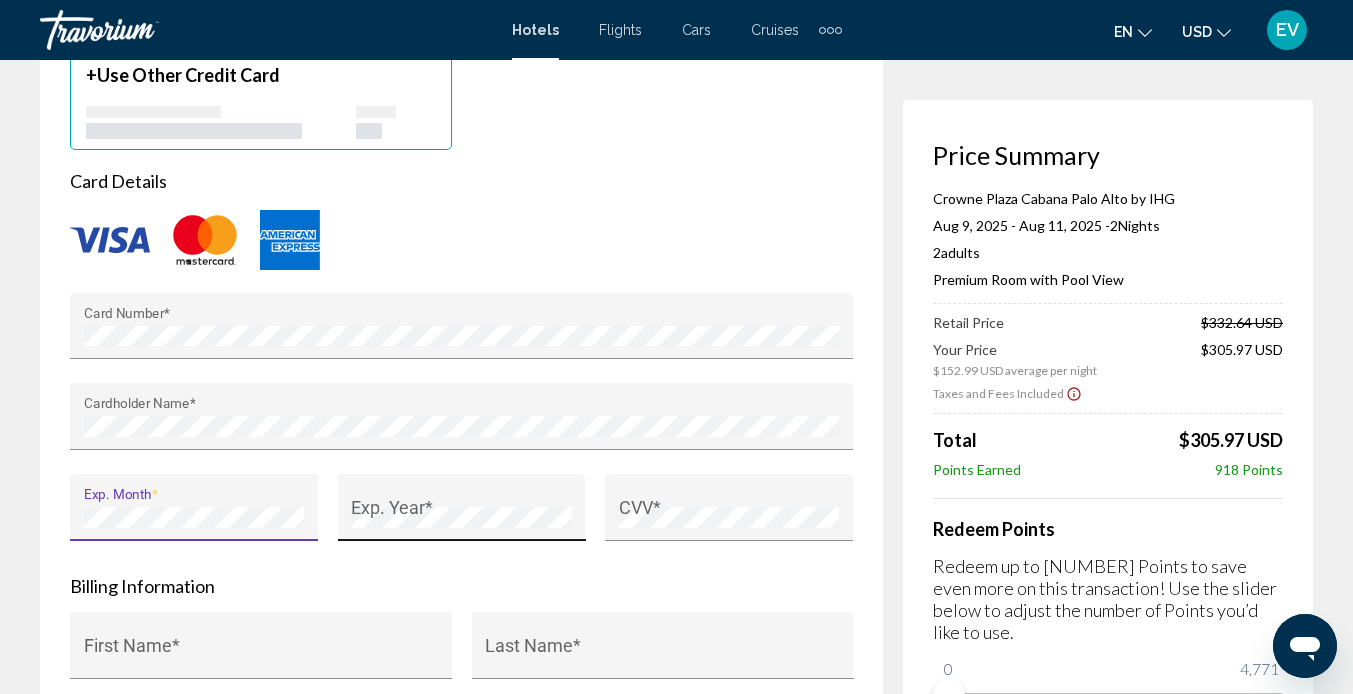 click on "Exp. Year  *" at bounding box center [461, 514] 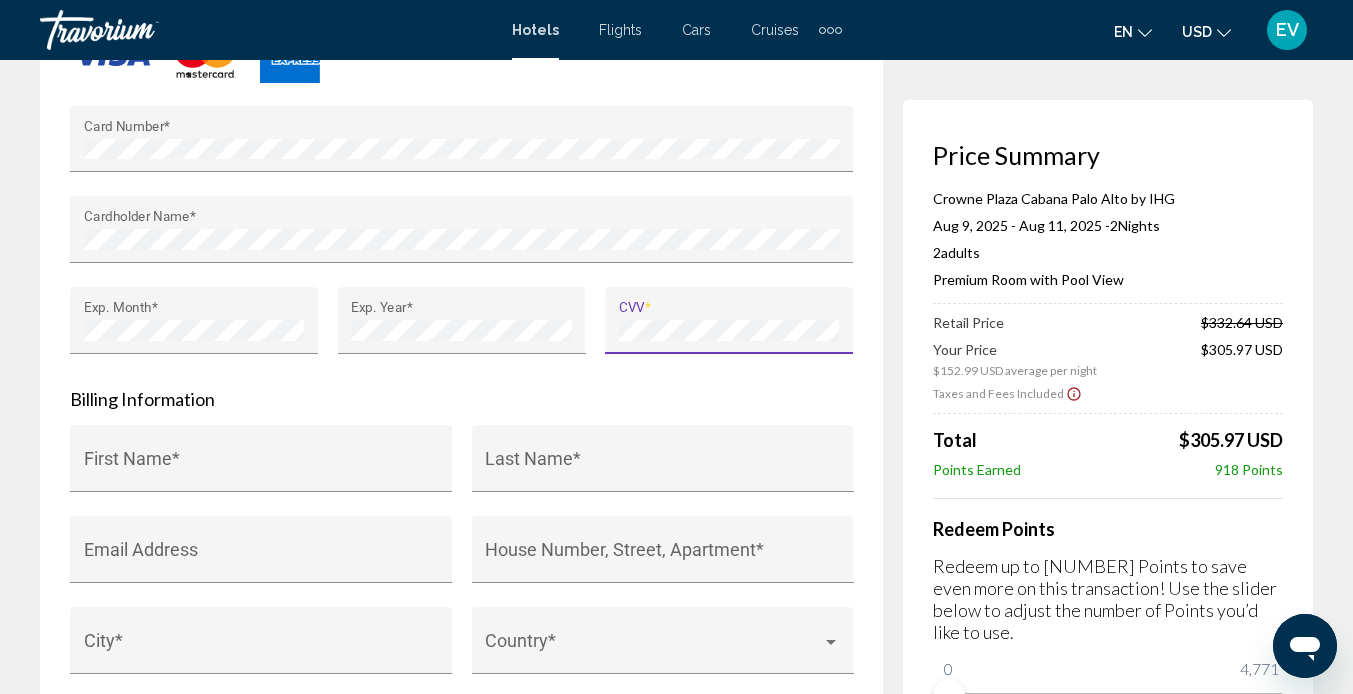 scroll, scrollTop: 1901, scrollLeft: 0, axis: vertical 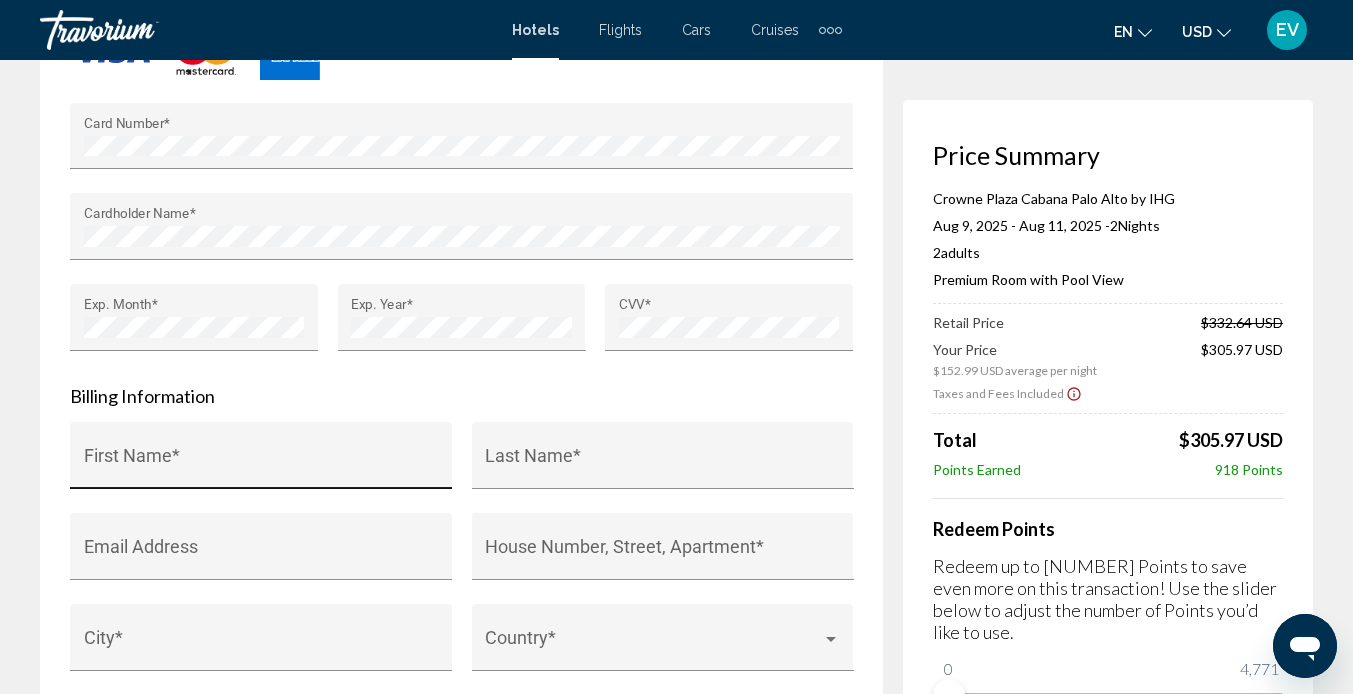 click on "First Name  *" at bounding box center [261, 462] 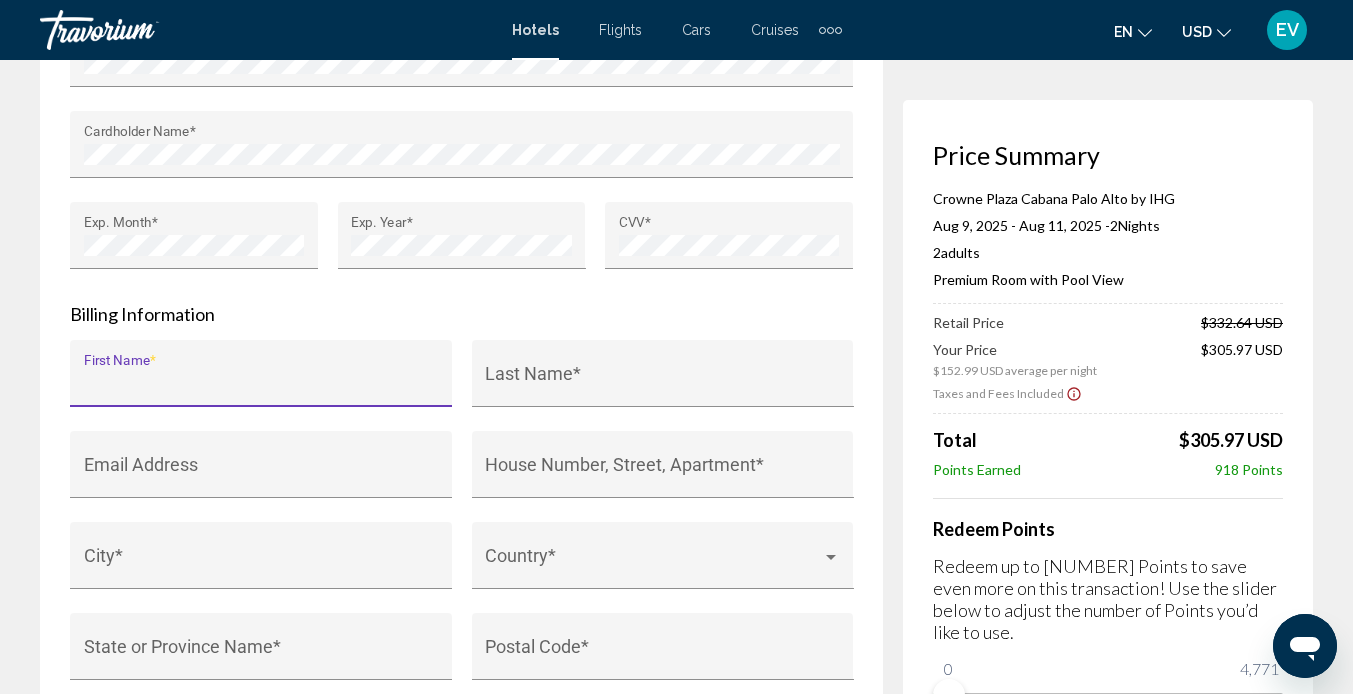 scroll, scrollTop: 1985, scrollLeft: 0, axis: vertical 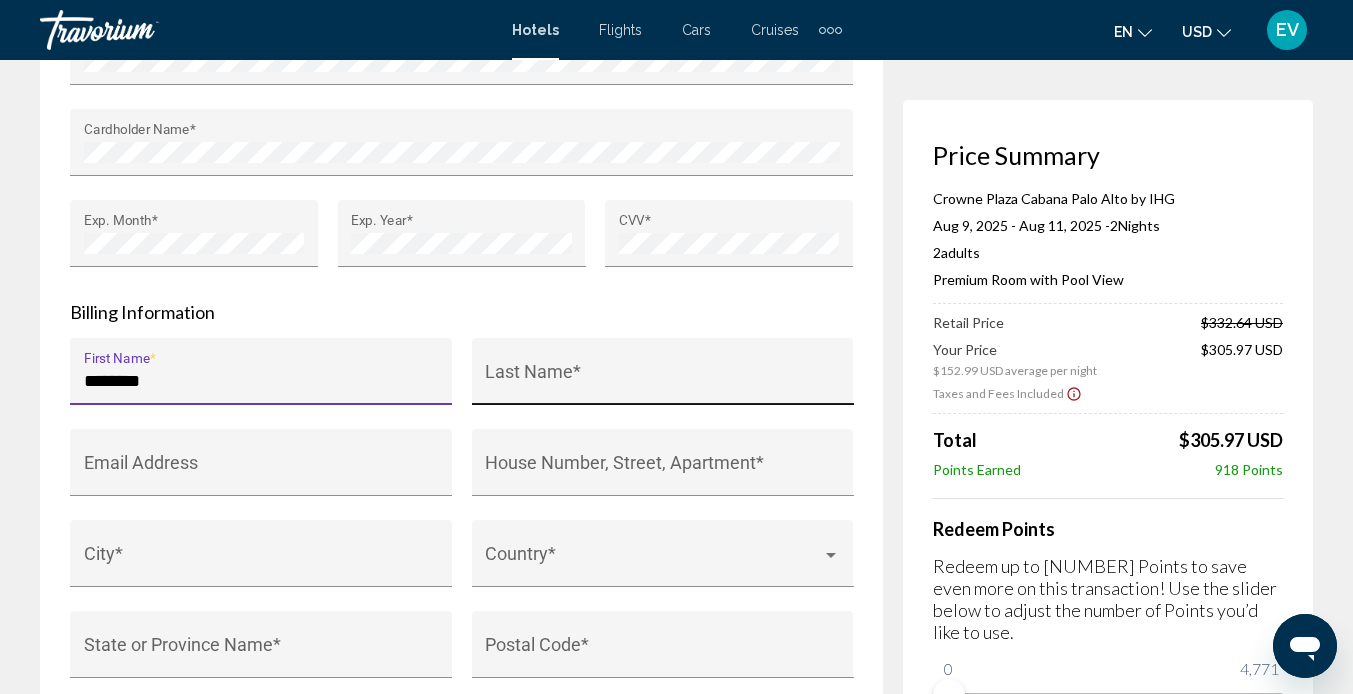 type on "********" 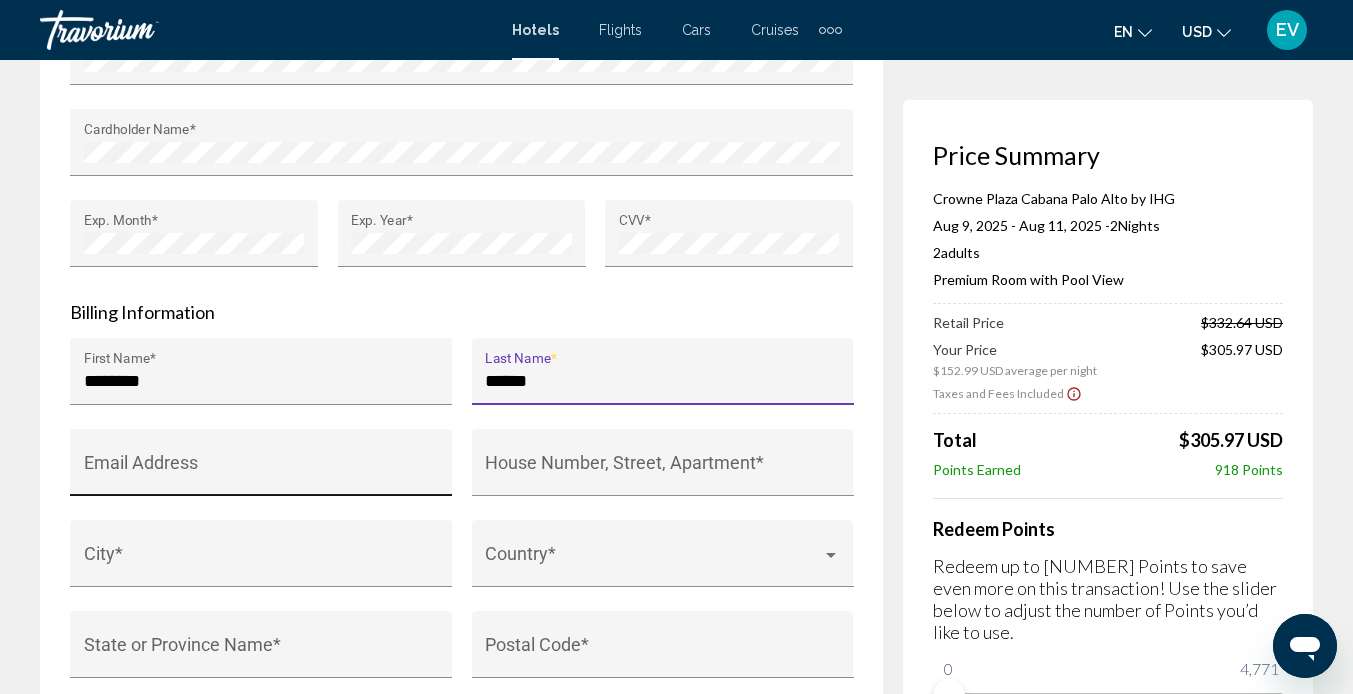 type on "******" 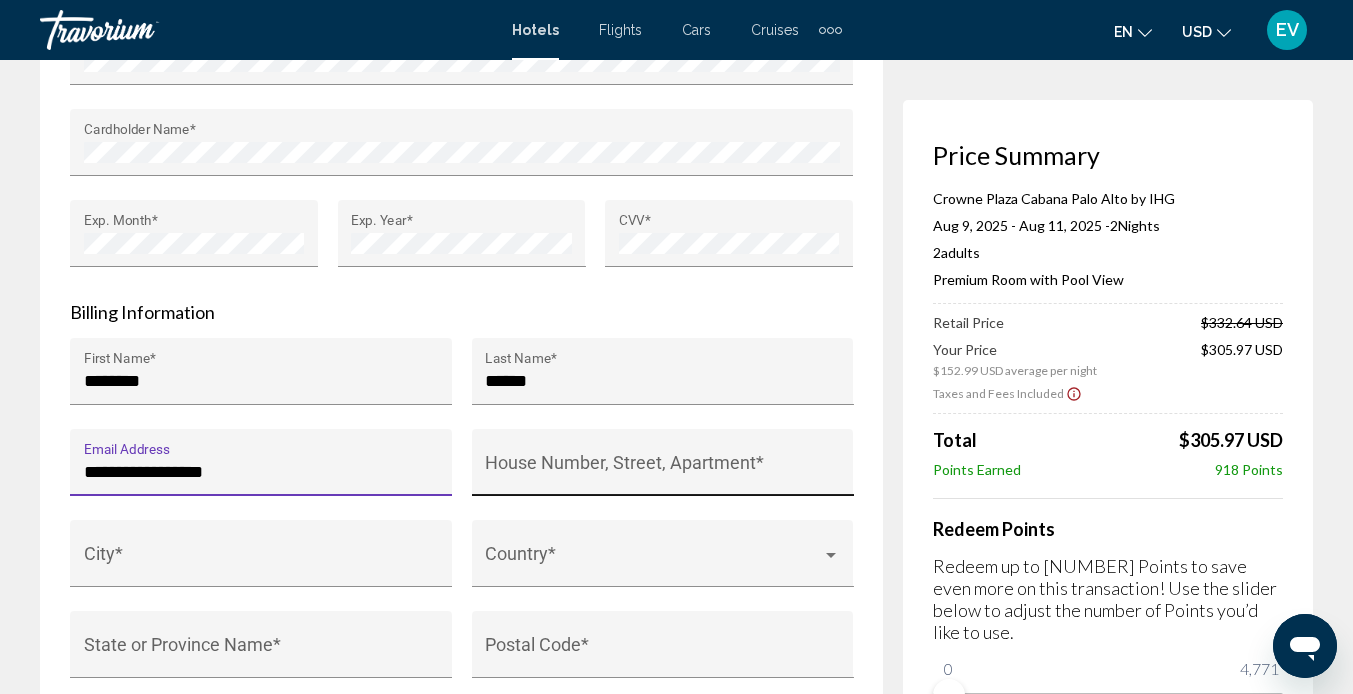 type on "**********" 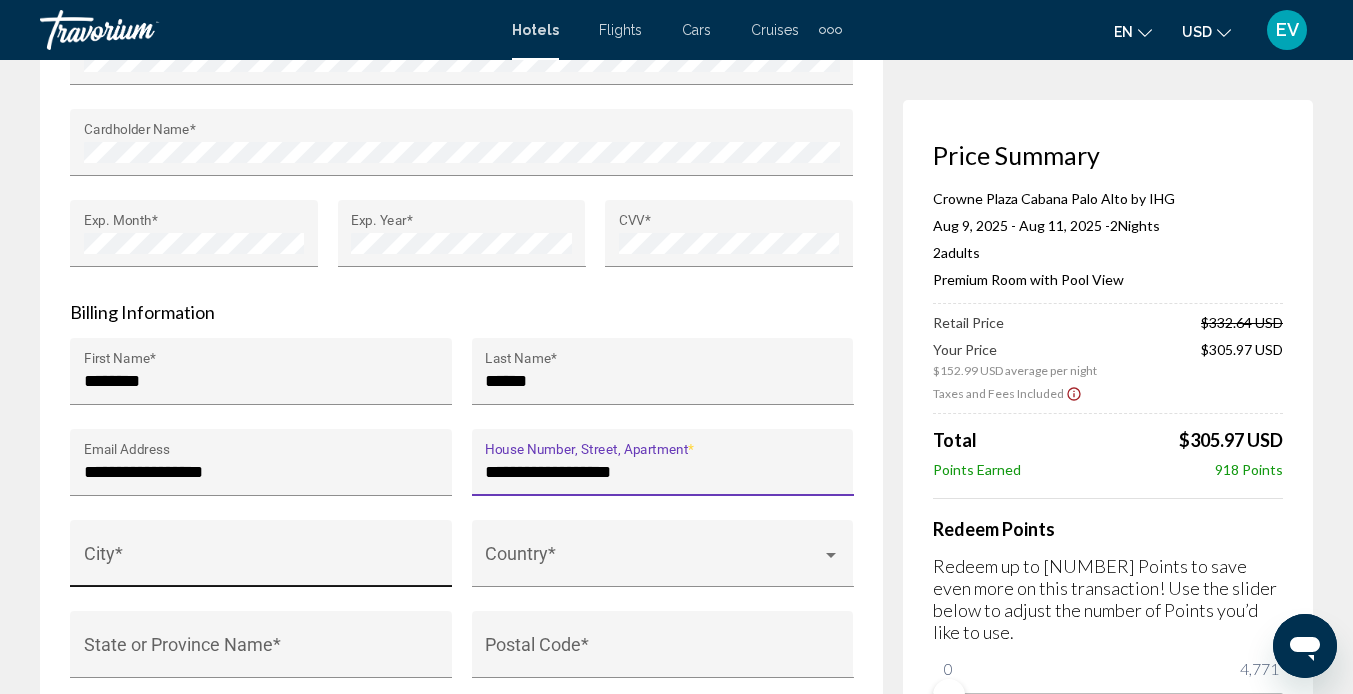 type on "**********" 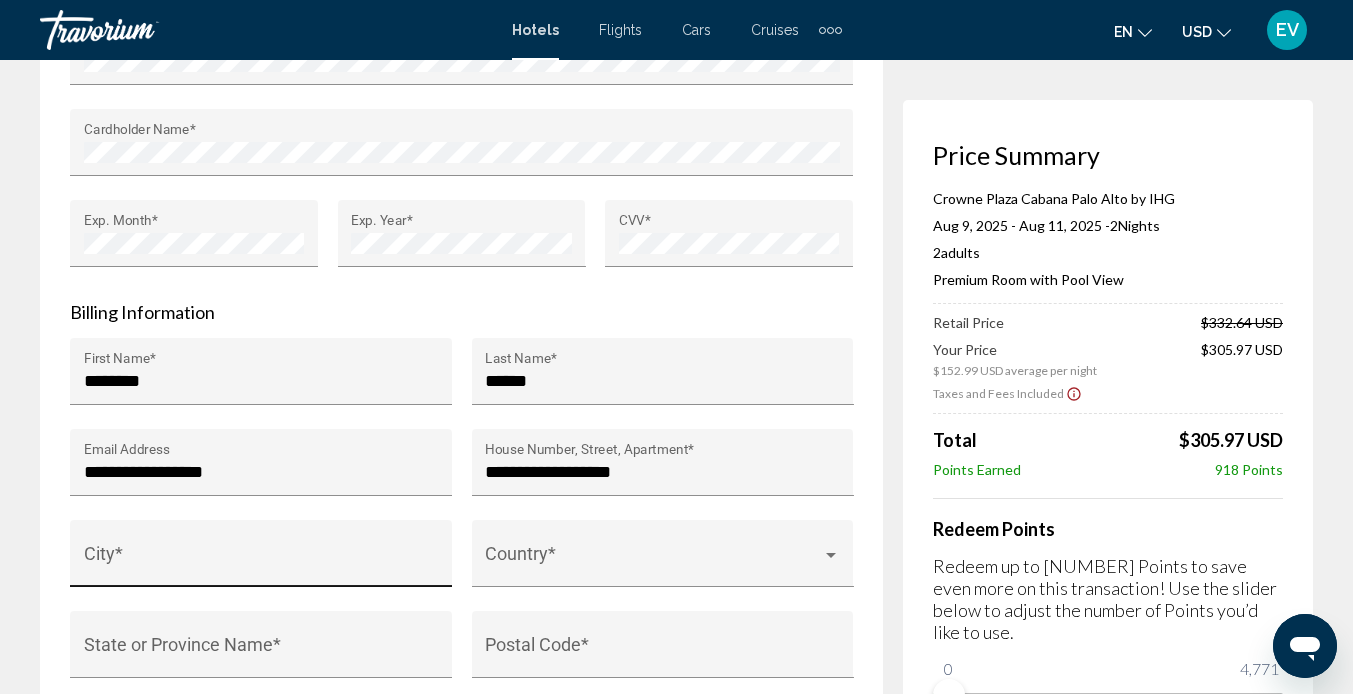 click on "City  *" at bounding box center [261, 560] 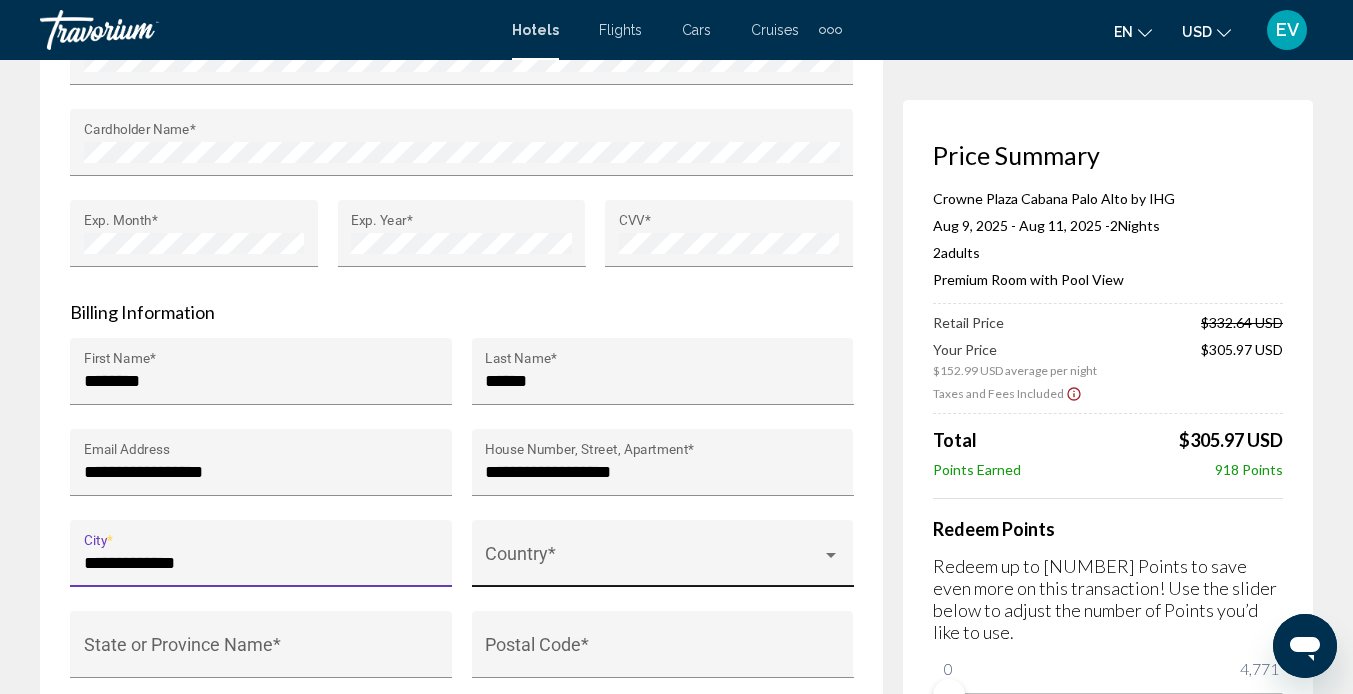 type on "**********" 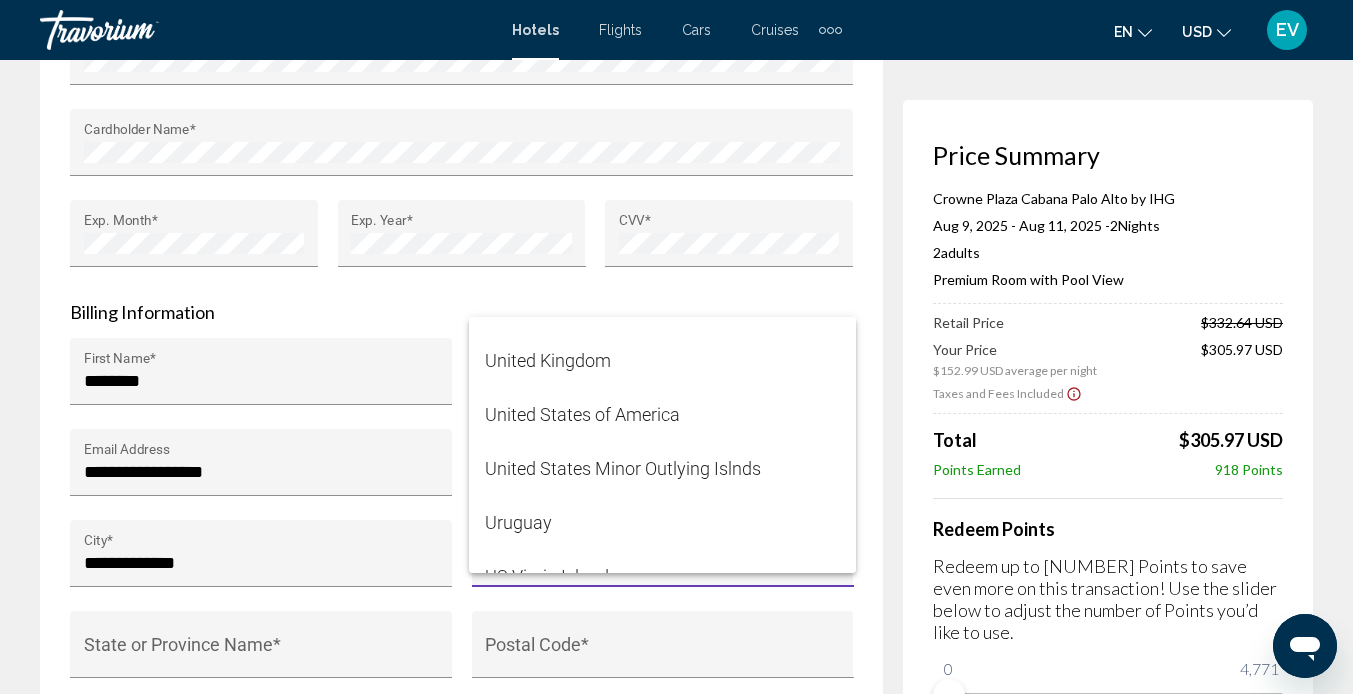 scroll, scrollTop: 12992, scrollLeft: 0, axis: vertical 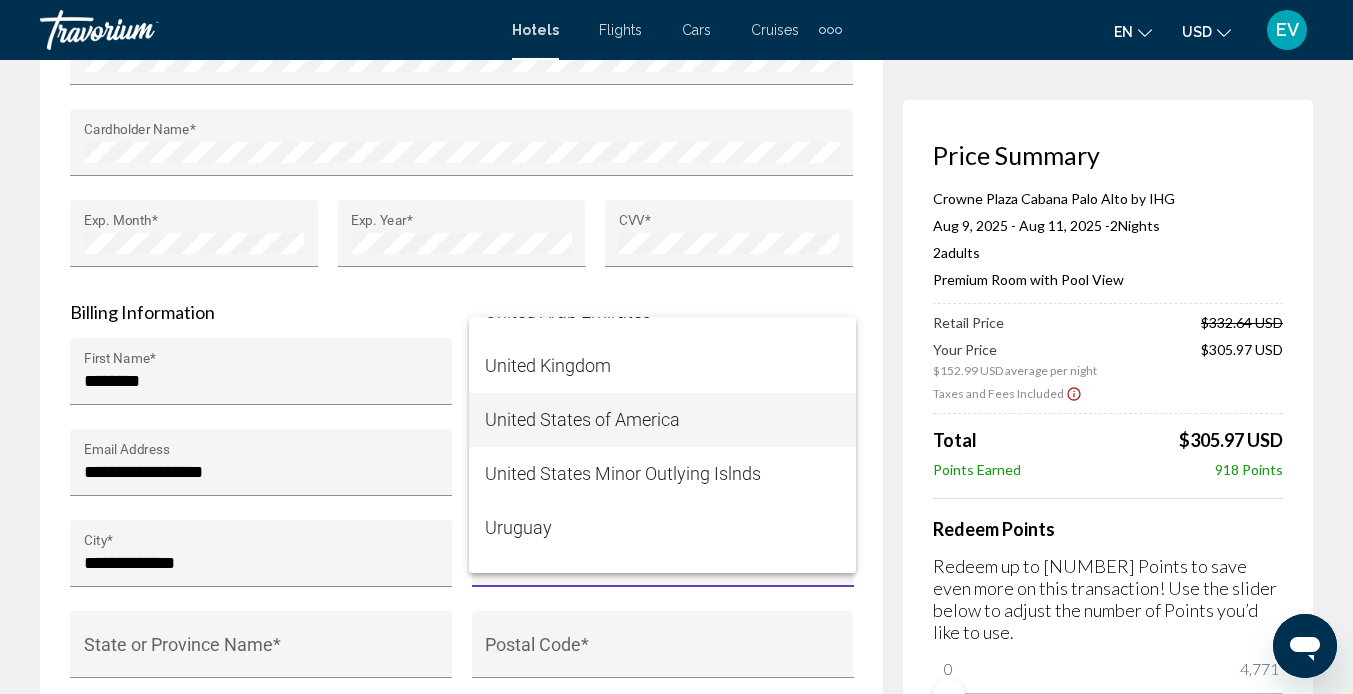 click on "United States of America" at bounding box center [662, 420] 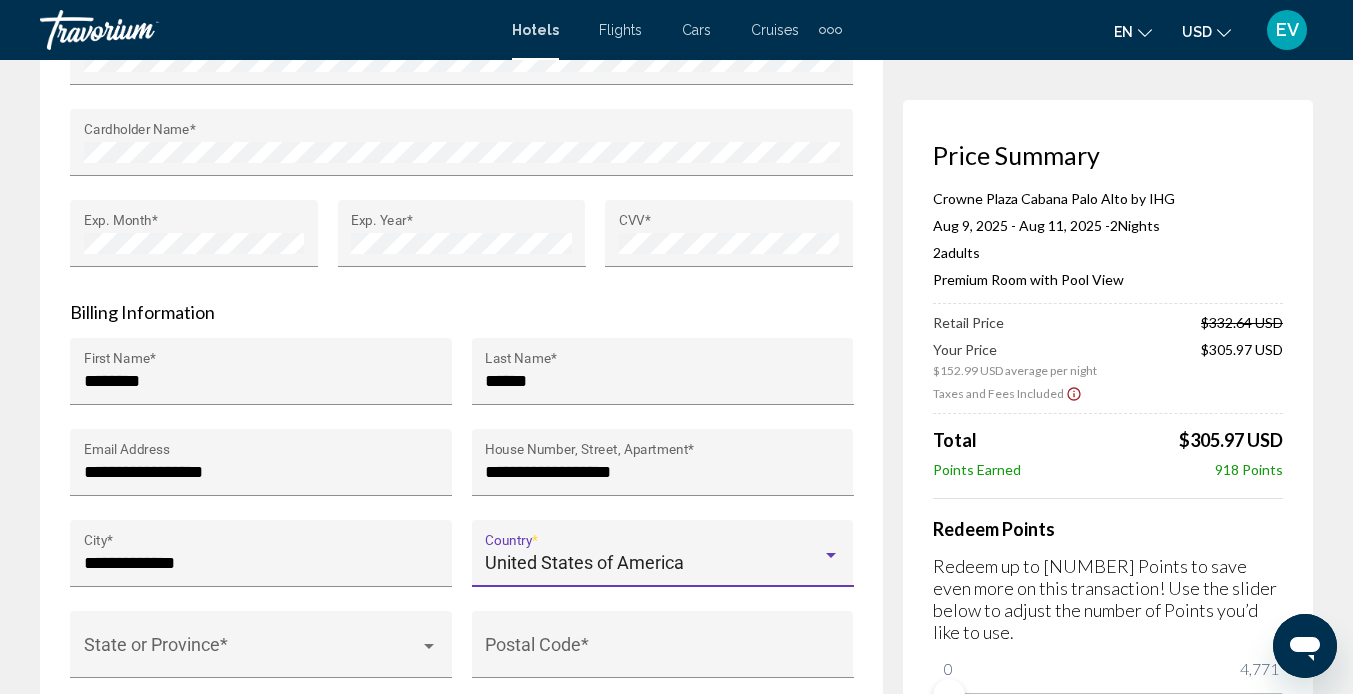 scroll, scrollTop: 2158, scrollLeft: 0, axis: vertical 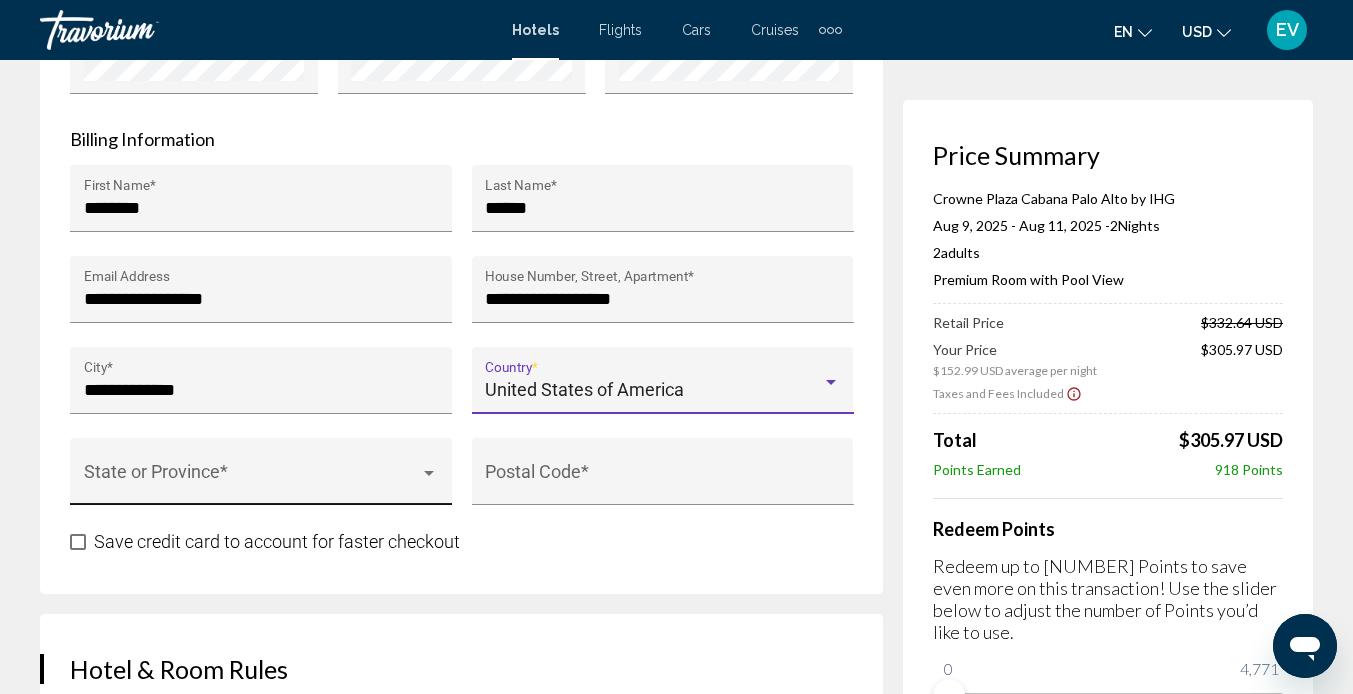 click at bounding box center (252, 481) 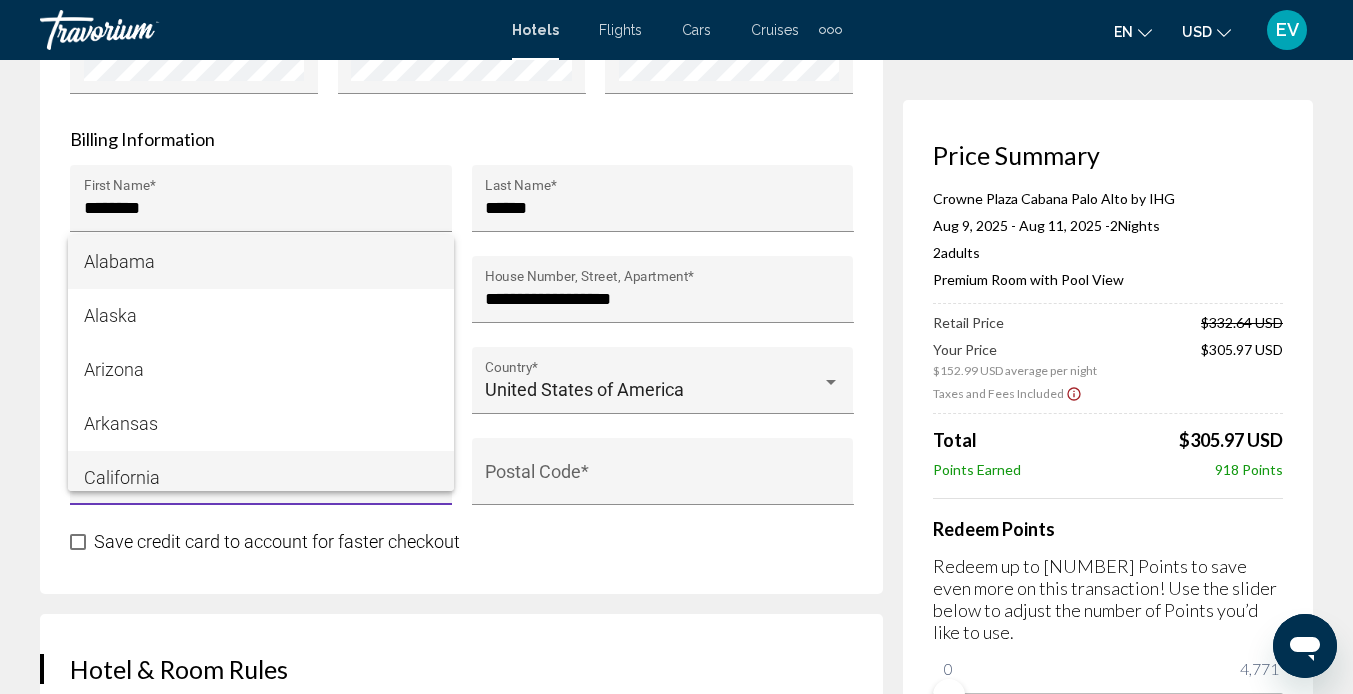 click on "California" at bounding box center [261, 478] 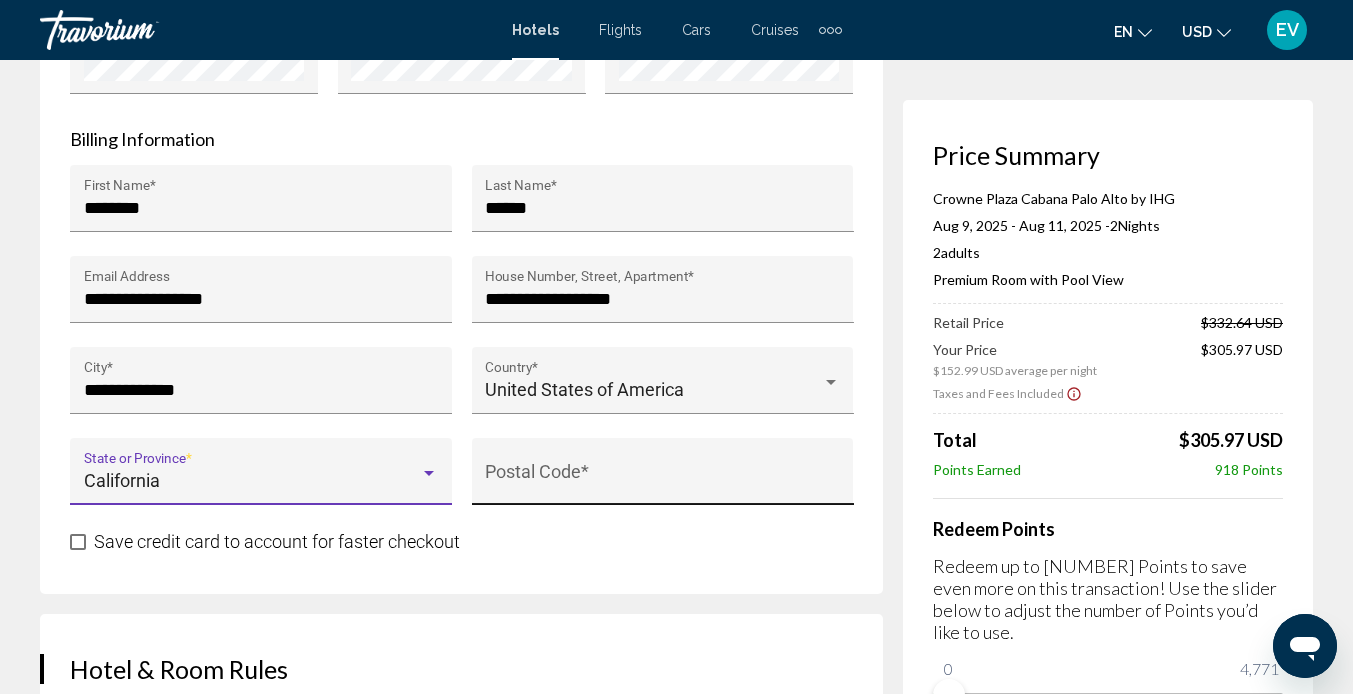 click on "Postal Code  *" at bounding box center (662, 481) 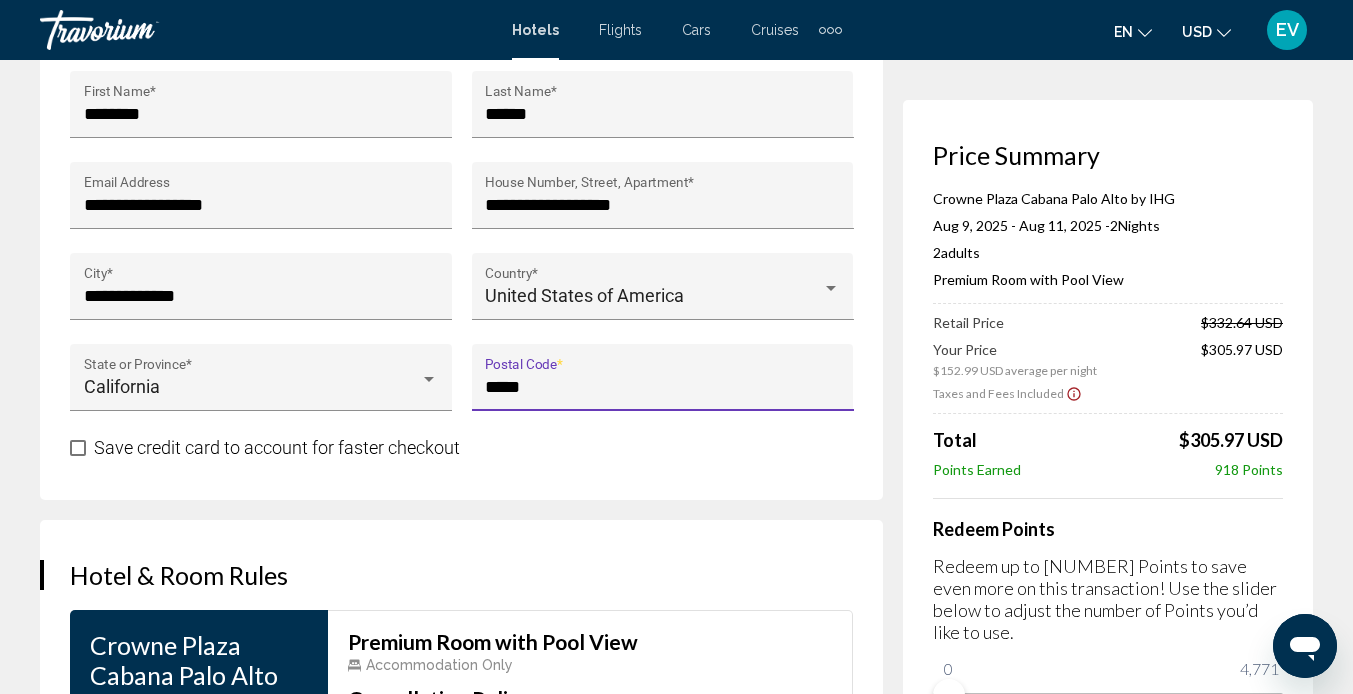type on "*****" 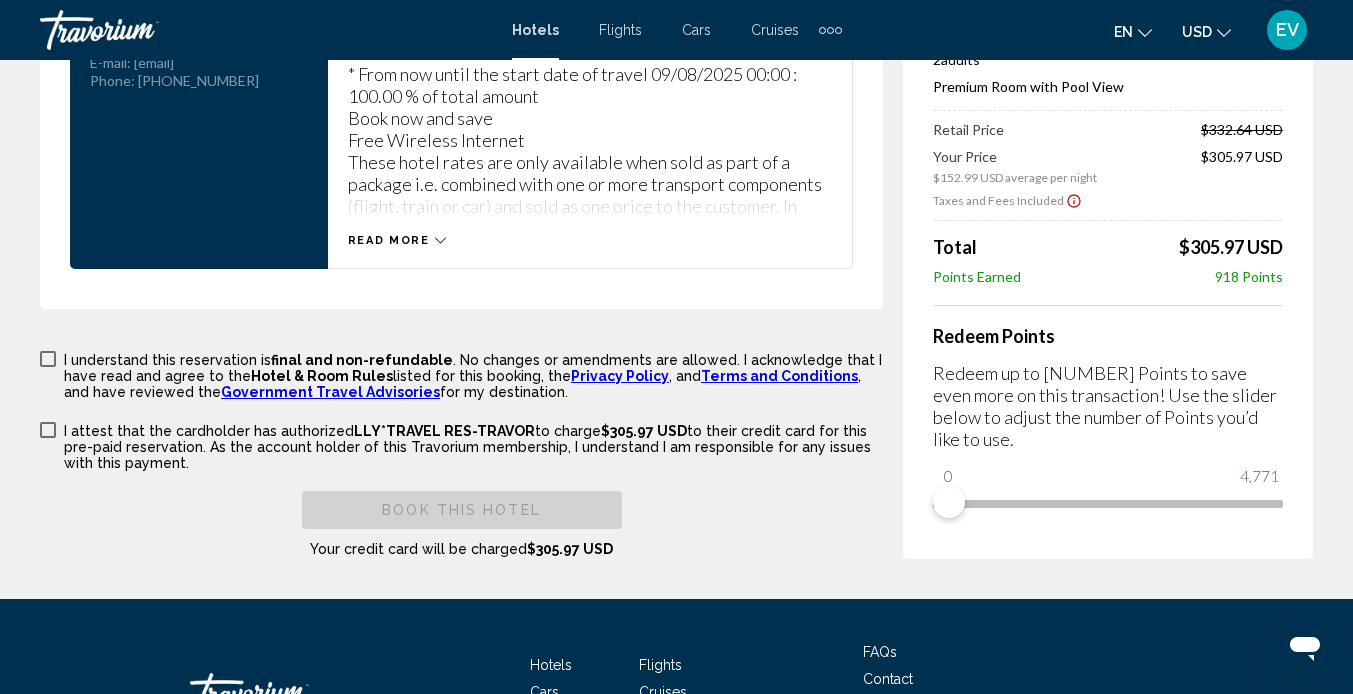 scroll, scrollTop: 3003, scrollLeft: 0, axis: vertical 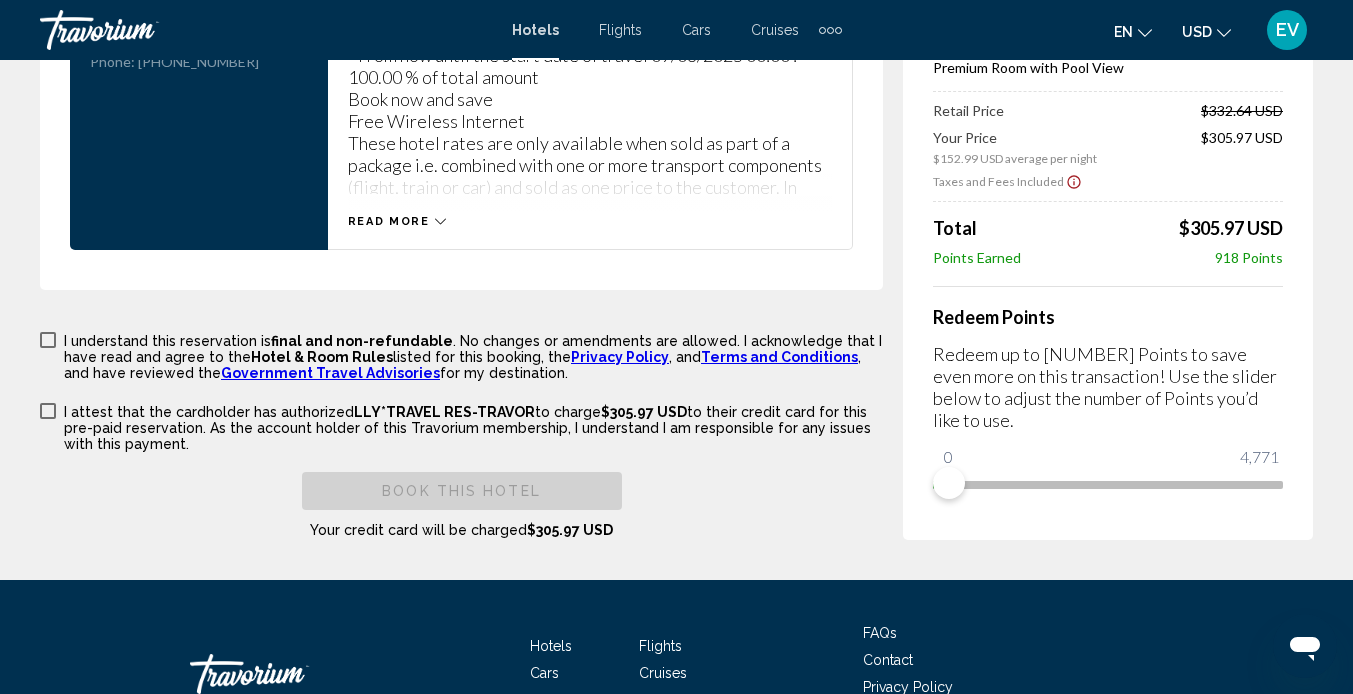 click at bounding box center [48, 340] 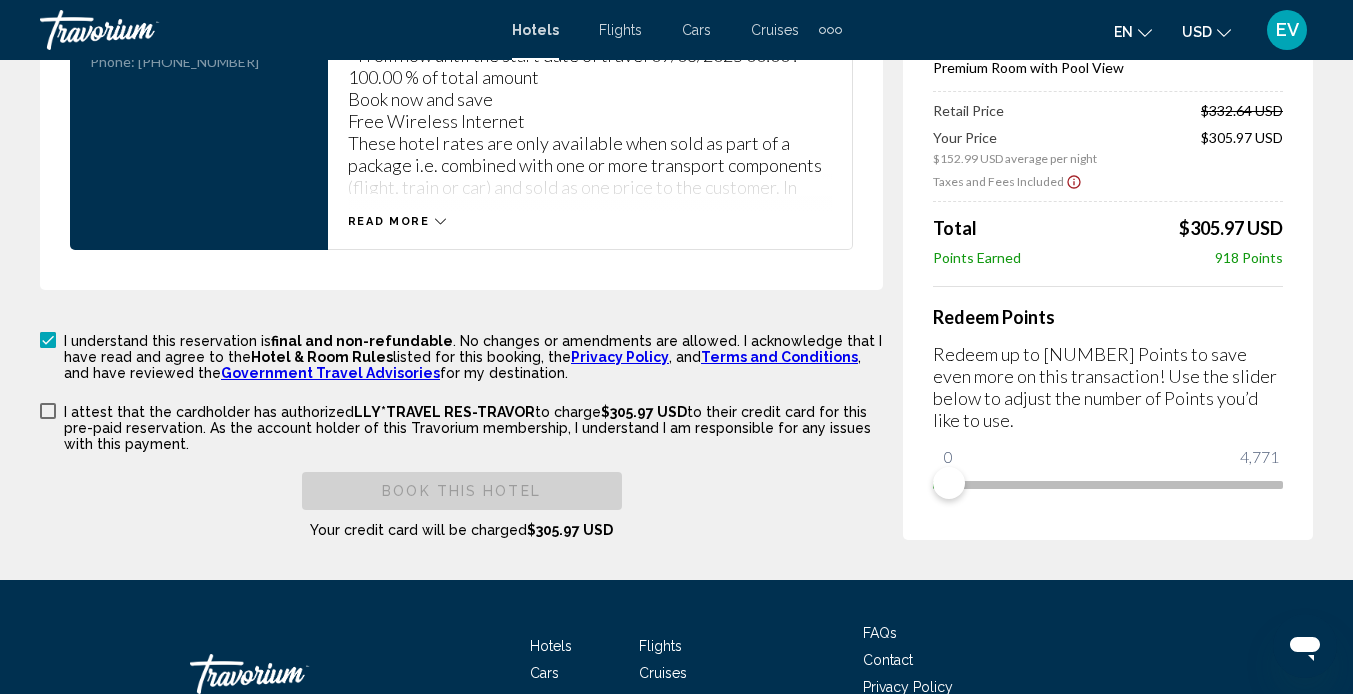 click on "I attest that the cardholder has authorized  LLY*TRAVEL RES-TRAVOR  to charge  [PRICE] [CURRENCY]  to their credit card for this pre-paid reservation. As the account holder of this Travorium membership, I understand I am responsible for any issues with this payment." at bounding box center [461, 426] 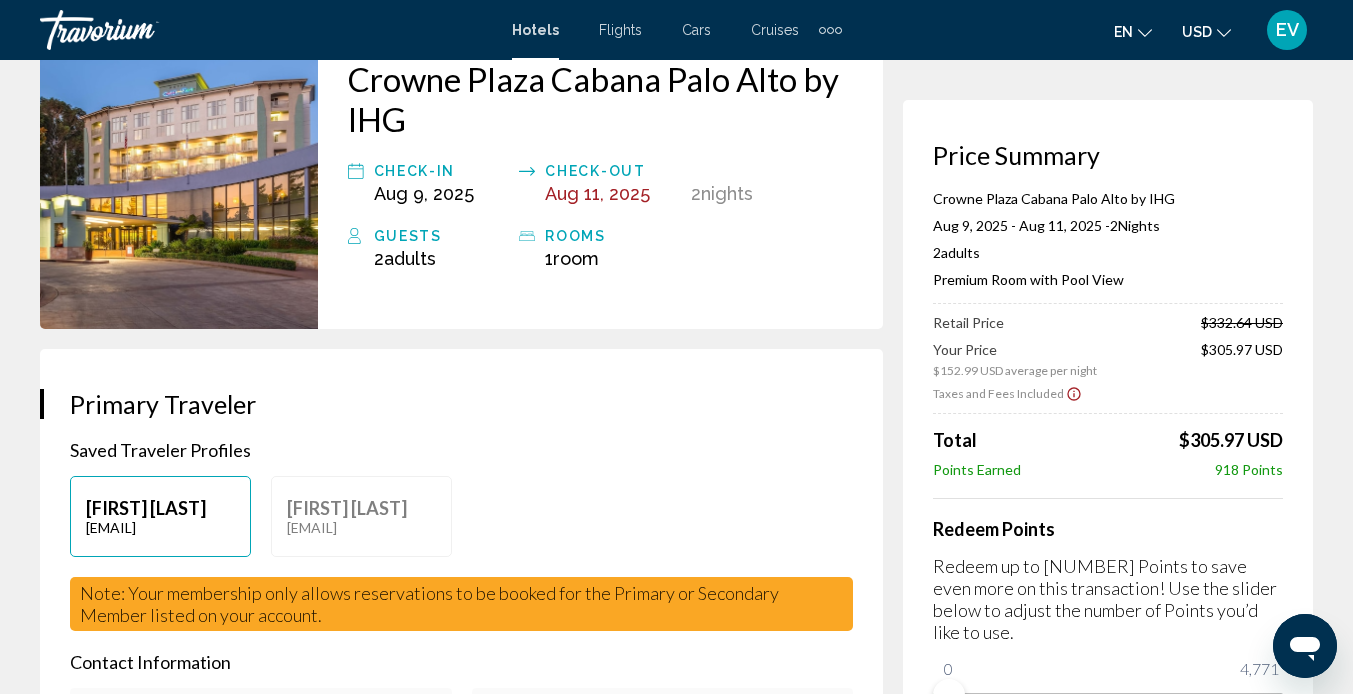 scroll, scrollTop: 156, scrollLeft: 0, axis: vertical 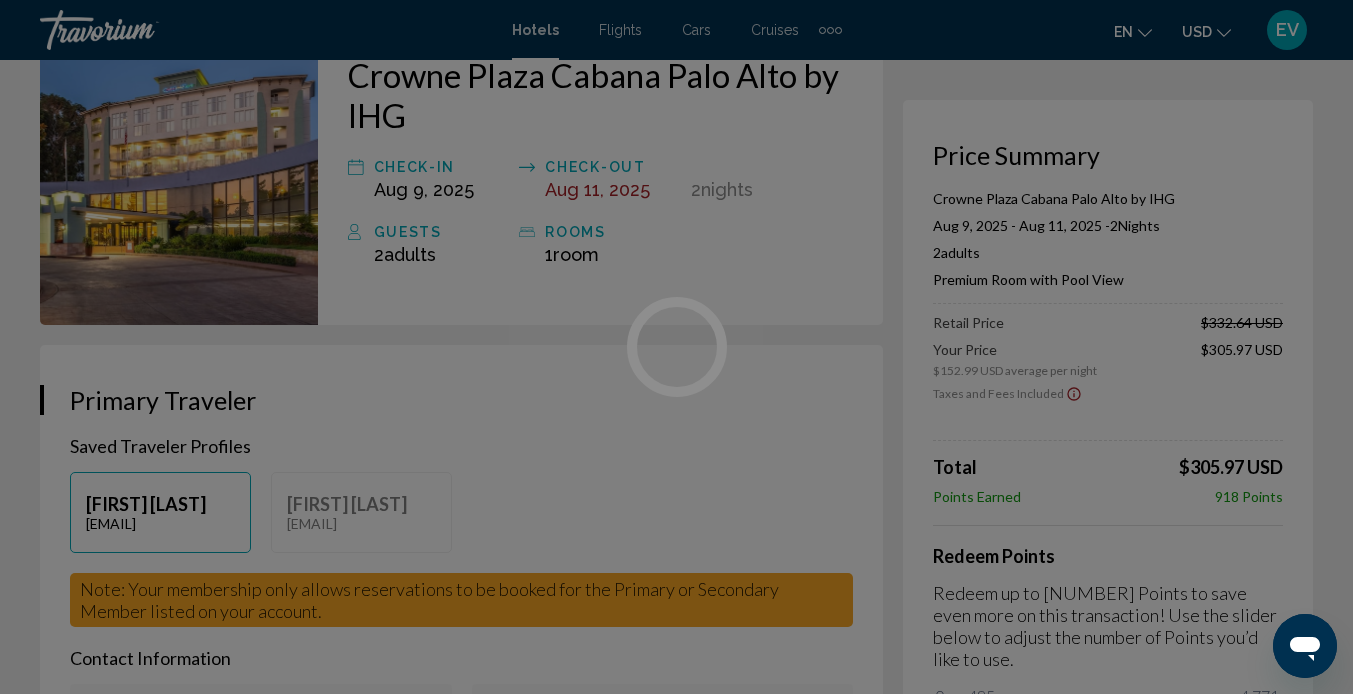 drag, startPoint x: 949, startPoint y: 671, endPoint x: 1005, endPoint y: 671, distance: 56 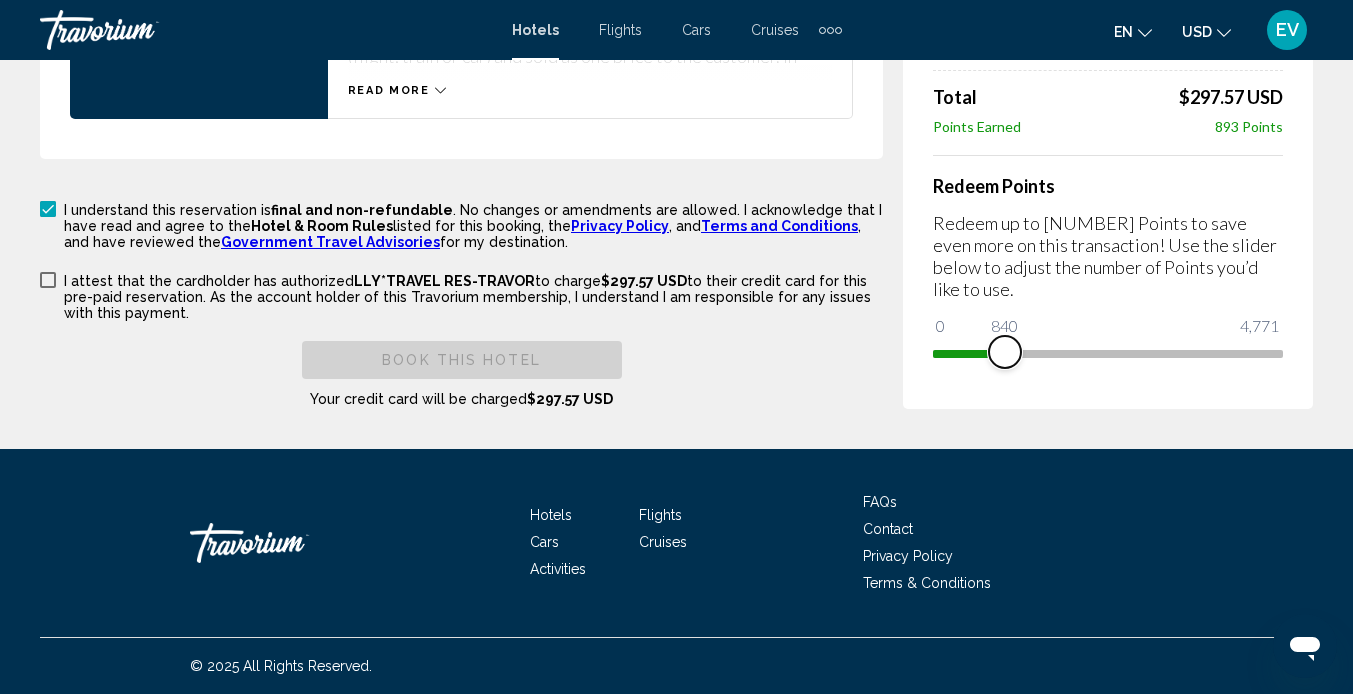 scroll, scrollTop: 3127, scrollLeft: 0, axis: vertical 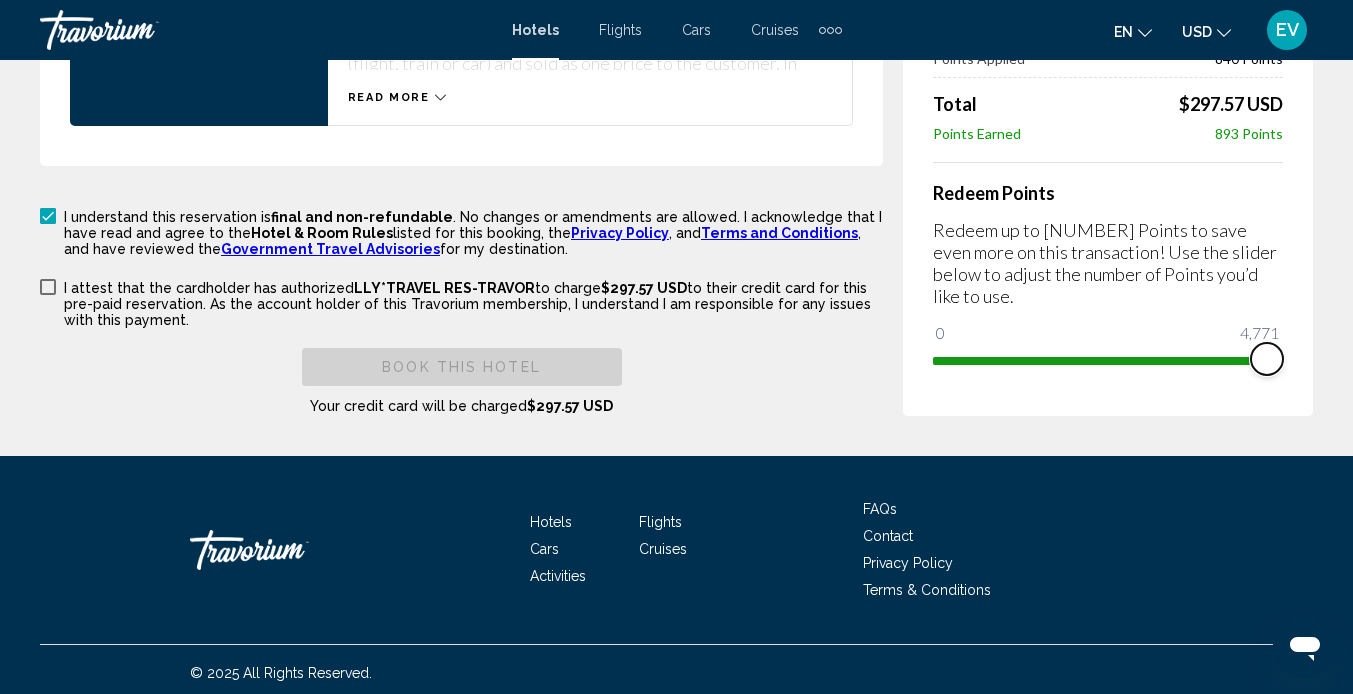 drag, startPoint x: 1008, startPoint y: 366, endPoint x: 1314, endPoint y: 361, distance: 306.04083 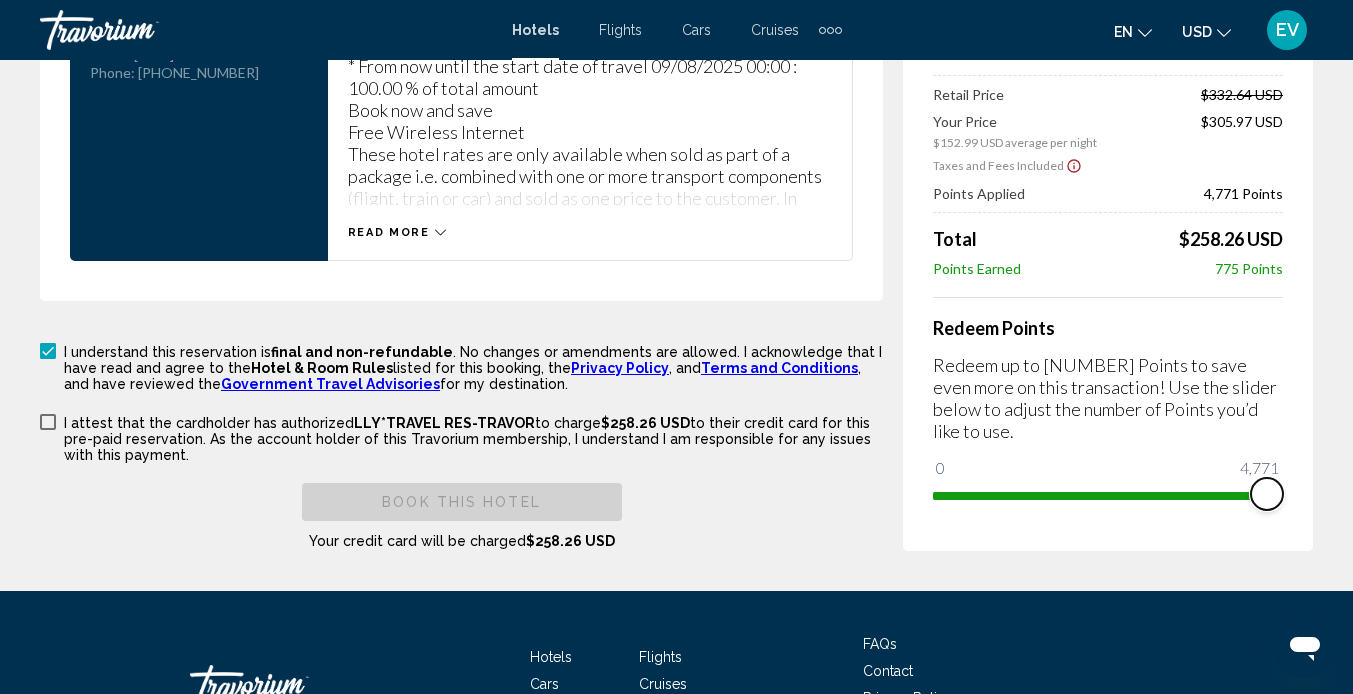 scroll, scrollTop: 2989, scrollLeft: 0, axis: vertical 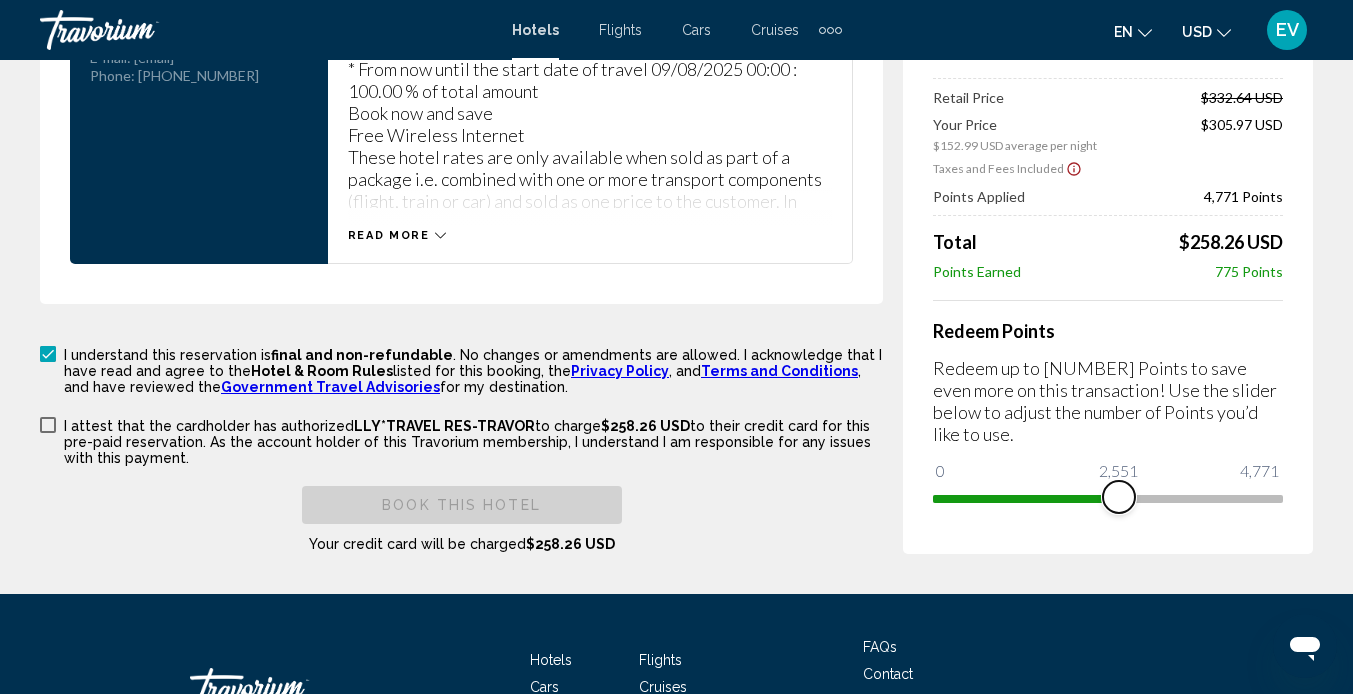 drag, startPoint x: 1261, startPoint y: 502, endPoint x: 1119, endPoint y: 500, distance: 142.01408 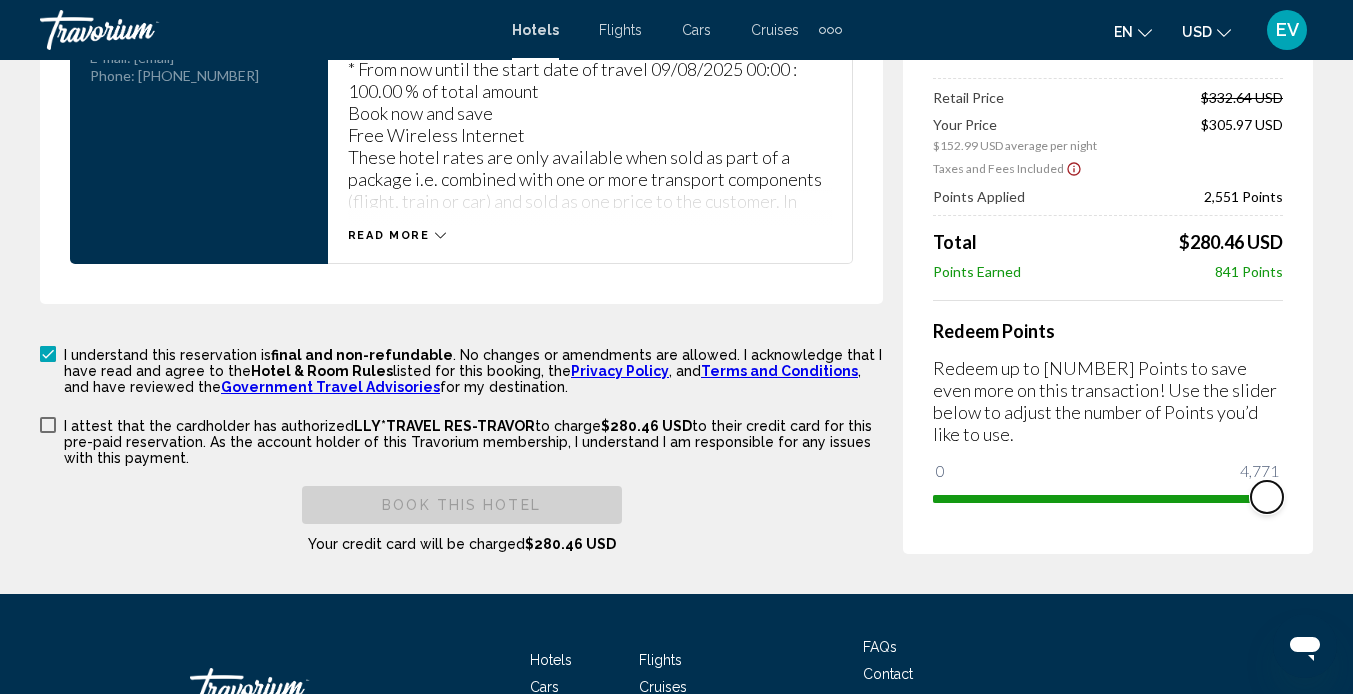 drag, startPoint x: 1120, startPoint y: 501, endPoint x: 1328, endPoint y: 501, distance: 208 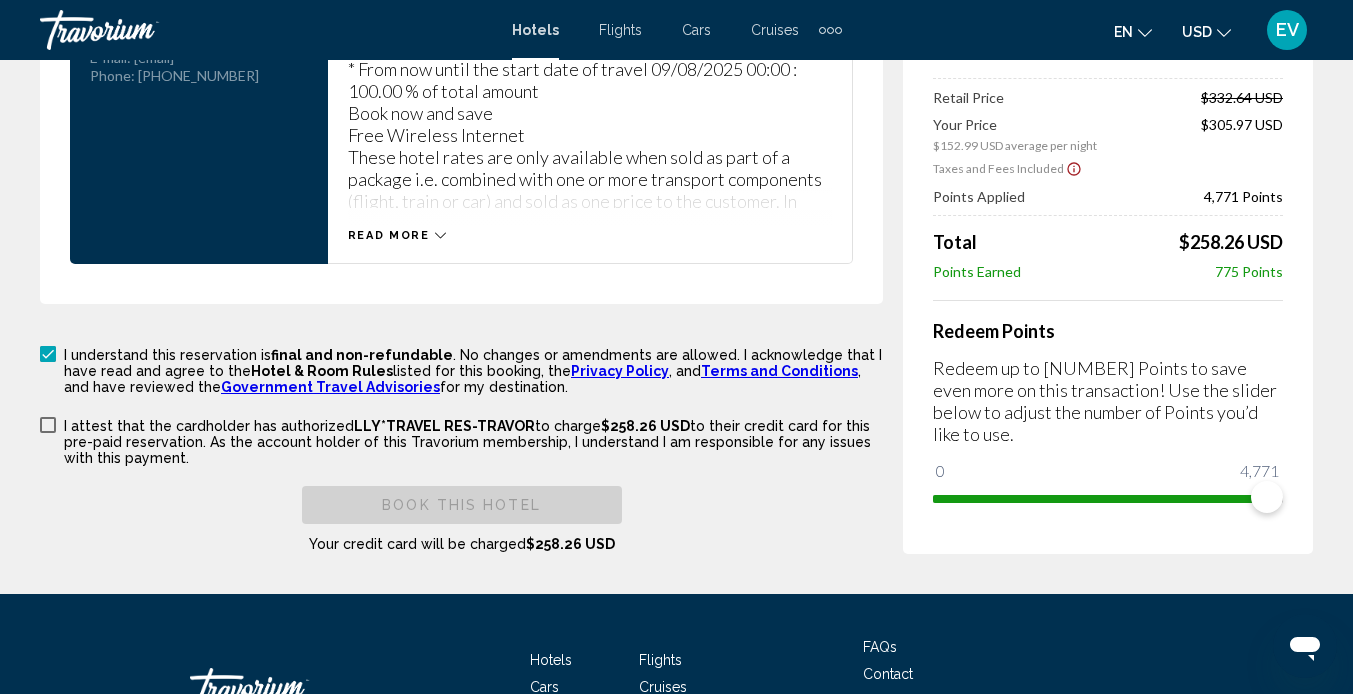 click on "I attest that the cardholder has authorized  LLY*TRAVEL RES-TRAVOR  to charge  [PRICE] [CURRENCY]  to their credit card for this pre-paid reservation. As the account holder of this Travorium membership, I understand I am responsible for any issues with this payment." at bounding box center (461, 440) 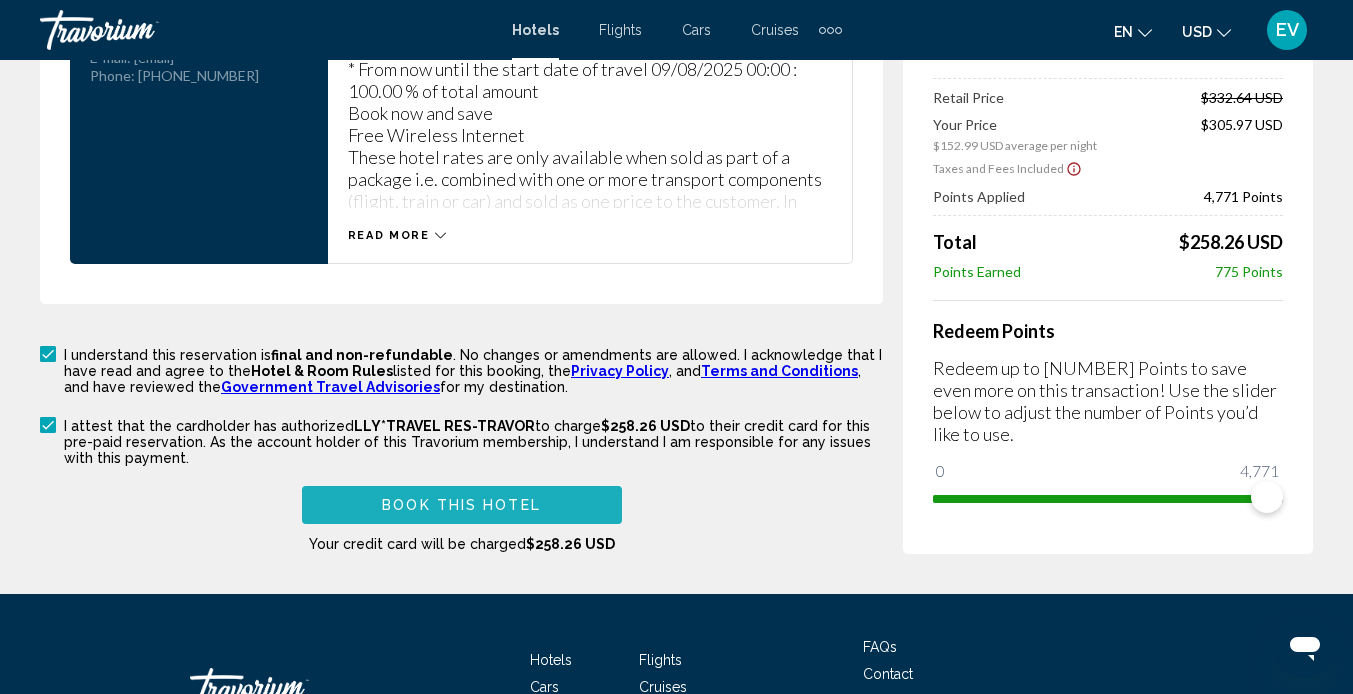 click on "Book this hotel" at bounding box center [461, 506] 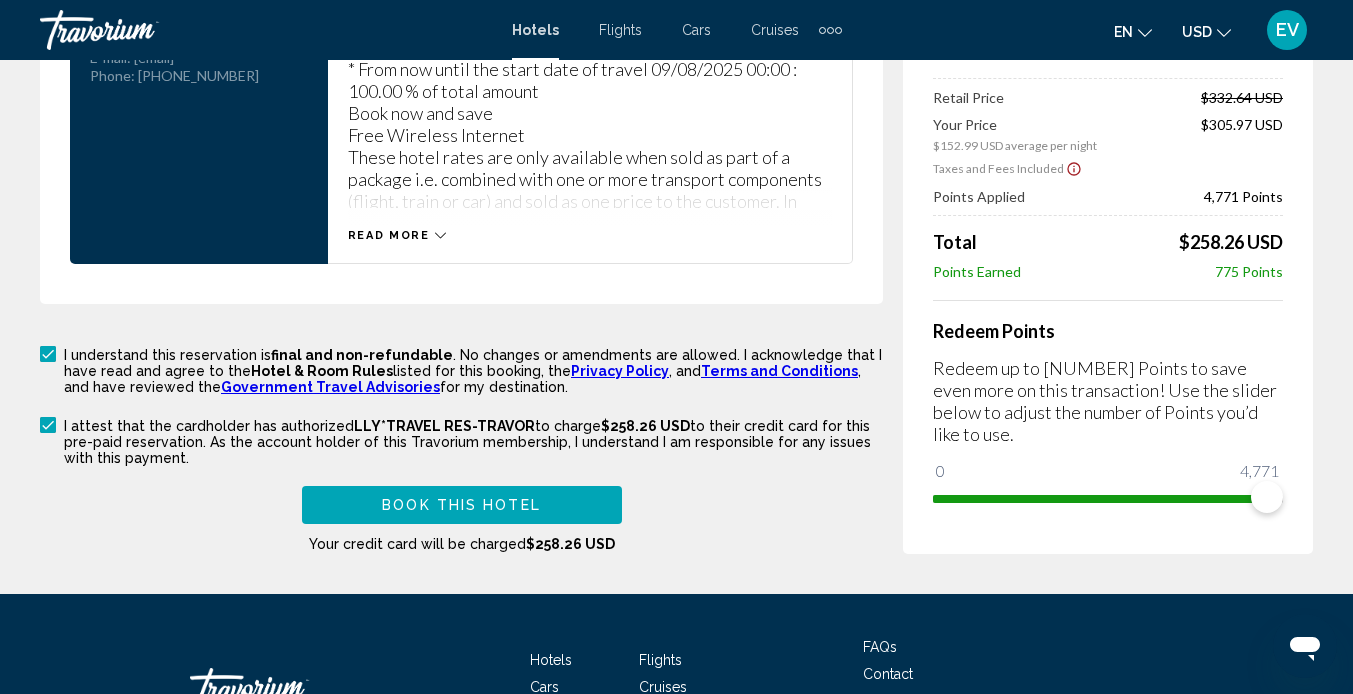 scroll, scrollTop: 627, scrollLeft: 0, axis: vertical 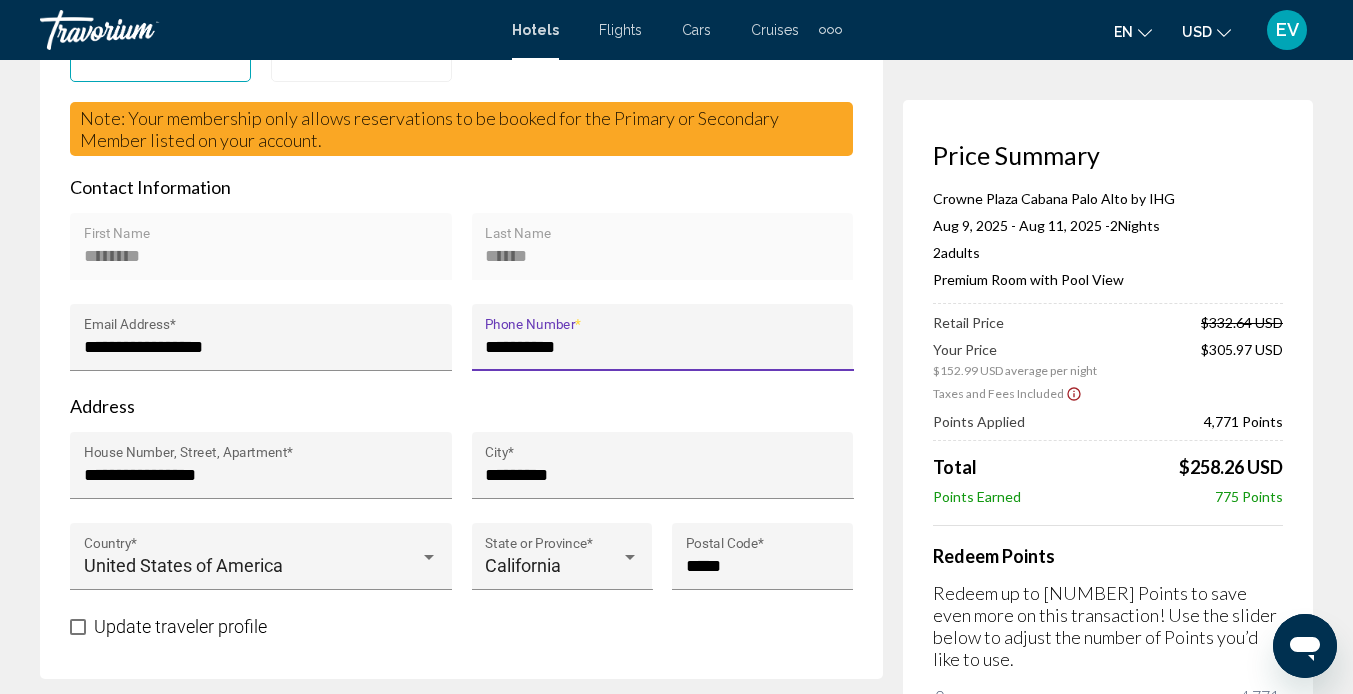 type on "**********" 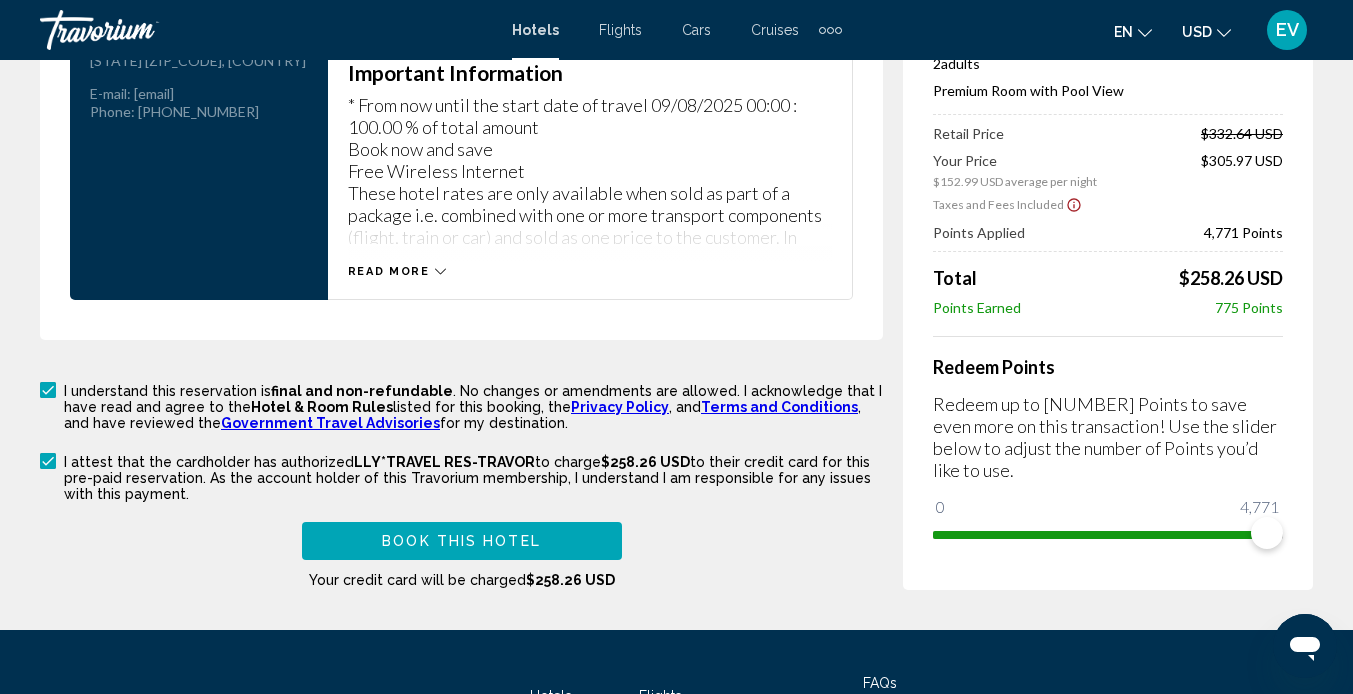 scroll, scrollTop: 3134, scrollLeft: 0, axis: vertical 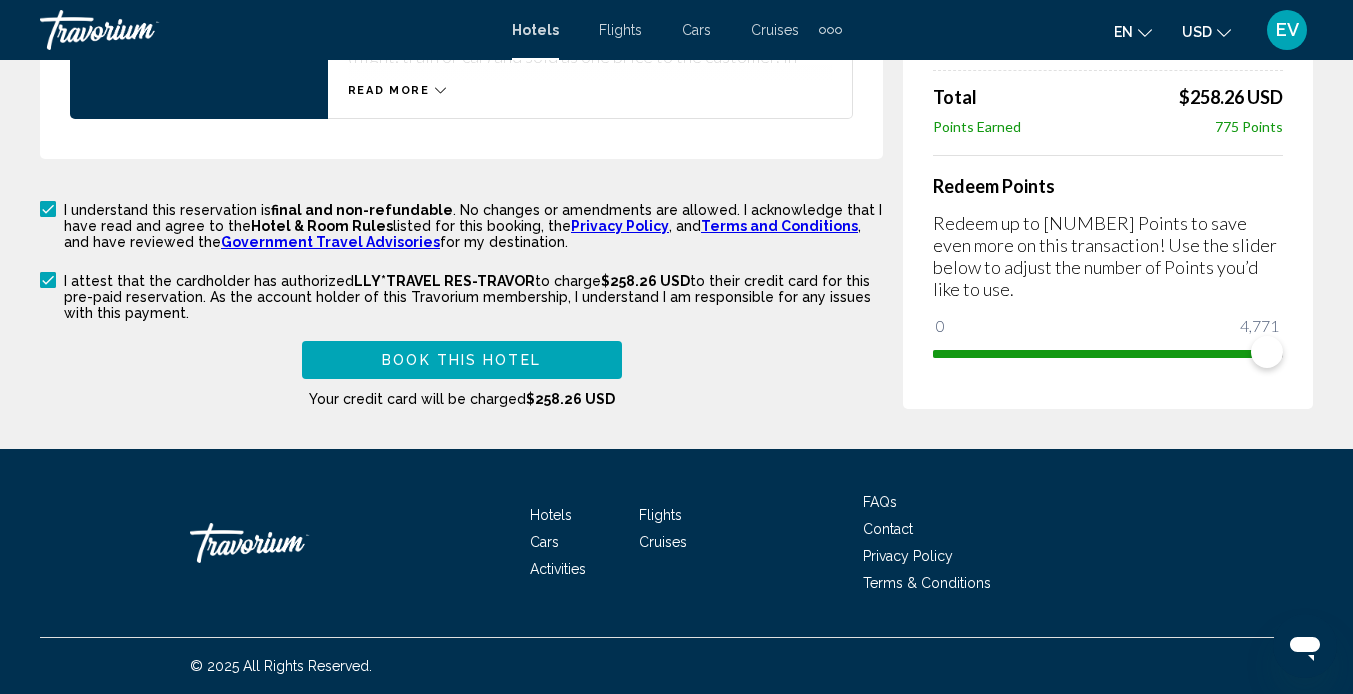 click on "Book this hotel" at bounding box center [462, 359] 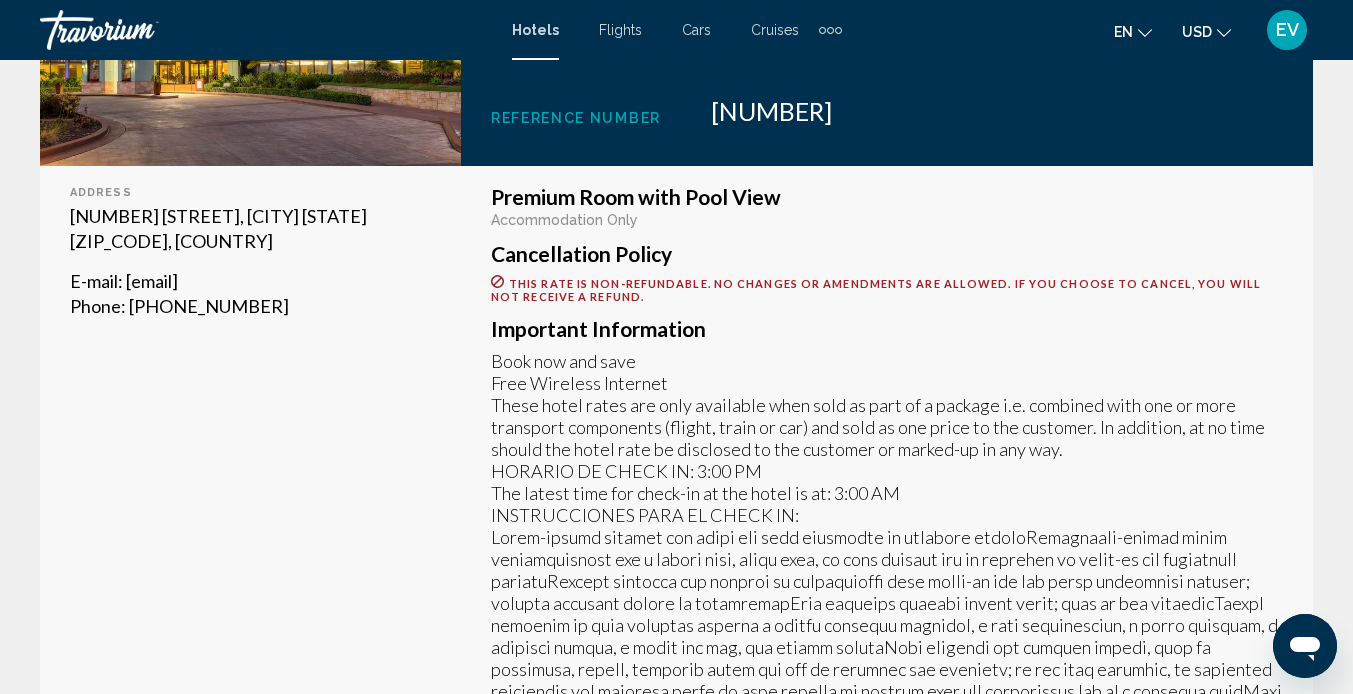scroll, scrollTop: 507, scrollLeft: 0, axis: vertical 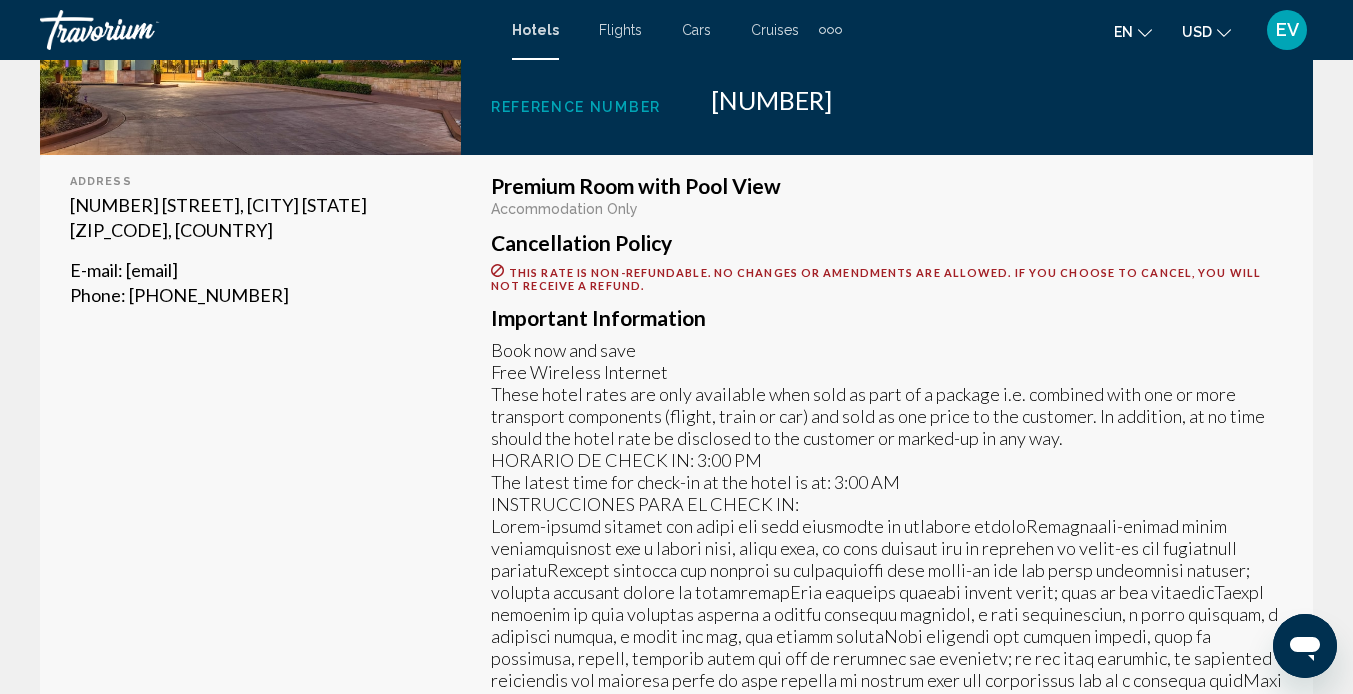 drag, startPoint x: 492, startPoint y: 535, endPoint x: 558, endPoint y: 543, distance: 66.48308 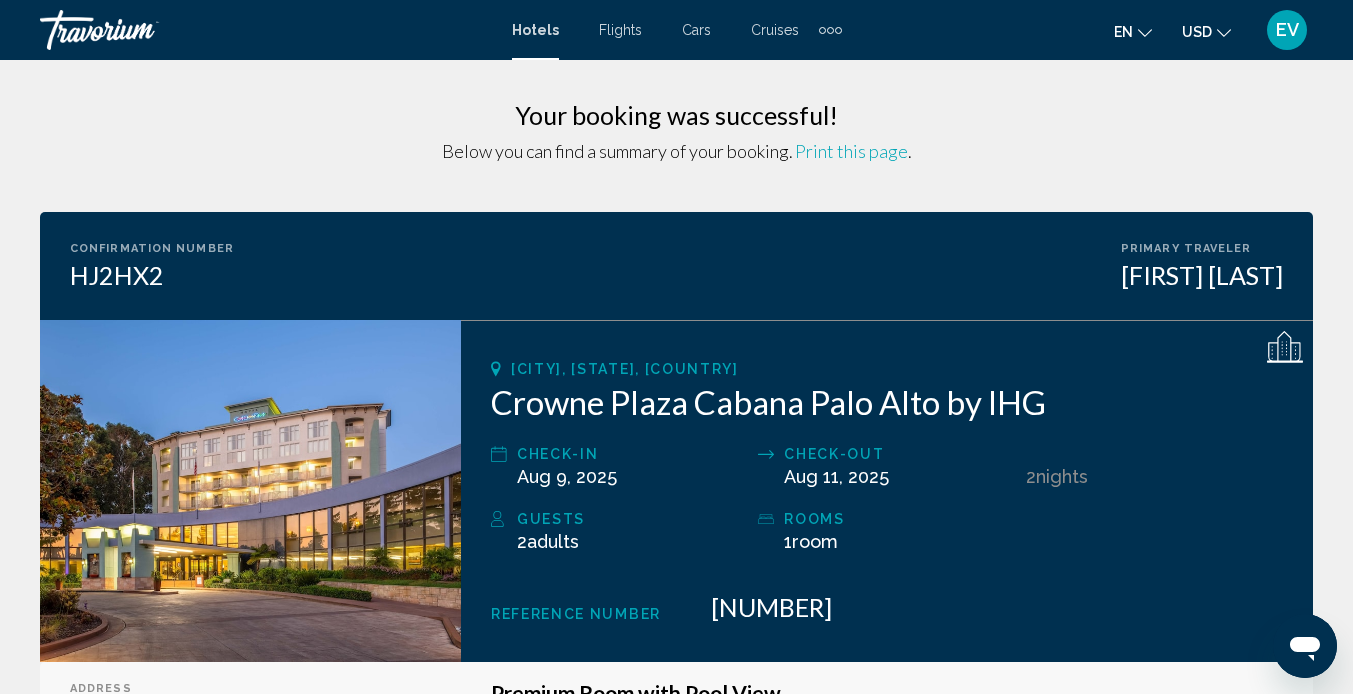 click on "Flights" at bounding box center (620, 30) 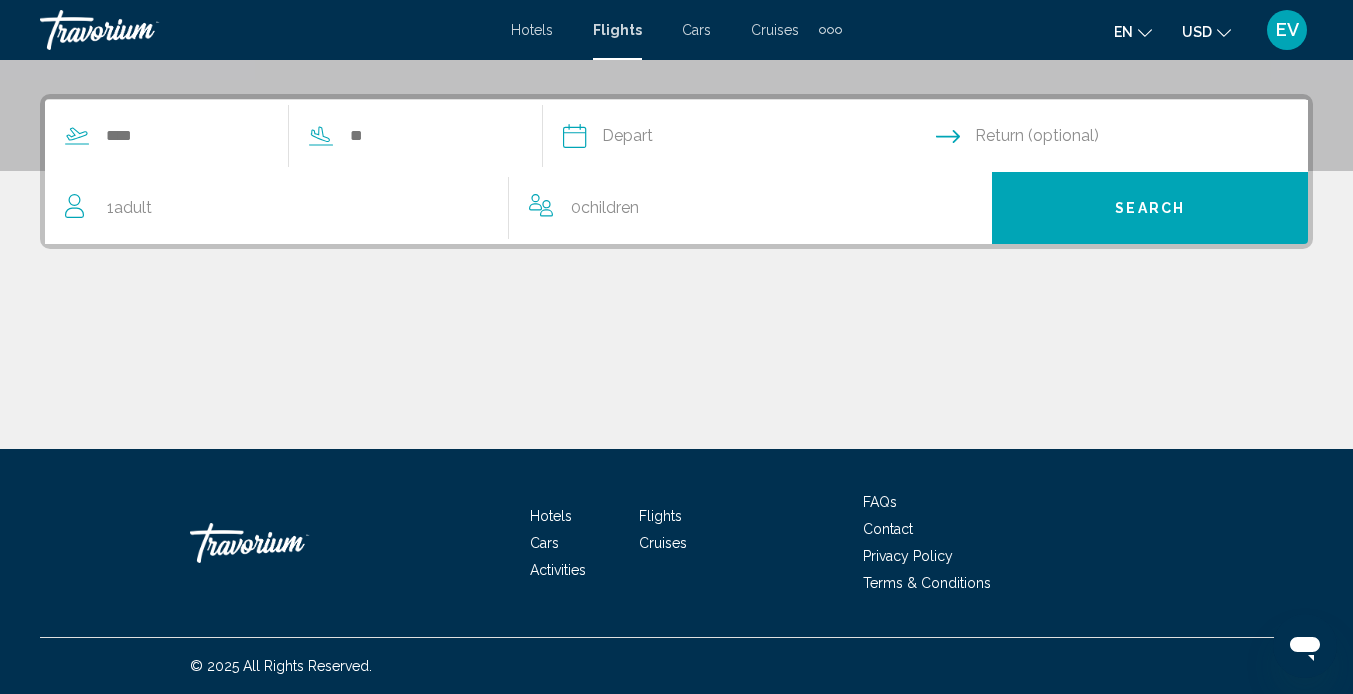 scroll, scrollTop: 91, scrollLeft: 0, axis: vertical 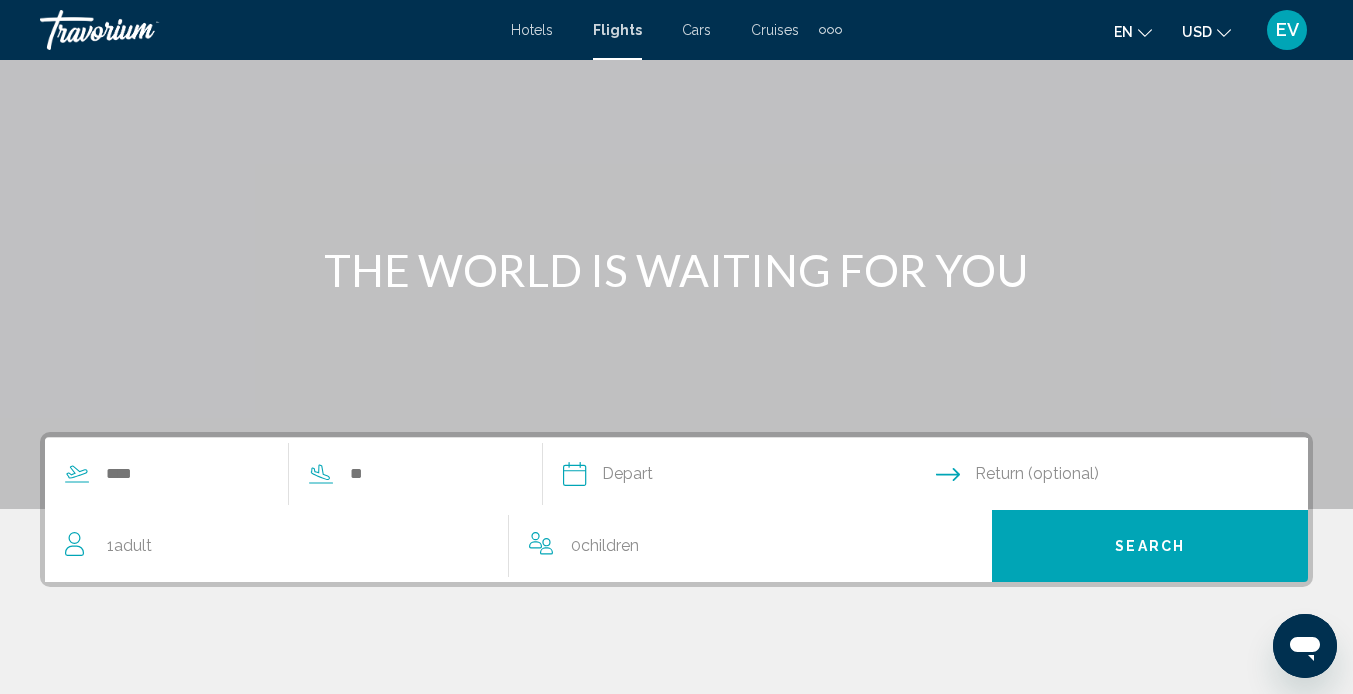 click on "Hotels Flights Cars Cruises Activities Hotels Flights Cars Cruises Activities" at bounding box center (676, 30) 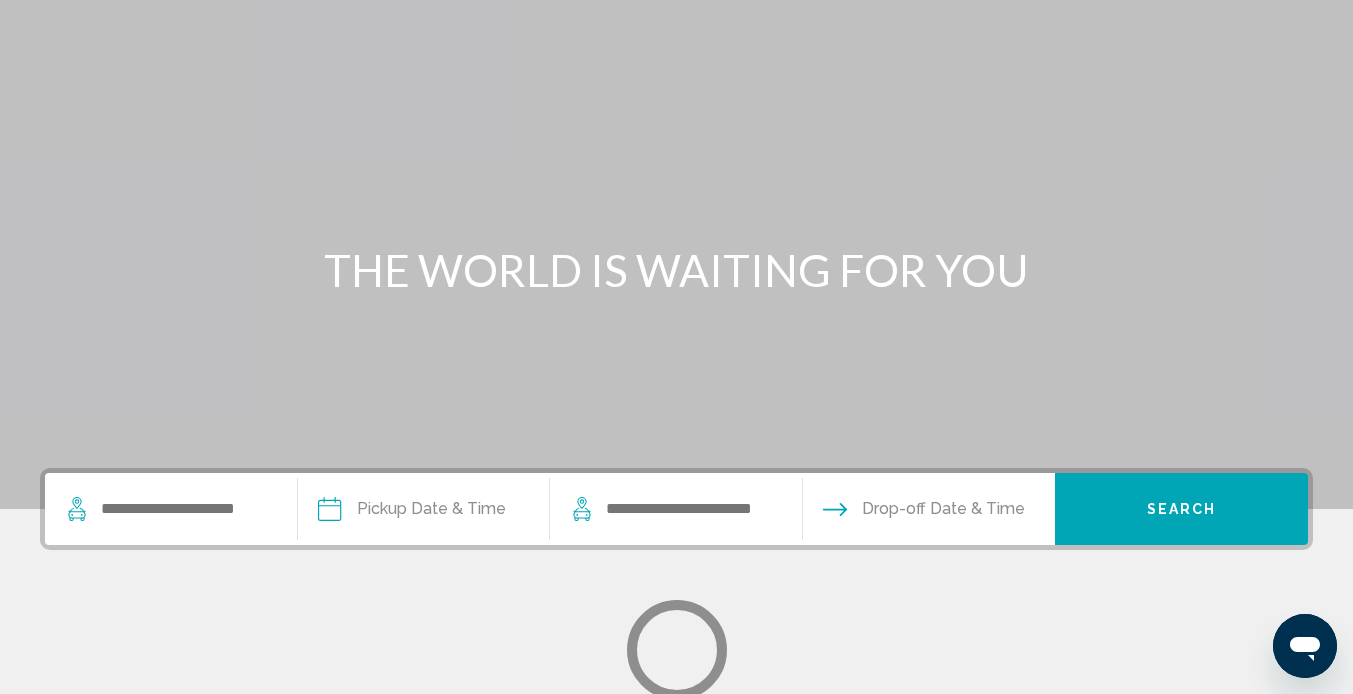 scroll, scrollTop: 0, scrollLeft: 0, axis: both 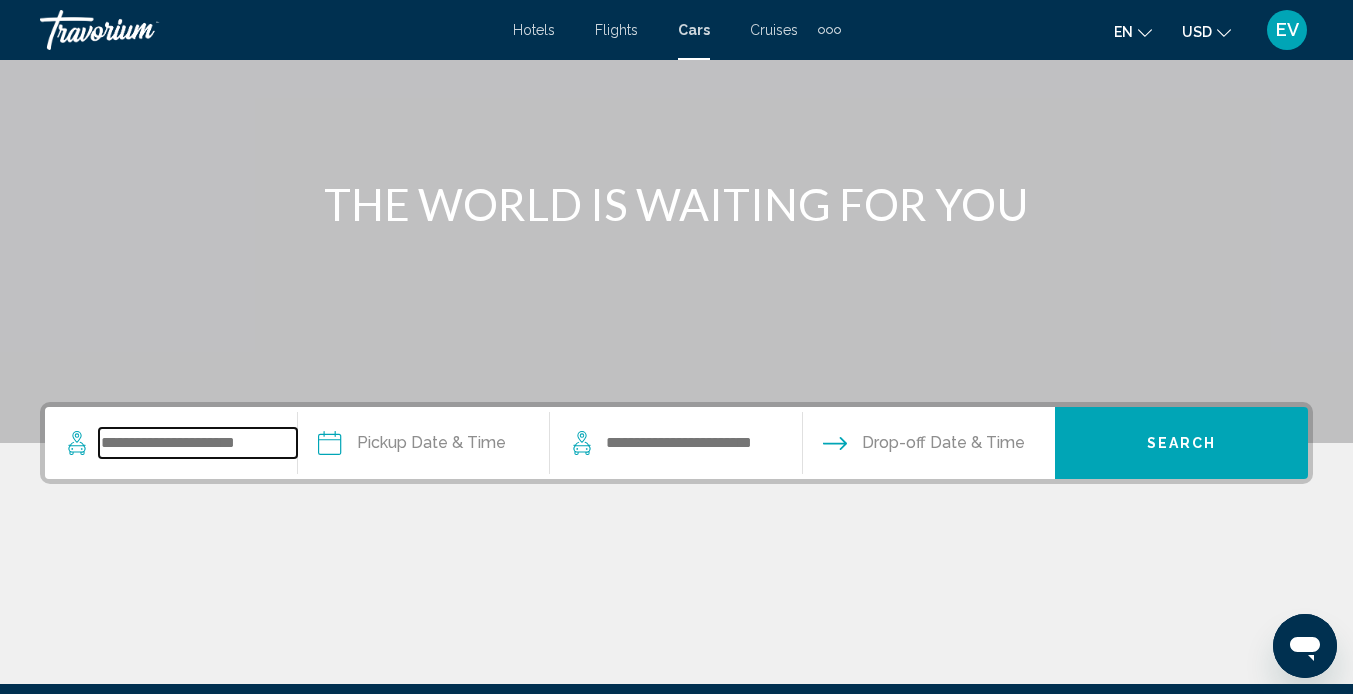 click at bounding box center [198, 443] 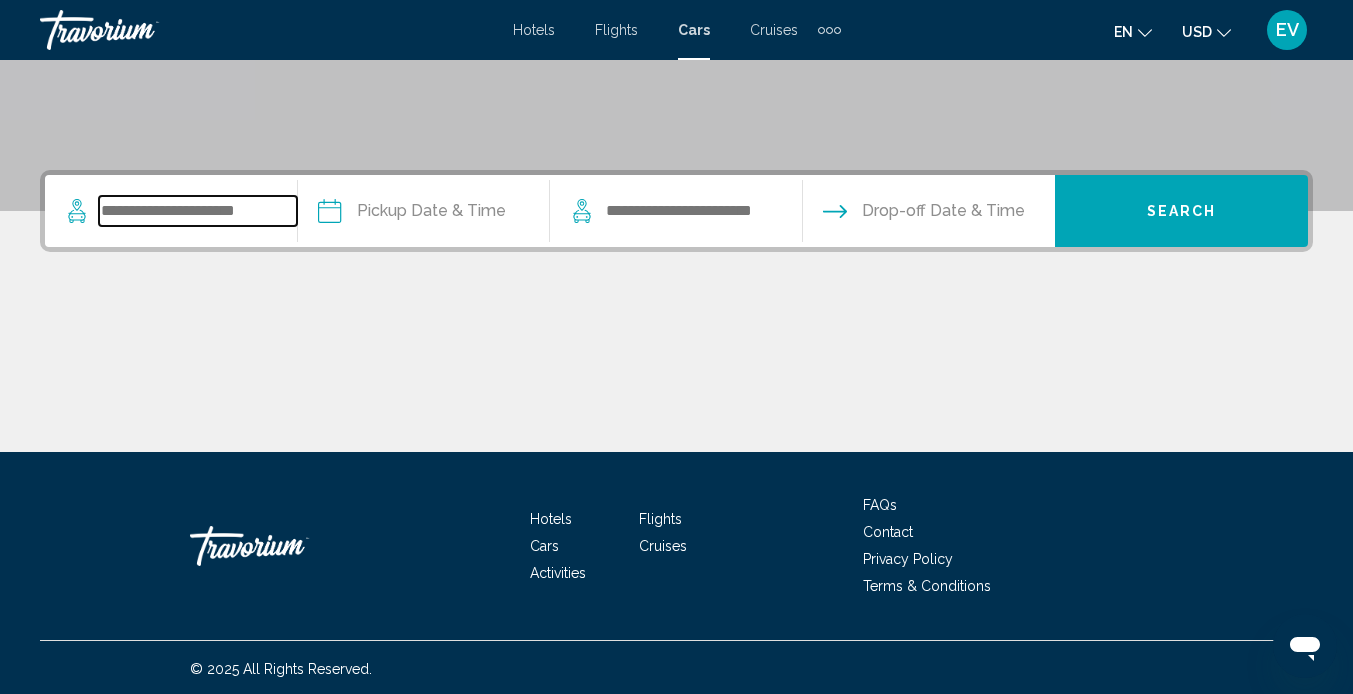 scroll, scrollTop: 392, scrollLeft: 0, axis: vertical 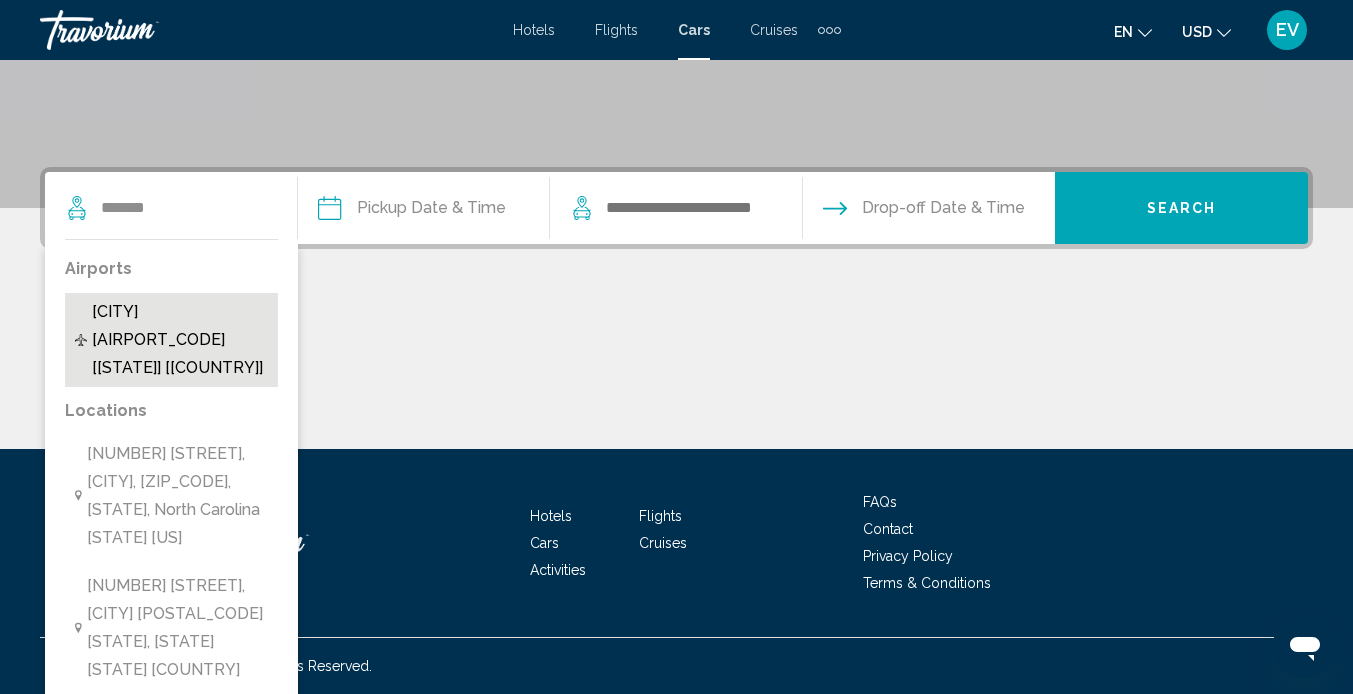 click on "[CITY] [AIRPORT_CODE] [[STATE]] [[COUNTRY]]" at bounding box center (180, 340) 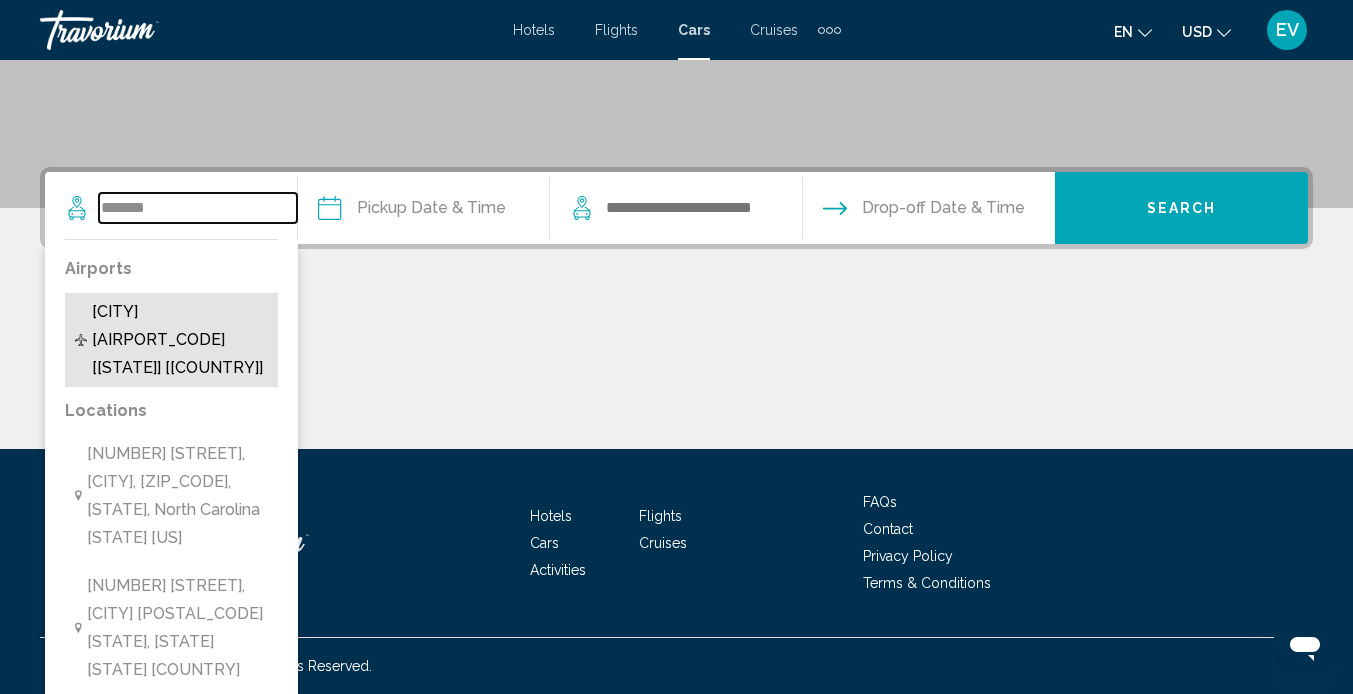 type on "**********" 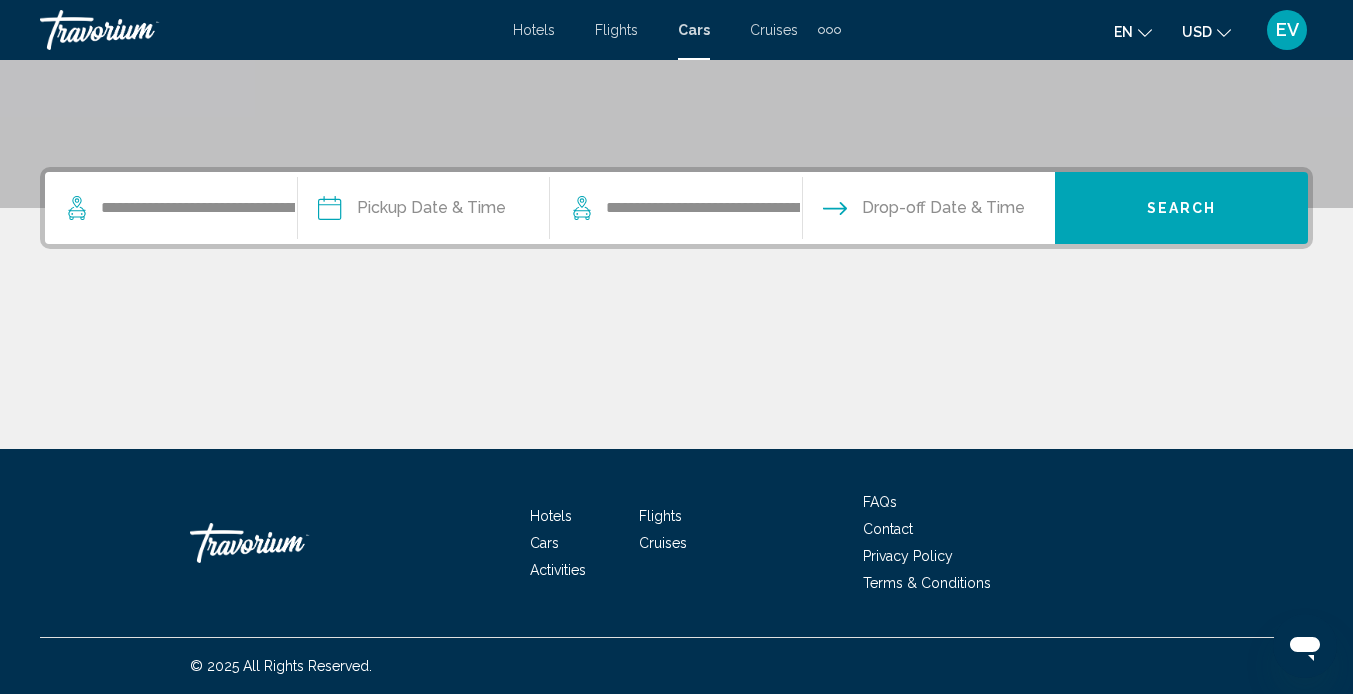 click at bounding box center (423, 211) 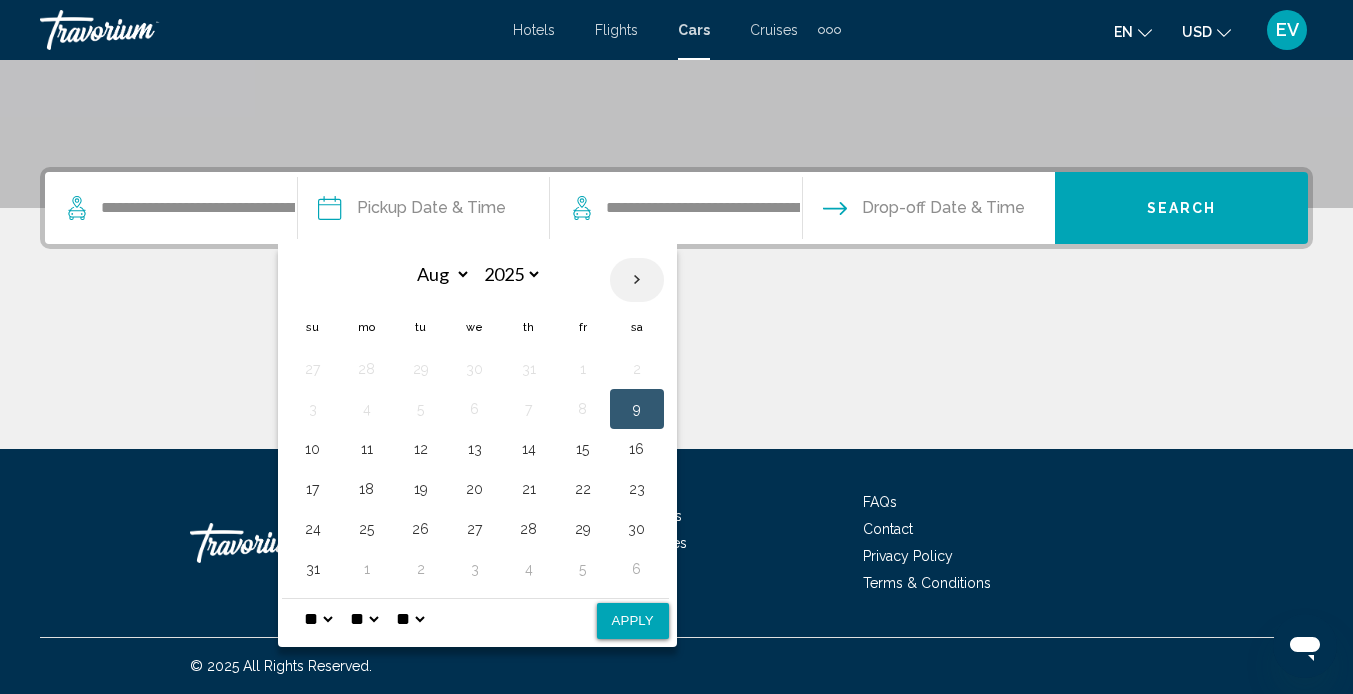 click at bounding box center [637, 280] 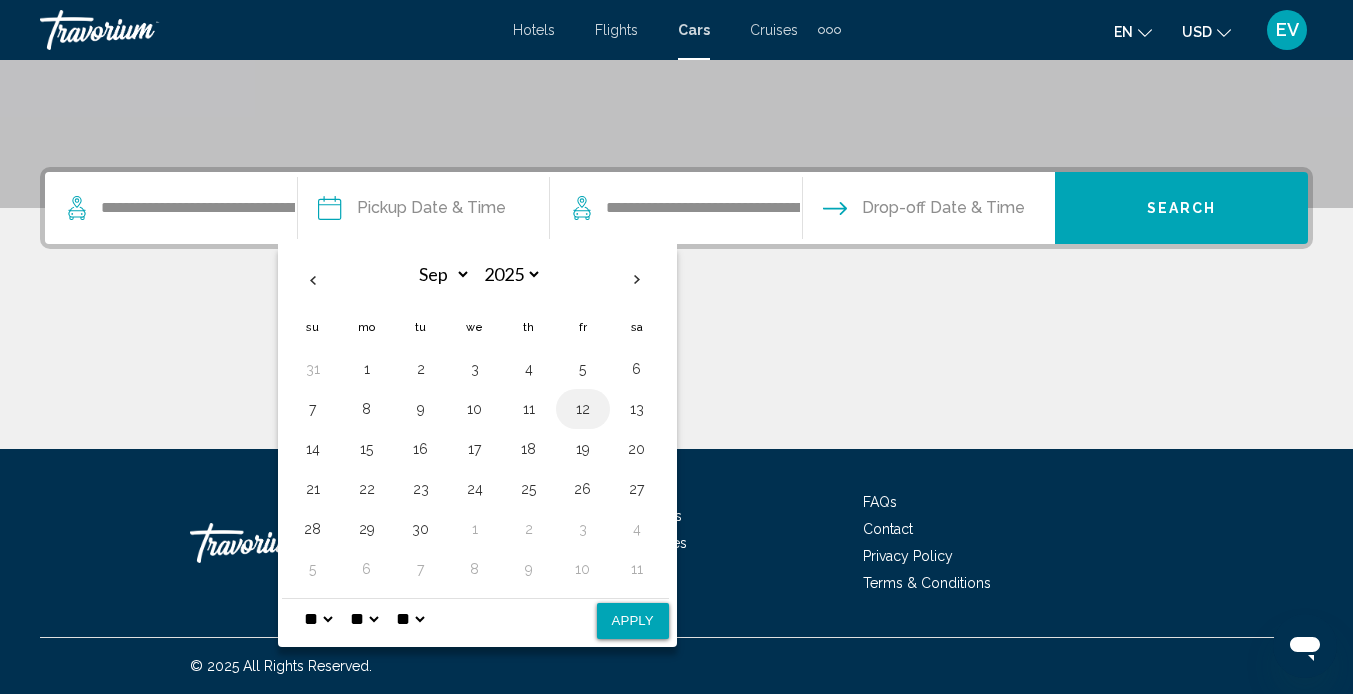 click on "12" at bounding box center [583, 409] 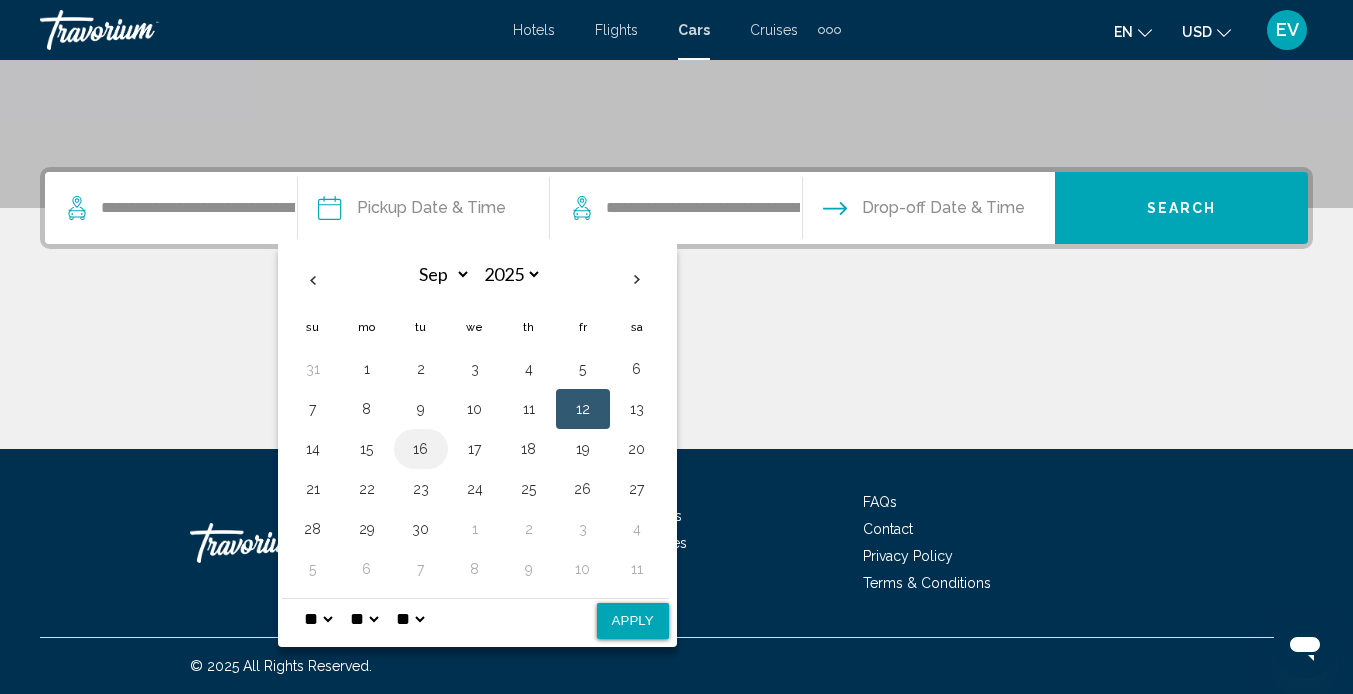 click on "16" at bounding box center (421, 449) 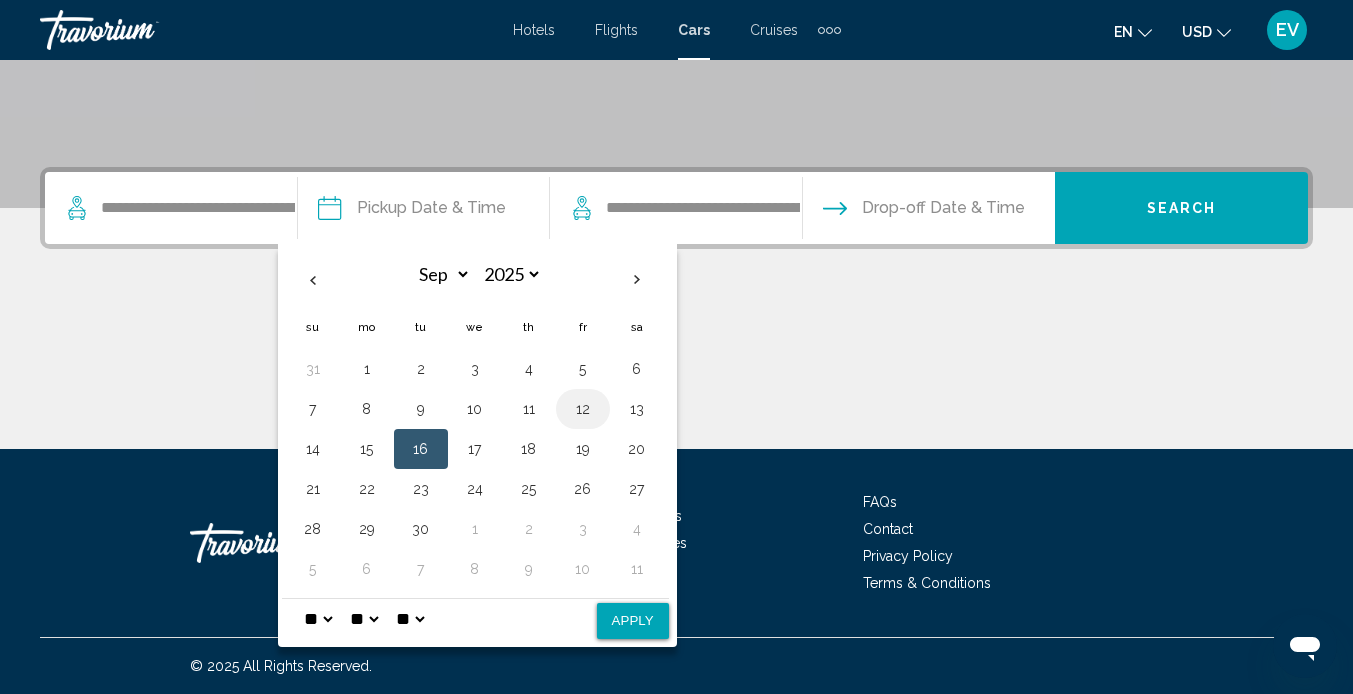 click on "12" at bounding box center (583, 409) 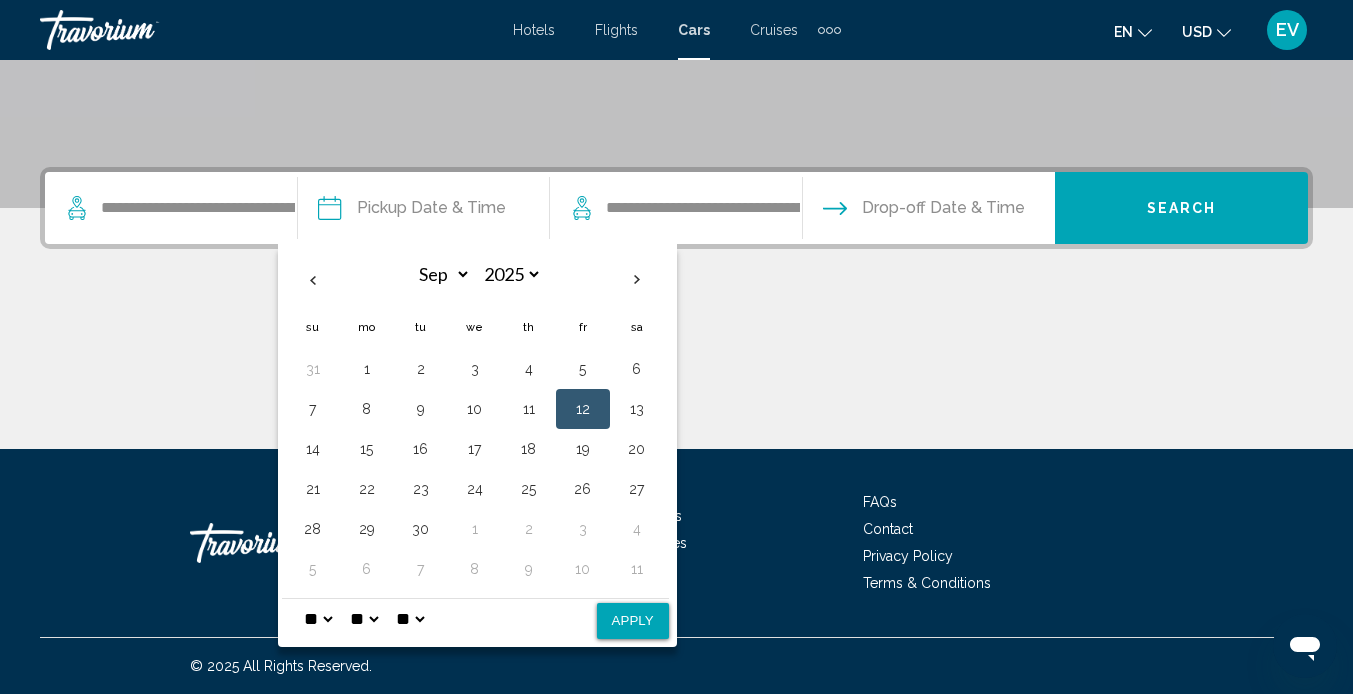 click on "Apply" at bounding box center [633, 621] 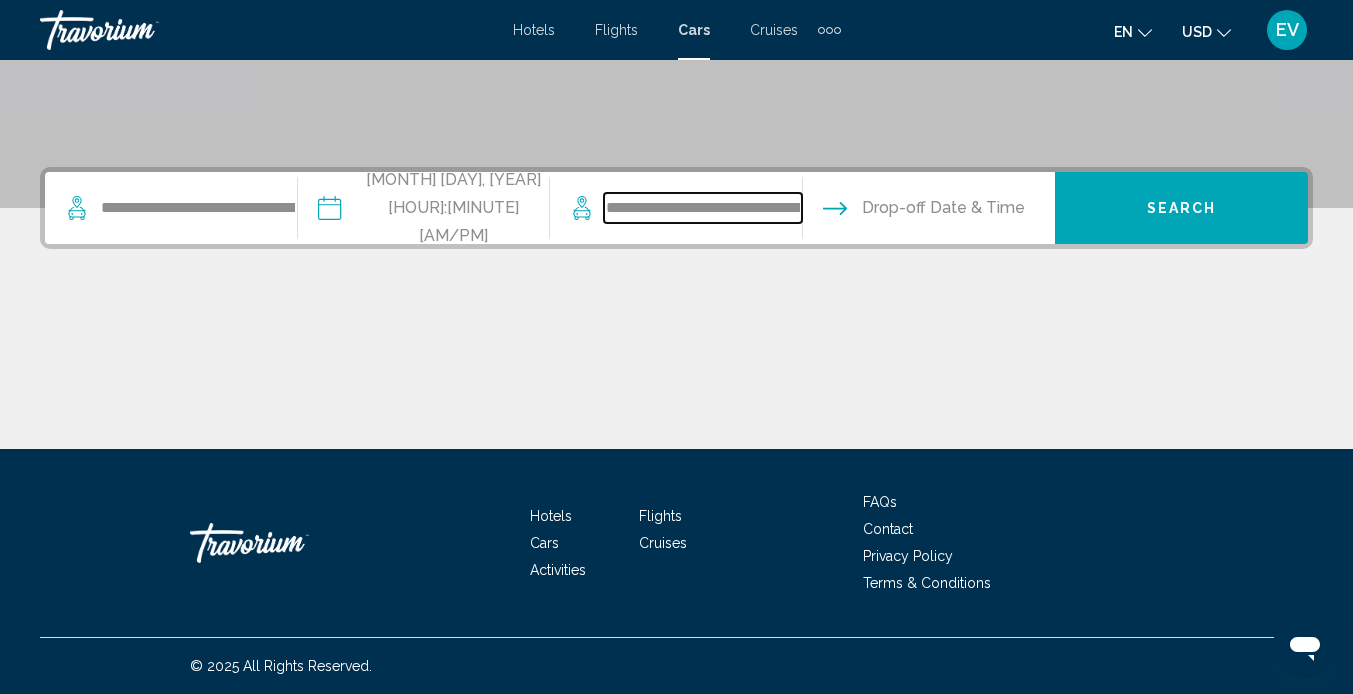 click on "**********" at bounding box center (703, 208) 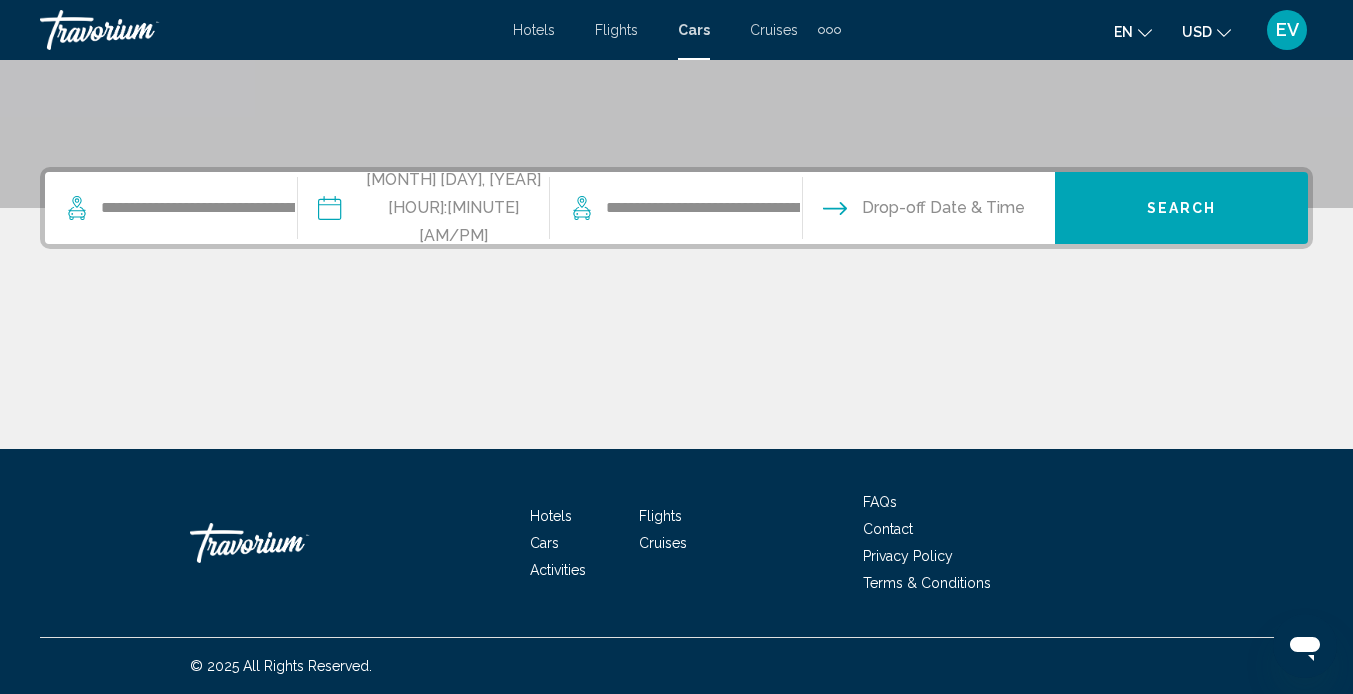 click at bounding box center [928, 211] 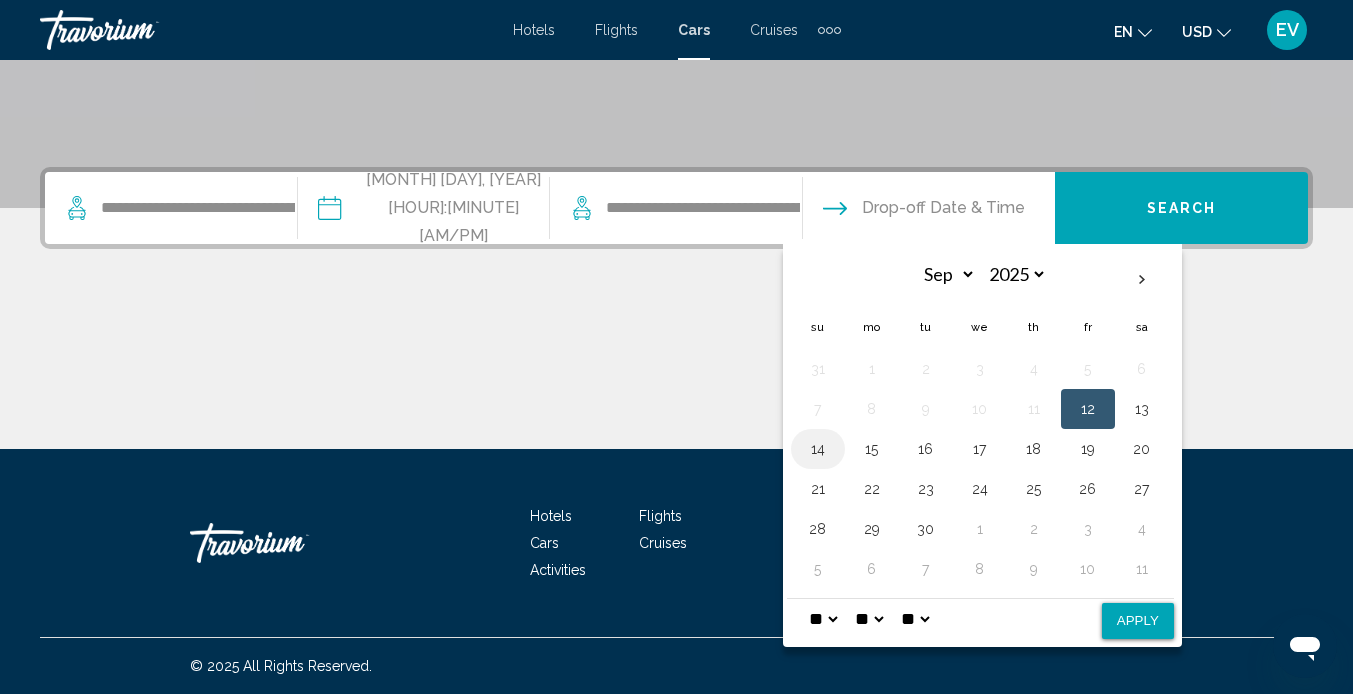 click on "14" at bounding box center (818, 449) 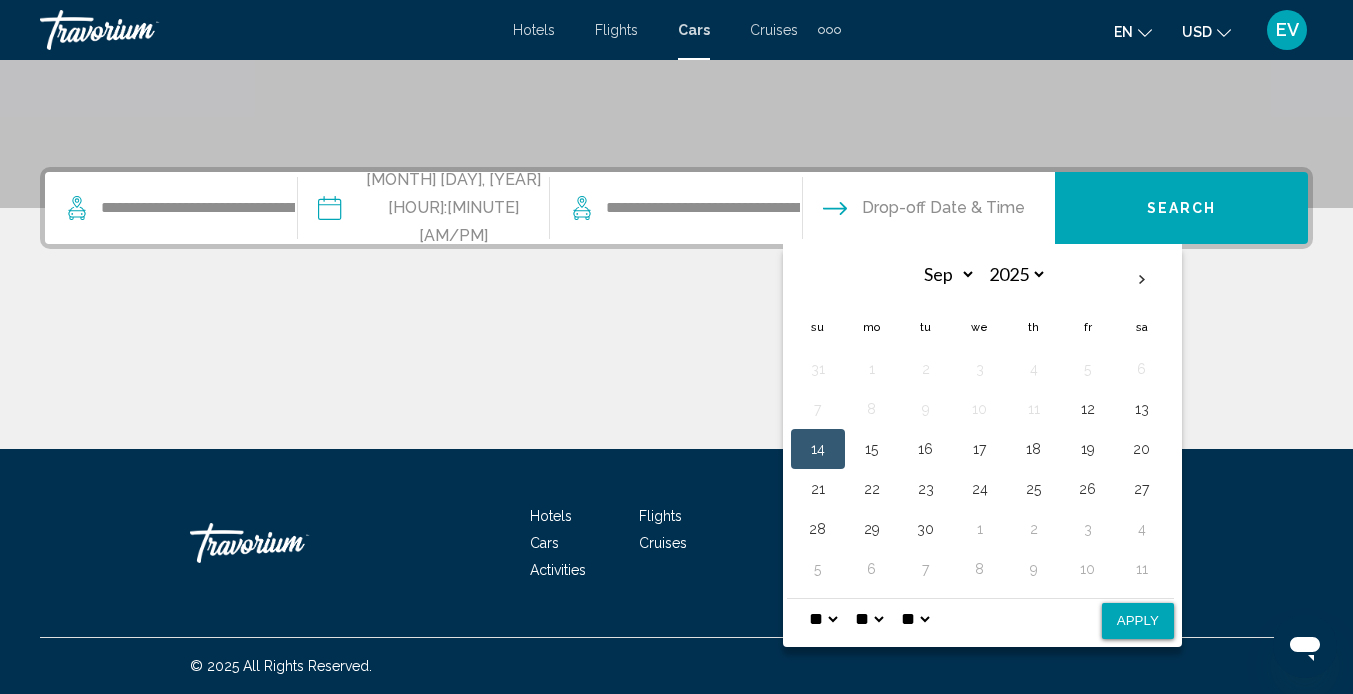 click on "Apply" at bounding box center (1138, 621) 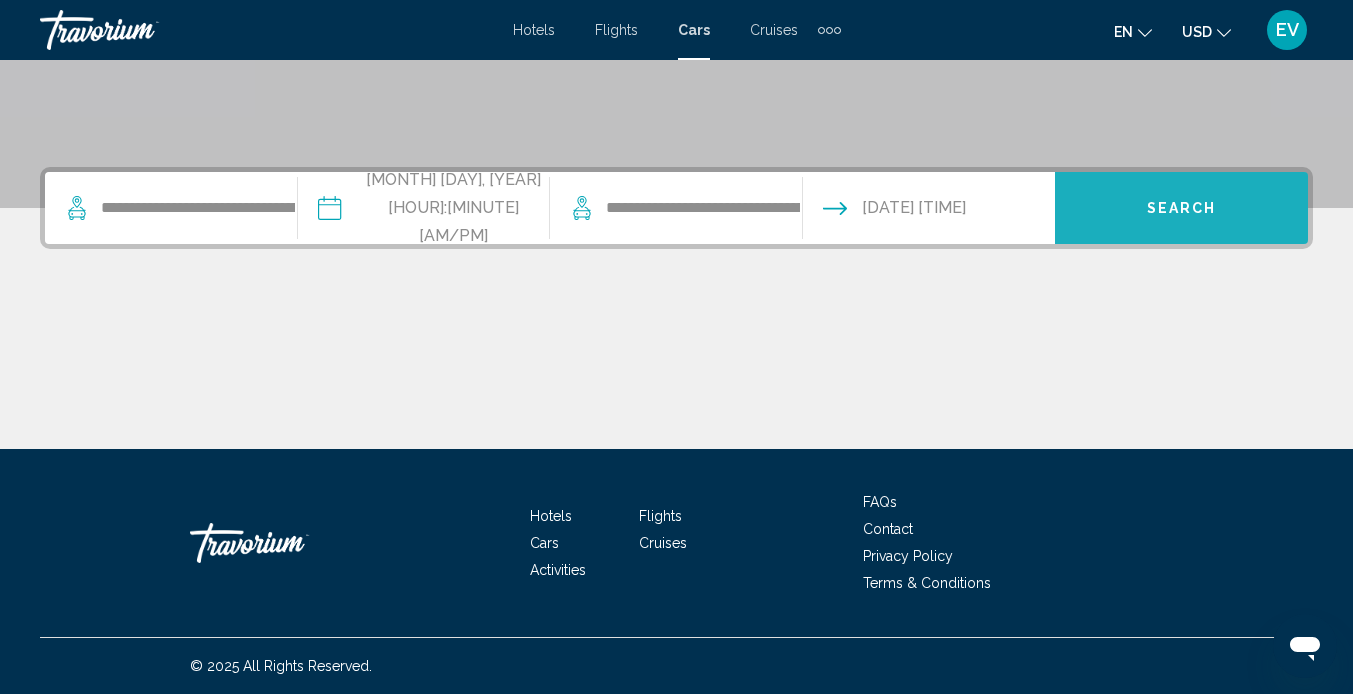click on "Search" at bounding box center (1181, 208) 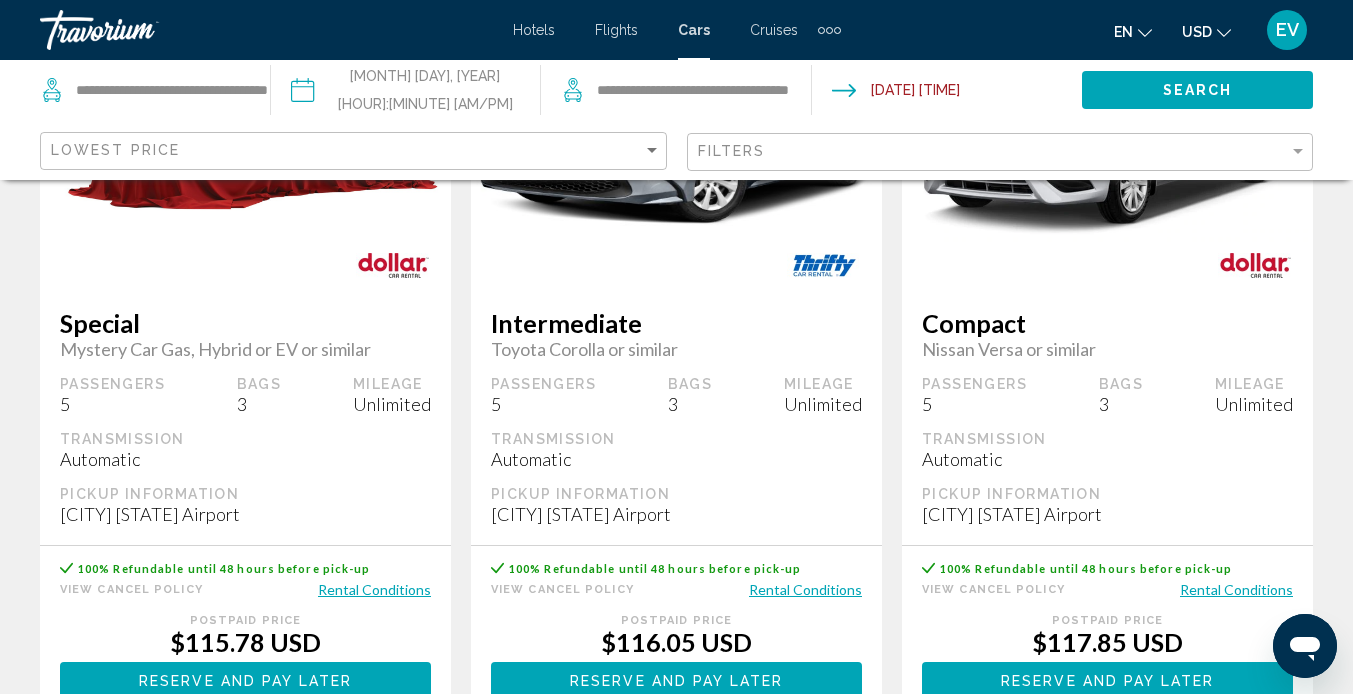 scroll, scrollTop: 3154, scrollLeft: 0, axis: vertical 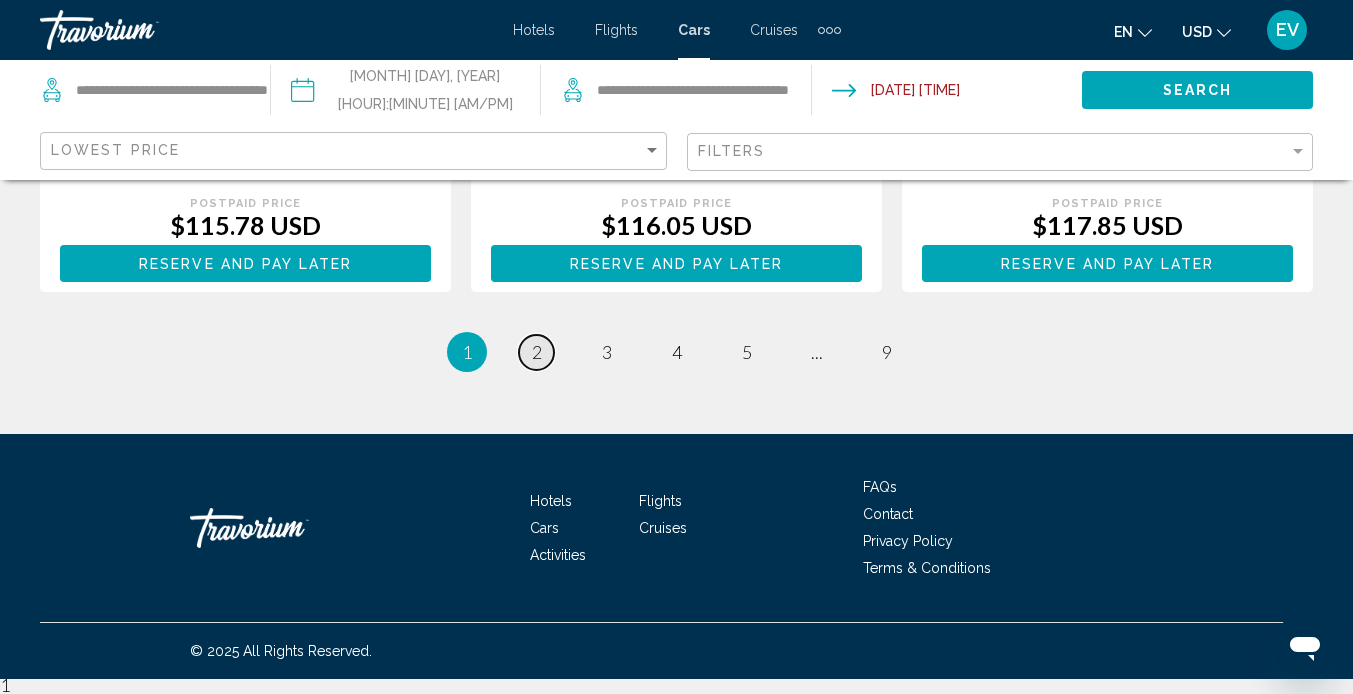 click on "page  2" at bounding box center [536, 352] 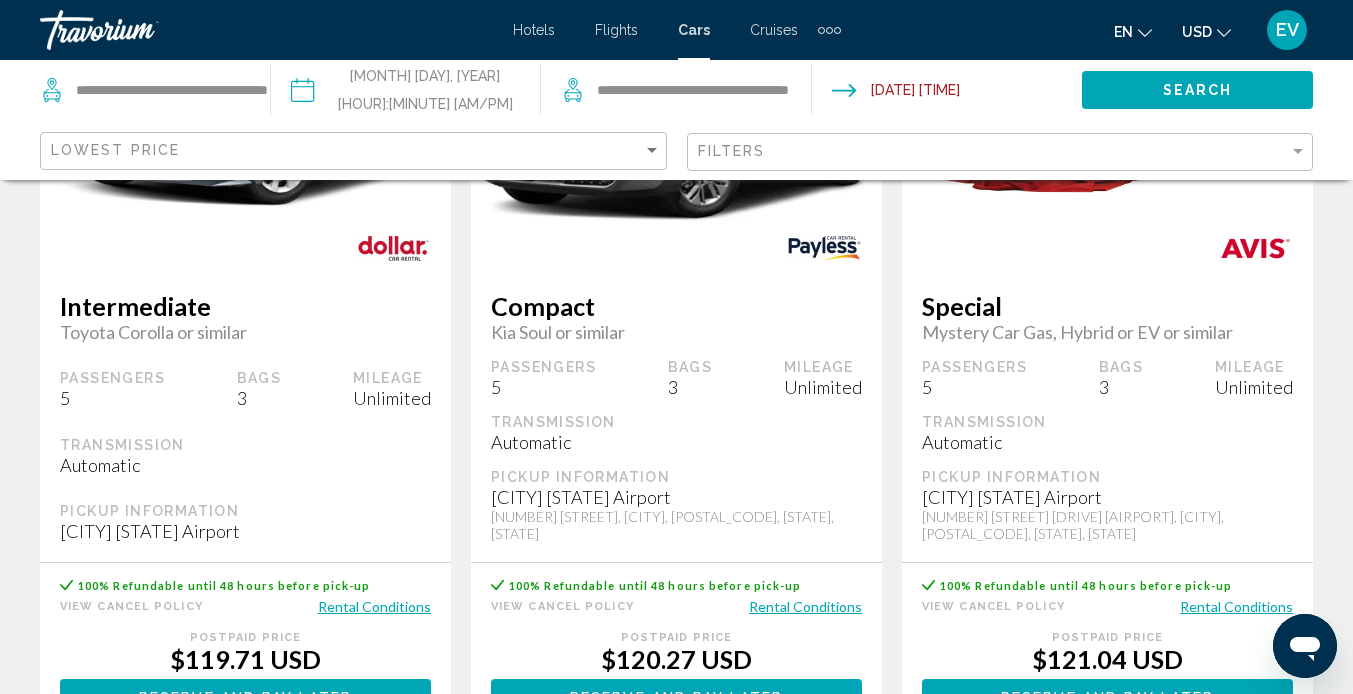 scroll, scrollTop: 315, scrollLeft: 0, axis: vertical 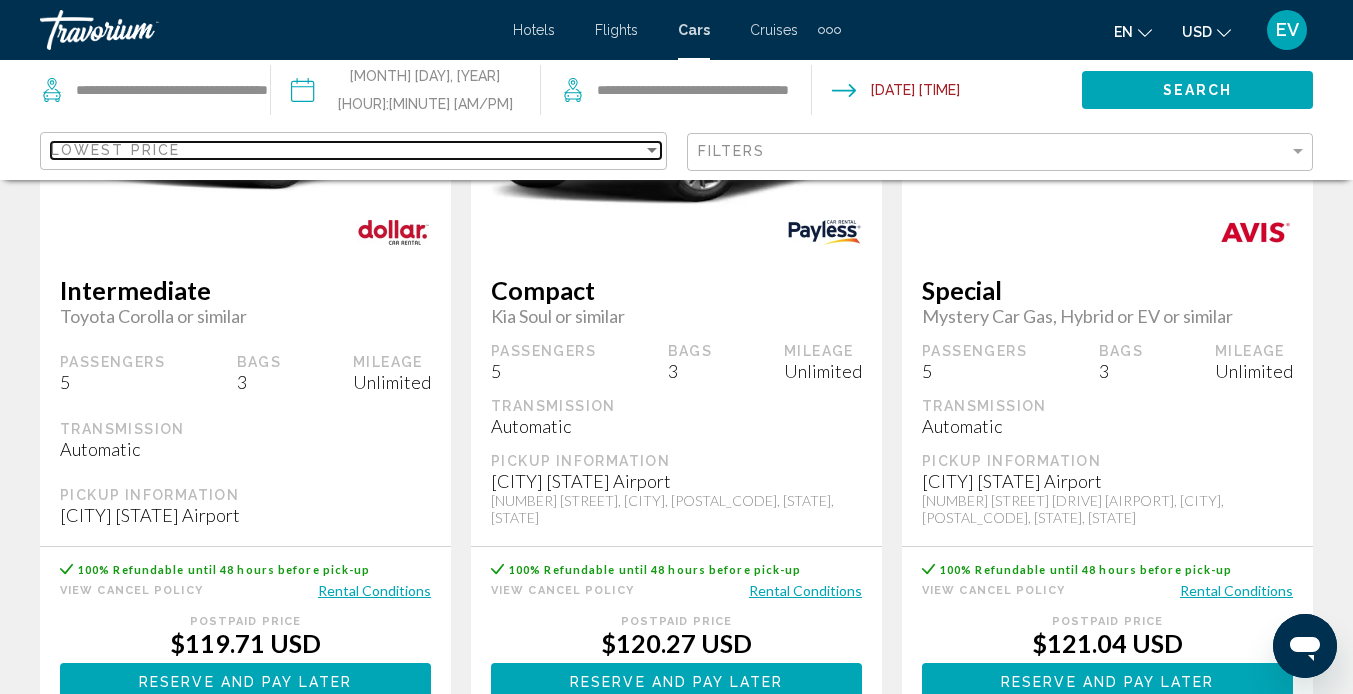 click on "Lowest Price" at bounding box center [347, 150] 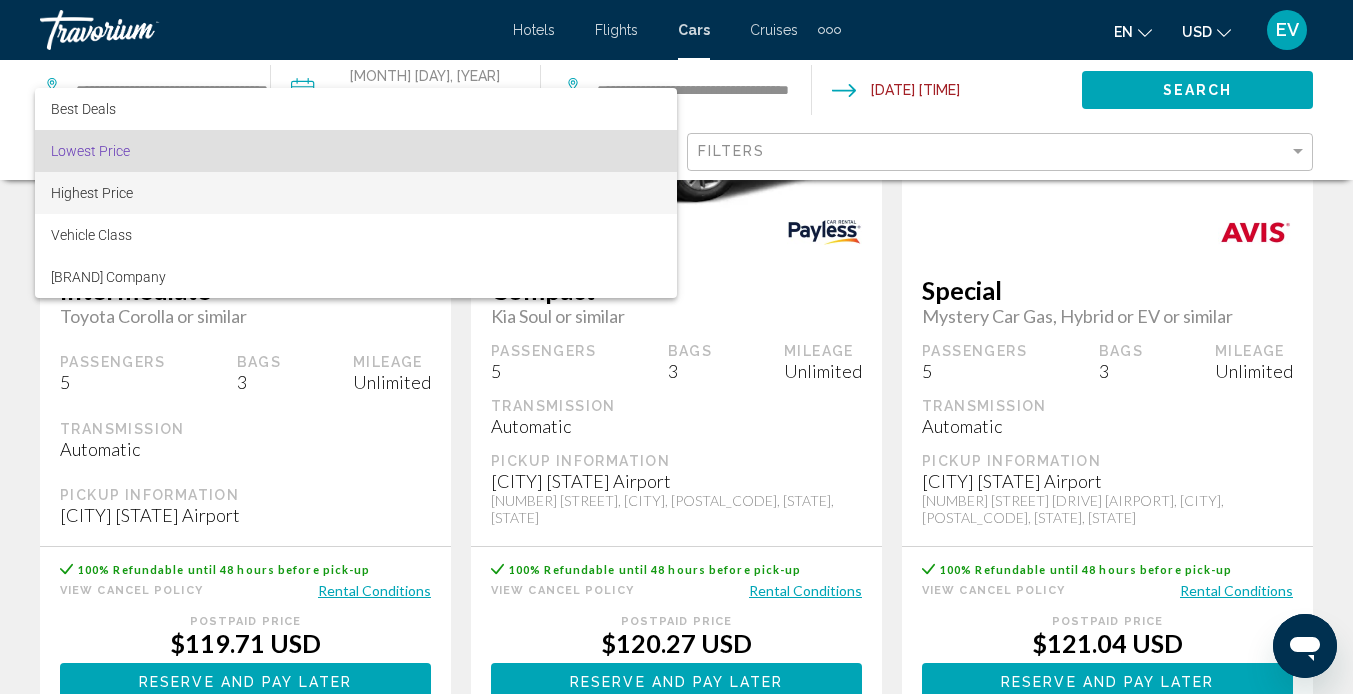 click on "Highest Price" at bounding box center [356, 193] 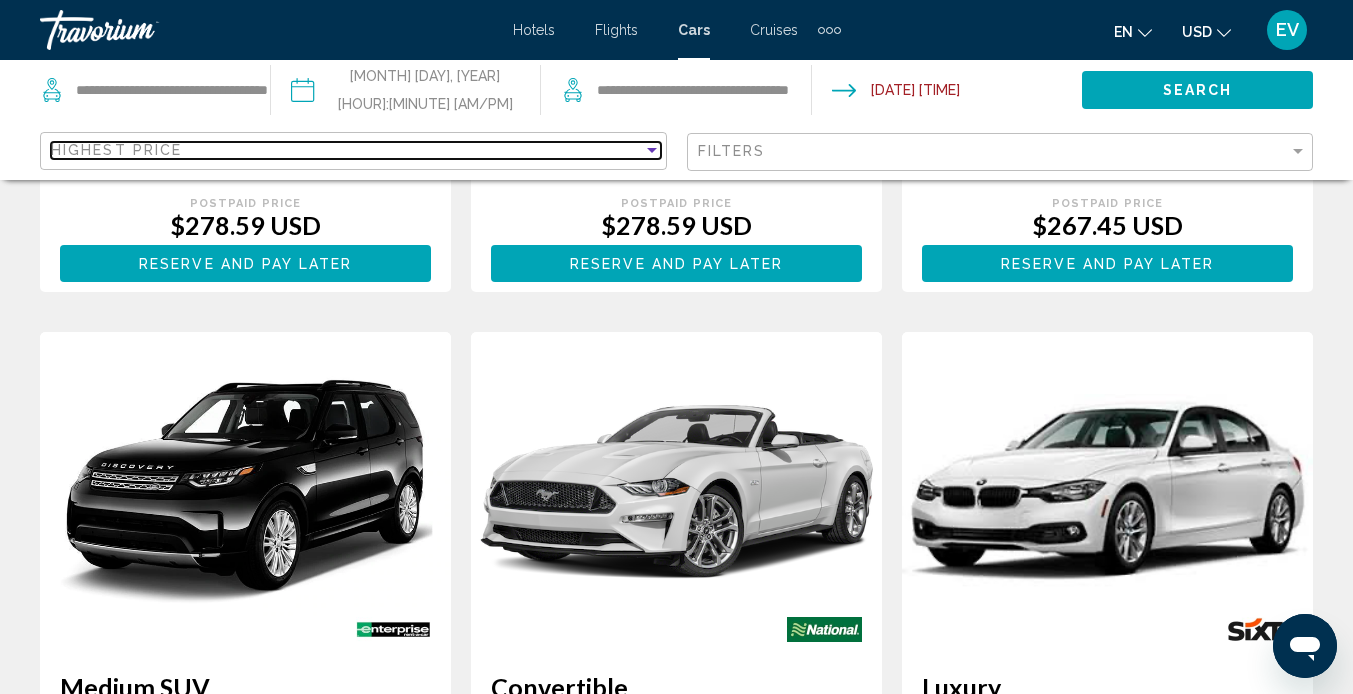 scroll, scrollTop: 3162, scrollLeft: 0, axis: vertical 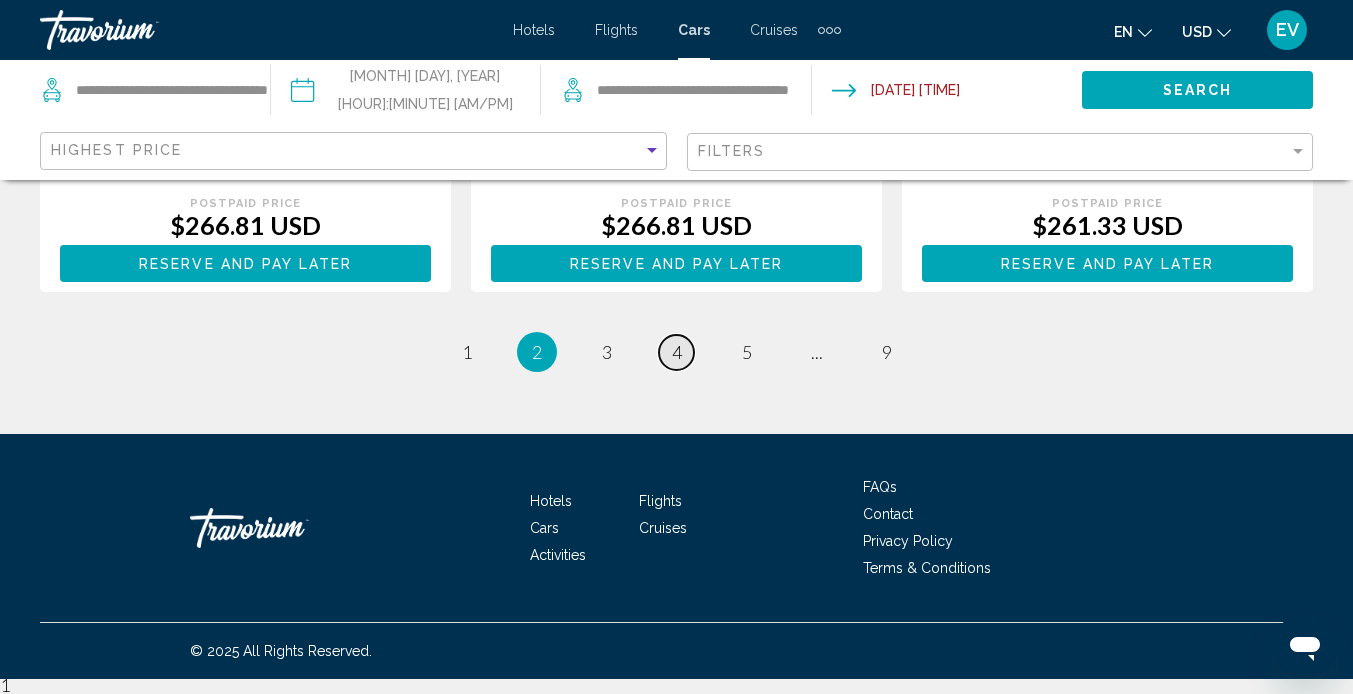 click on "page  4" at bounding box center (676, 352) 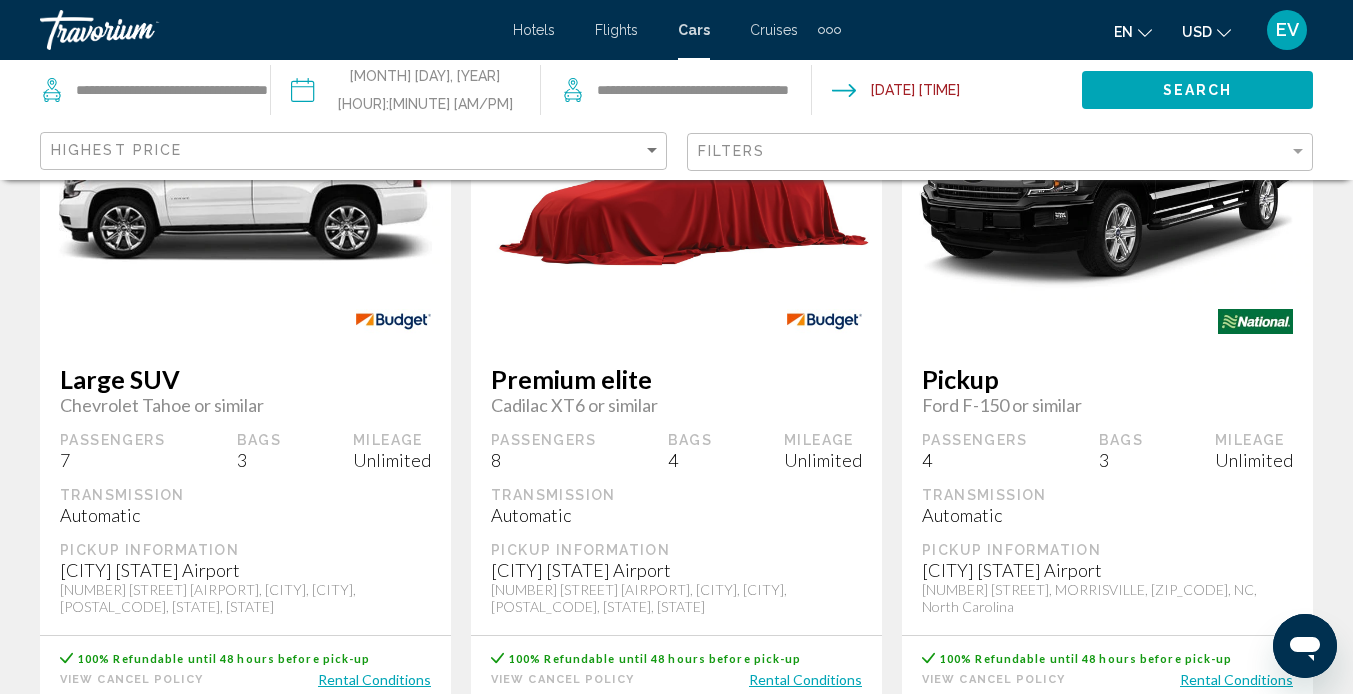 scroll, scrollTop: 0, scrollLeft: 0, axis: both 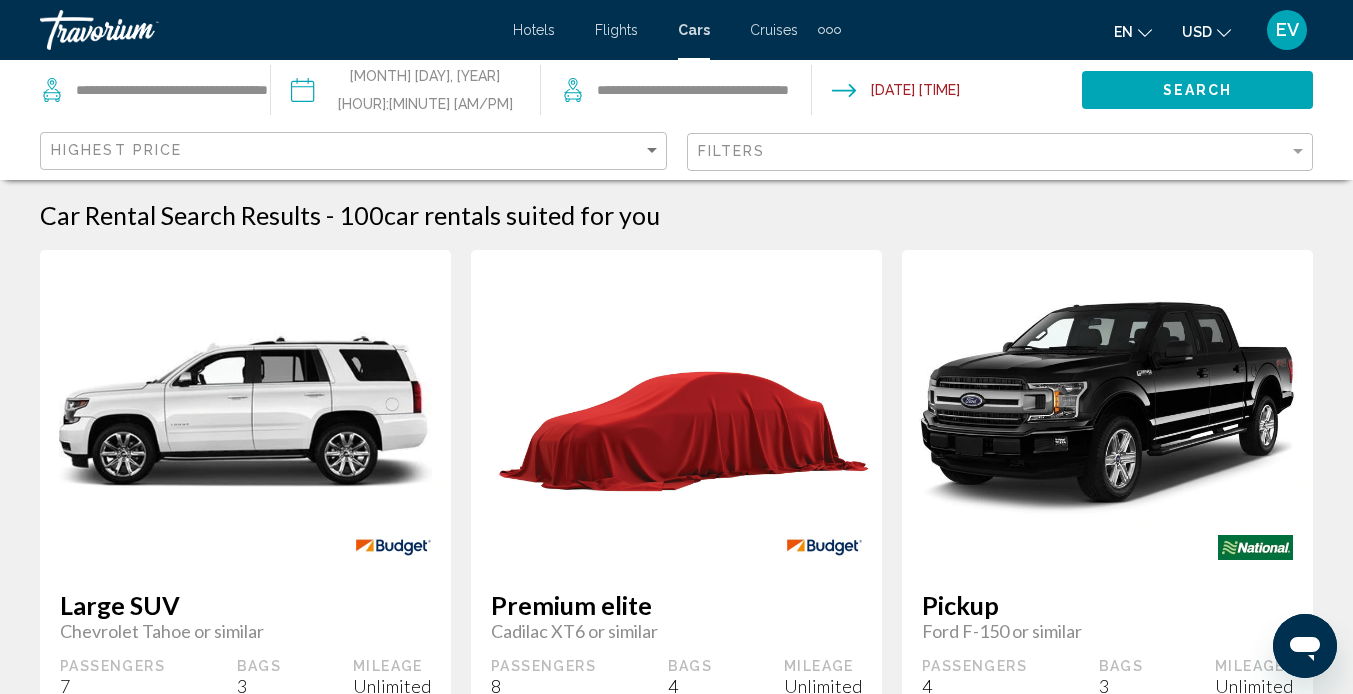 click on "Flights" at bounding box center [616, 30] 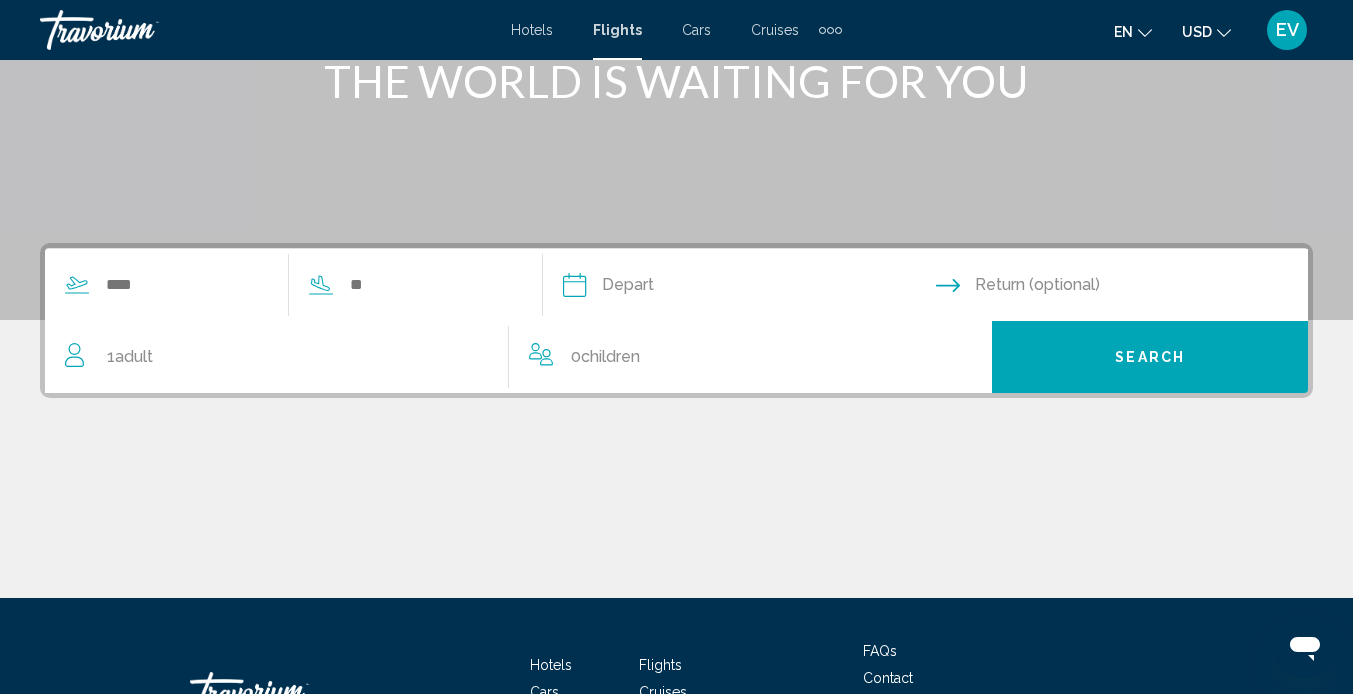scroll, scrollTop: 282, scrollLeft: 0, axis: vertical 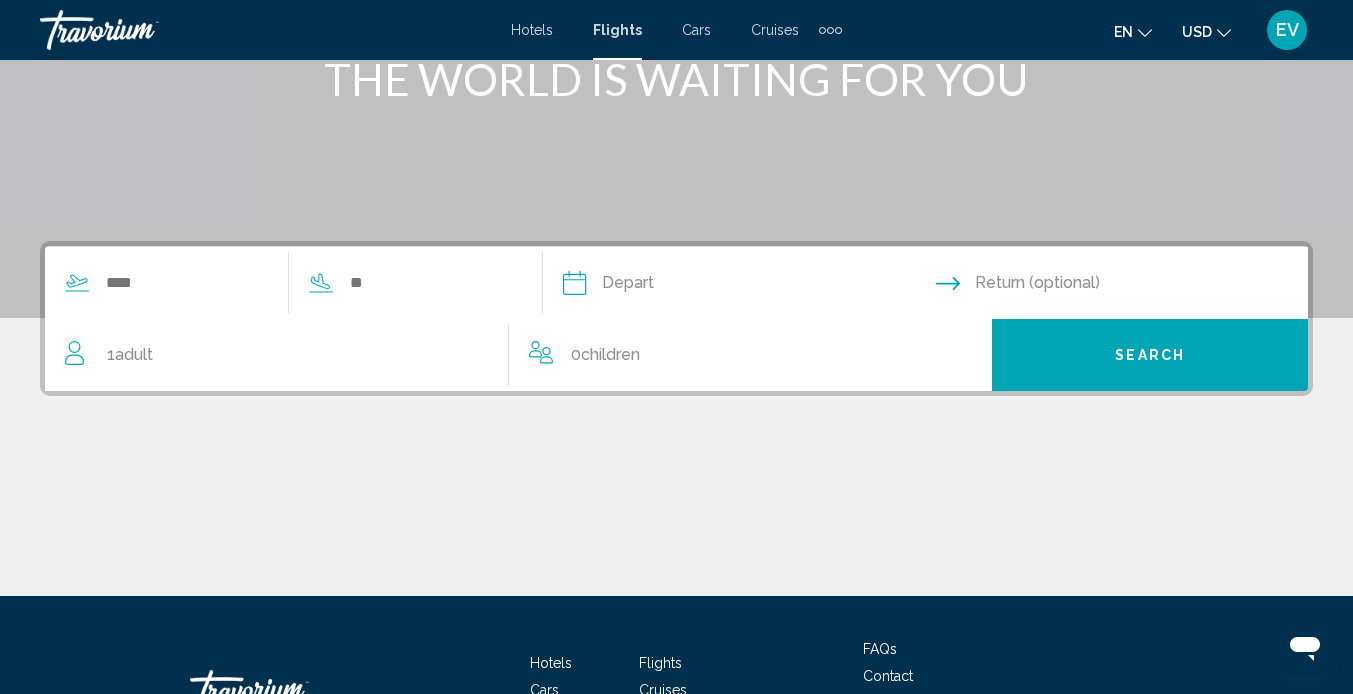 click on "Hotels Flights Cars Cruises Activities Hotels Flights Cars Cruises Activities" at bounding box center [676, 30] 